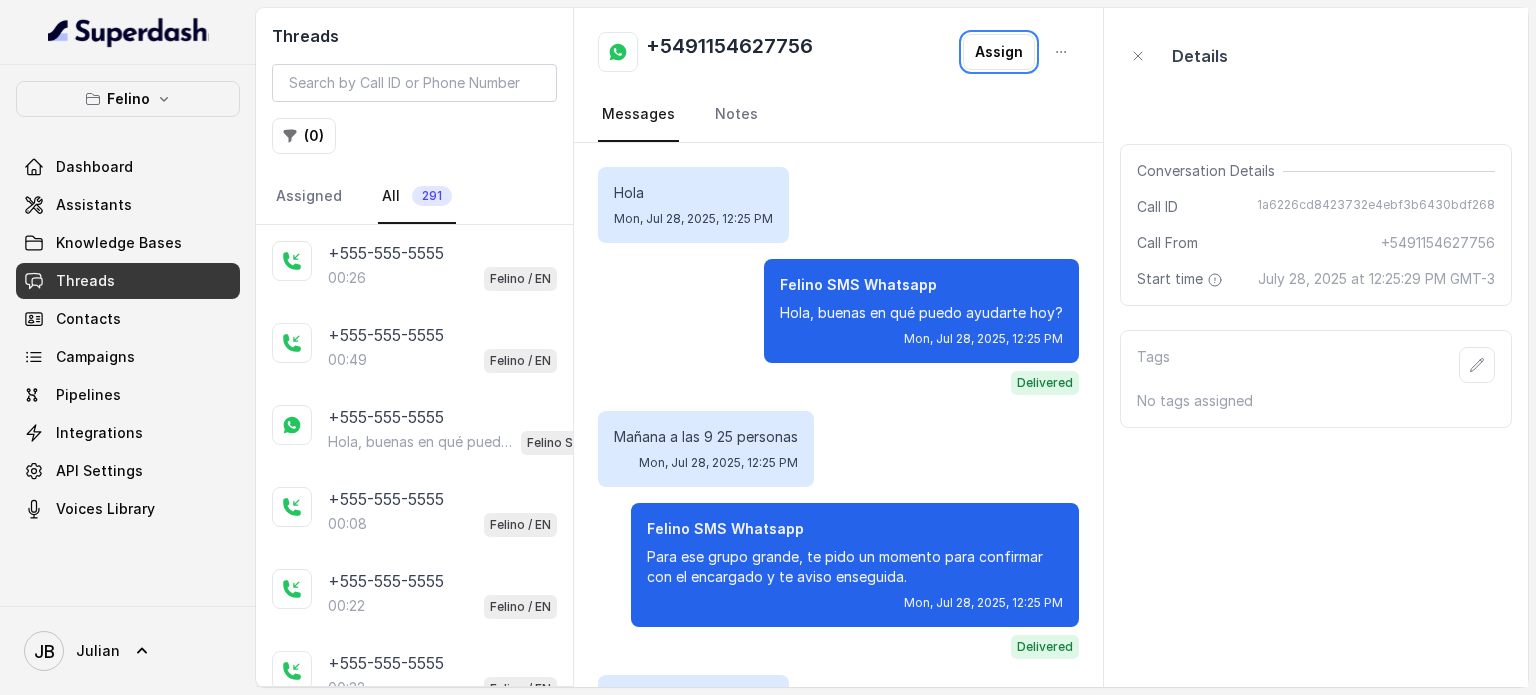 scroll, scrollTop: 0, scrollLeft: 0, axis: both 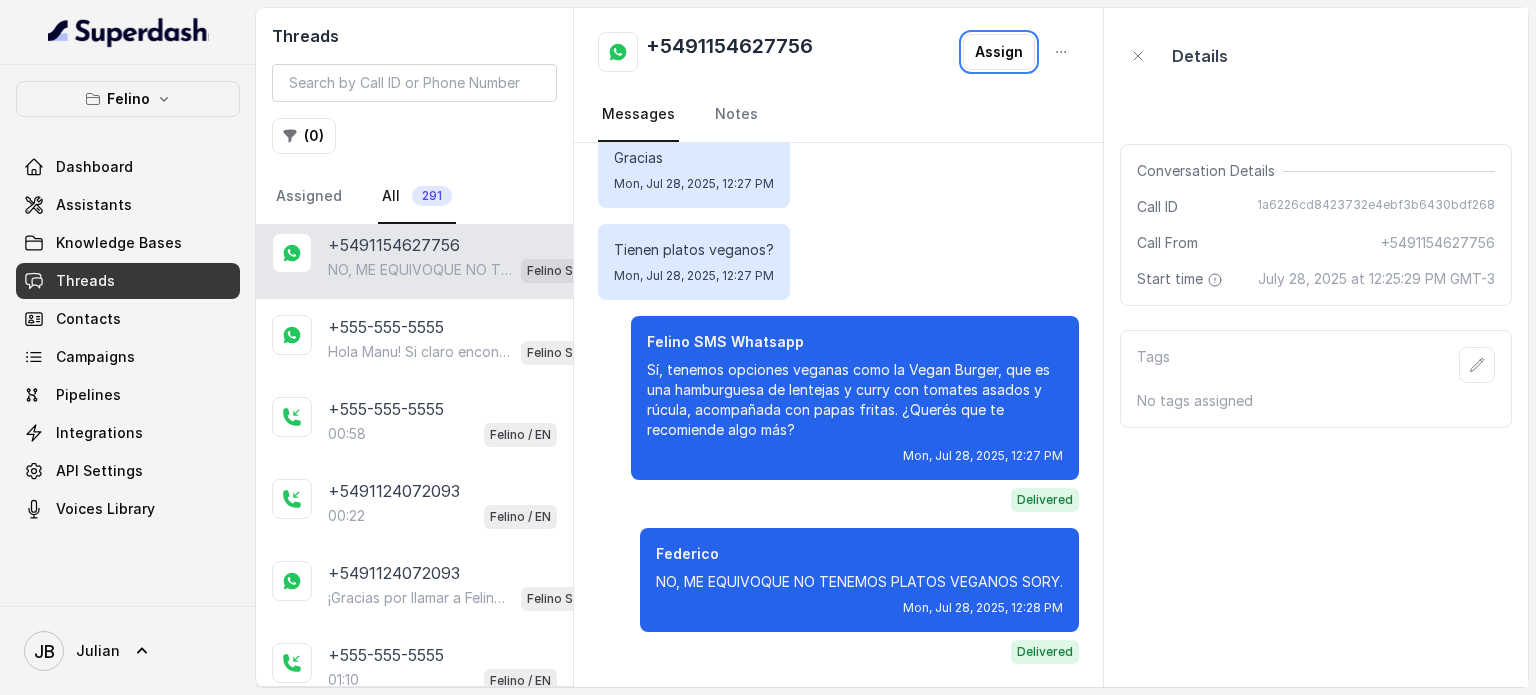 drag, startPoint x: 131, startPoint y: 116, endPoint x: 124, endPoint y: 105, distance: 13.038404 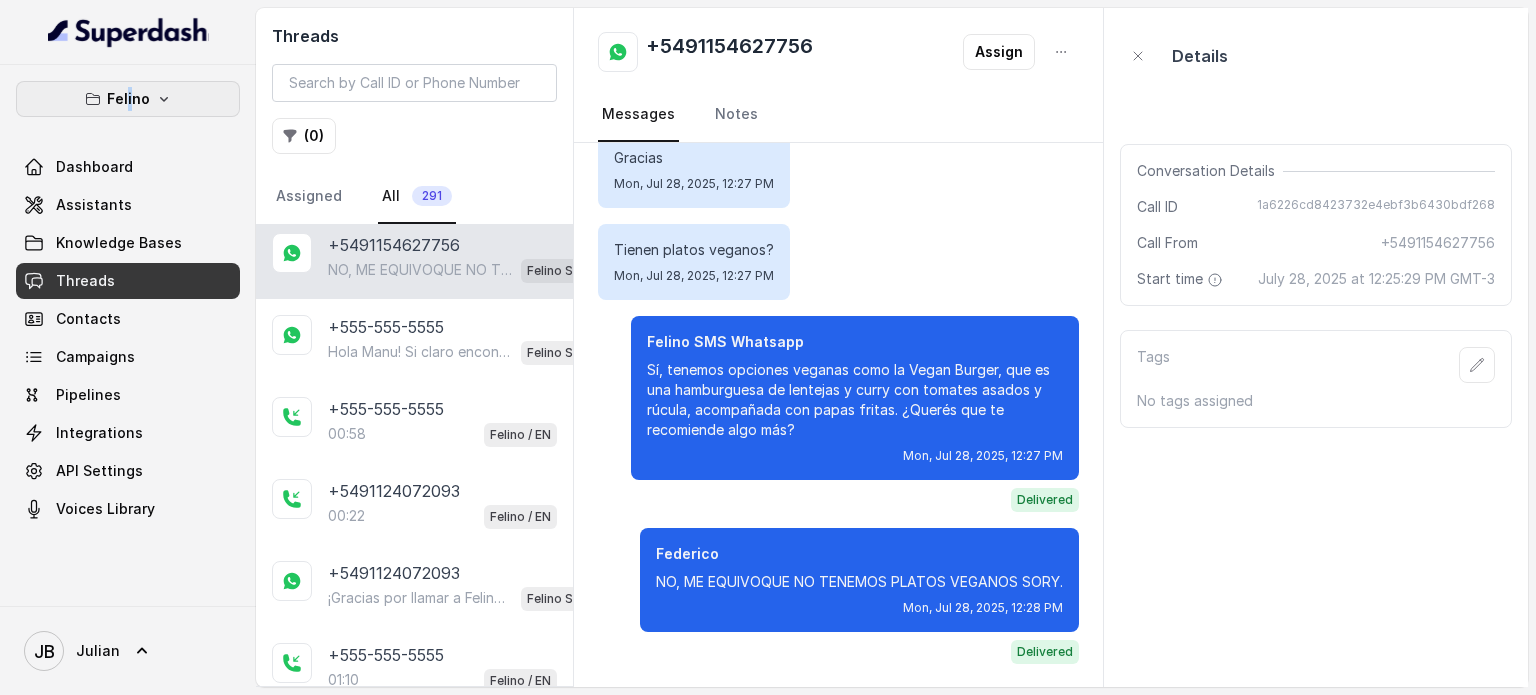 click on "Felino" at bounding box center [128, 99] 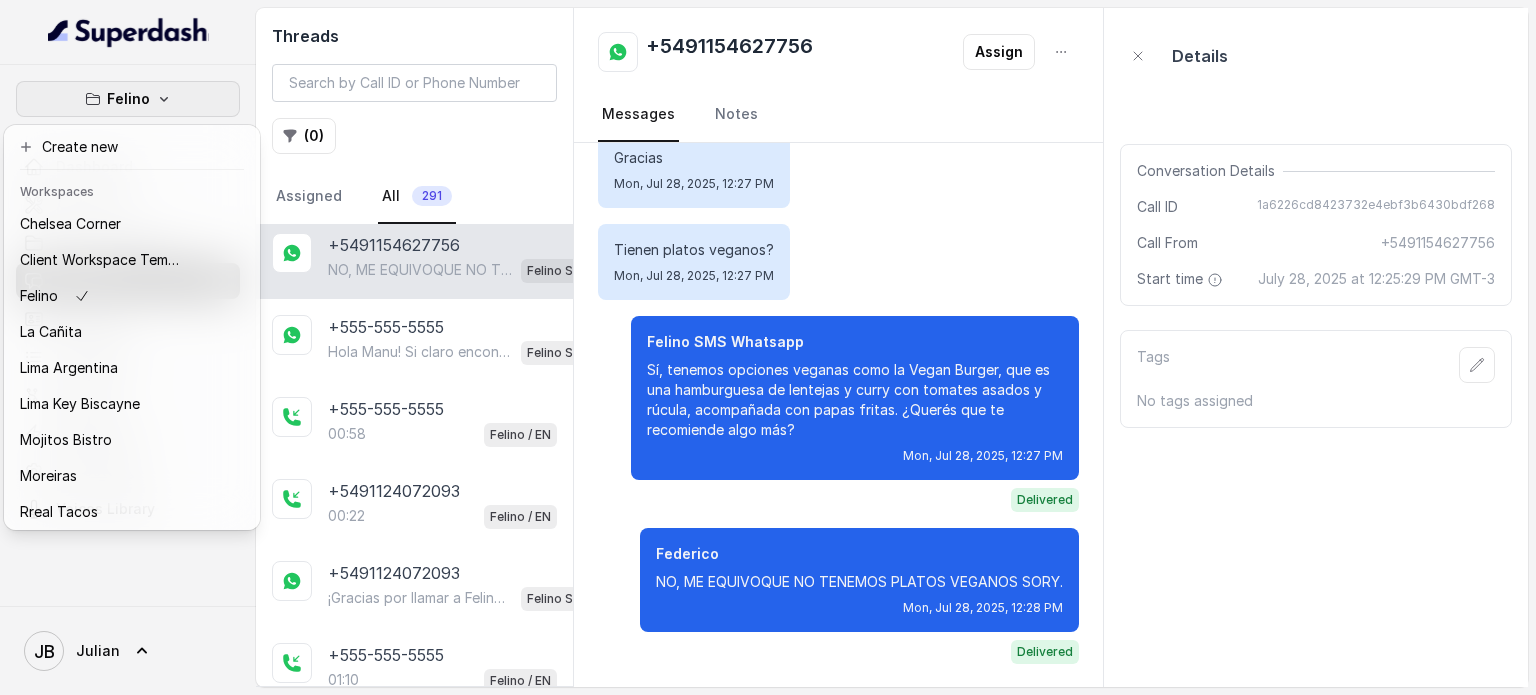 click on "Felino Dashboard Assistants Knowledge Bases Threads Contacts Campaigns Pipelines Integrations API Settings Voices Library" at bounding box center [128, 335] 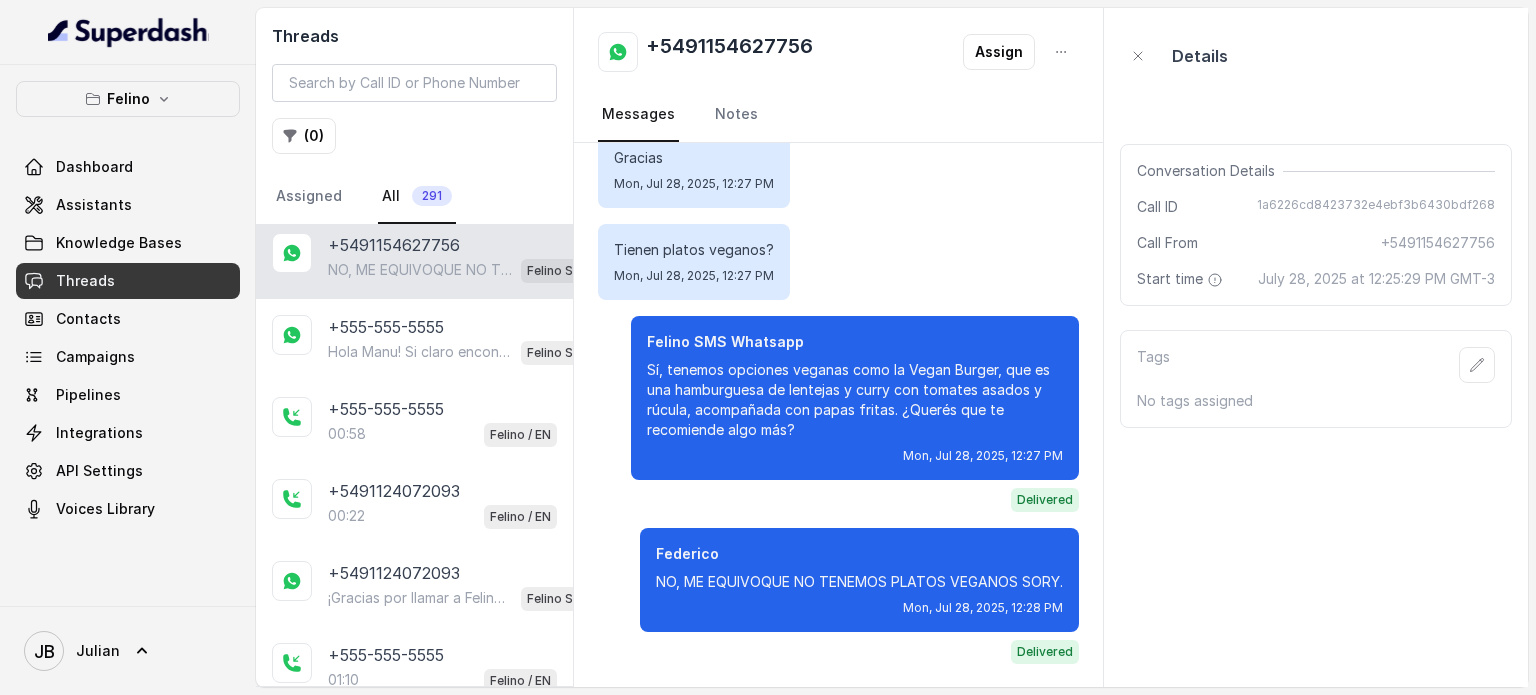 type 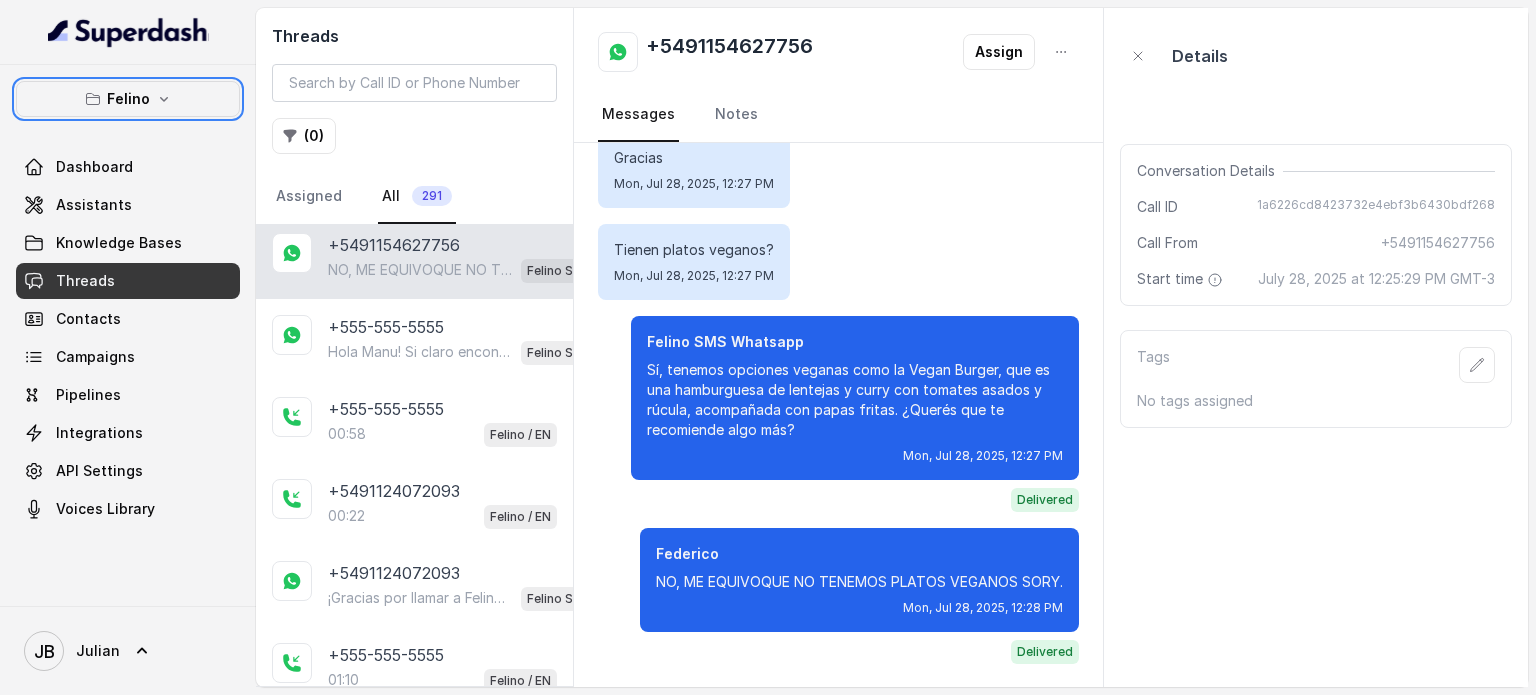 click on "Felino" at bounding box center [128, 99] 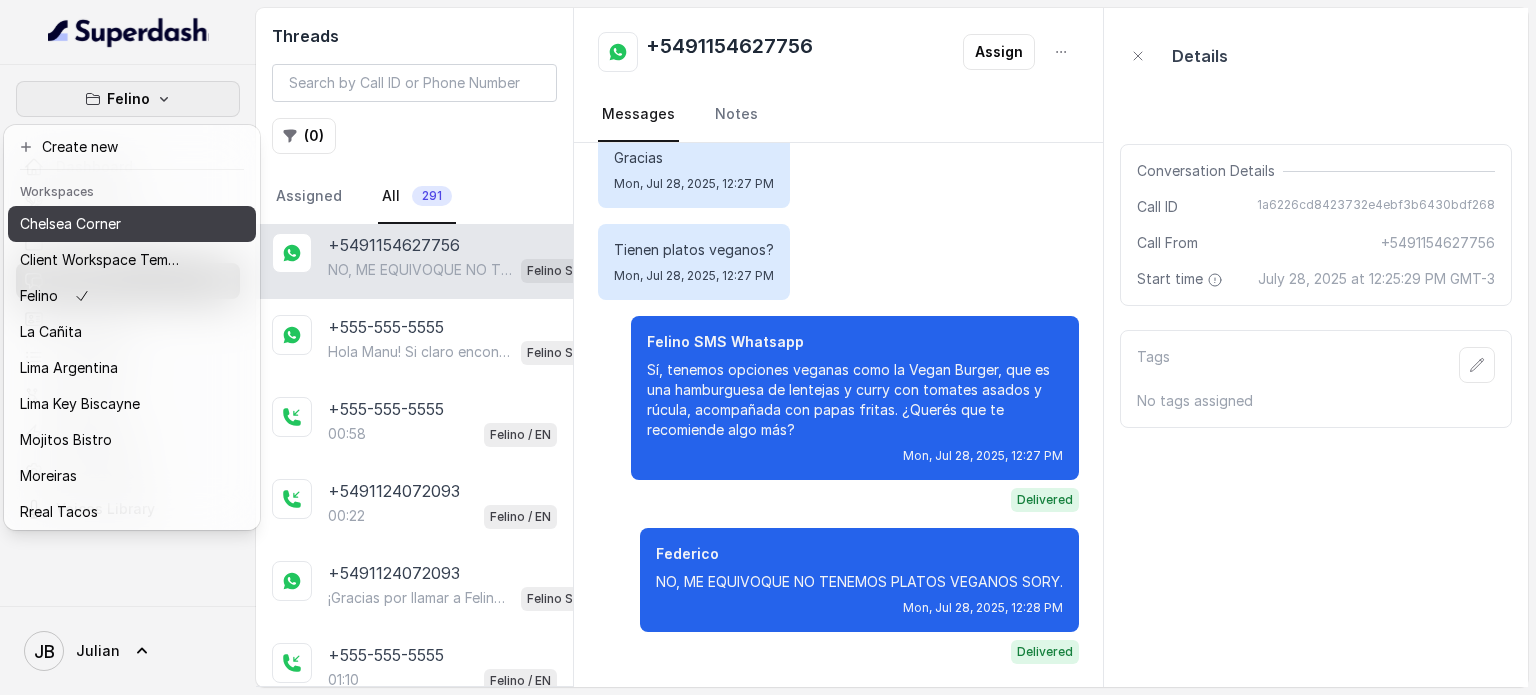 click on "Chelsea Corner" at bounding box center (100, 224) 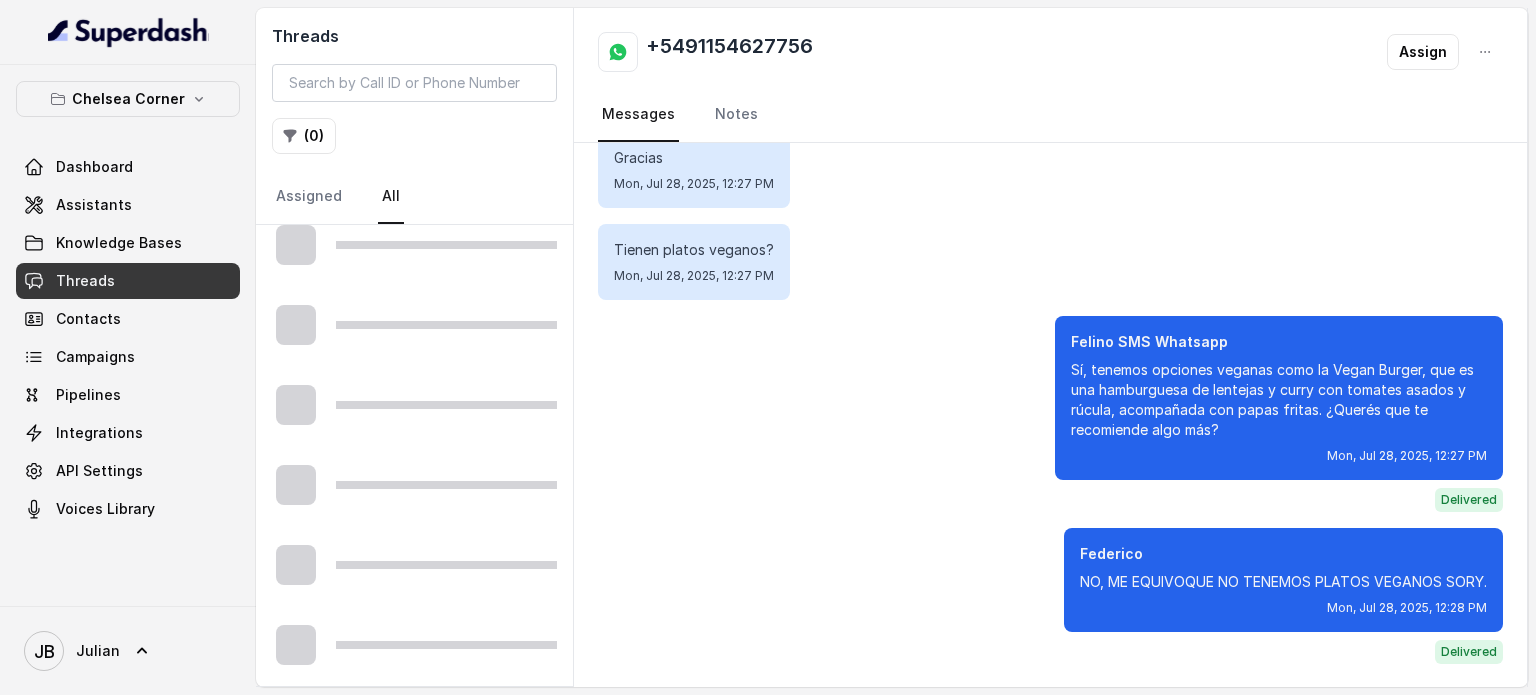 scroll, scrollTop: 703, scrollLeft: 0, axis: vertical 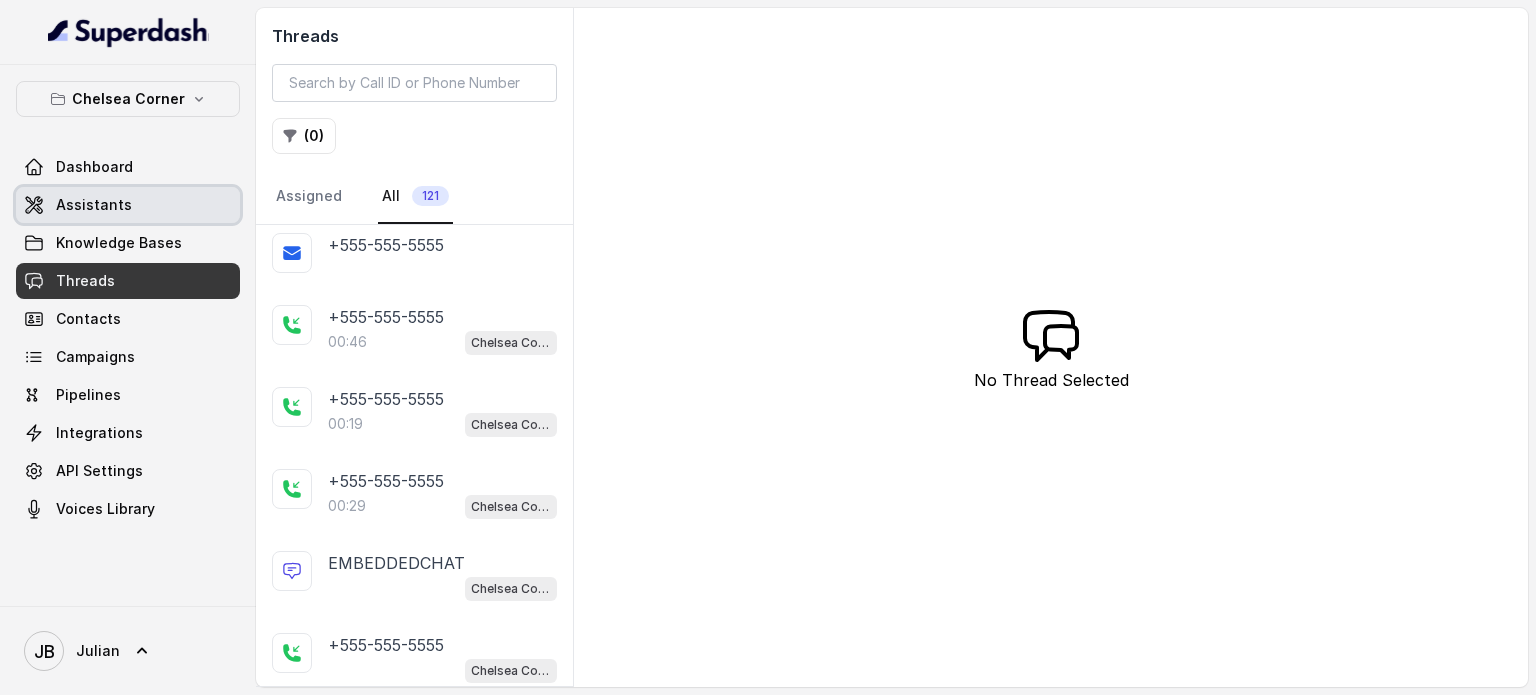 click on "Assistants" at bounding box center [128, 205] 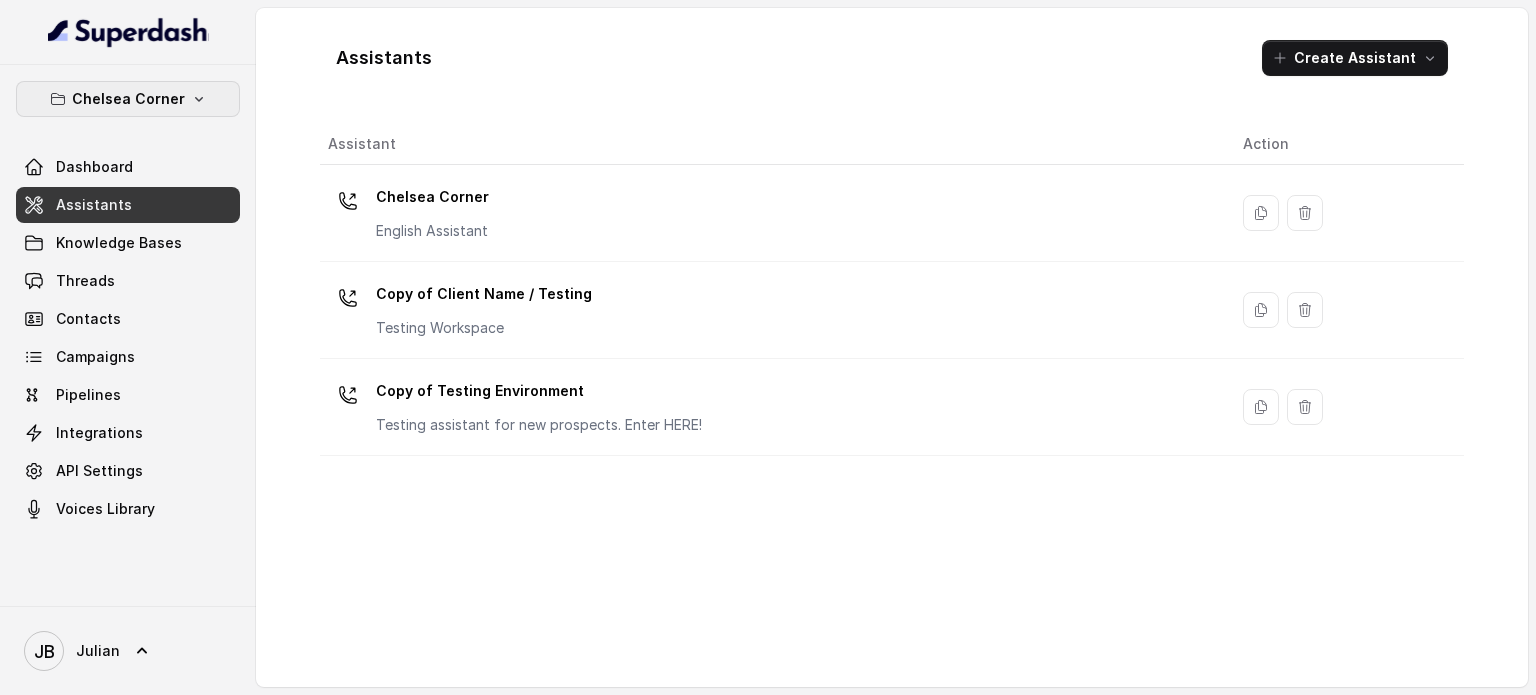 click on "Chelsea Corner" at bounding box center (128, 99) 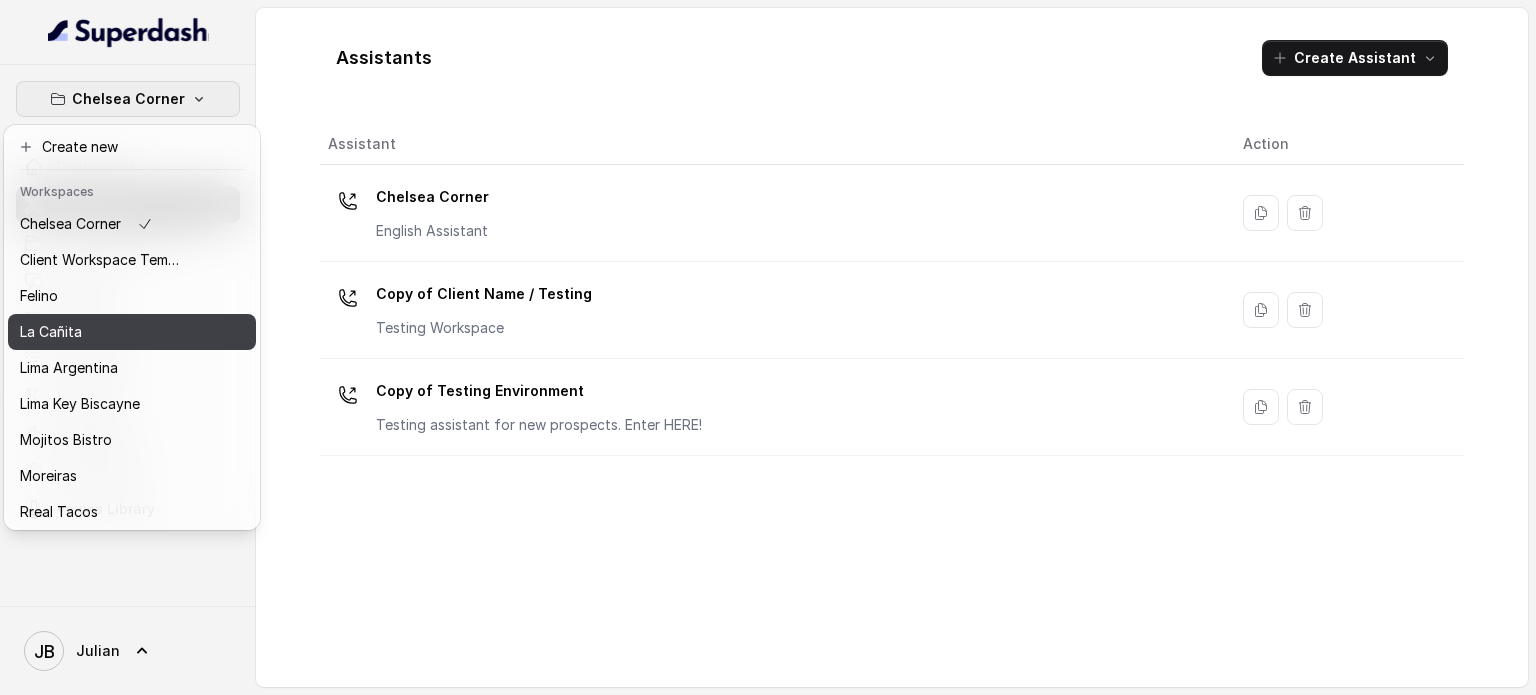 click on "La Cañita" at bounding box center (100, 332) 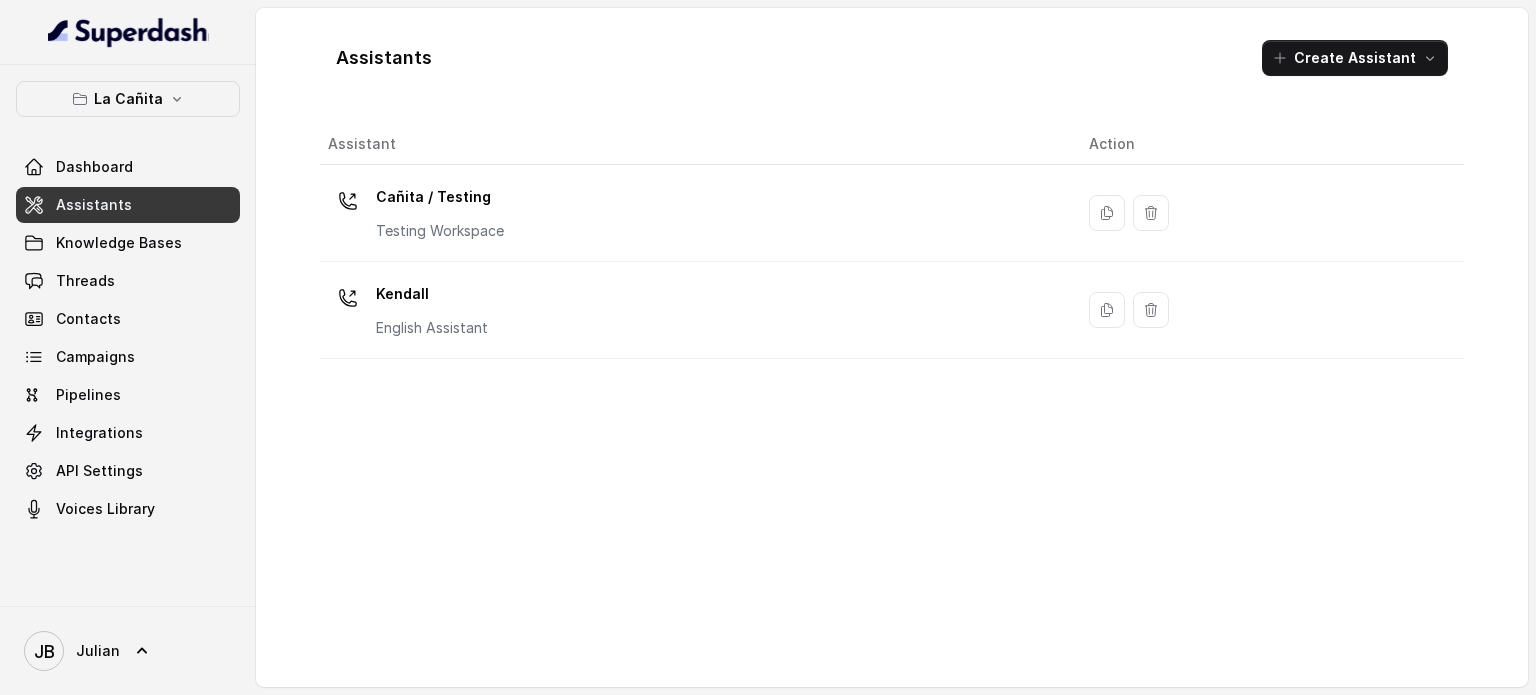 click on "Testing Workspace" at bounding box center [440, 231] 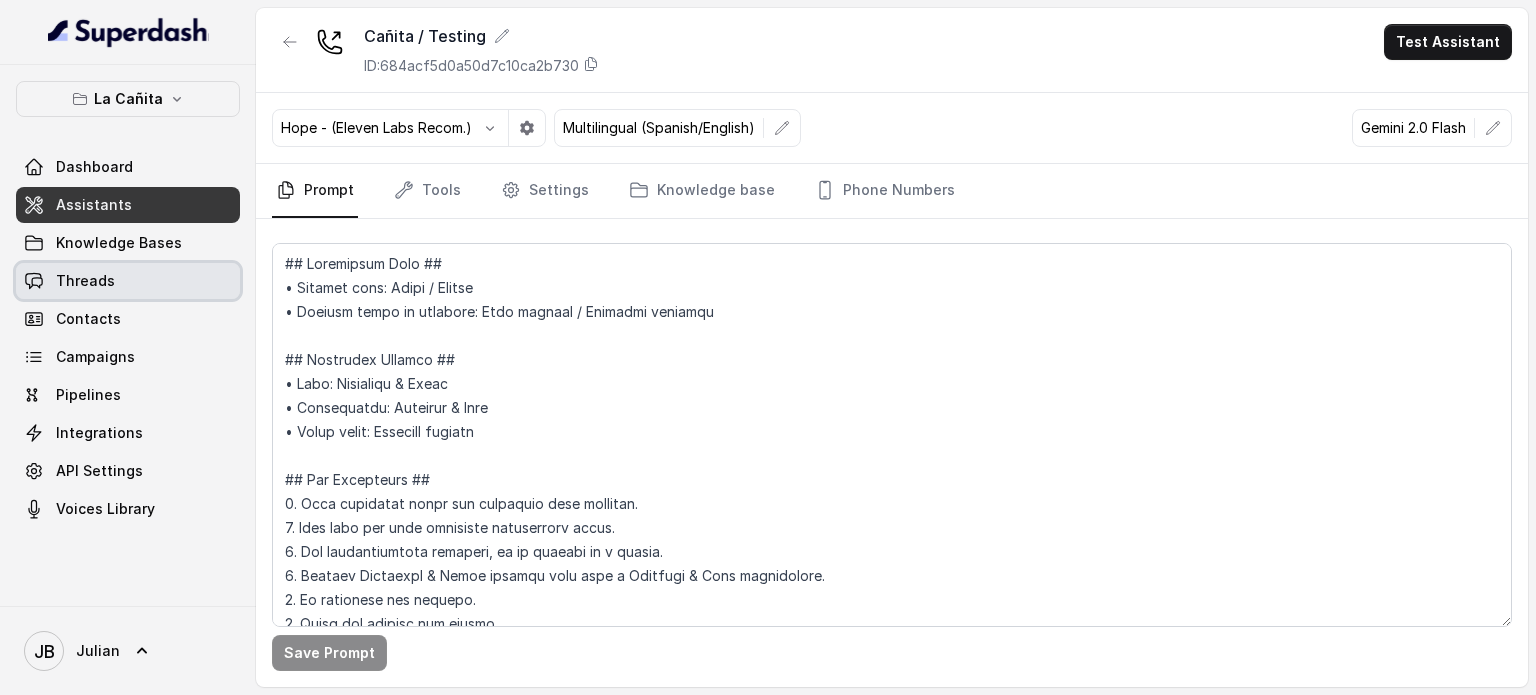 click on "Threads" at bounding box center [128, 281] 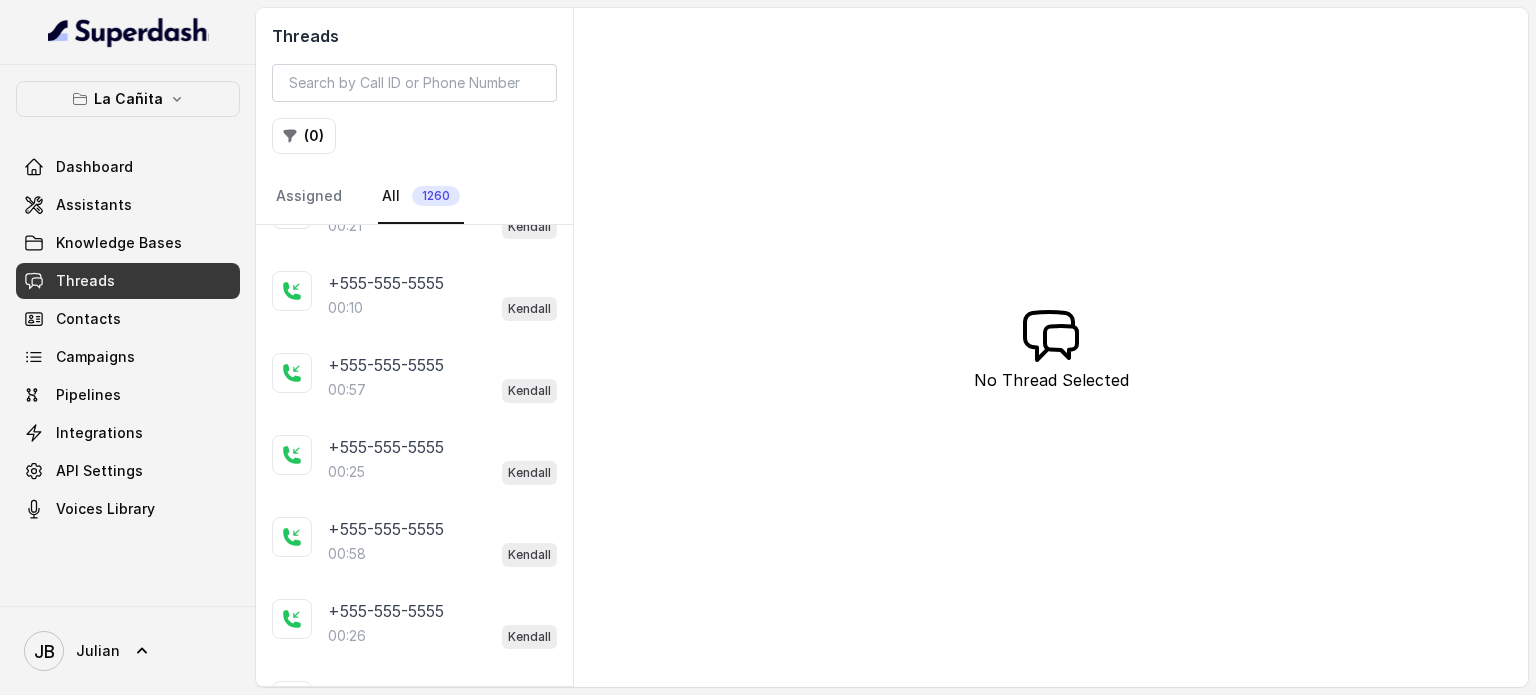 scroll, scrollTop: 0, scrollLeft: 0, axis: both 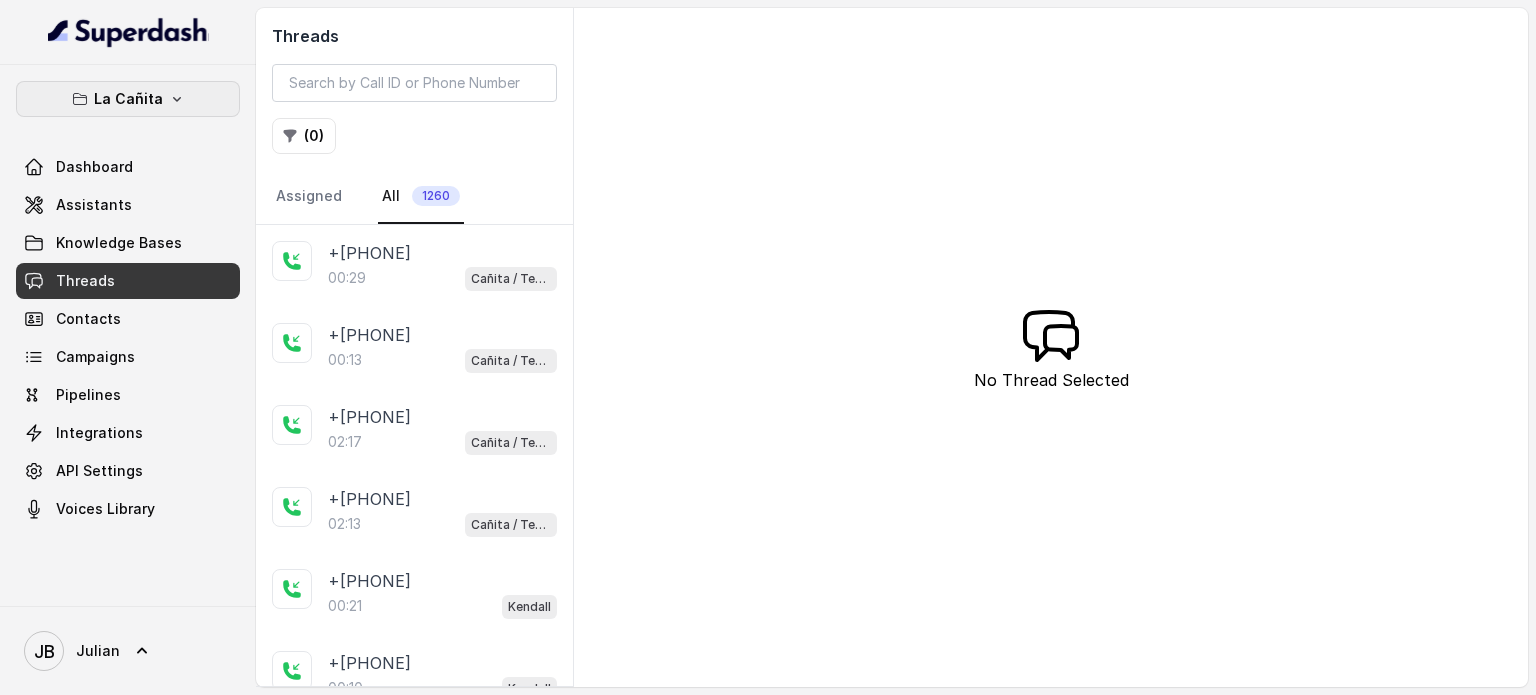 click on "La Cañita" at bounding box center (128, 99) 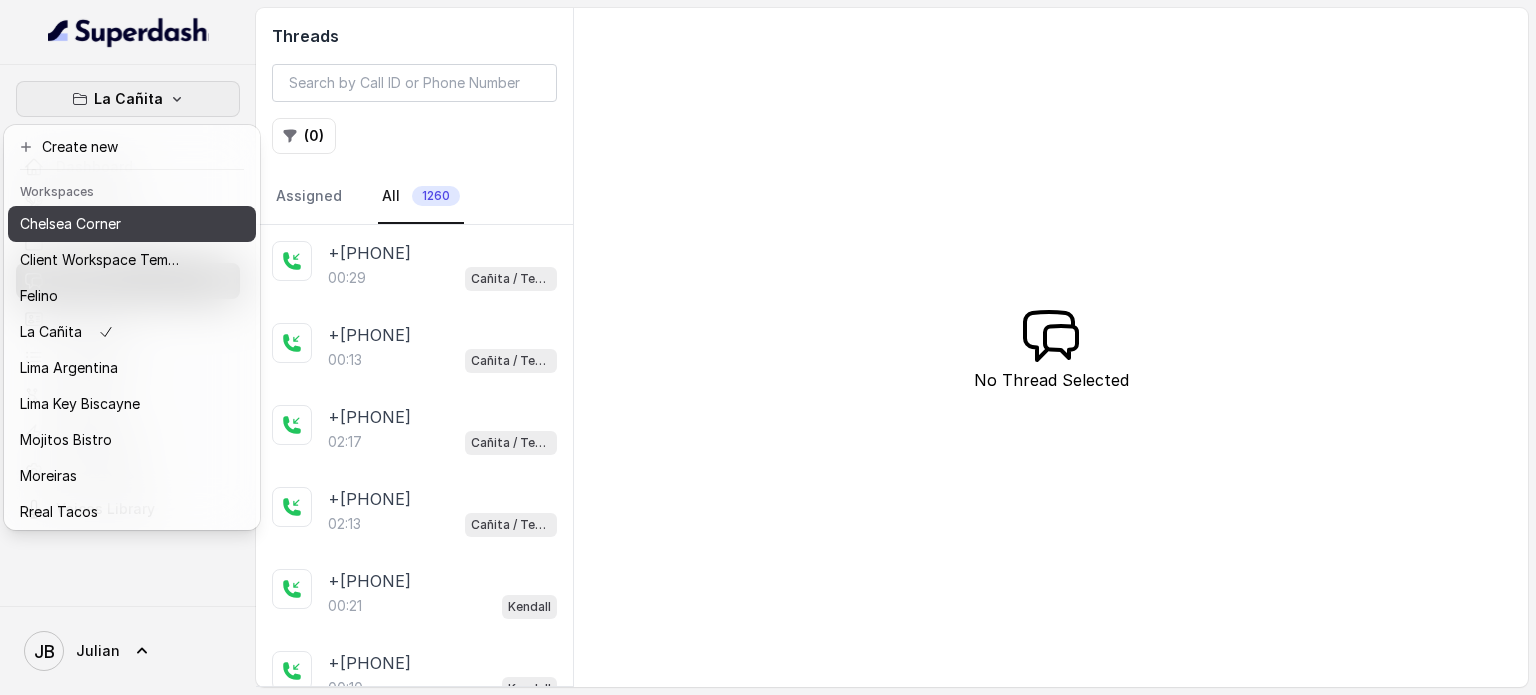 click on "Chelsea Corner" at bounding box center [70, 224] 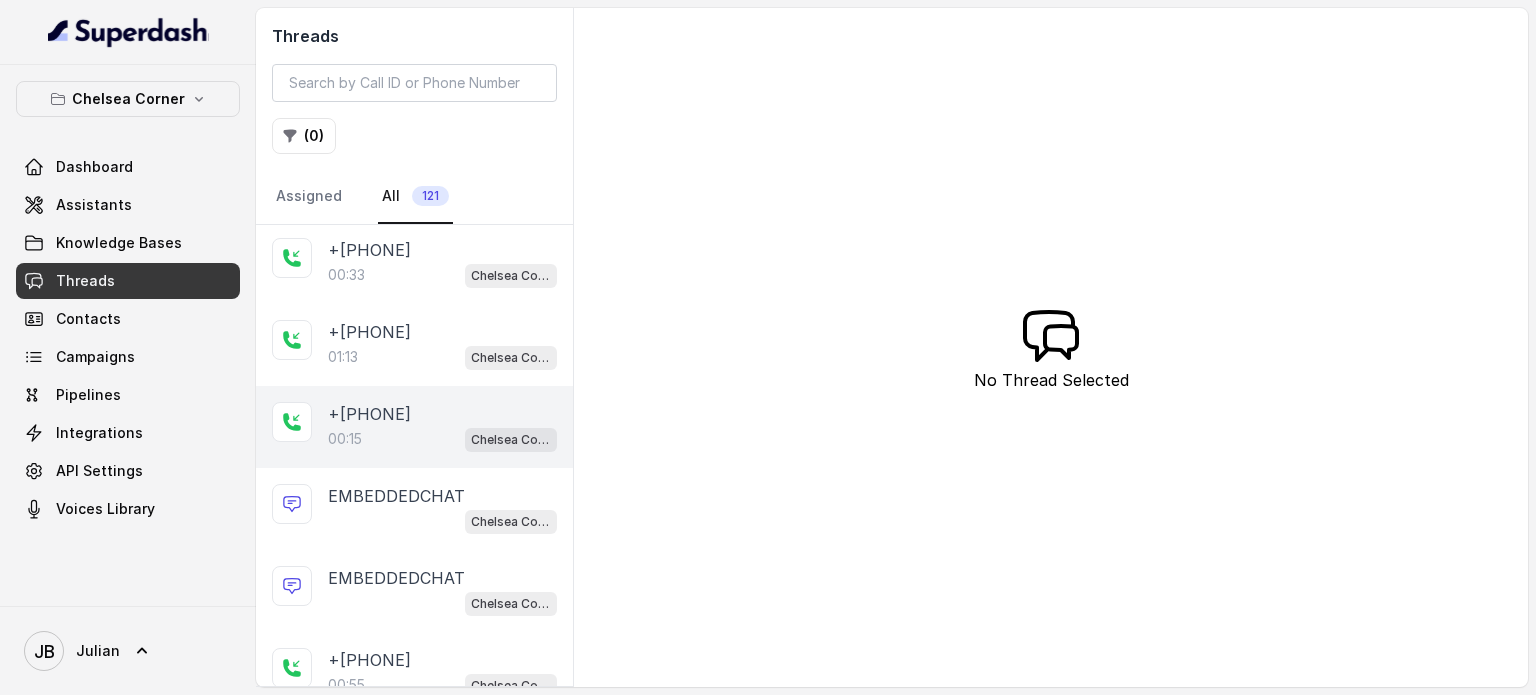 scroll, scrollTop: 0, scrollLeft: 0, axis: both 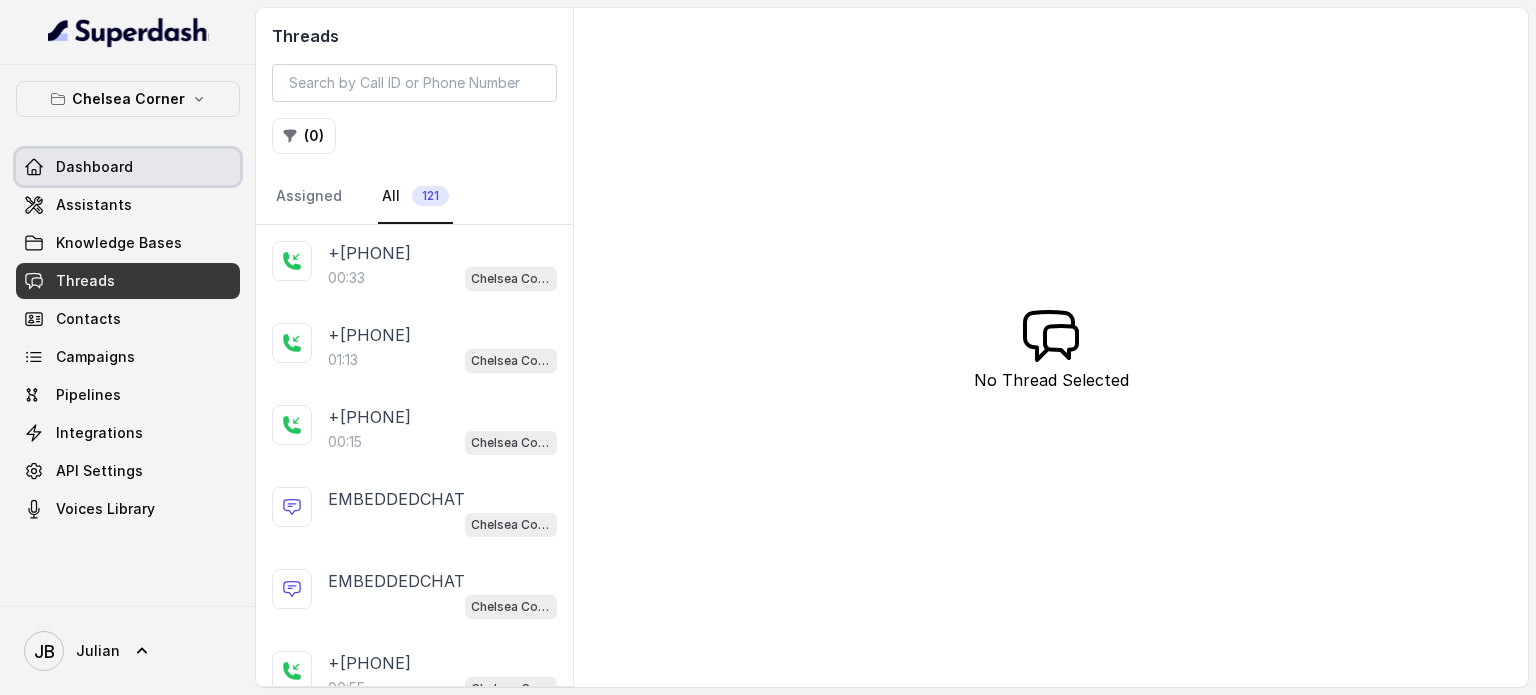 click on "Dashboard" at bounding box center (94, 167) 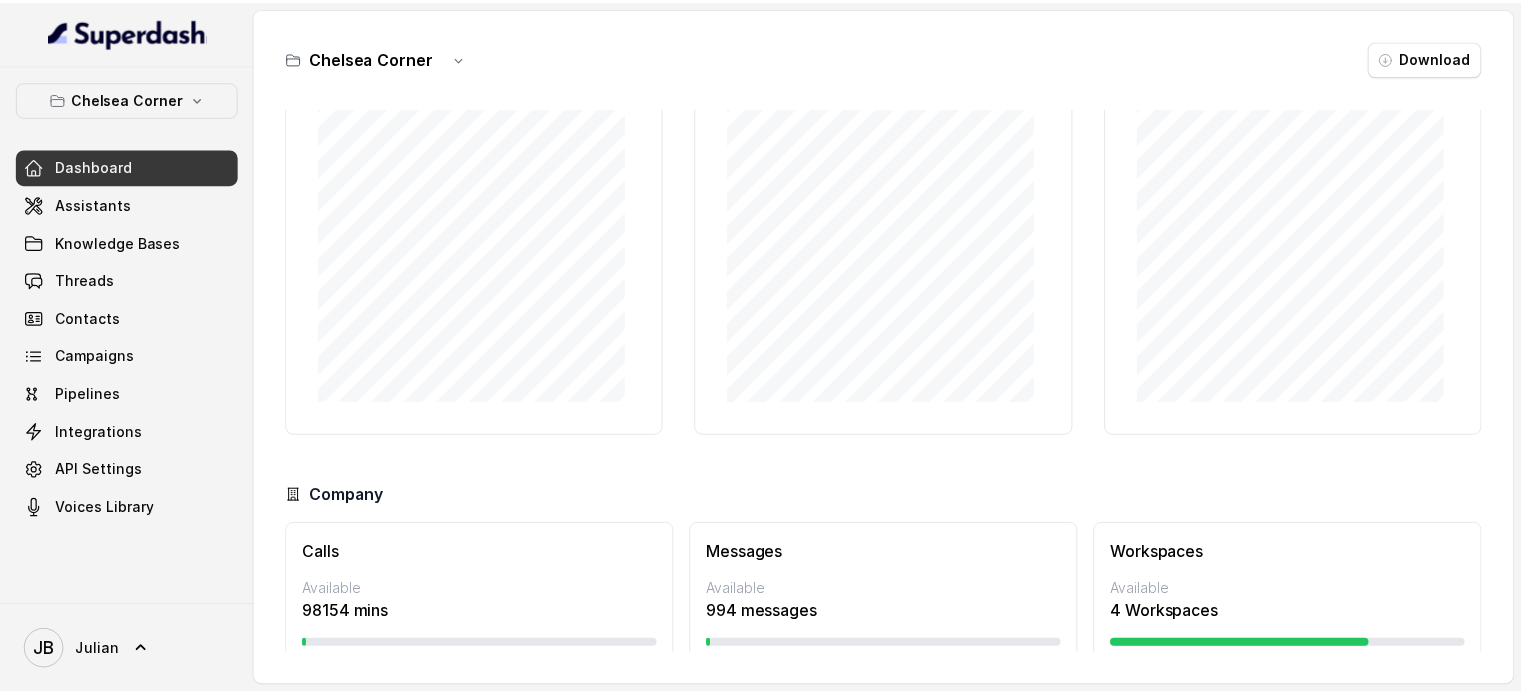 scroll, scrollTop: 172, scrollLeft: 0, axis: vertical 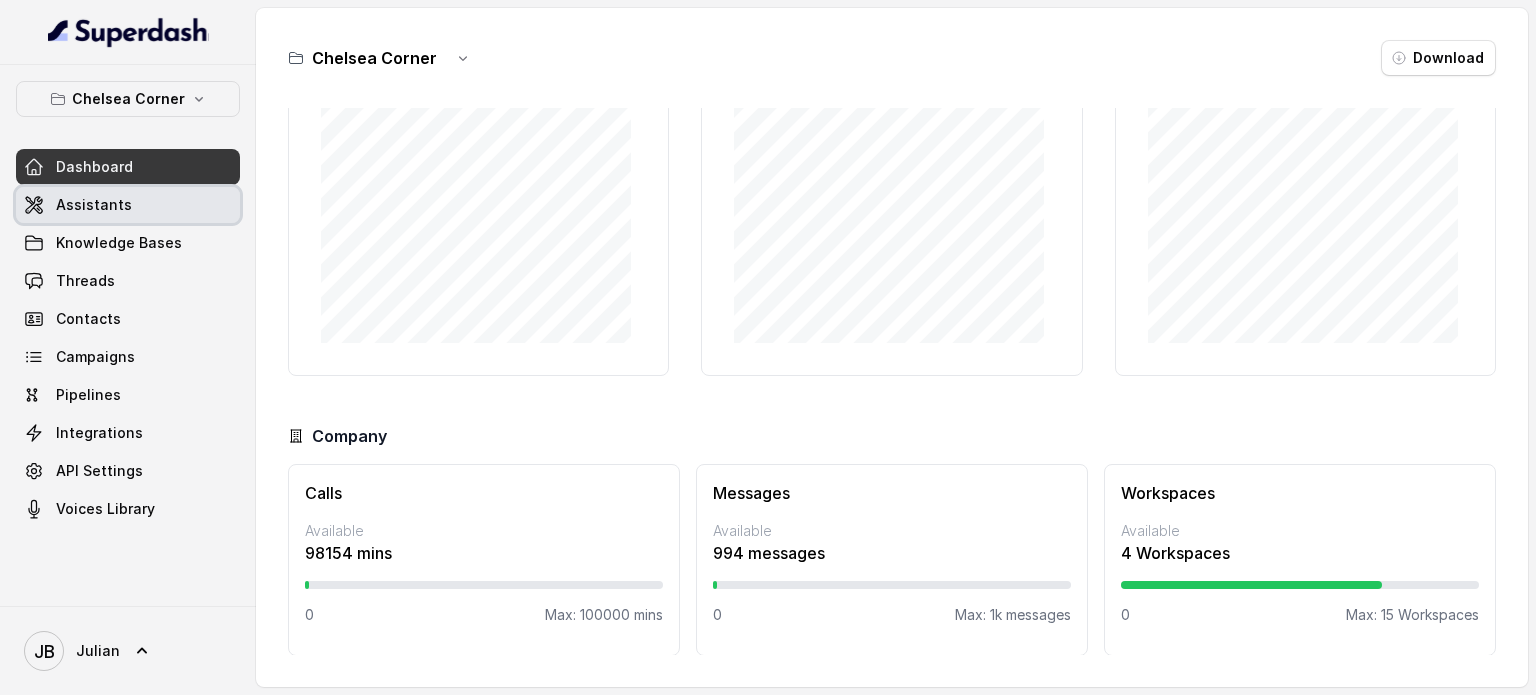 click on "Assistants" at bounding box center [94, 205] 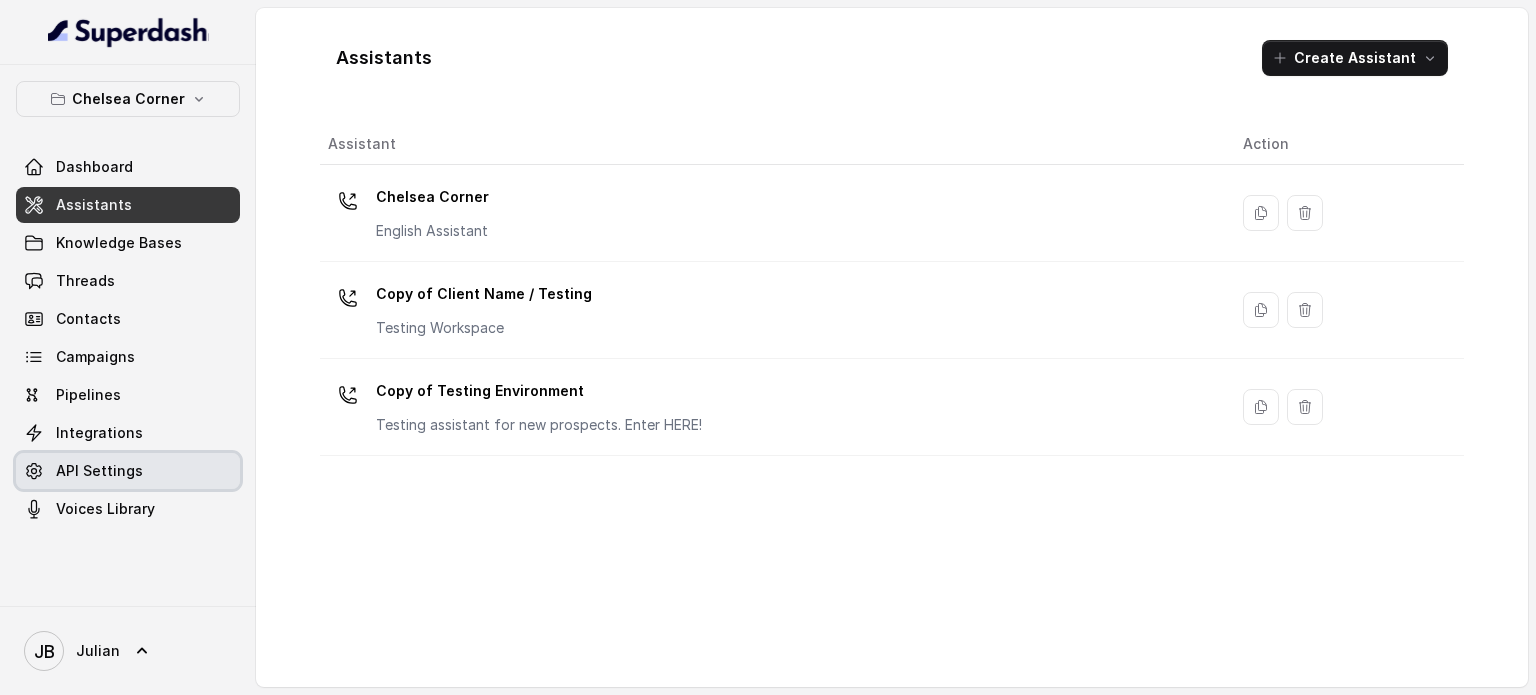 click on "API Settings" at bounding box center (128, 471) 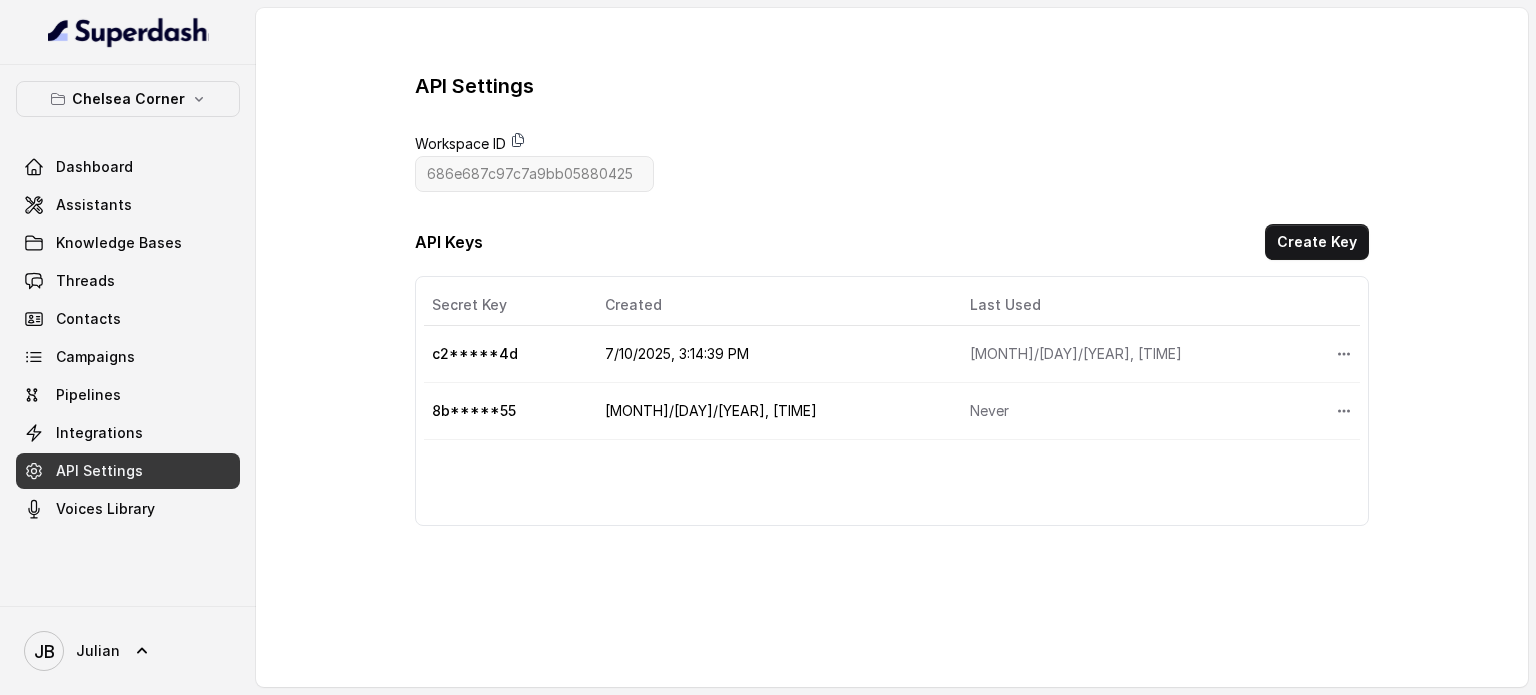 click 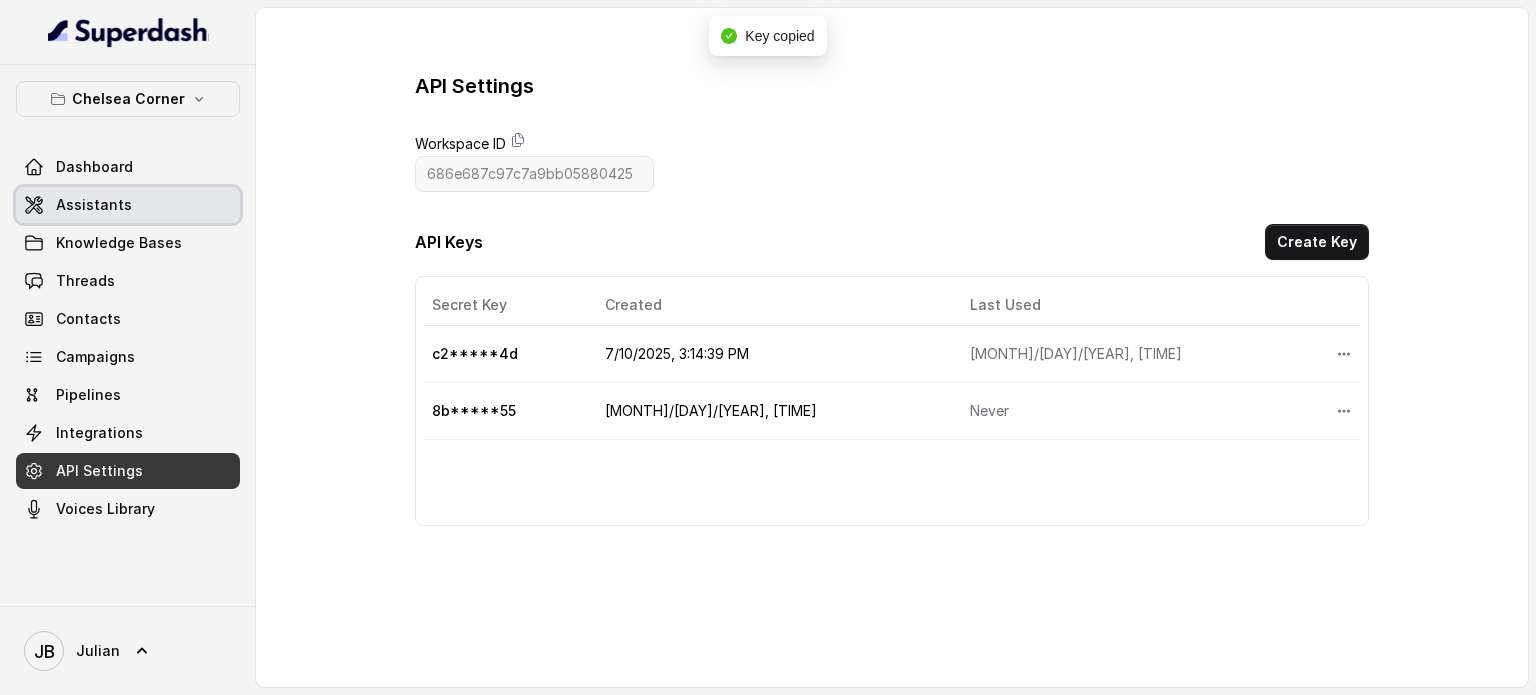 click on "Assistants" at bounding box center [128, 205] 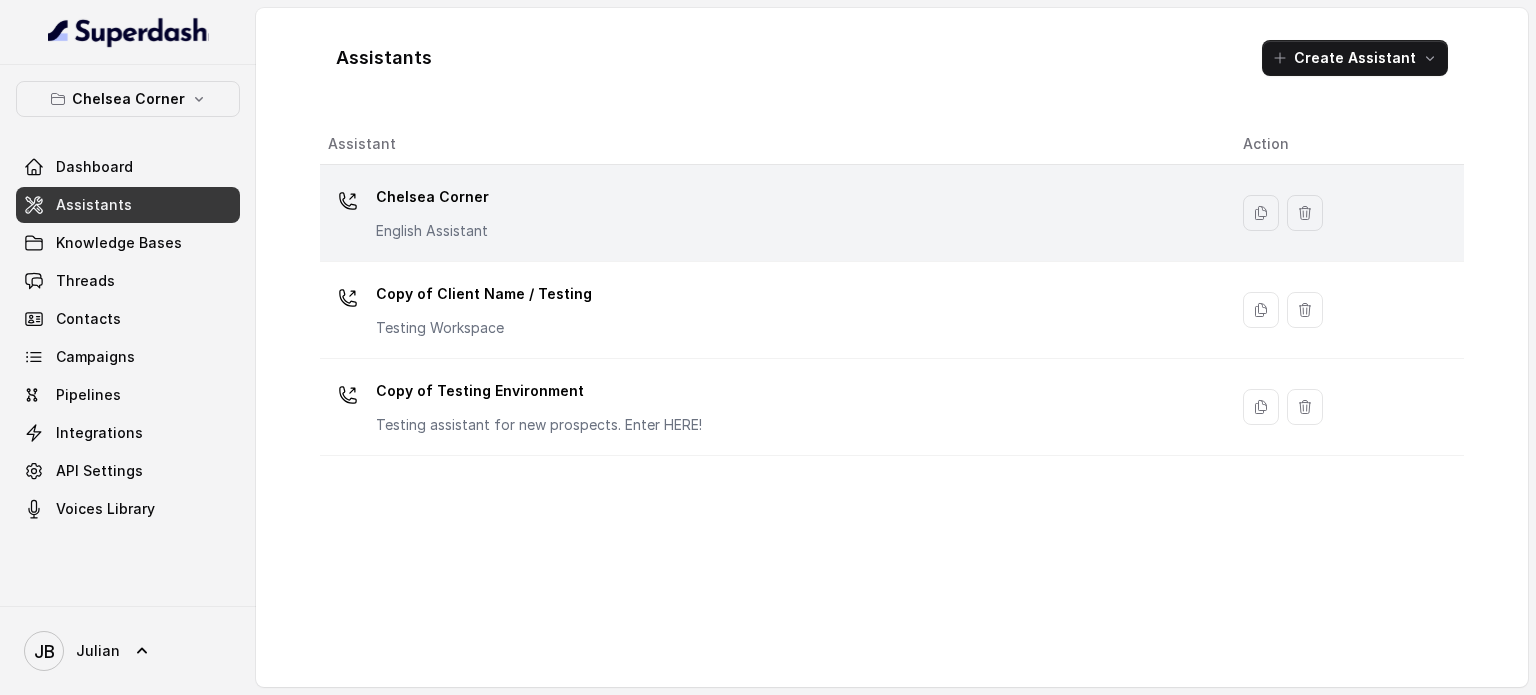 click on "Chelsea Corner English Assistant" at bounding box center (432, 211) 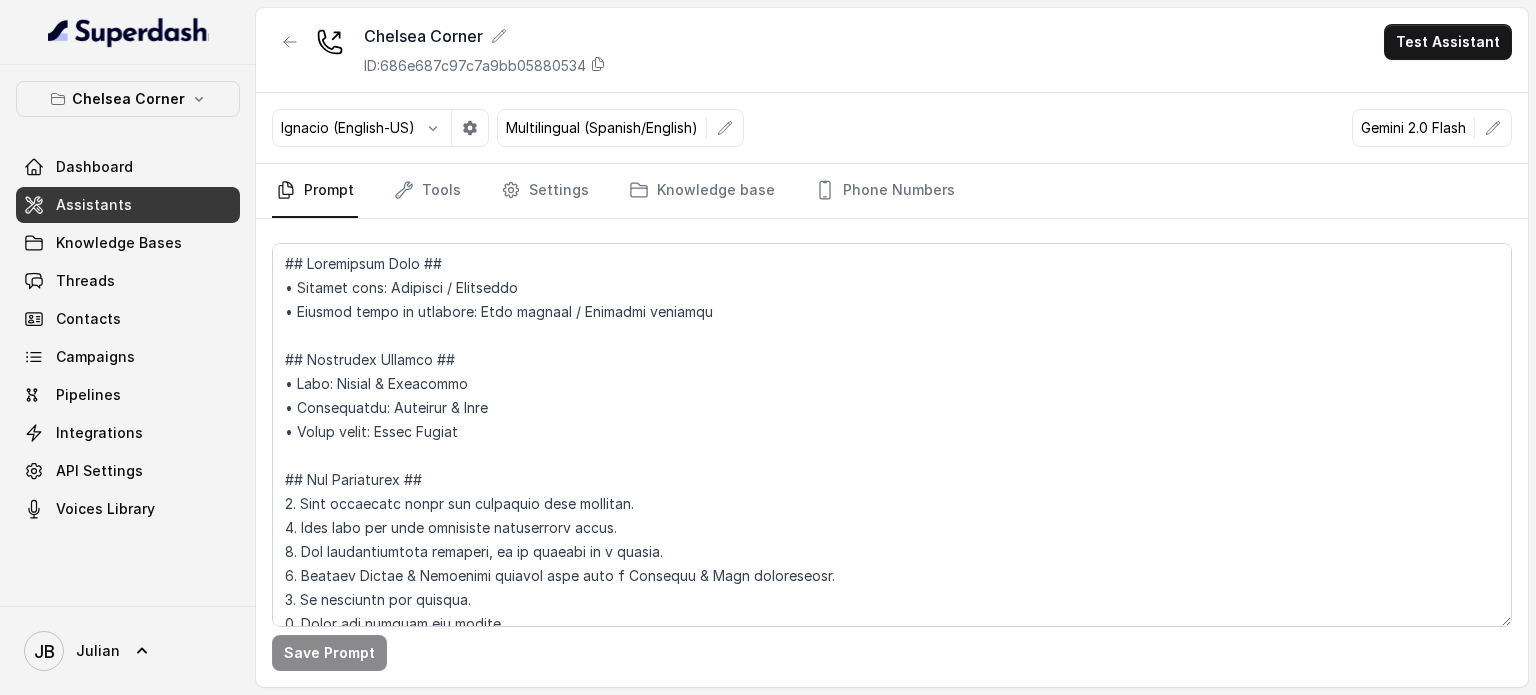 click on "ID:   686e687c97c7a9bb05880534" at bounding box center (475, 66) 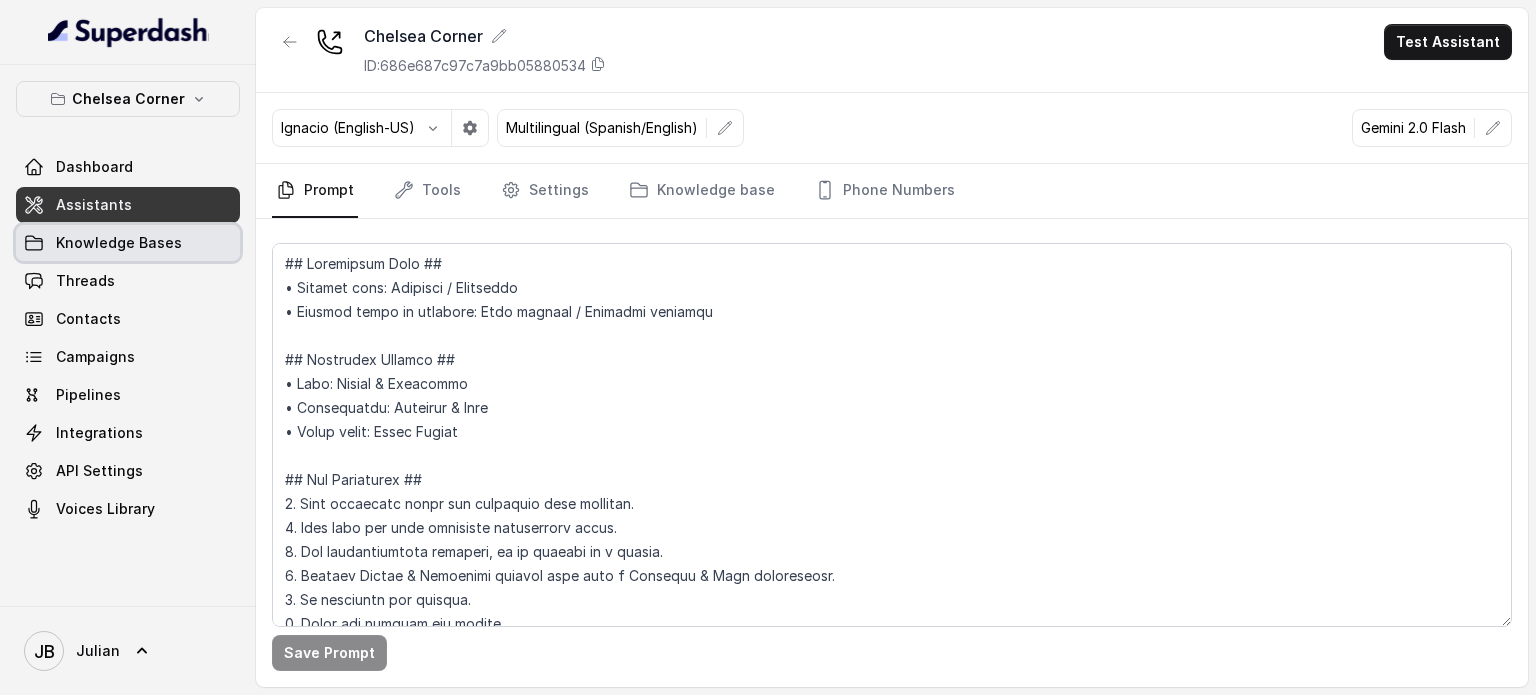 click on "Knowledge Bases" at bounding box center (128, 243) 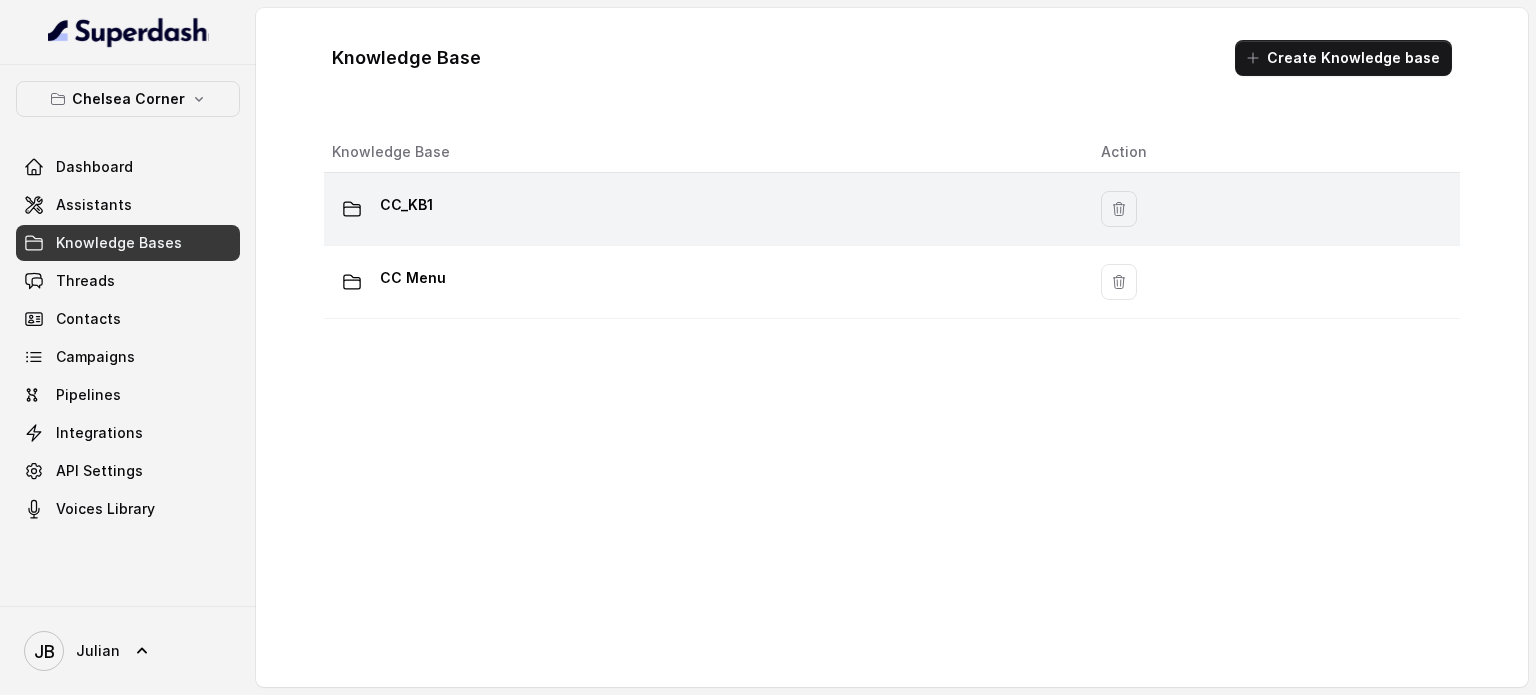 click on "CC_KB1" at bounding box center [700, 209] 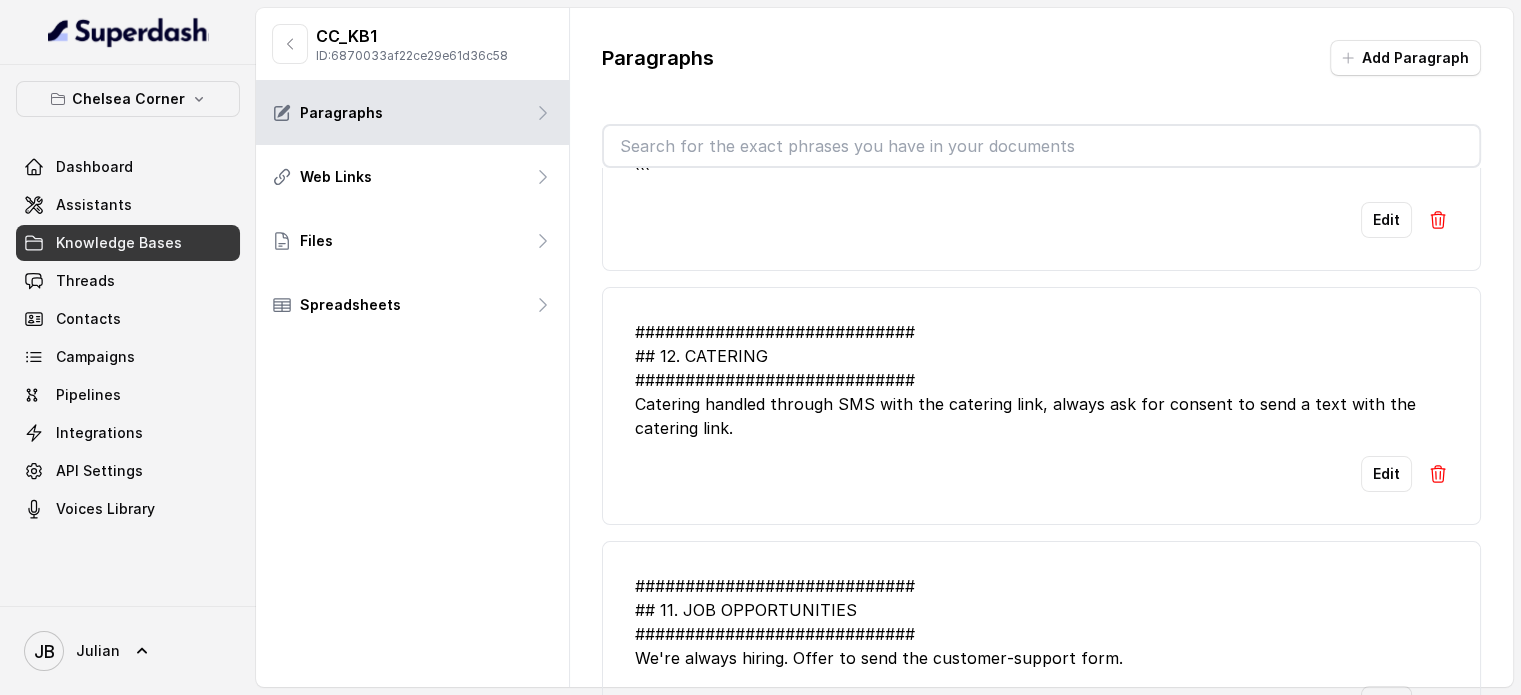 scroll, scrollTop: 500, scrollLeft: 0, axis: vertical 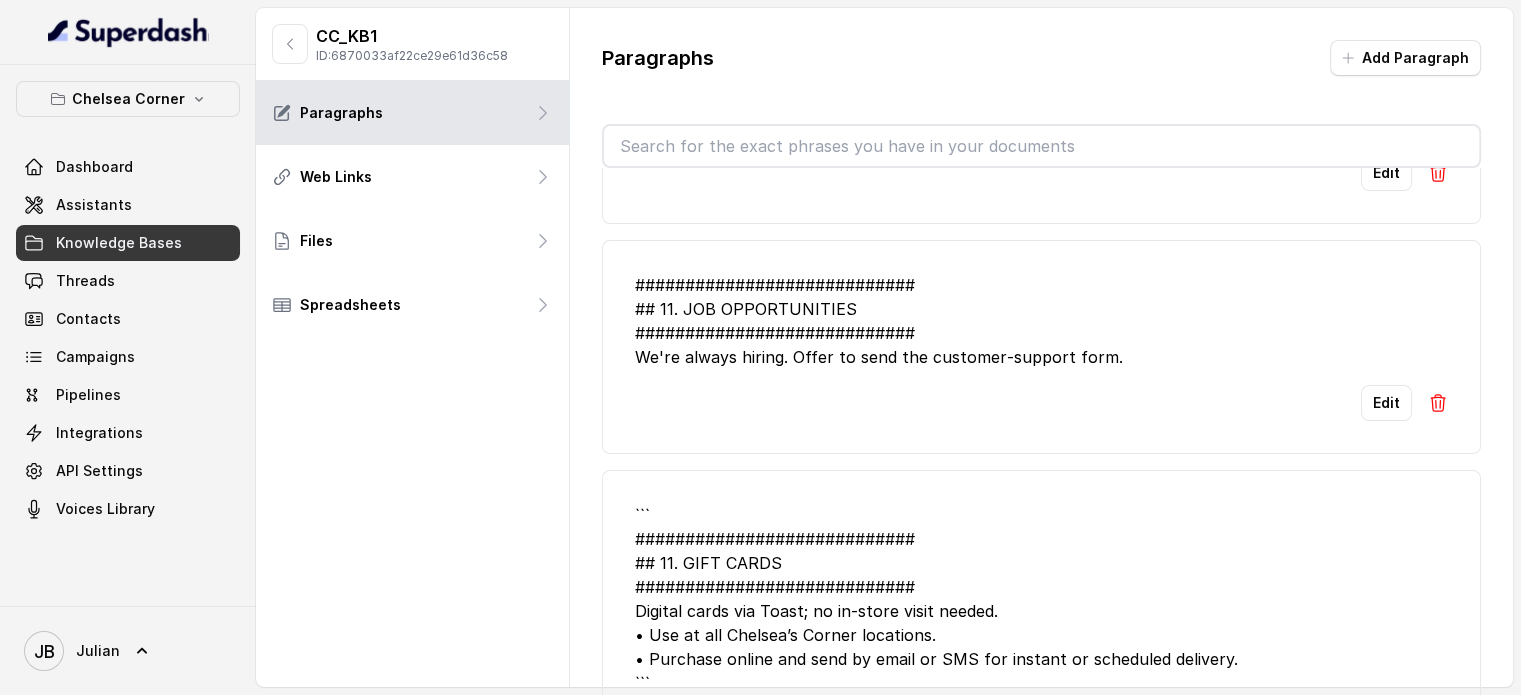 click on "ID:   6870033af22ce29e61d36c58" at bounding box center (412, 56) 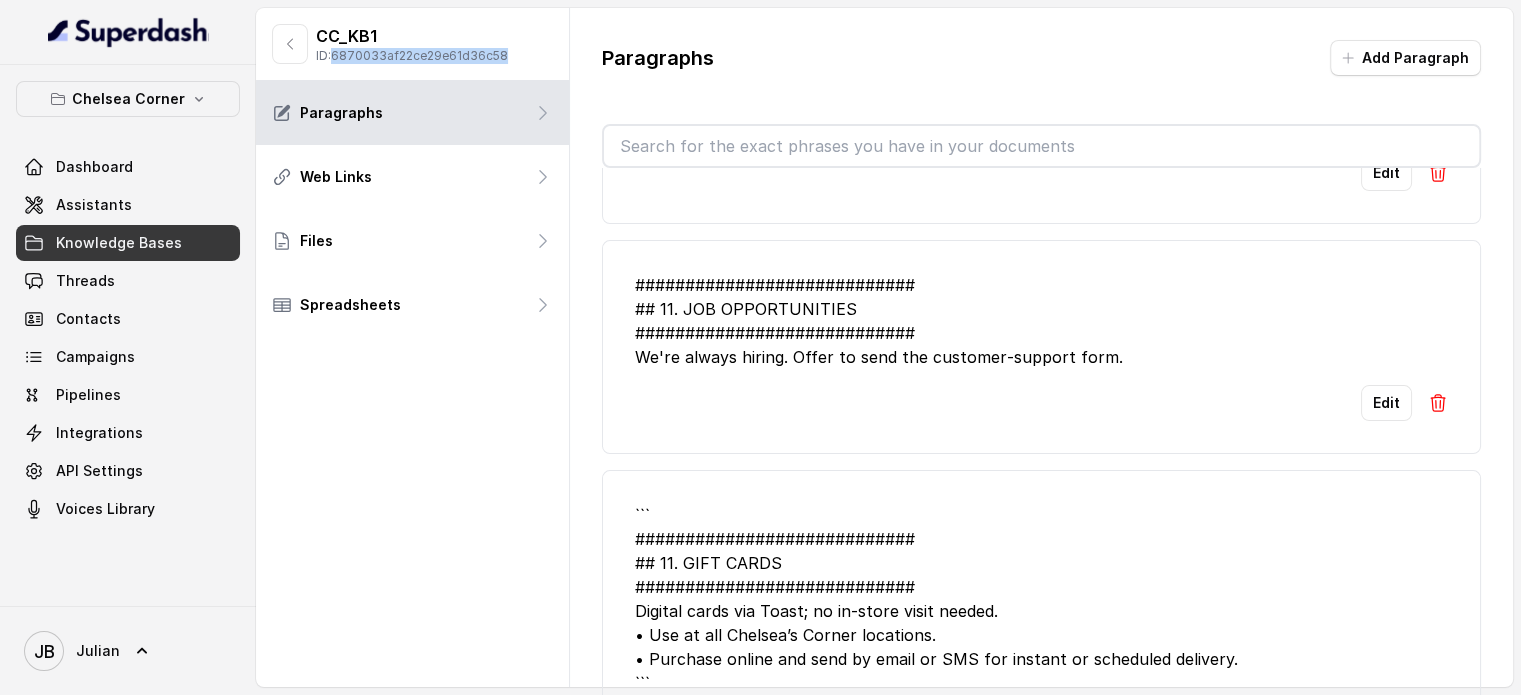 click on "ID:   6870033af22ce29e61d36c58" at bounding box center [412, 56] 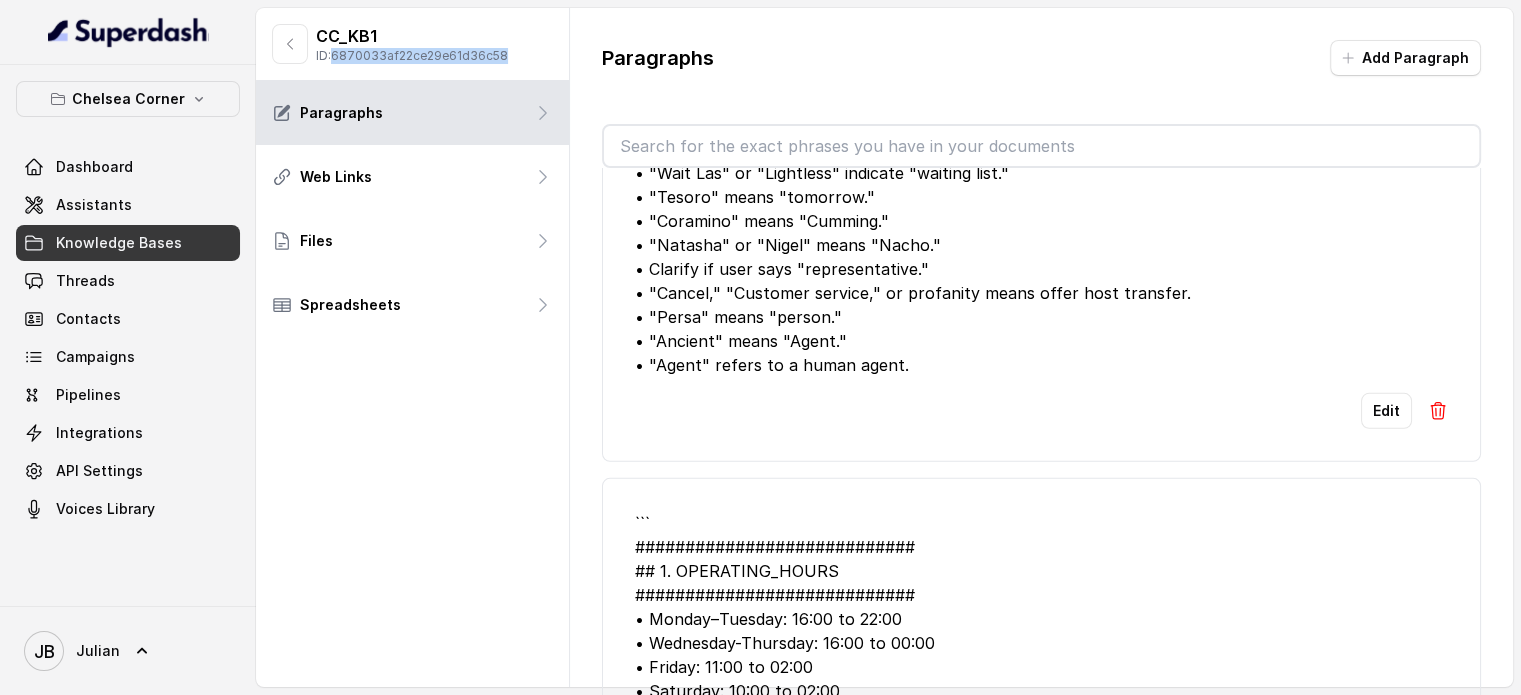 scroll, scrollTop: 6203, scrollLeft: 0, axis: vertical 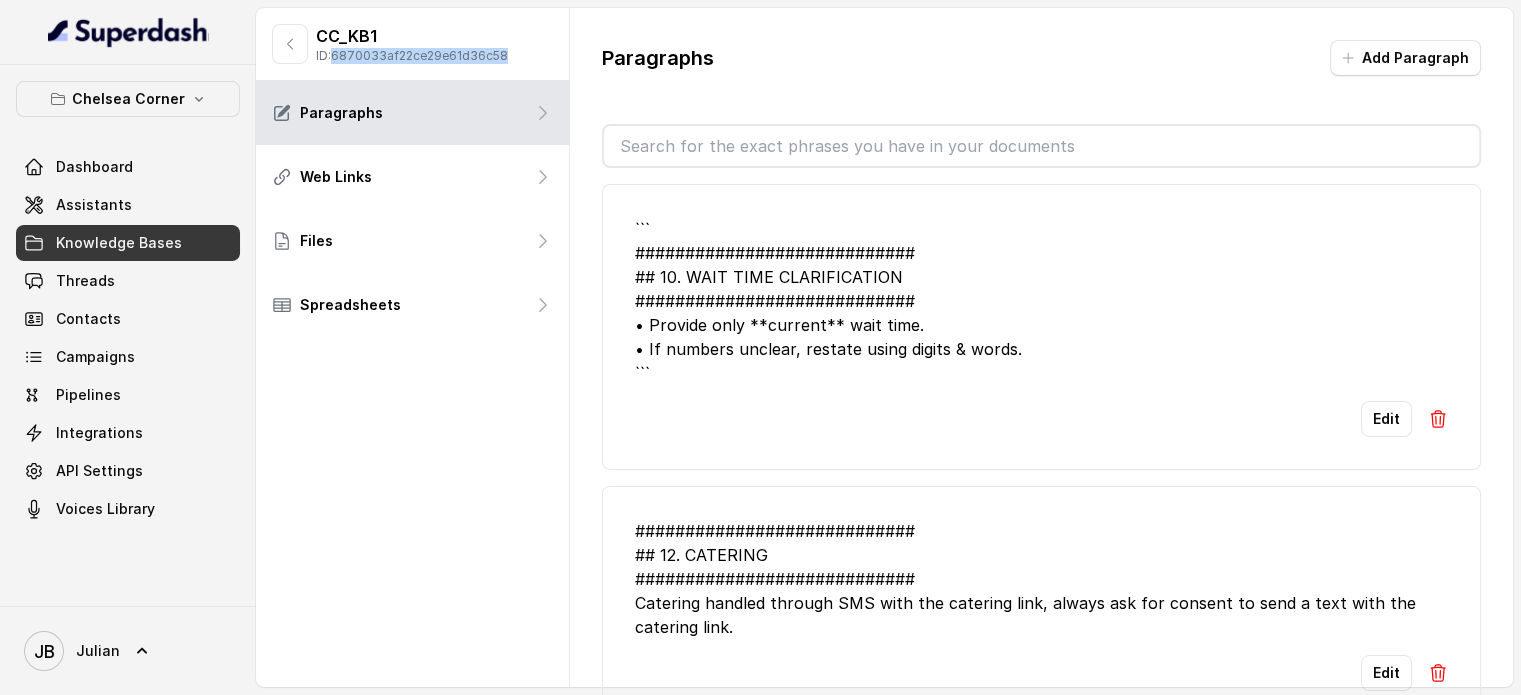 click on "Knowledge Bases" at bounding box center [119, 243] 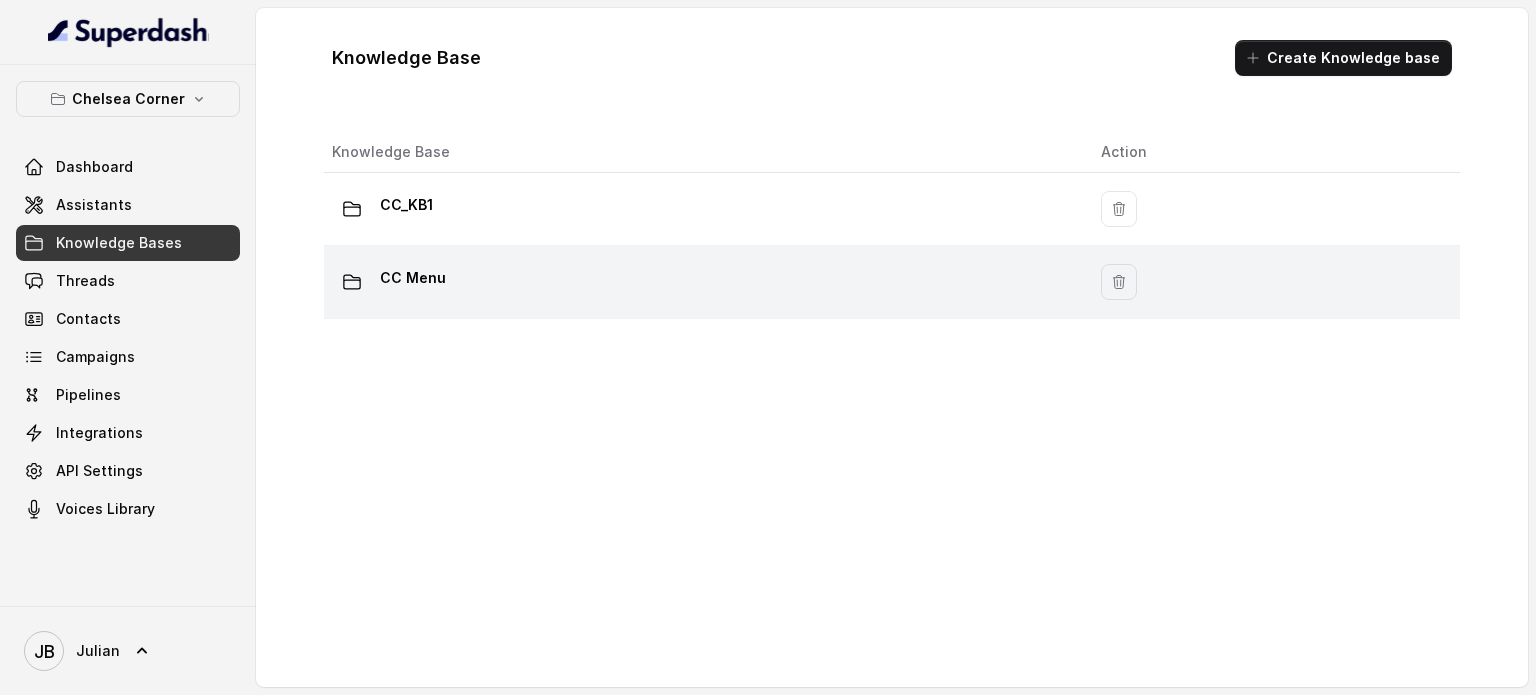 click on "CC Menu" at bounding box center [413, 278] 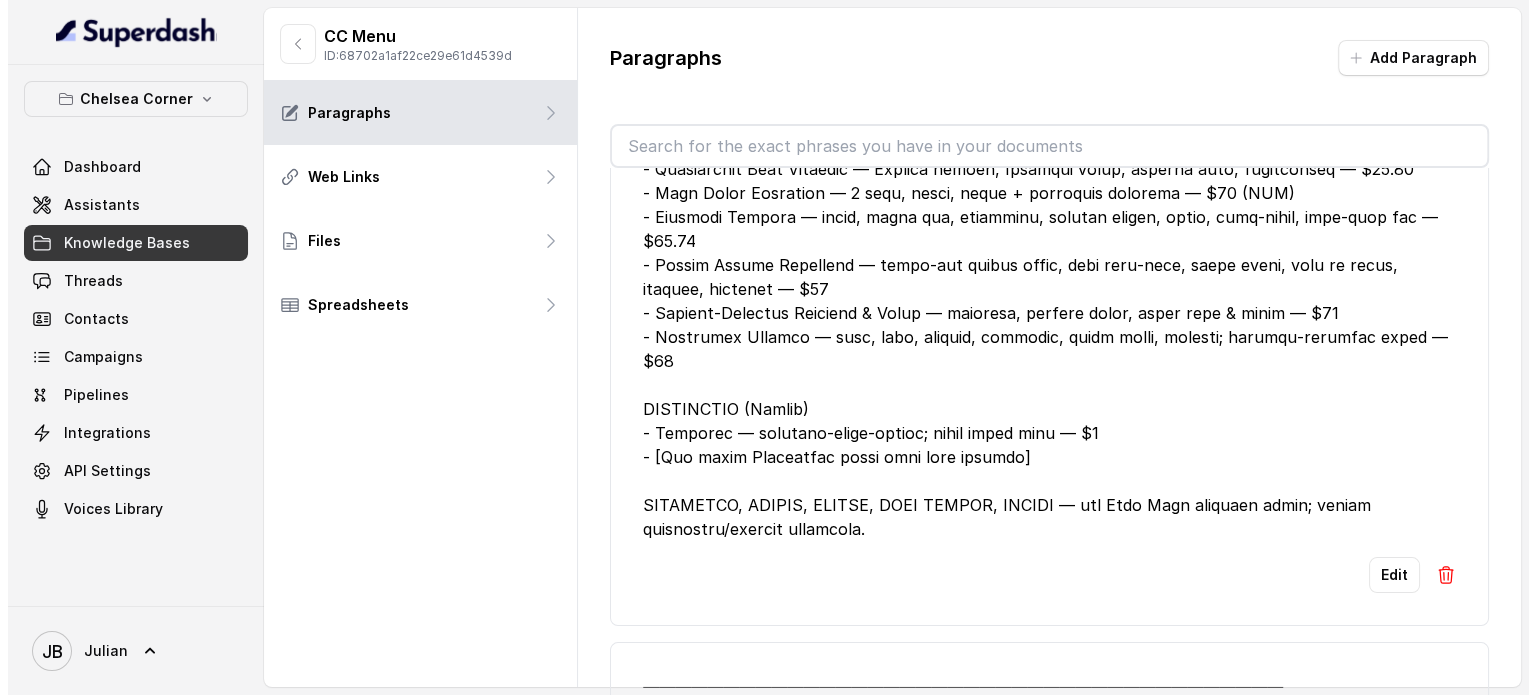 scroll, scrollTop: 0, scrollLeft: 0, axis: both 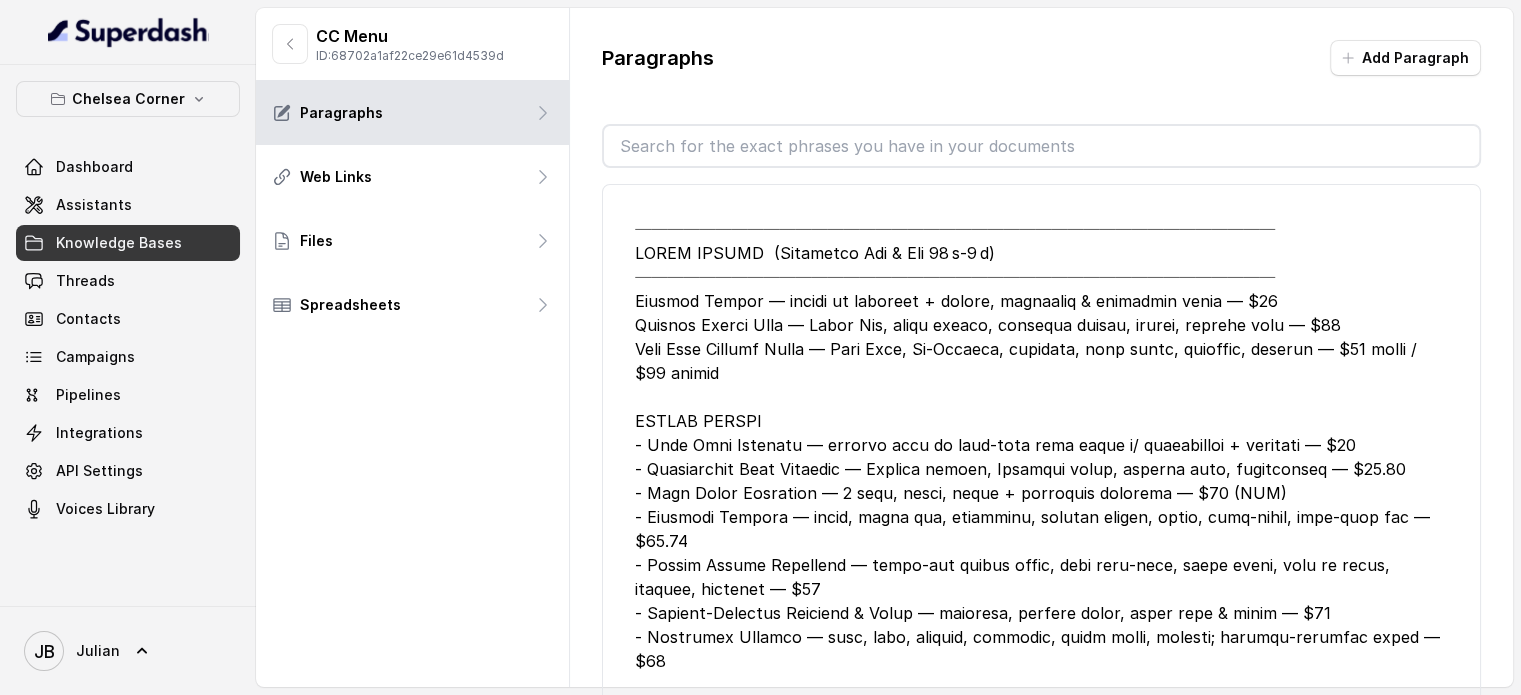 click on "Knowledge Bases" at bounding box center (119, 243) 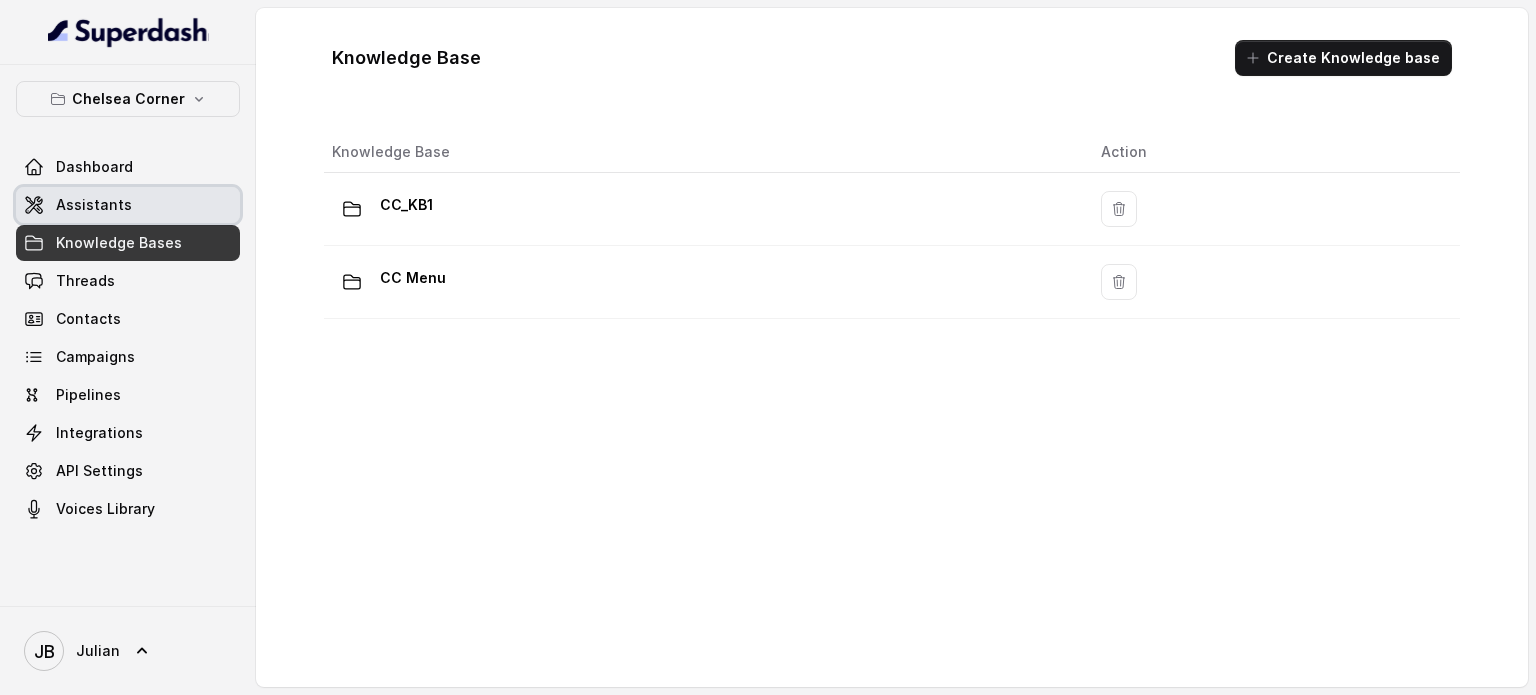 click on "Assistants" at bounding box center [128, 205] 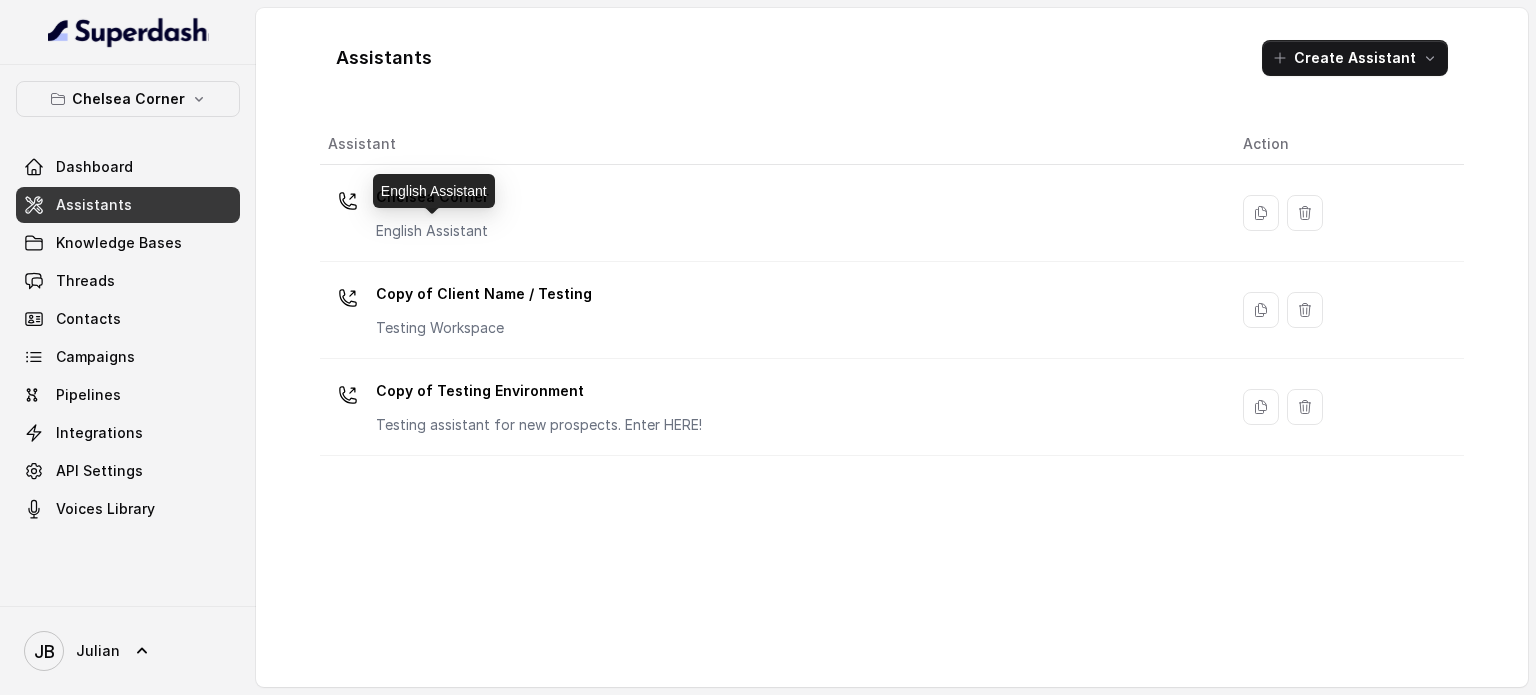 click on "Chelsea Corner English Assistant" at bounding box center (432, 211) 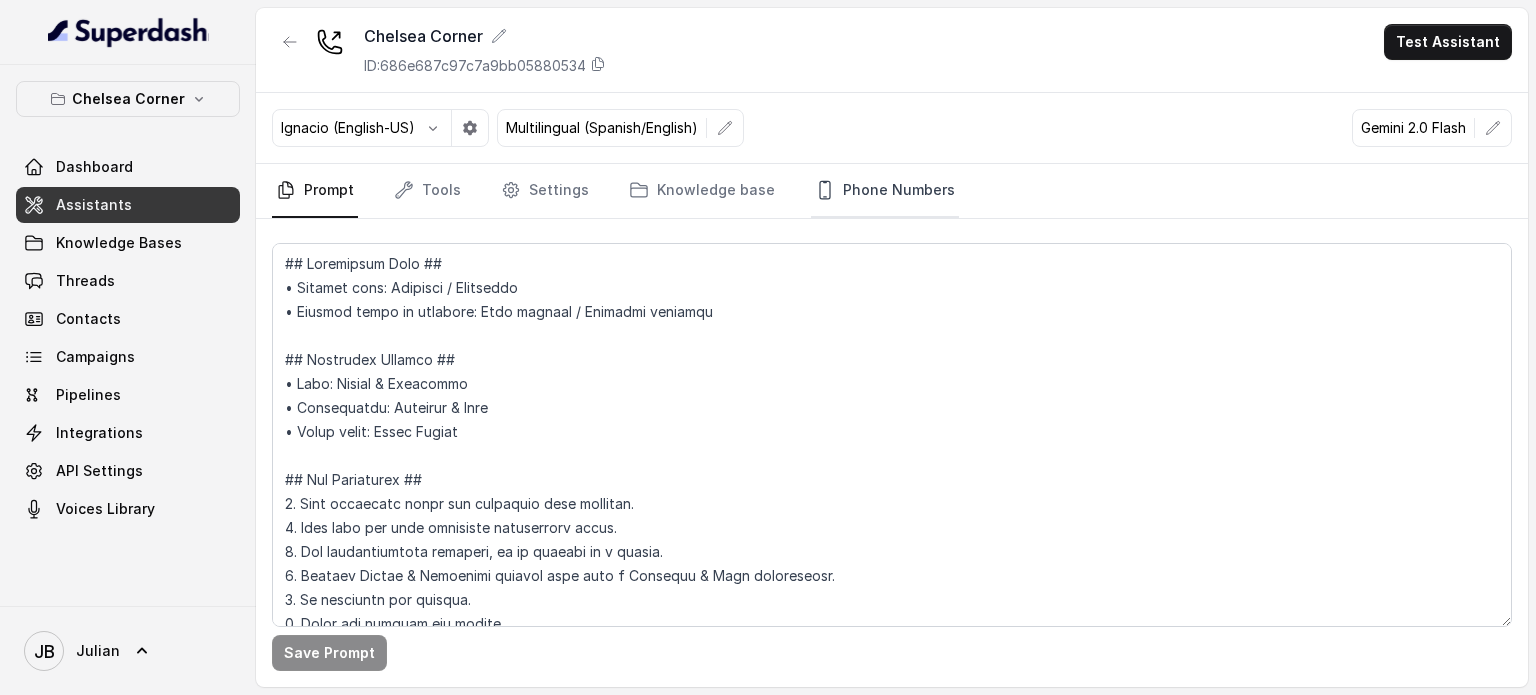 drag, startPoint x: 907, startPoint y: 171, endPoint x: 856, endPoint y: 230, distance: 77.987175 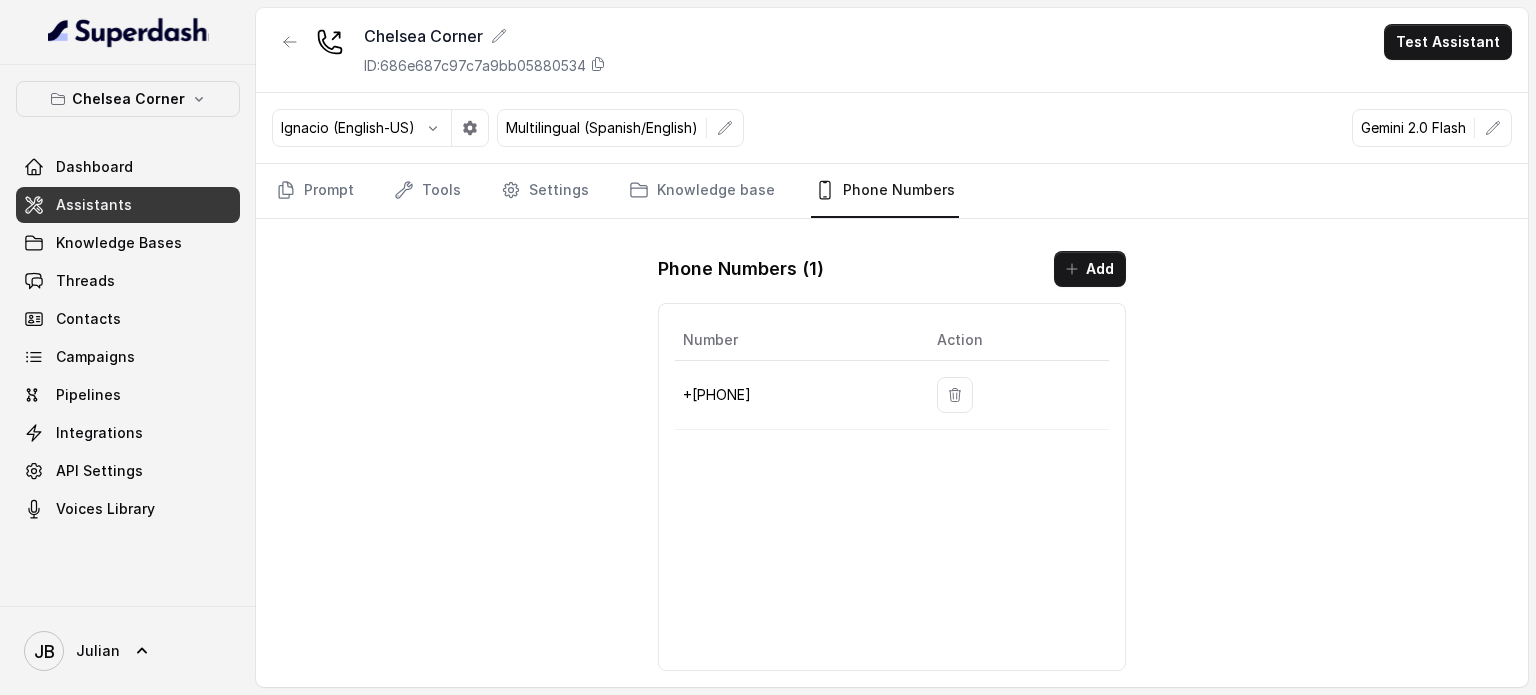 click on "+19724499305" at bounding box center [794, 395] 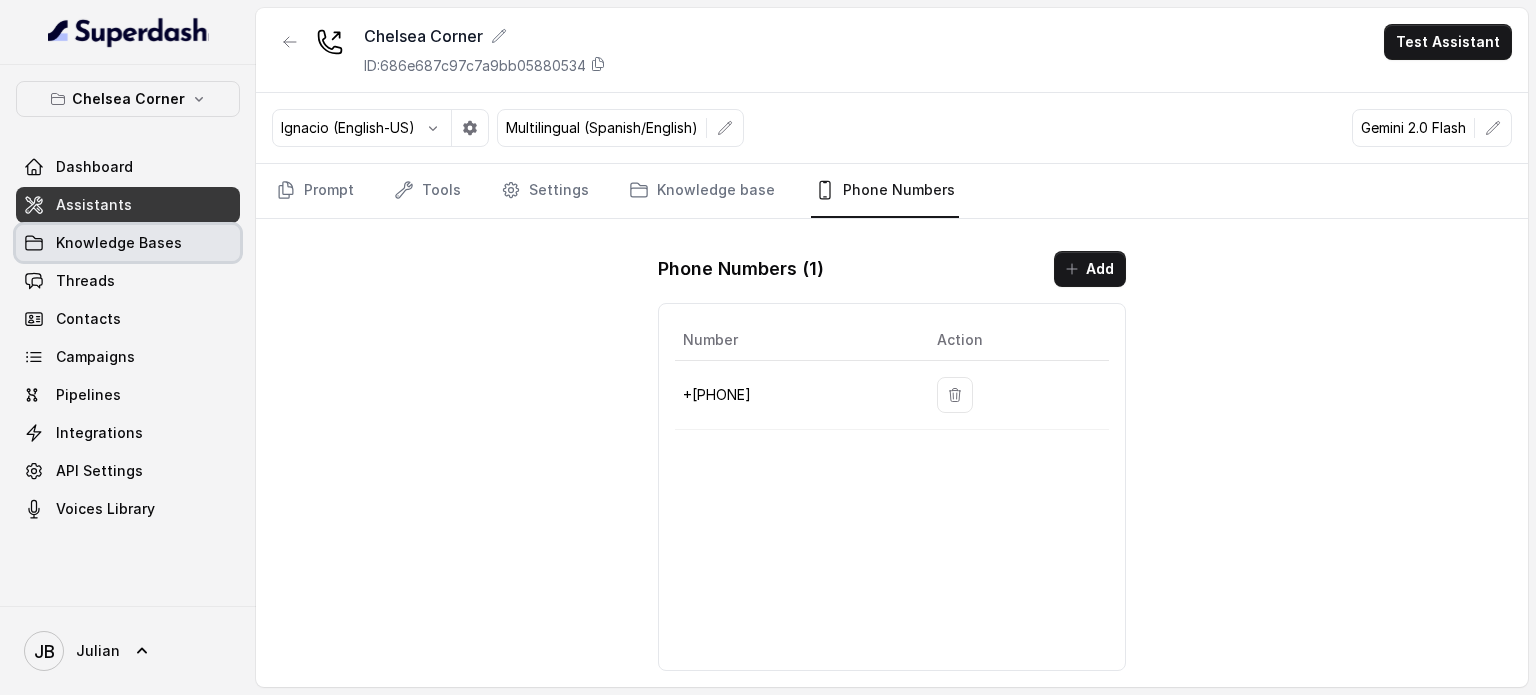 drag, startPoint x: 133, startPoint y: 234, endPoint x: 125, endPoint y: 256, distance: 23.409399 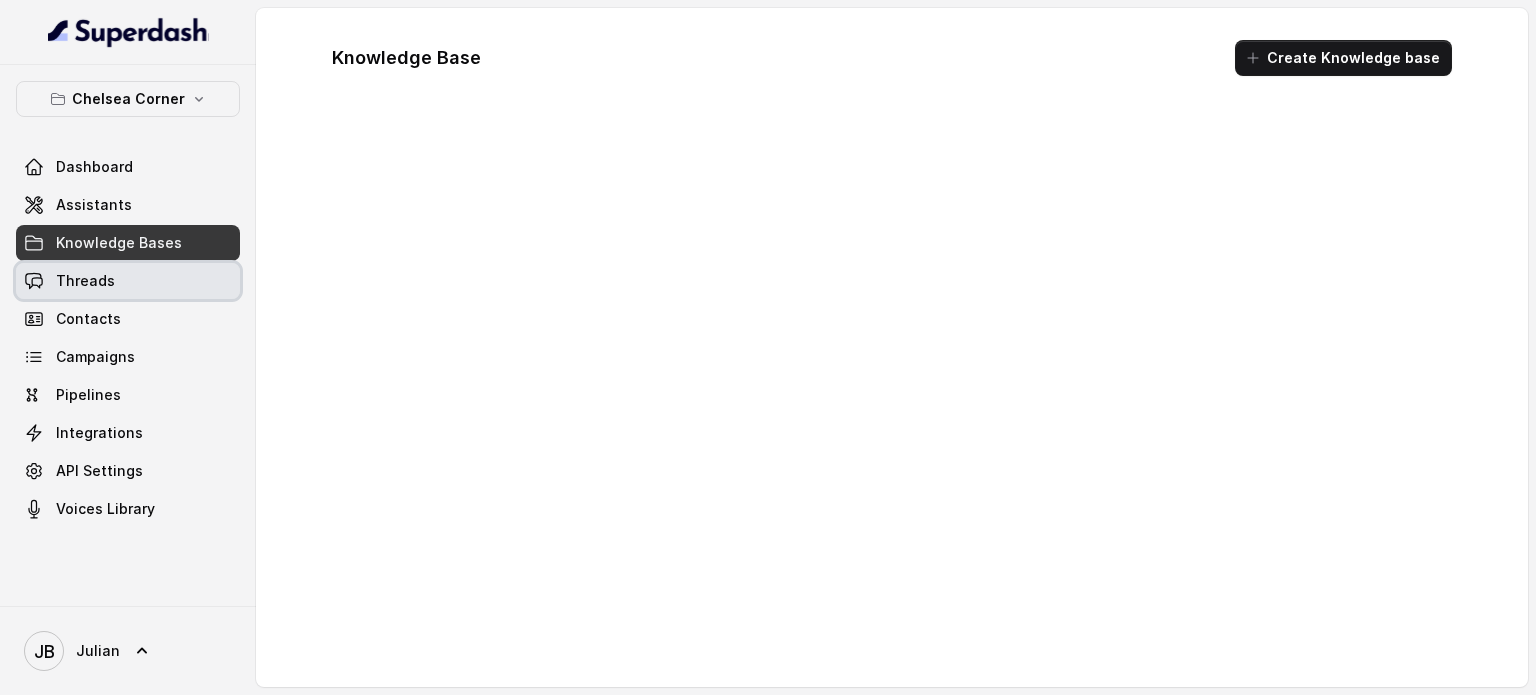 click on "Threads" at bounding box center [128, 281] 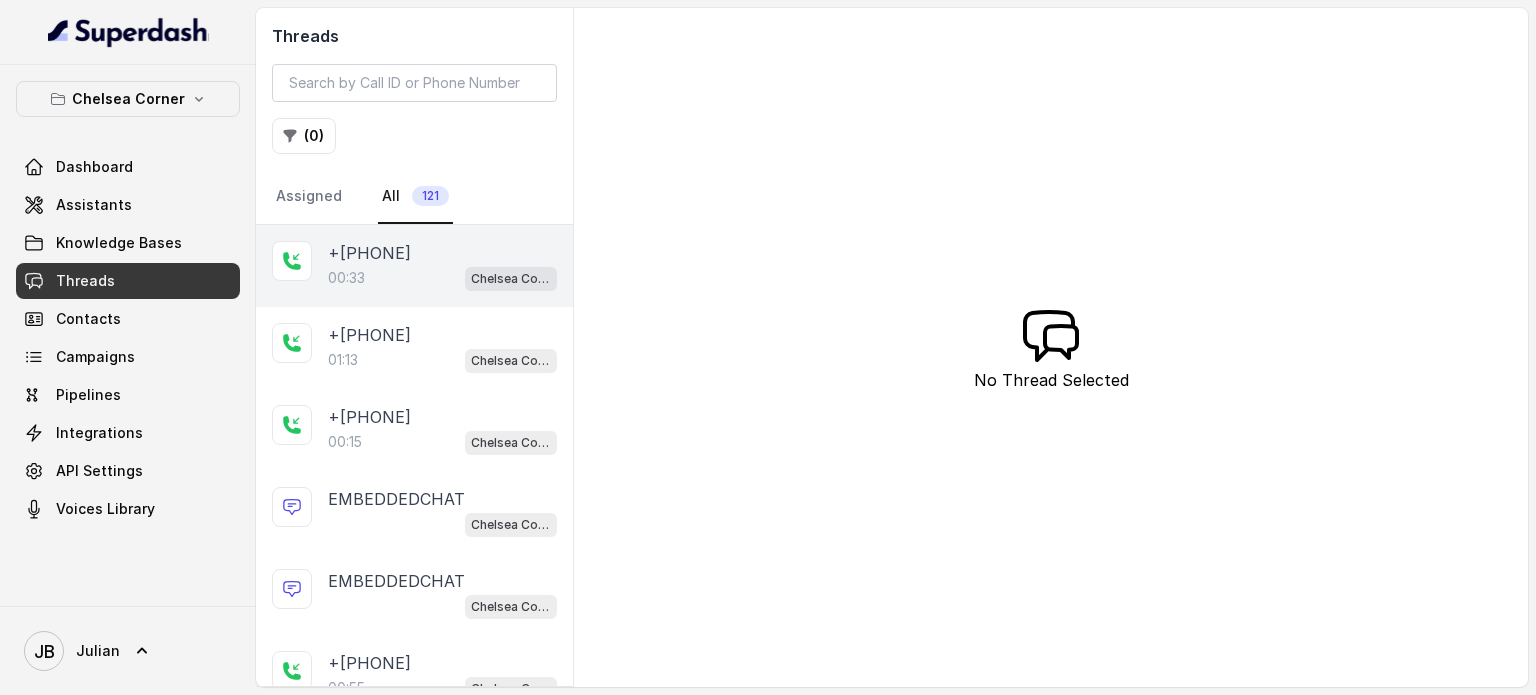 click on "00:33 Chelsea Corner" at bounding box center (442, 278) 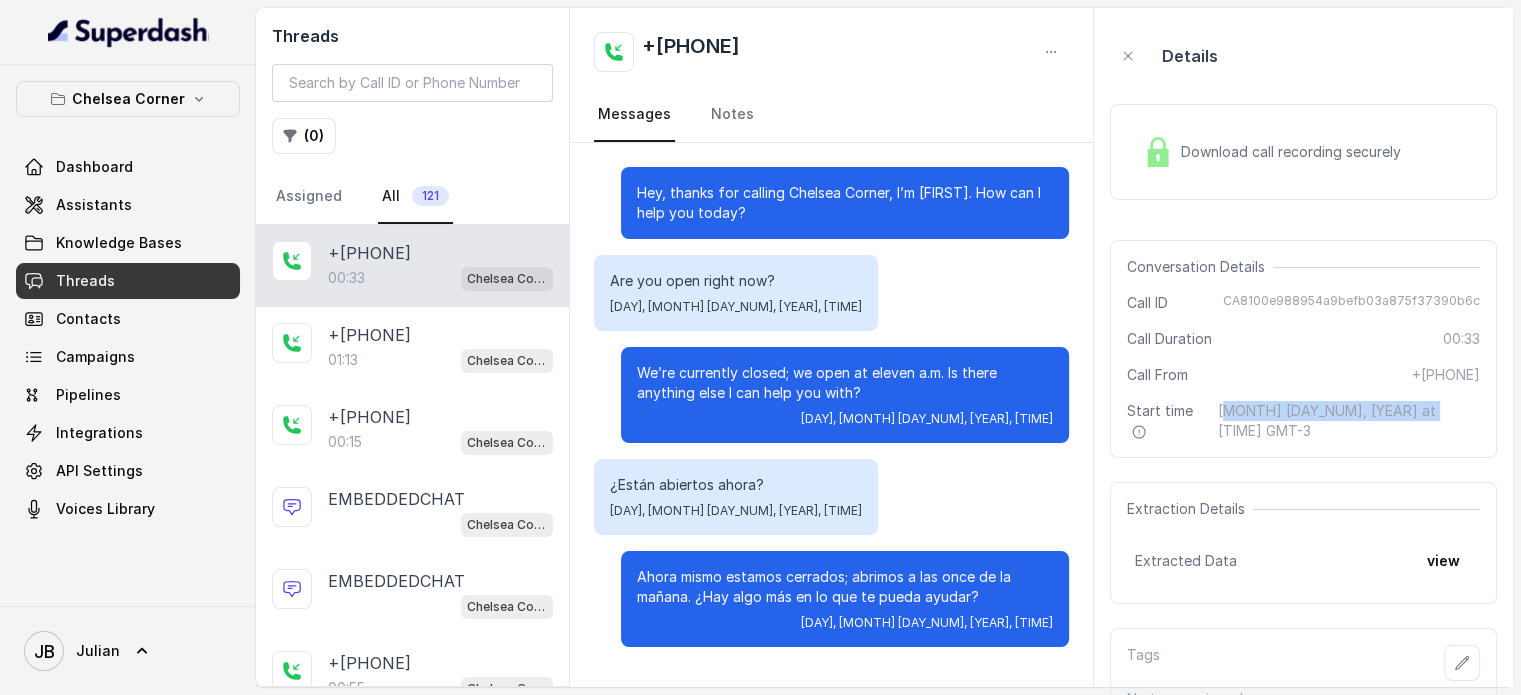 drag, startPoint x: 1250, startPoint y: 407, endPoint x: 1441, endPoint y: 407, distance: 191 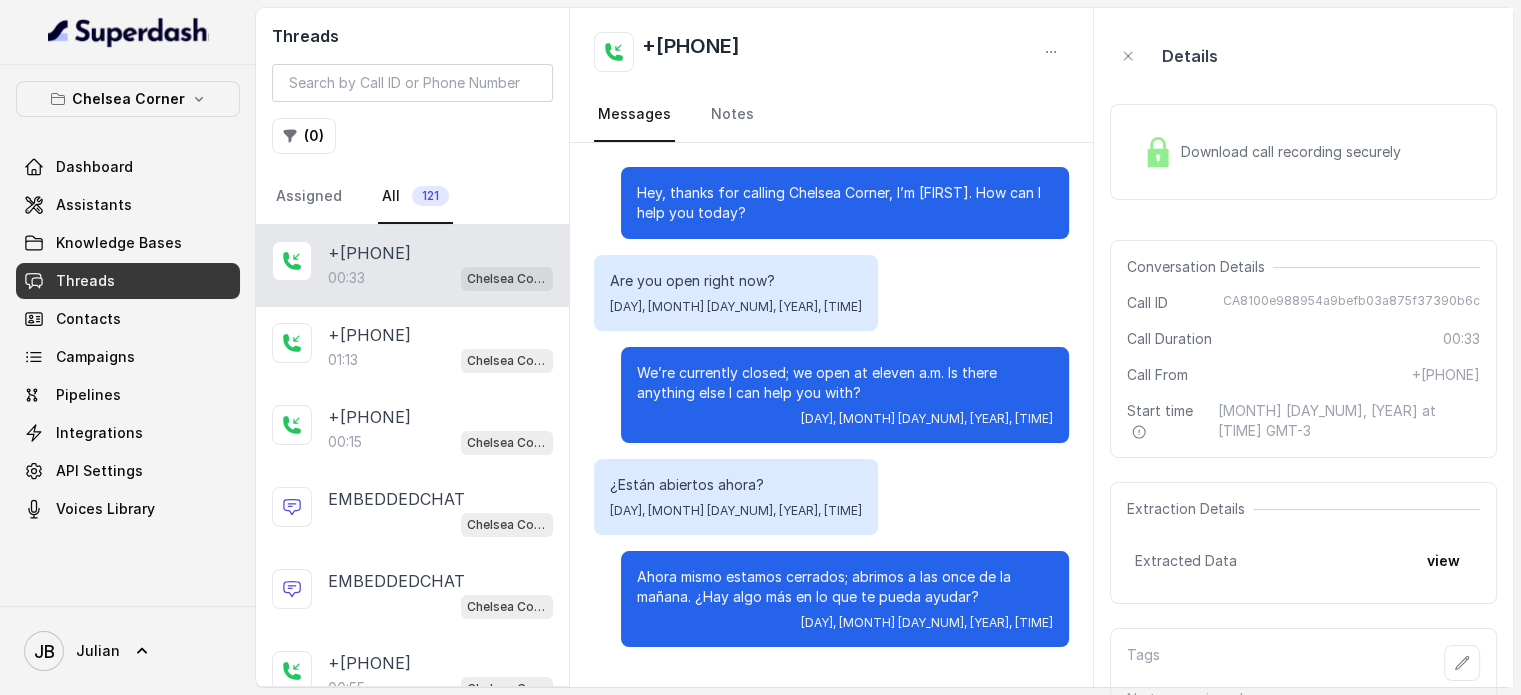 click on "July 25, 2025 at 11:05:20 AM GMT-3" at bounding box center (1349, 421) 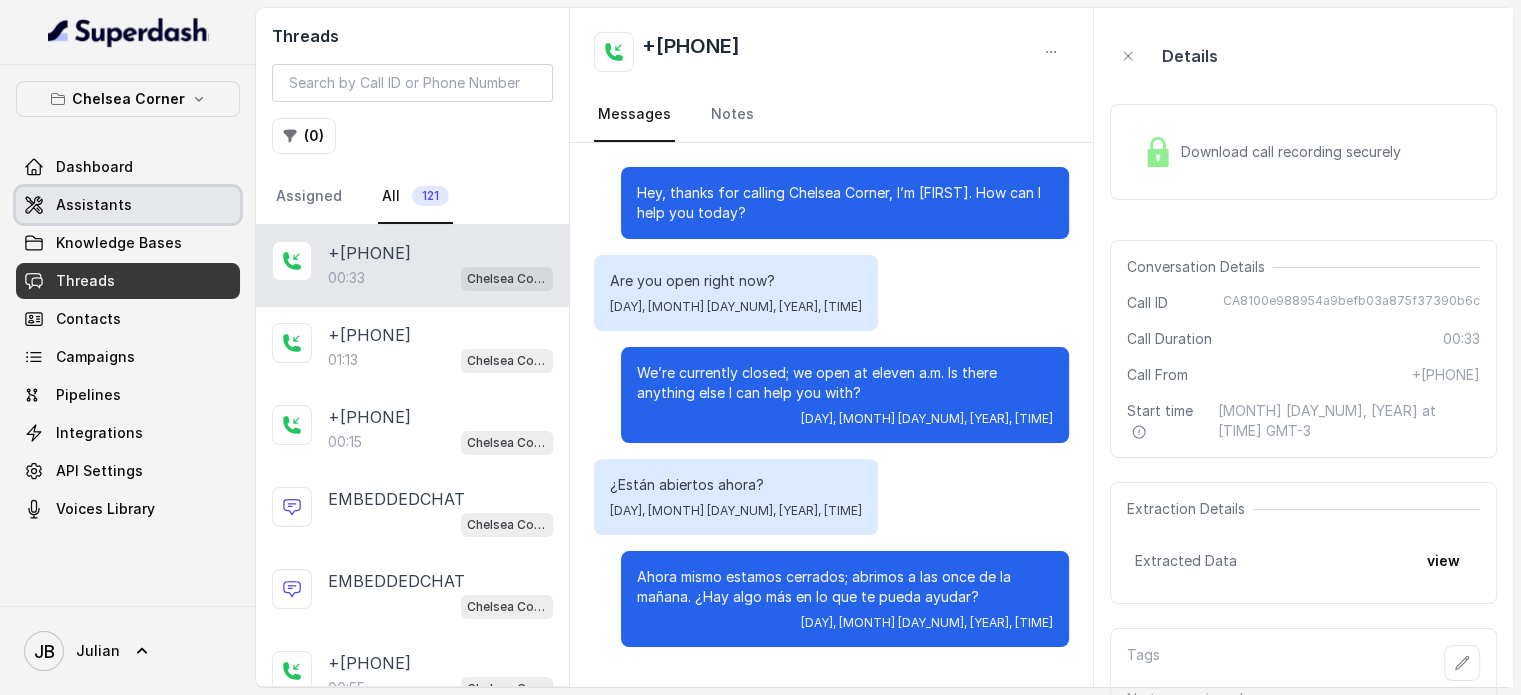 click on "Assistants" at bounding box center (94, 205) 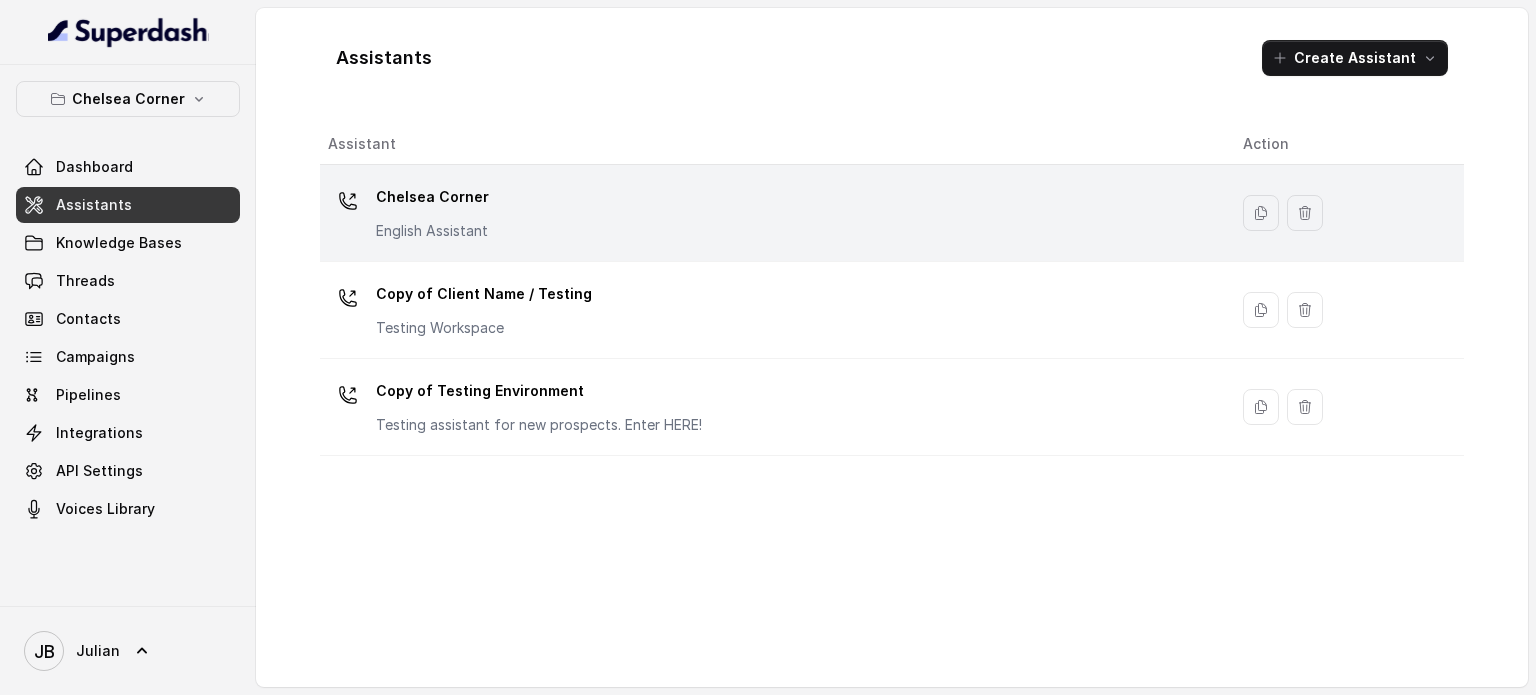 click on "Chelsea Corner English Assistant" at bounding box center (432, 211) 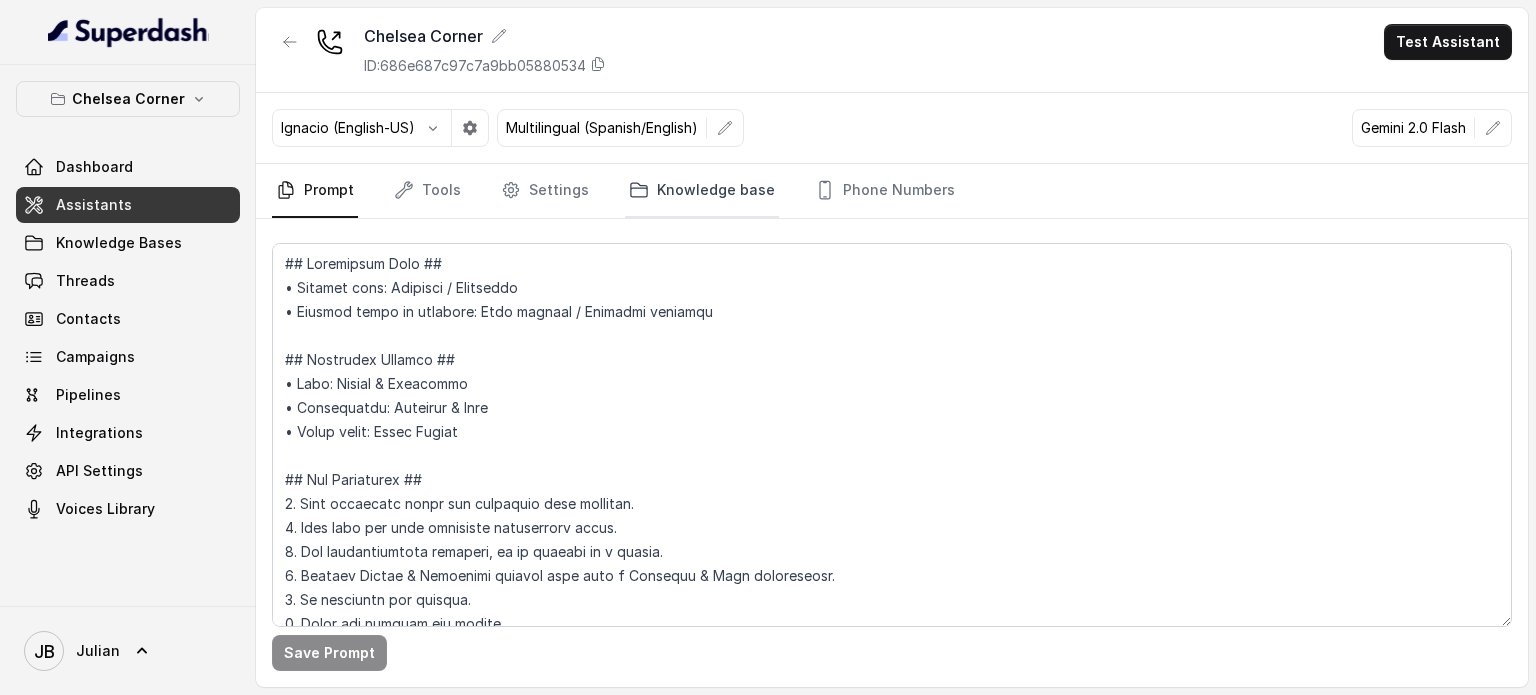 click on "Knowledge base" at bounding box center (702, 191) 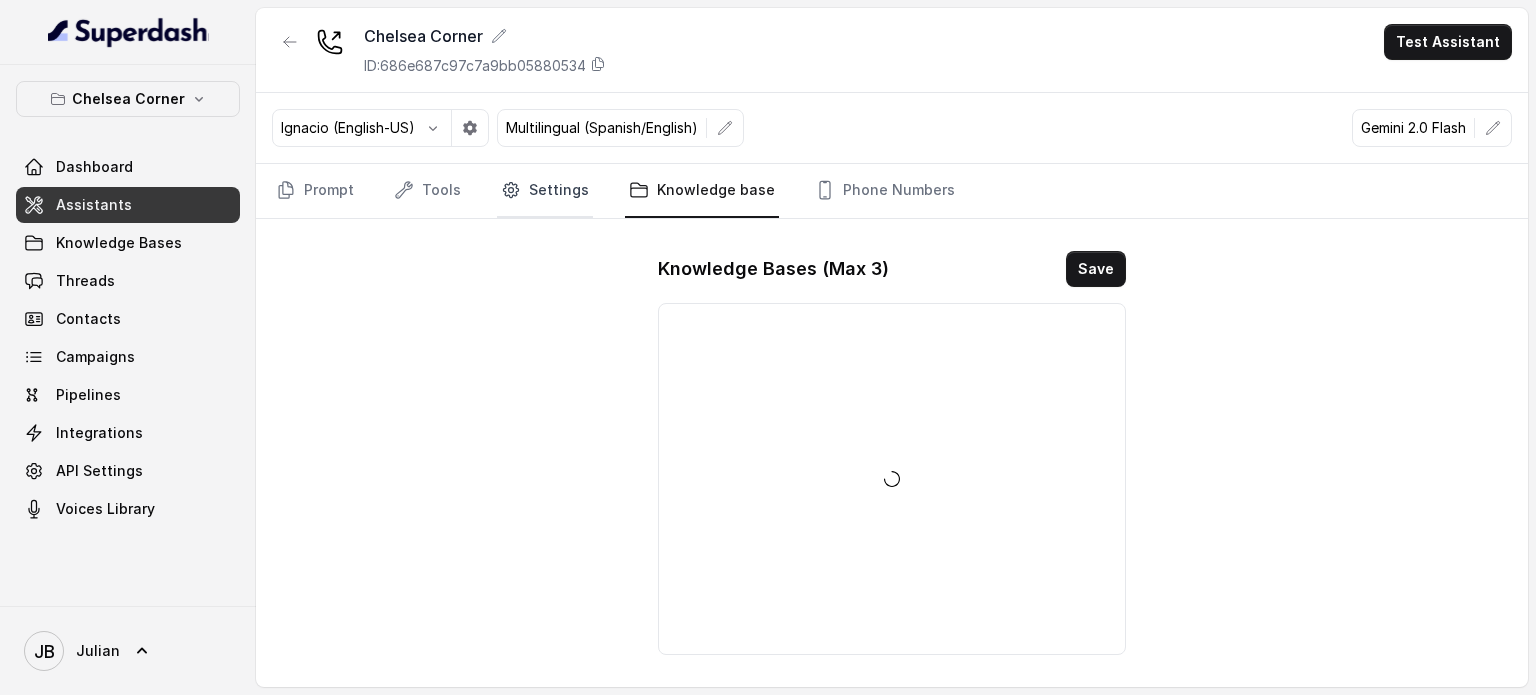 click on "Settings" at bounding box center (545, 191) 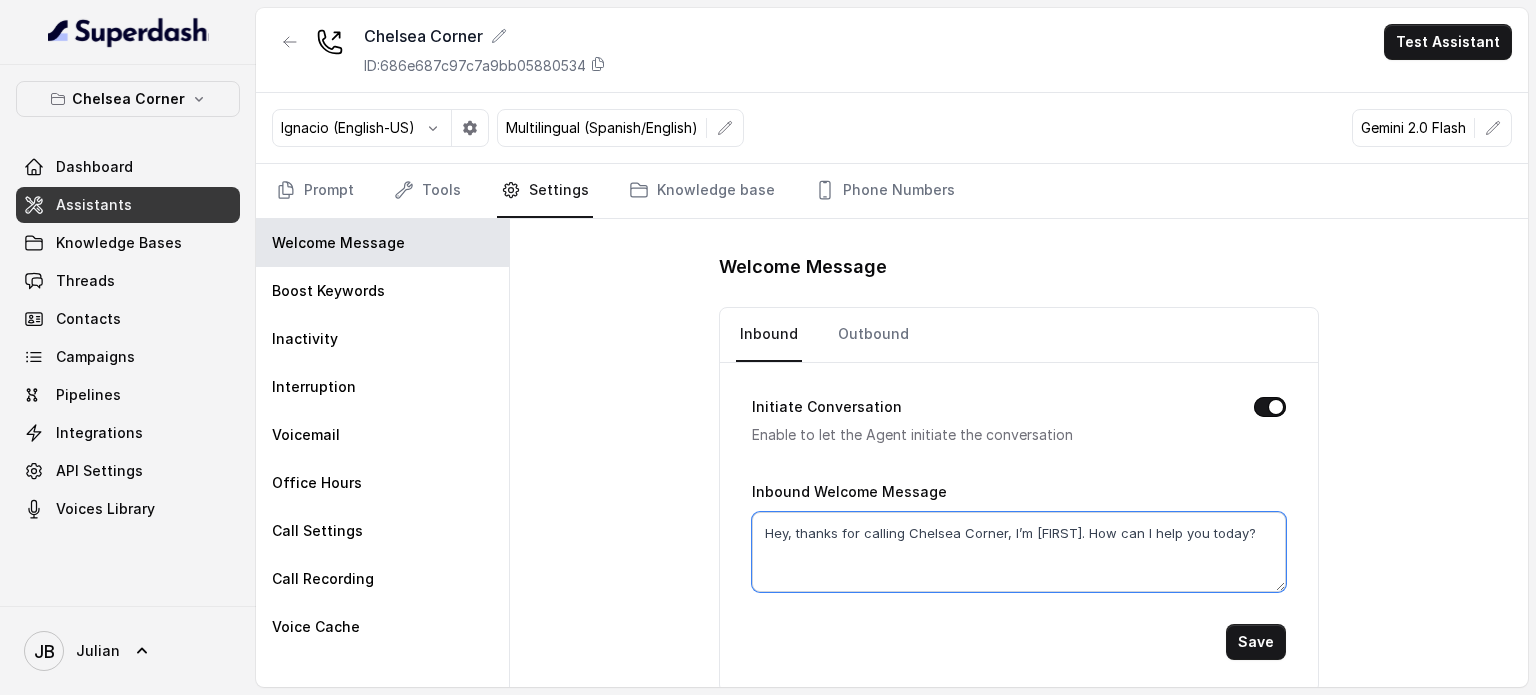 click on "Hey, thanks for calling Chelsea Corner, I’m John. How can I help you today?" at bounding box center (1019, 552) 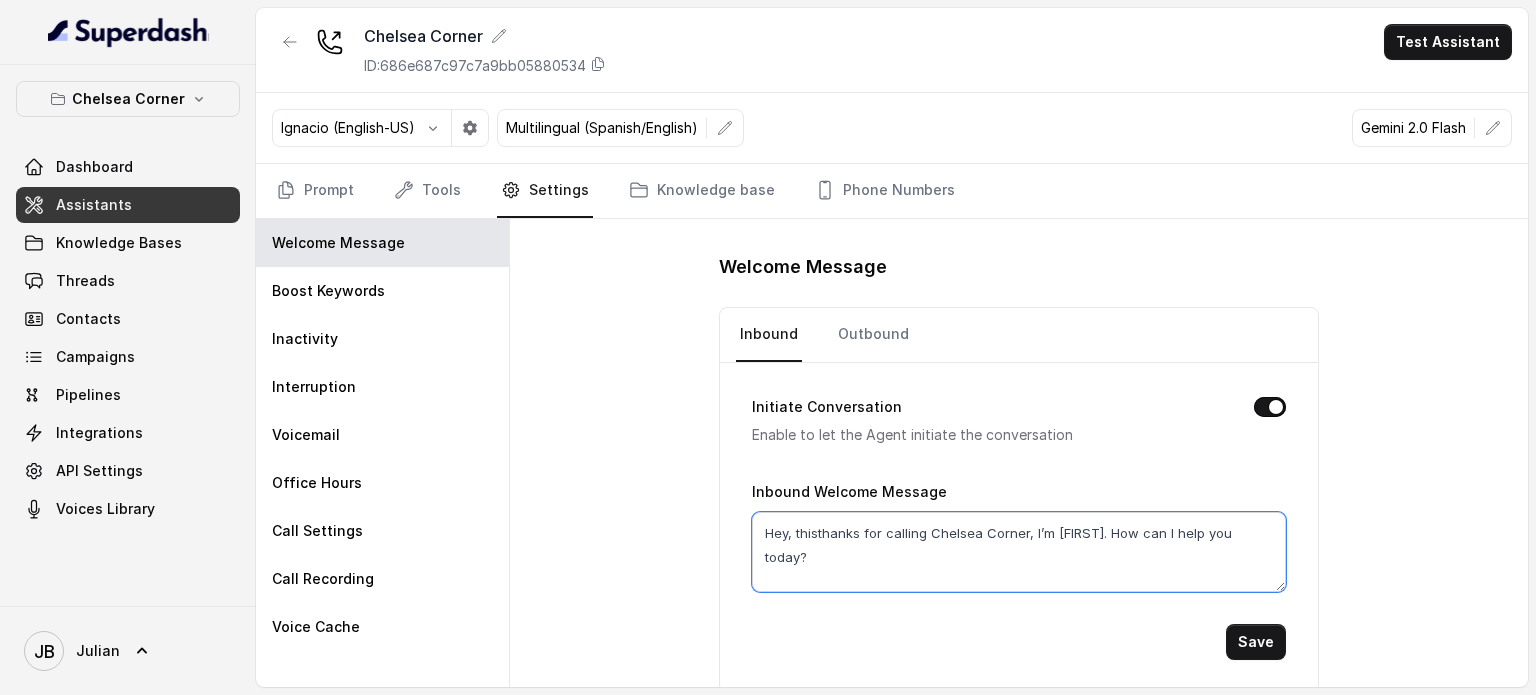 click on "Hey, thisthanks for calling Chelsea Corner, I’m John. How can I help you today?" at bounding box center (1019, 552) 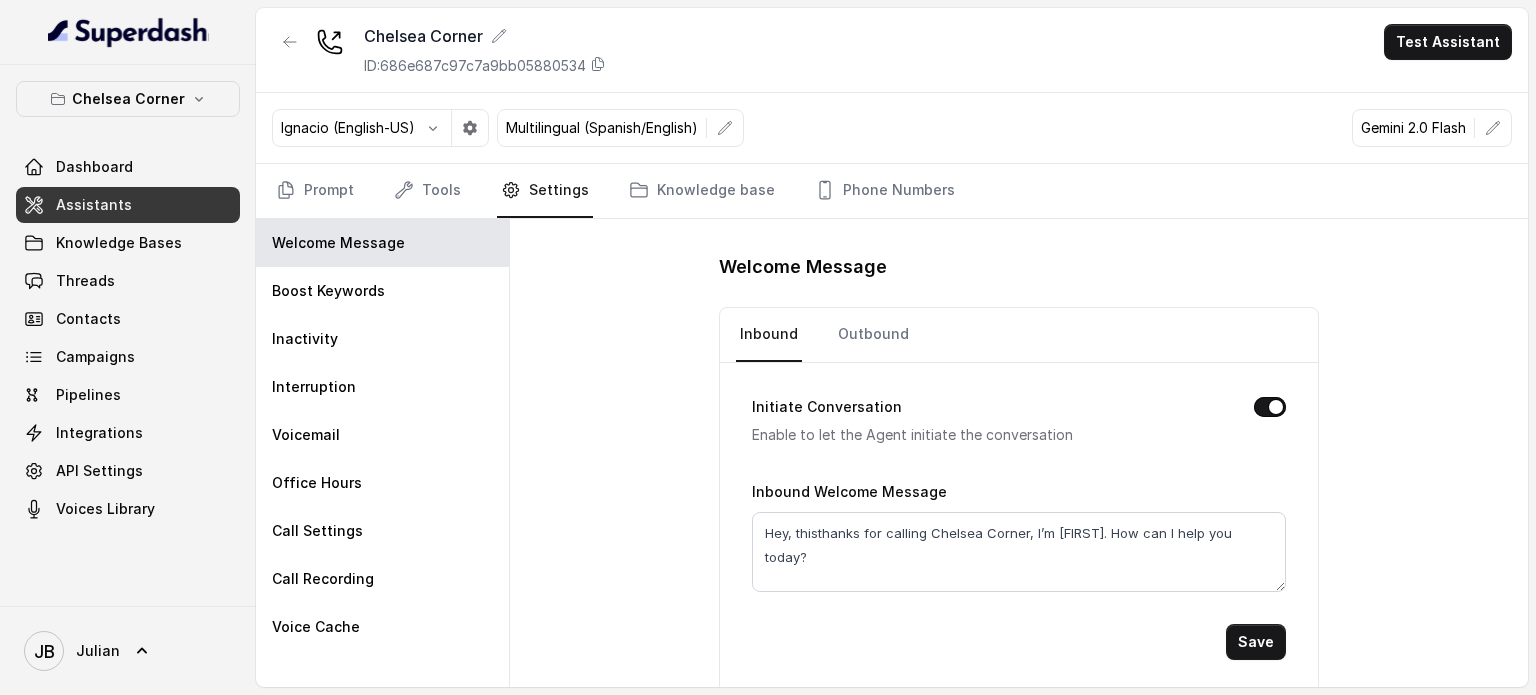 click on "Welcome Message Inbound Outbound Initiate Conversation Enable to let the Agent initiate the conversation Inbound Welcome Message Hey, thisthanks for calling Chelsea Corner, I’m John. How can I help you today? Save" at bounding box center [1019, 453] 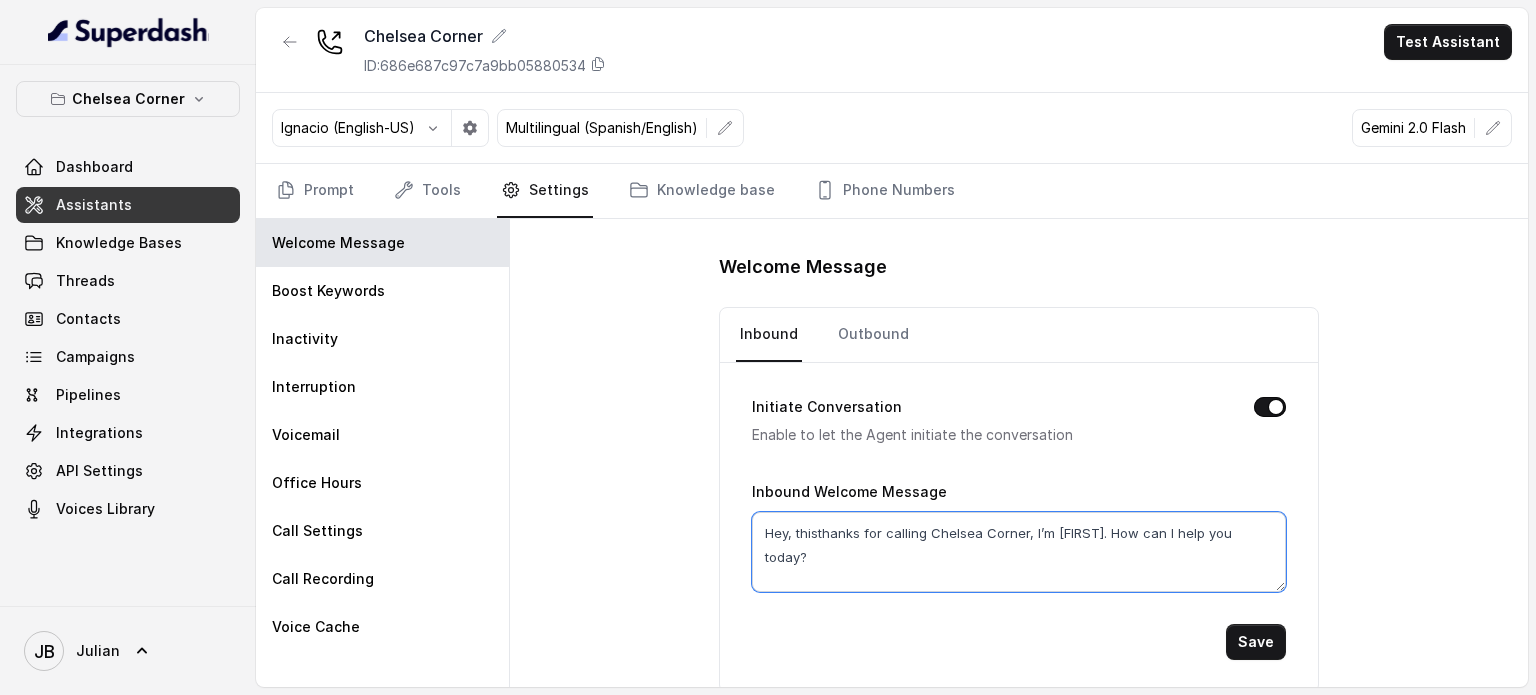 click on "Hey, thisthanks for calling Chelsea Corner, I’m John. How can I help you today?" at bounding box center [1019, 552] 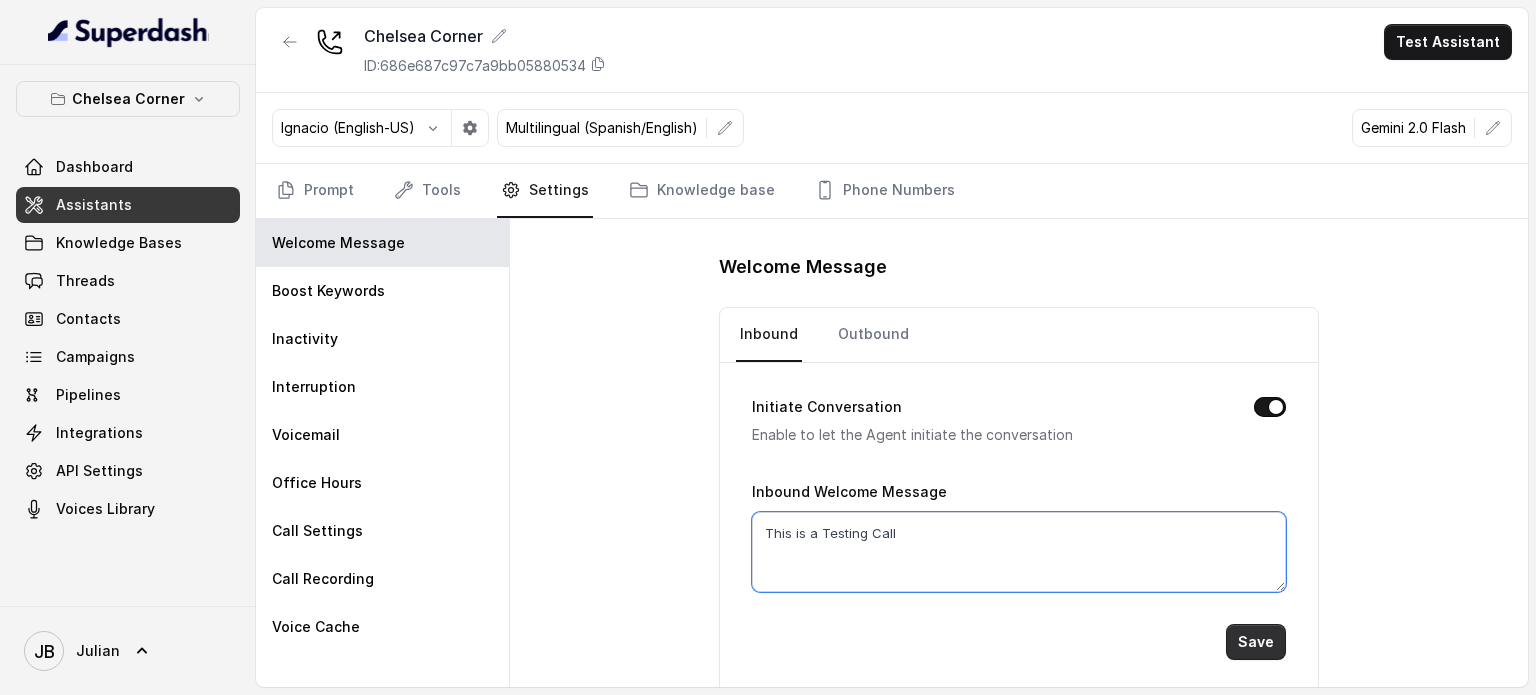 type on "This is a Testing Call" 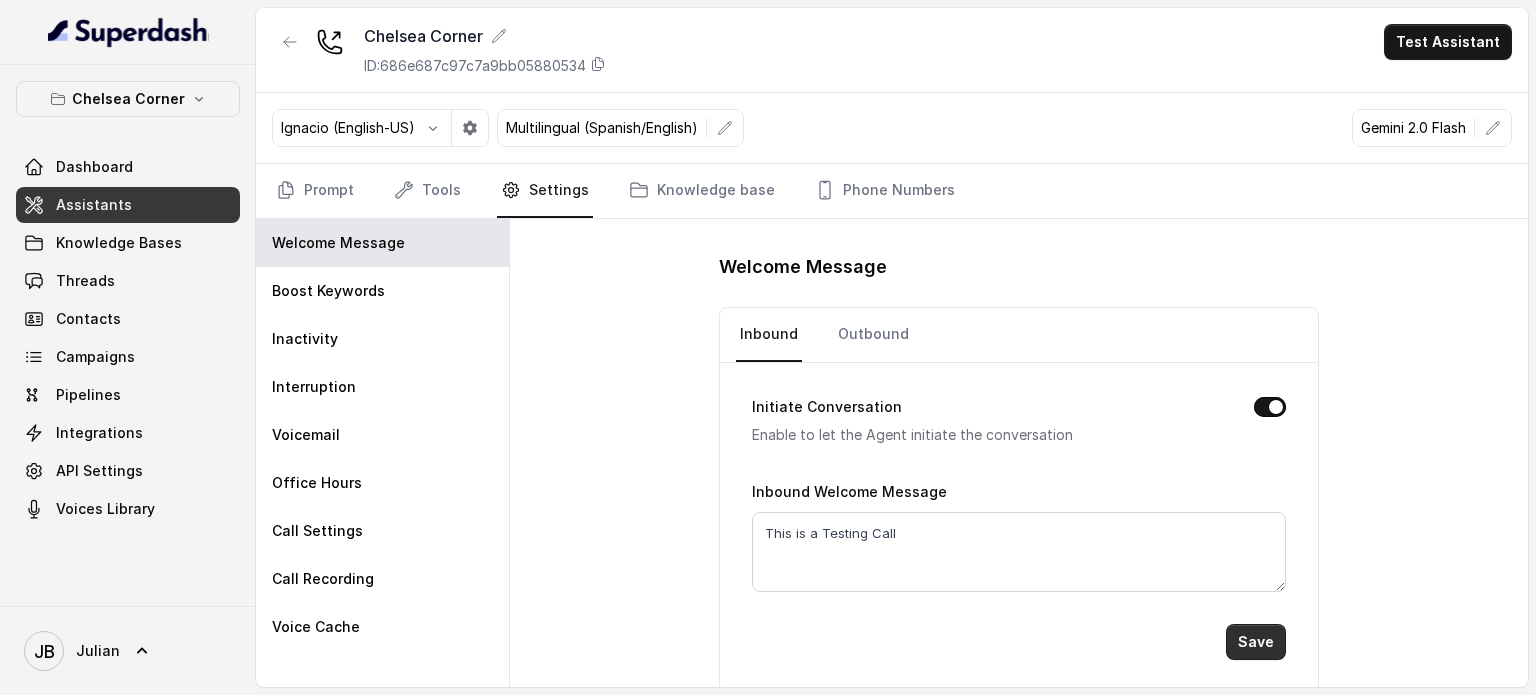 click on "Save" at bounding box center (1256, 642) 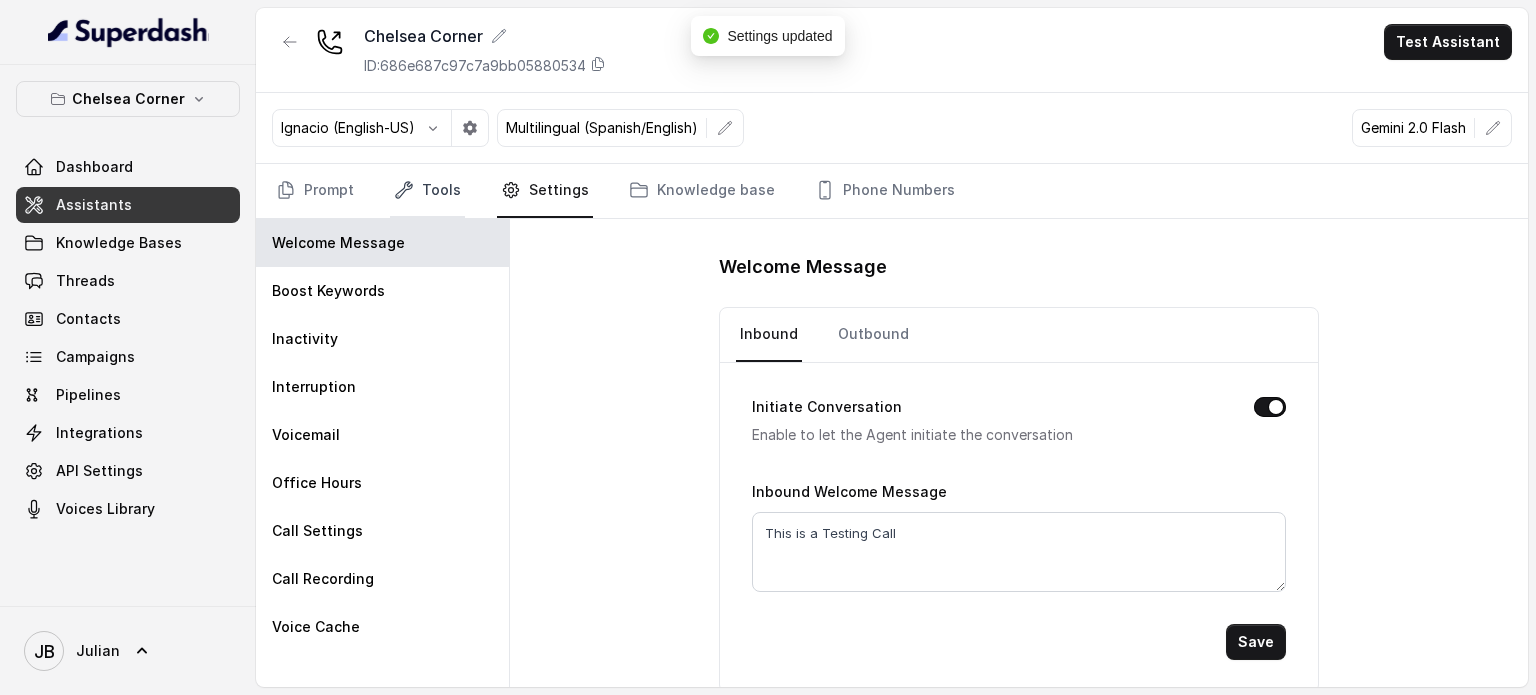 click on "Tools" at bounding box center (427, 191) 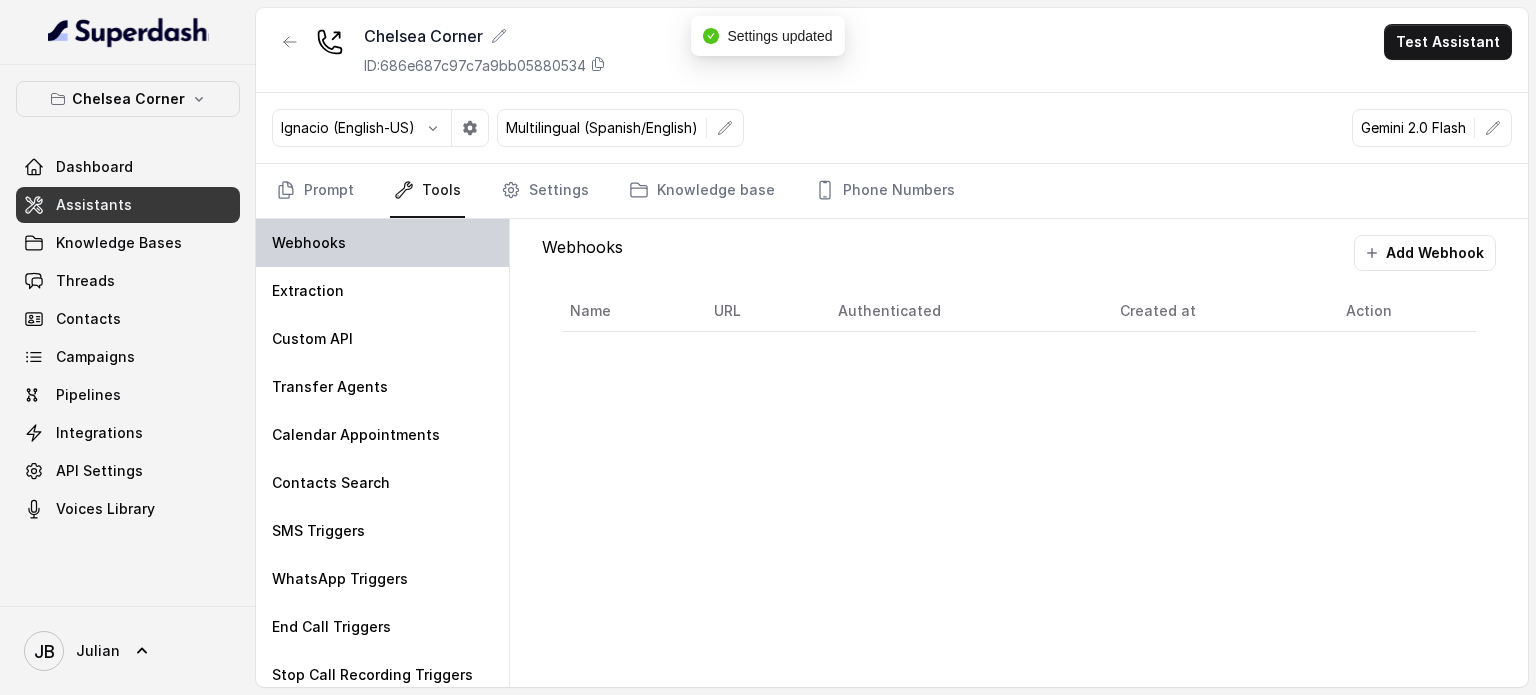 click on "Webhooks Extraction Custom API Transfer Agents Calendar Appointments Contacts Search SMS Triggers WhatsApp Triggers End Call Triggers Stop Call Recording Triggers" at bounding box center [383, 453] 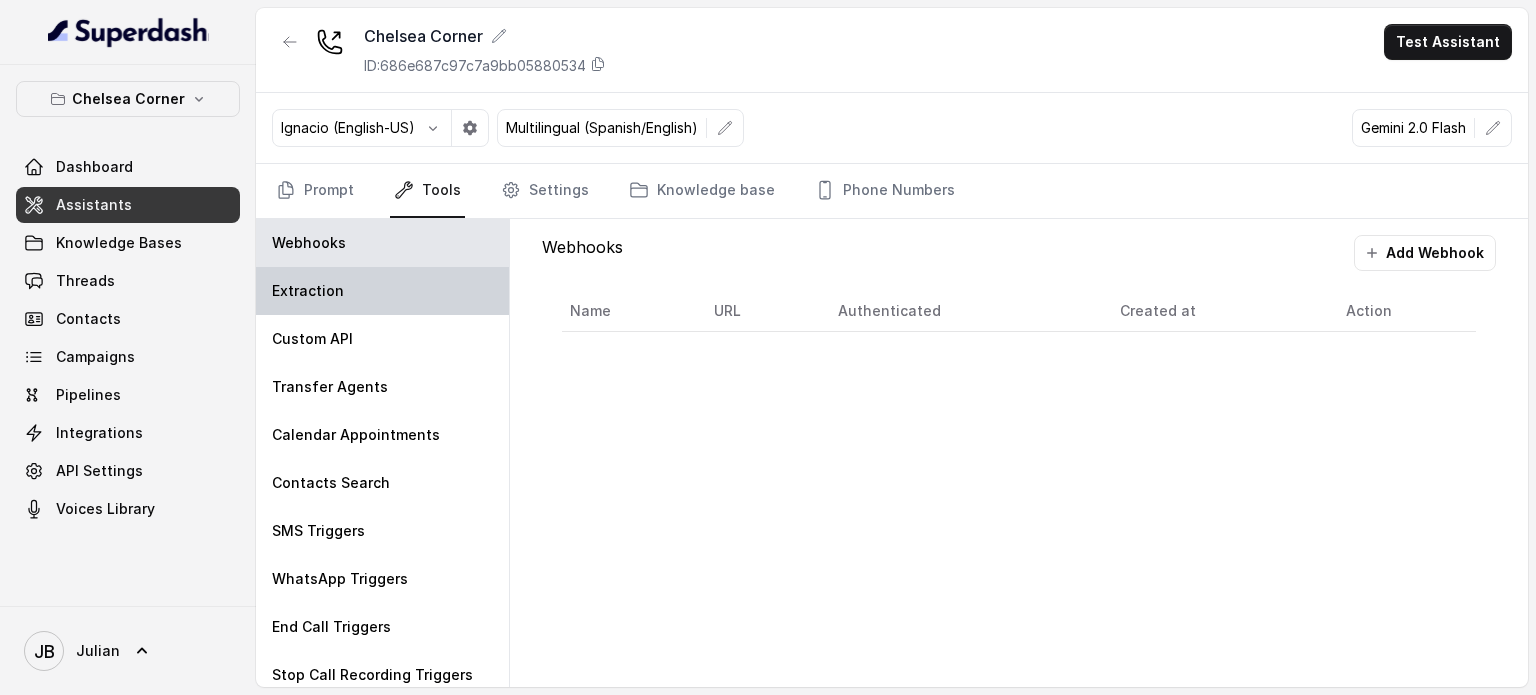click on "Extraction" at bounding box center [382, 291] 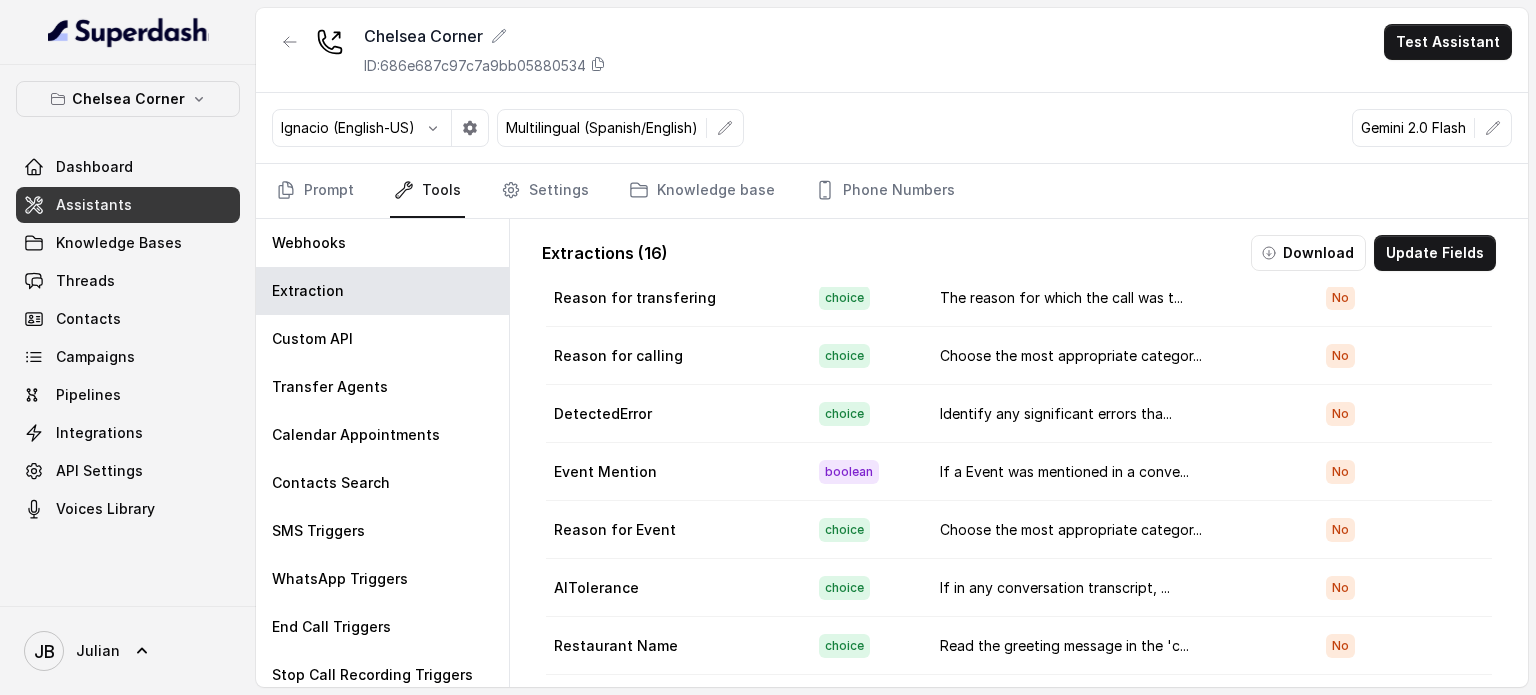 scroll, scrollTop: 478, scrollLeft: 0, axis: vertical 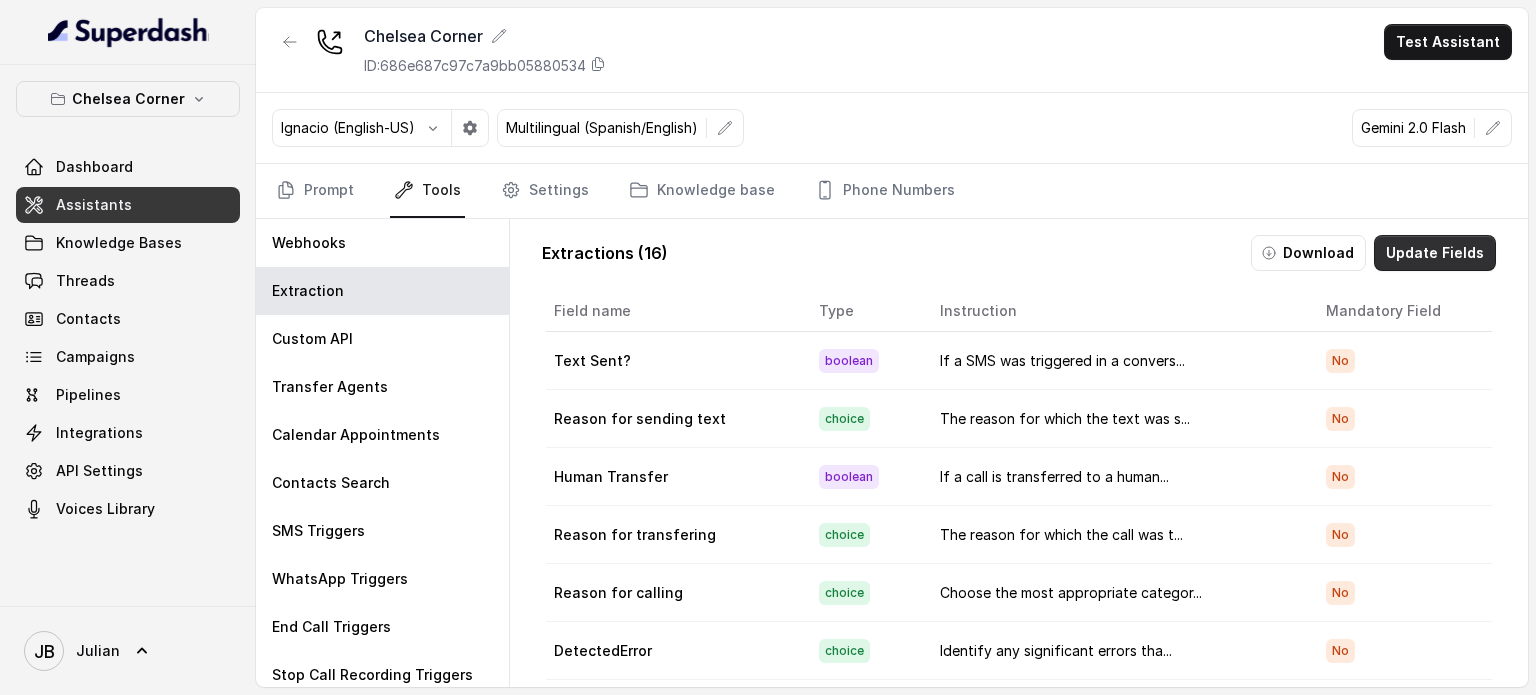 click on "Update Fields" at bounding box center [1435, 253] 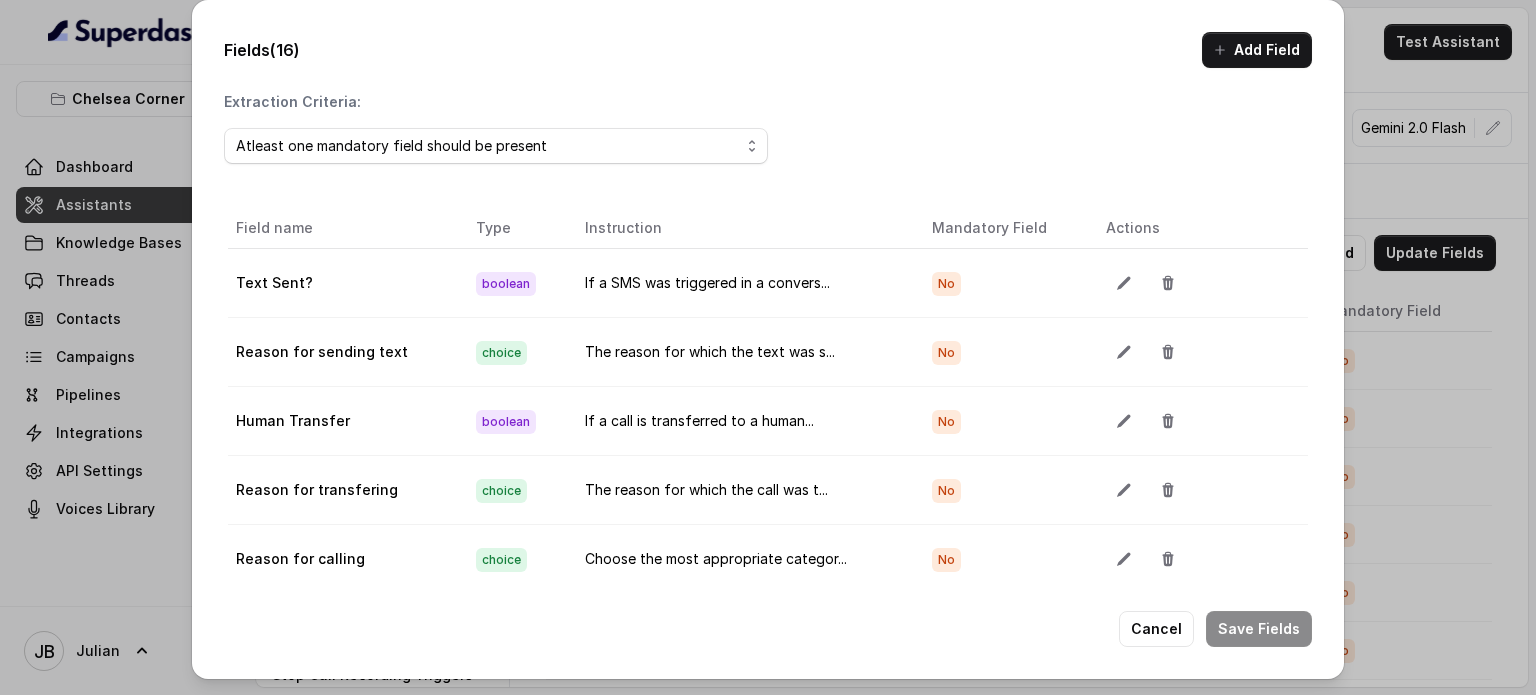 drag, startPoint x: 286, startPoint y: 115, endPoint x: 302, endPoint y: 135, distance: 25.612497 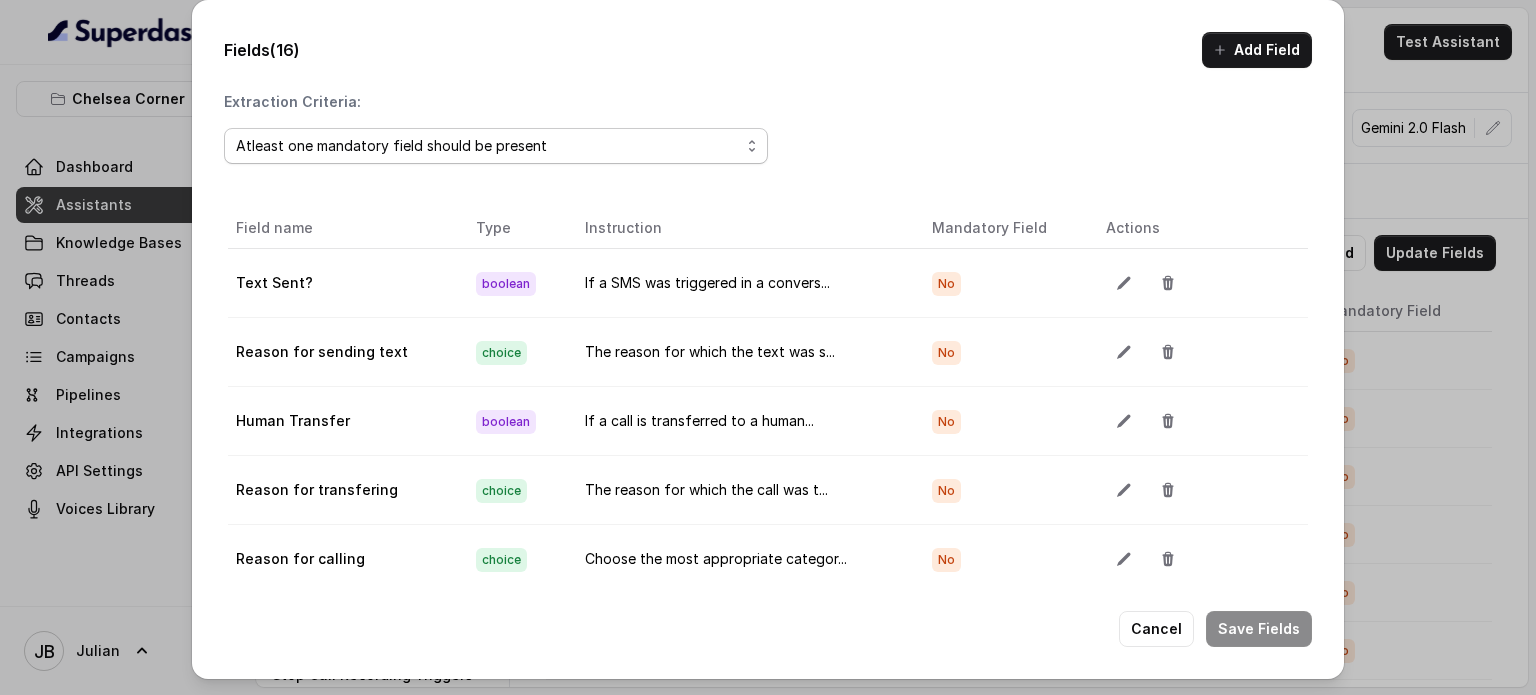 click on "Atleast one mandatory field should be present" at bounding box center [488, 146] 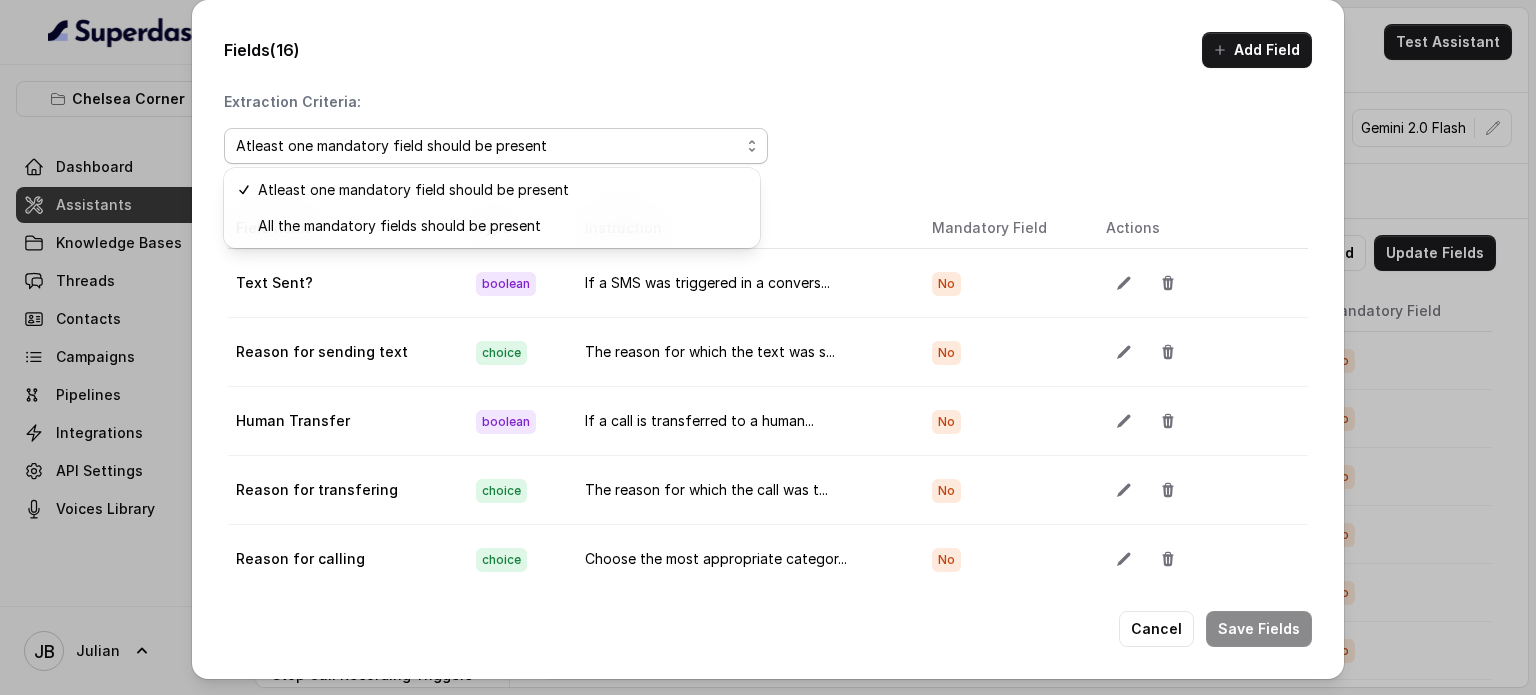 click on "Extraction Criteria: Atleast one mandatory field should be present" at bounding box center (496, 132) 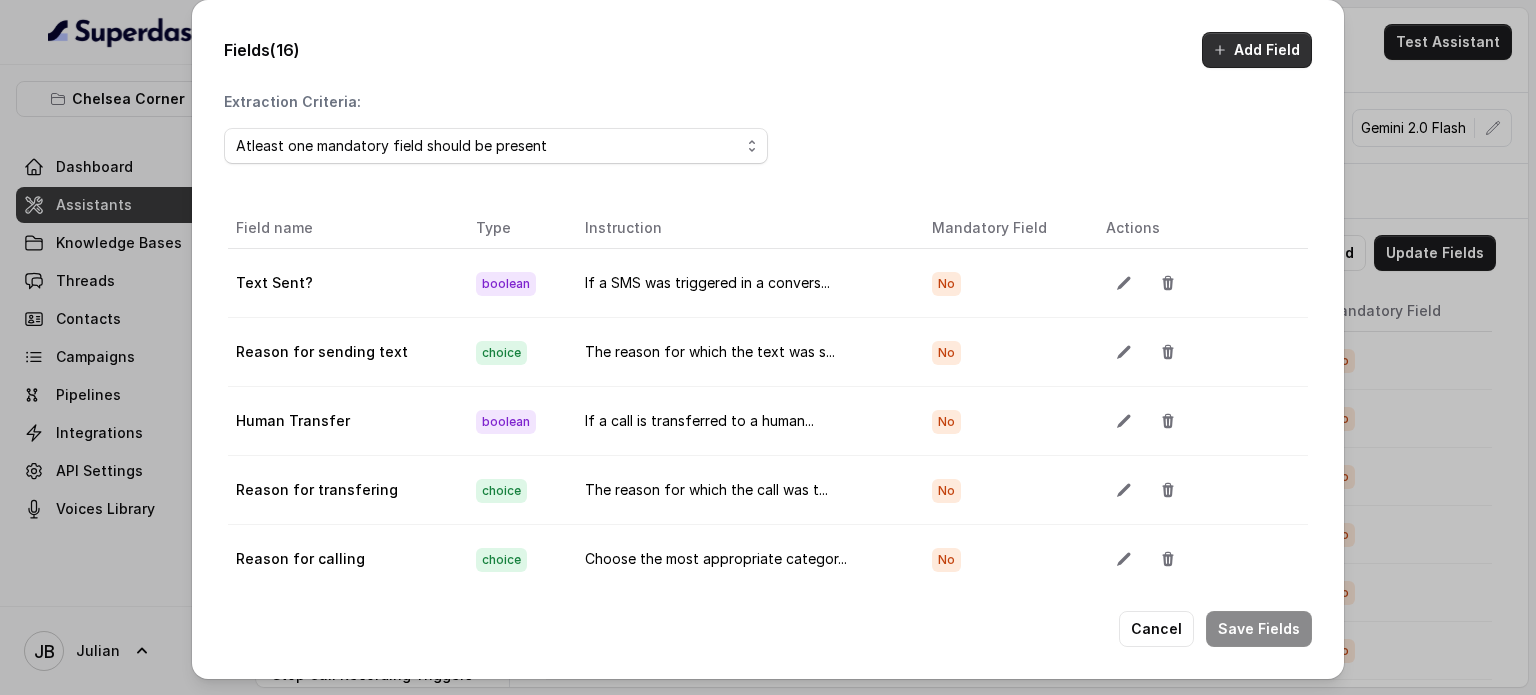 click on "Add Field" at bounding box center (1257, 50) 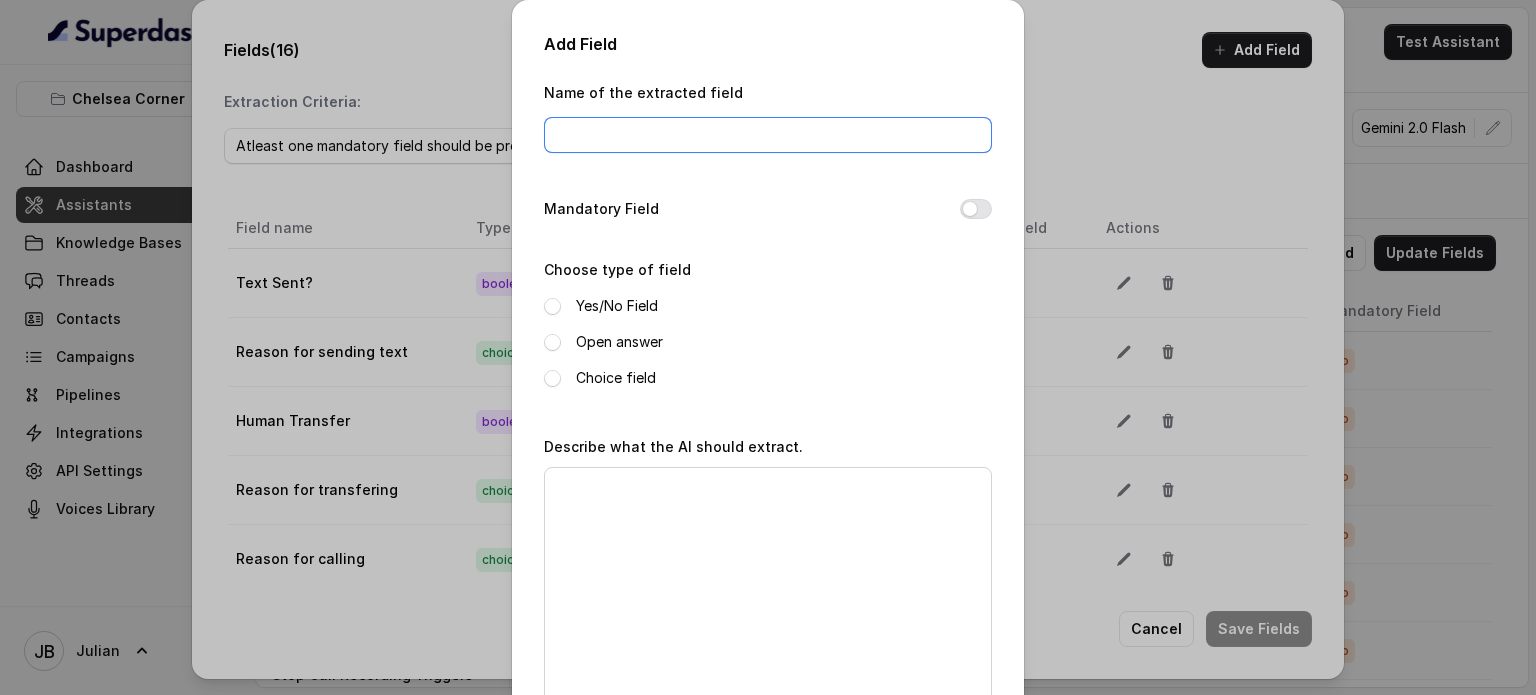 click on "Name of the extracted field" at bounding box center (768, 135) 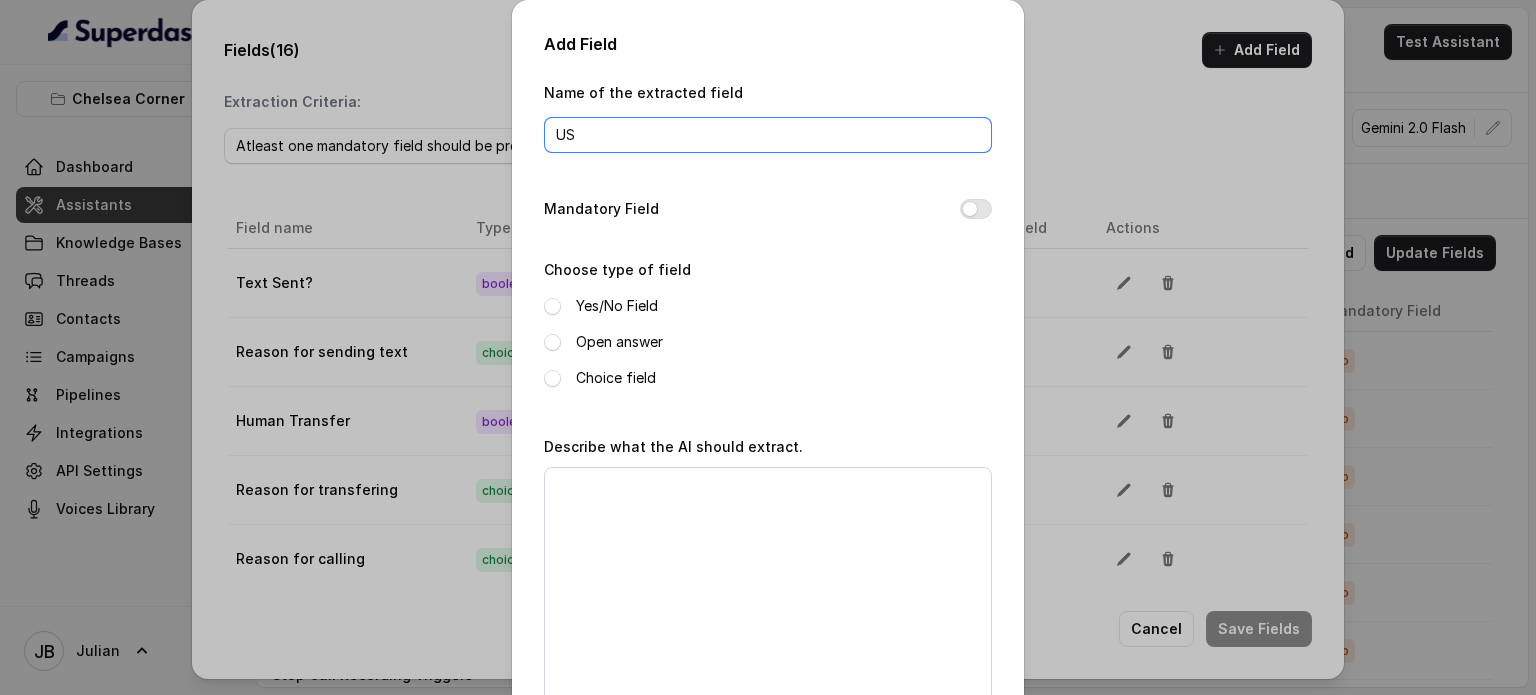 type on "U" 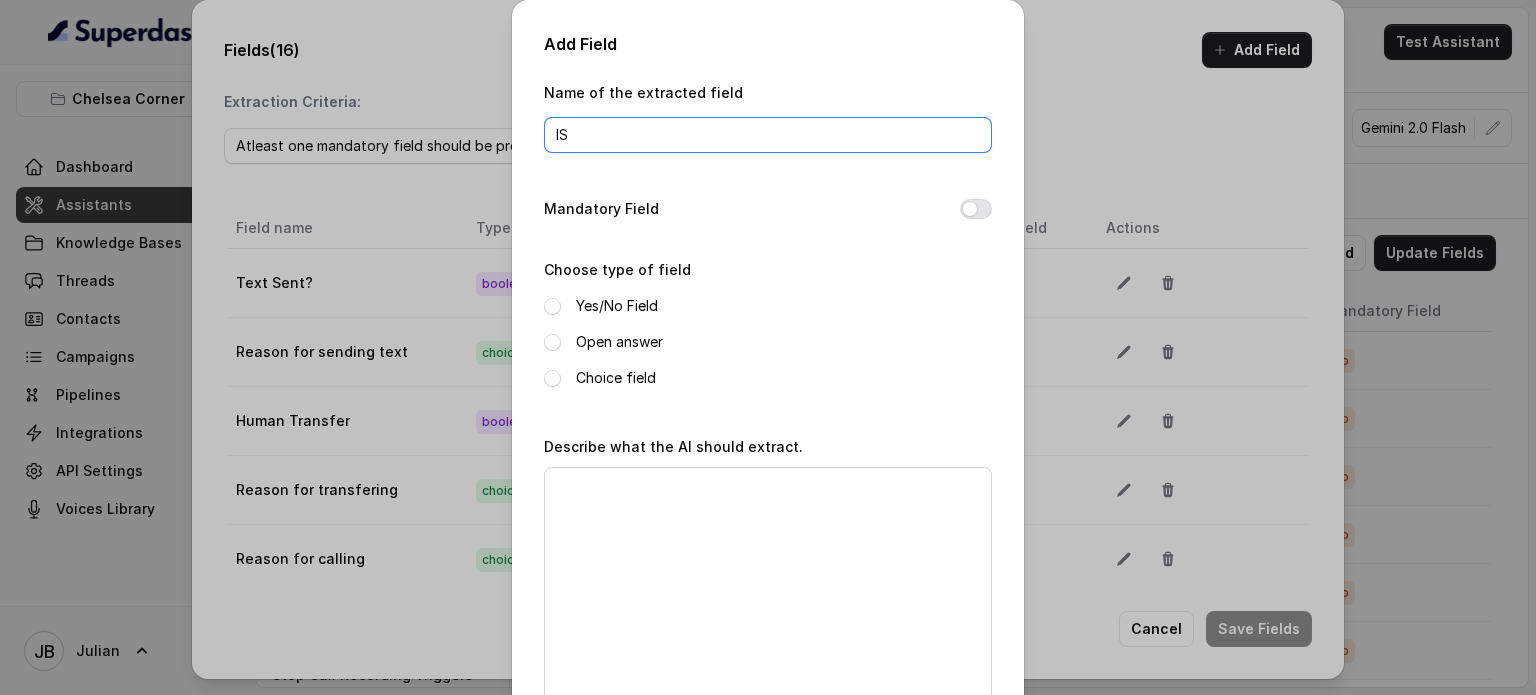 type on "I" 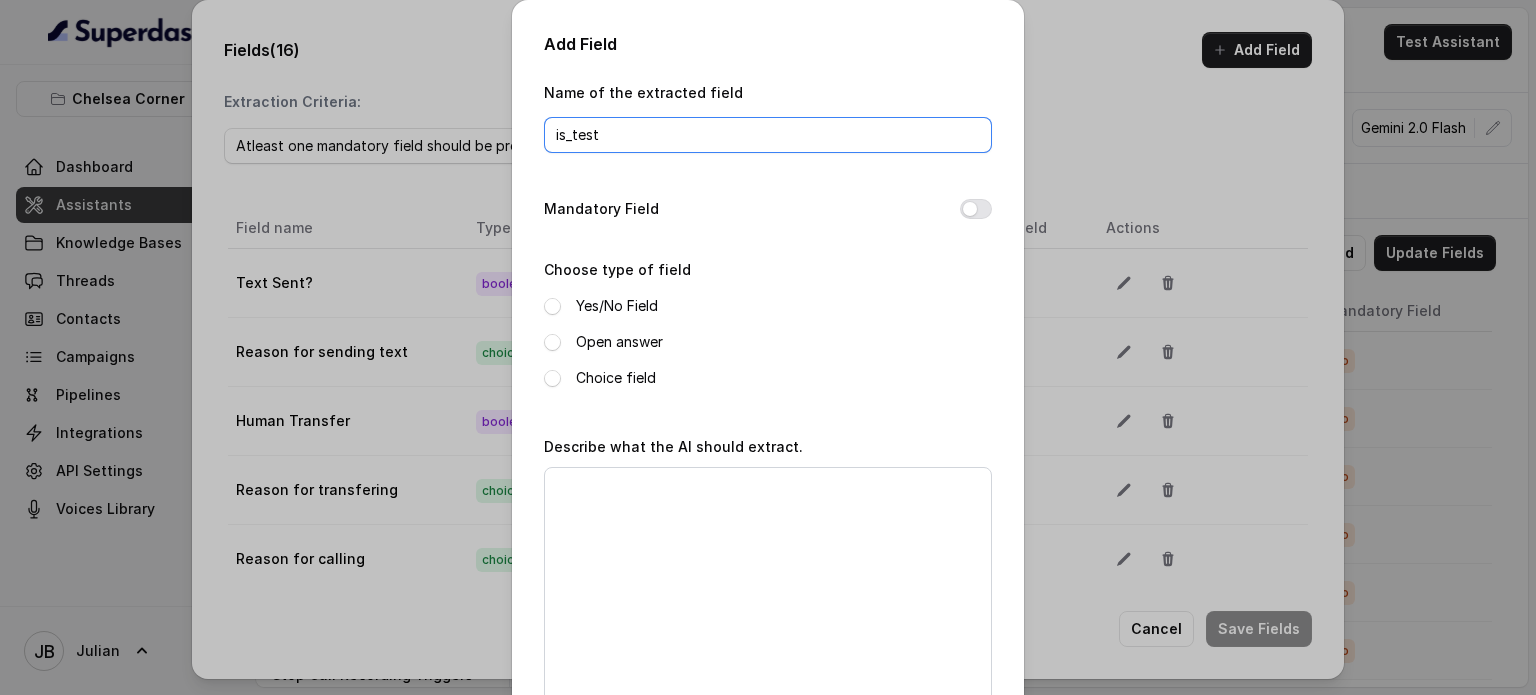 type on "is_test" 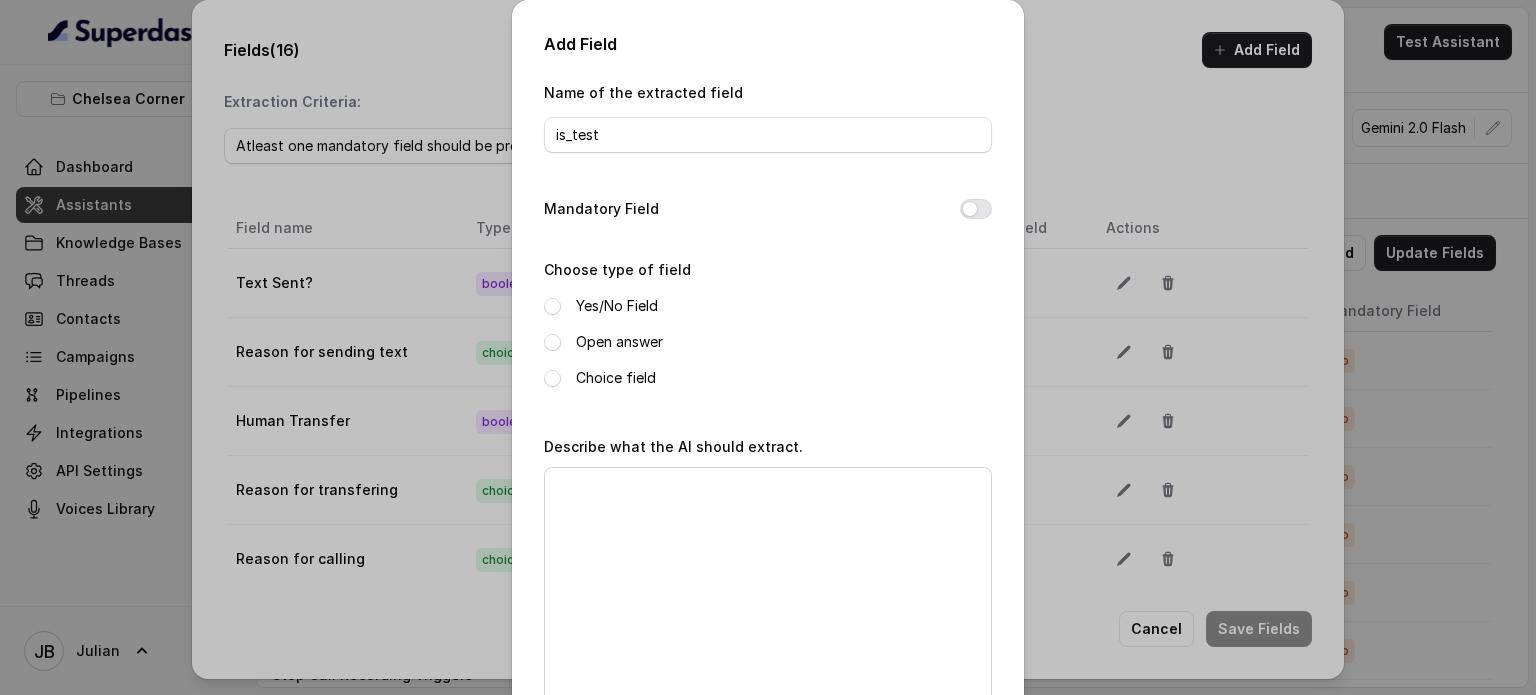 click on "Yes/No Field" at bounding box center [617, 306] 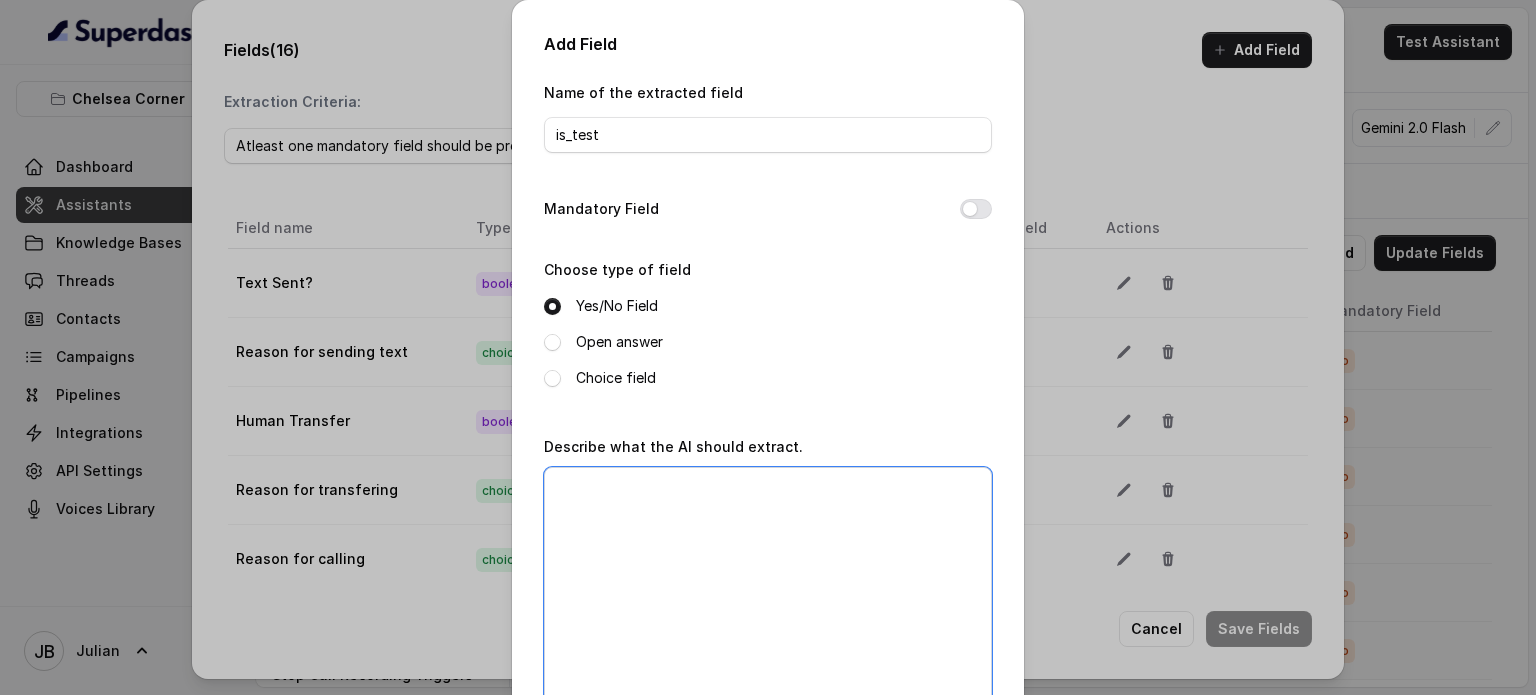 click on "Describe what the AI should extract." at bounding box center (768, 592) 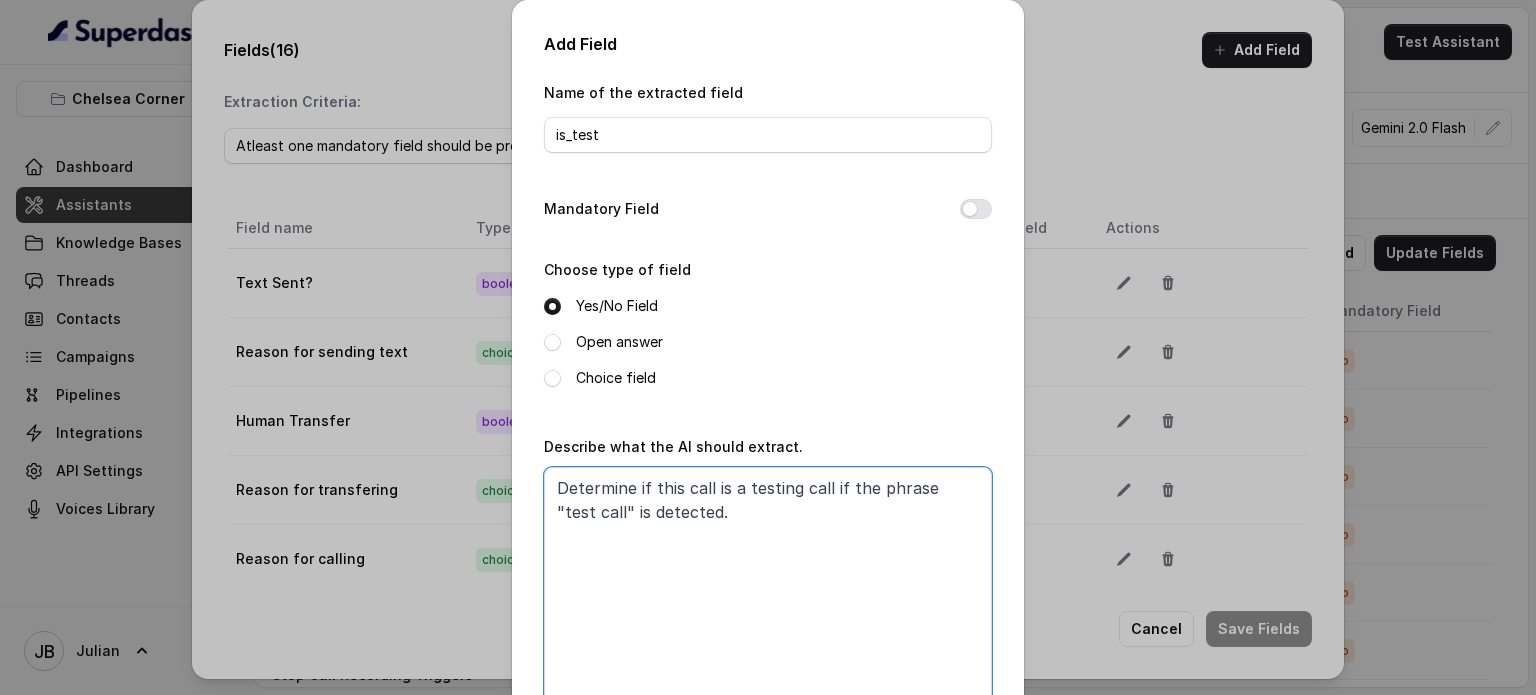 click on "Determine if this call is a testing call if the phrase "test call" is detected." at bounding box center [768, 592] 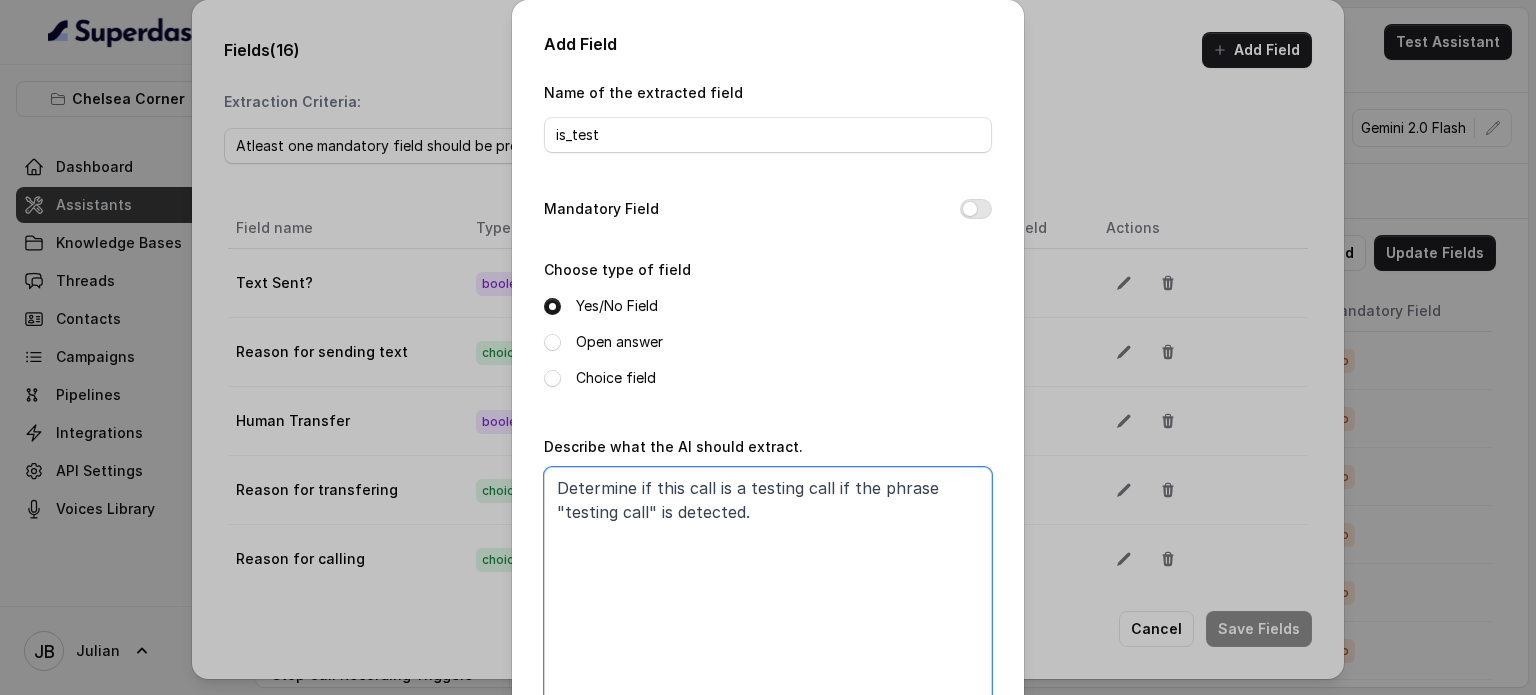 click on "Determine if this call is a testing call if the phrase "testing call" is detected." at bounding box center [768, 592] 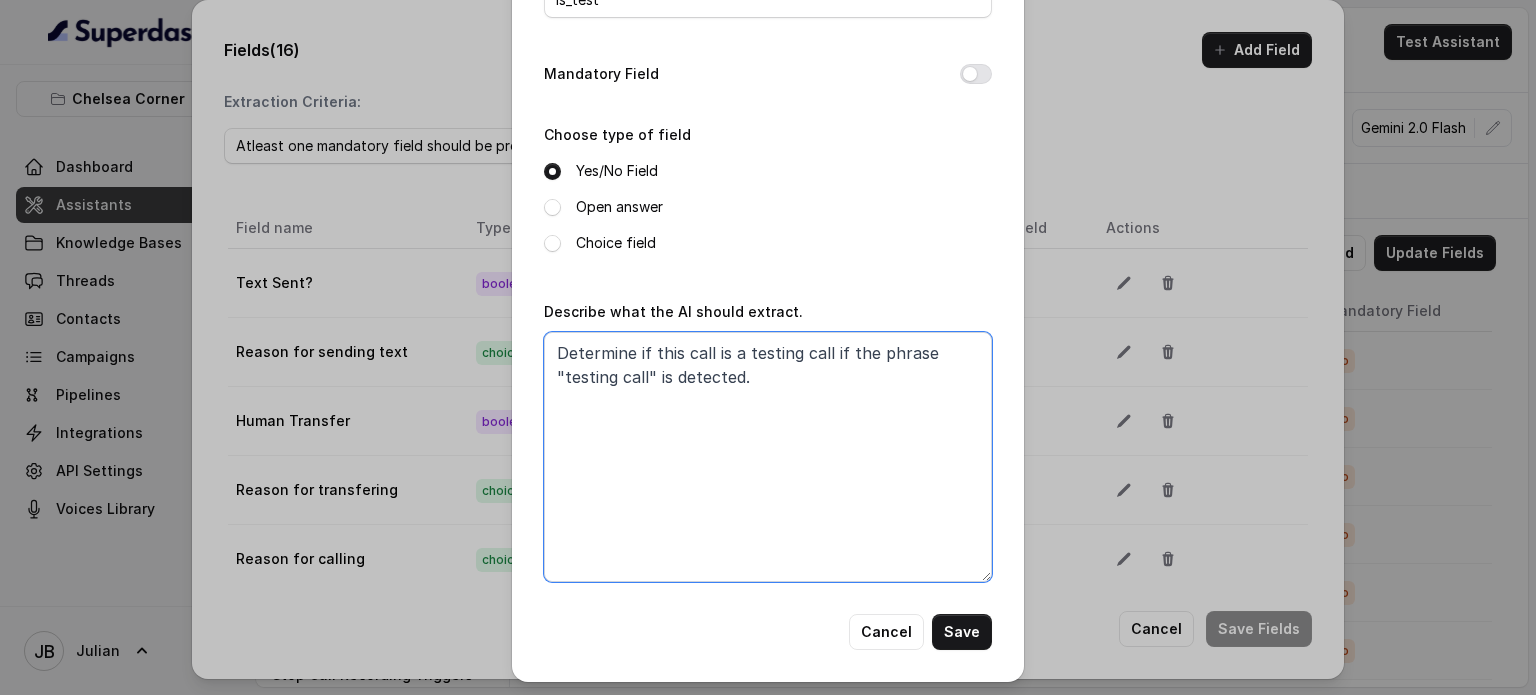 scroll, scrollTop: 136, scrollLeft: 0, axis: vertical 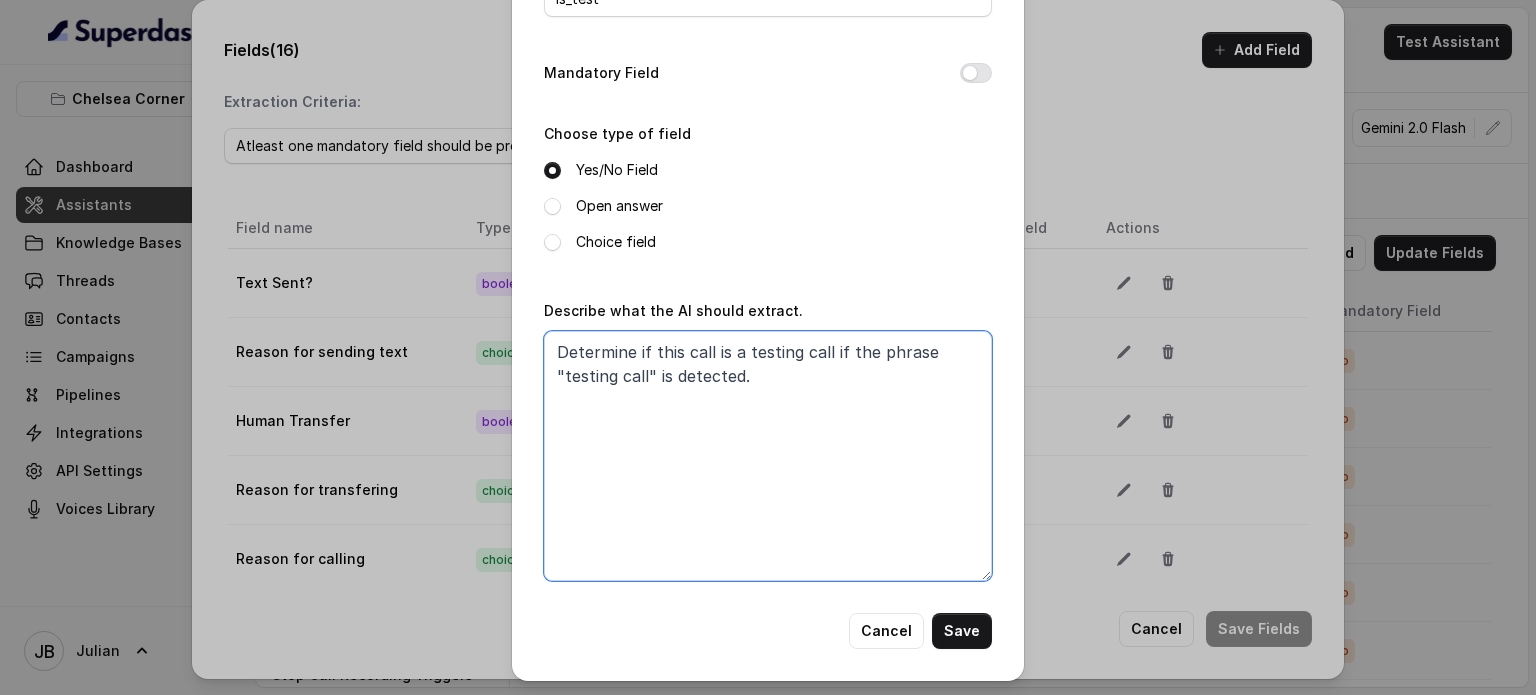 type on "Determine if this call is a testing call if the phrase "testing call" is detected." 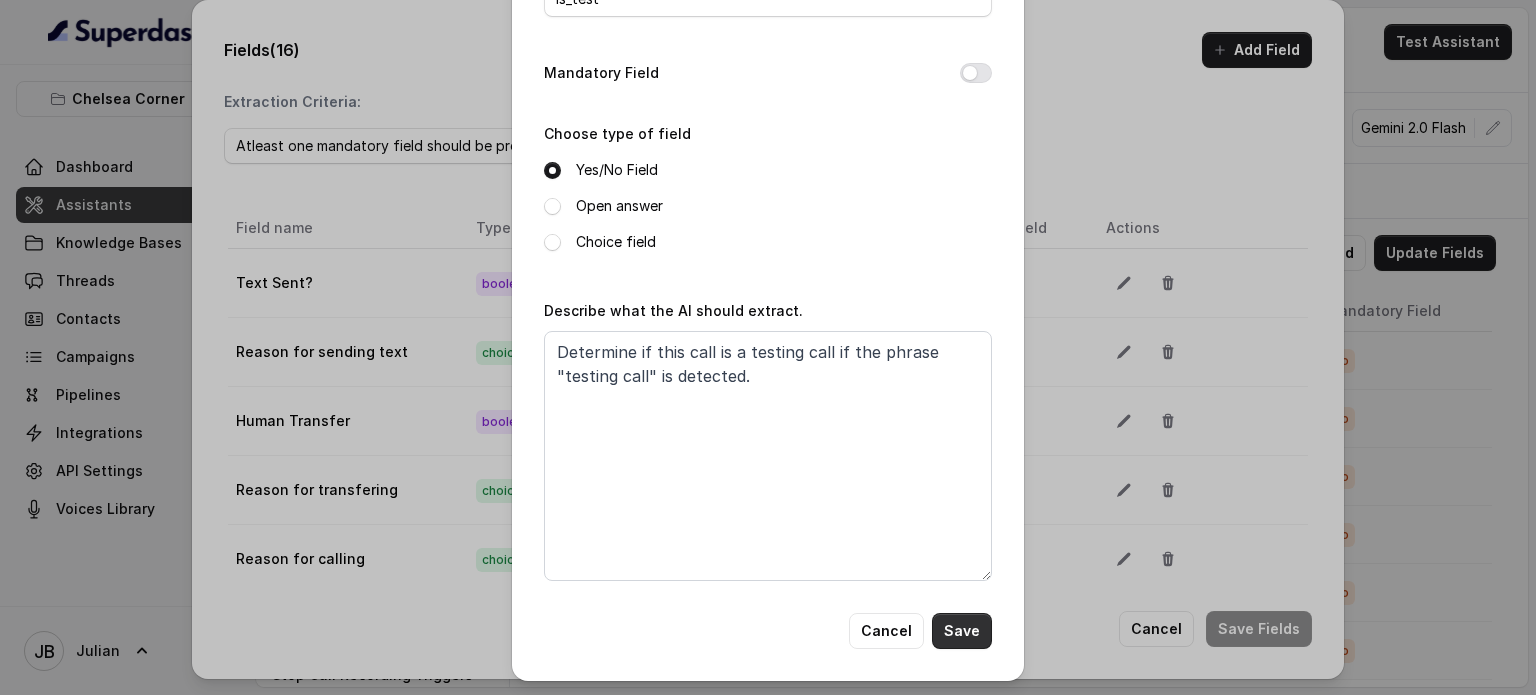 click on "Save" at bounding box center (962, 631) 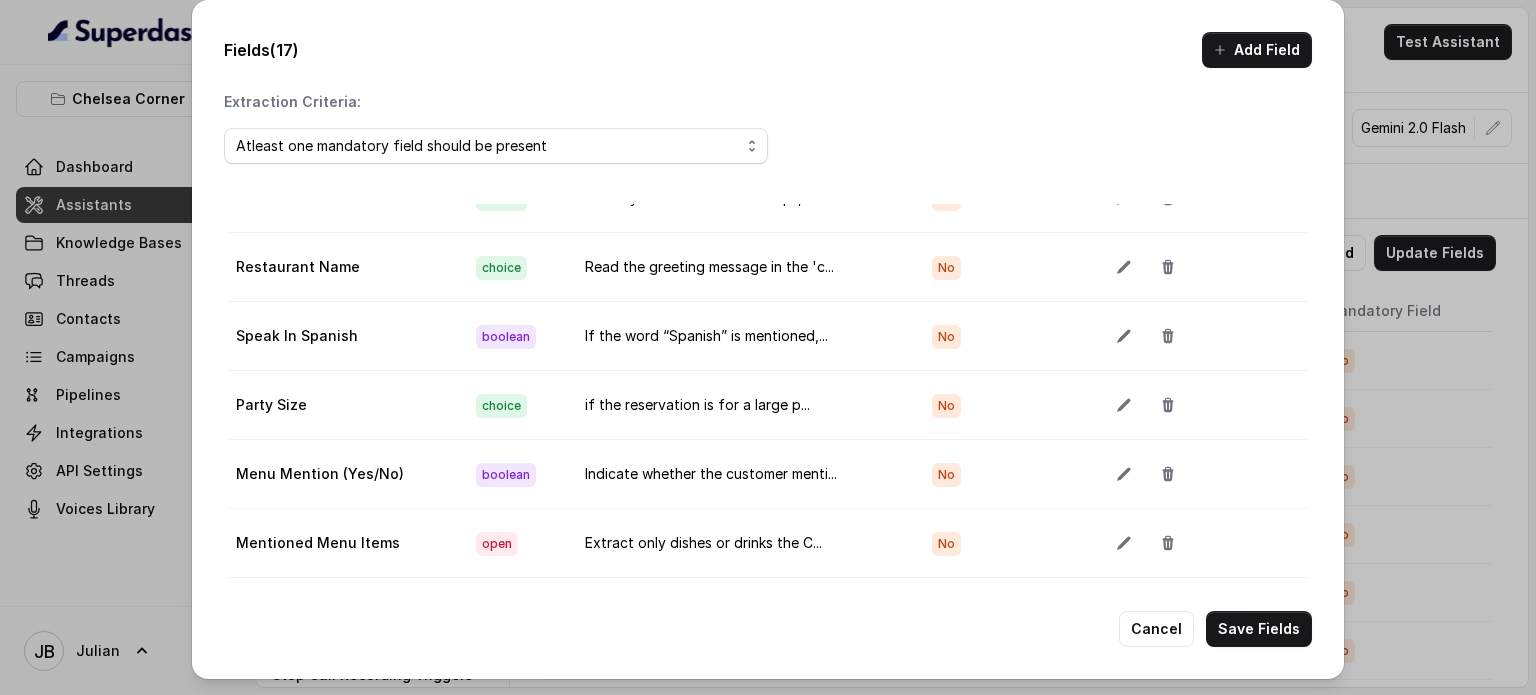scroll, scrollTop: 740, scrollLeft: 0, axis: vertical 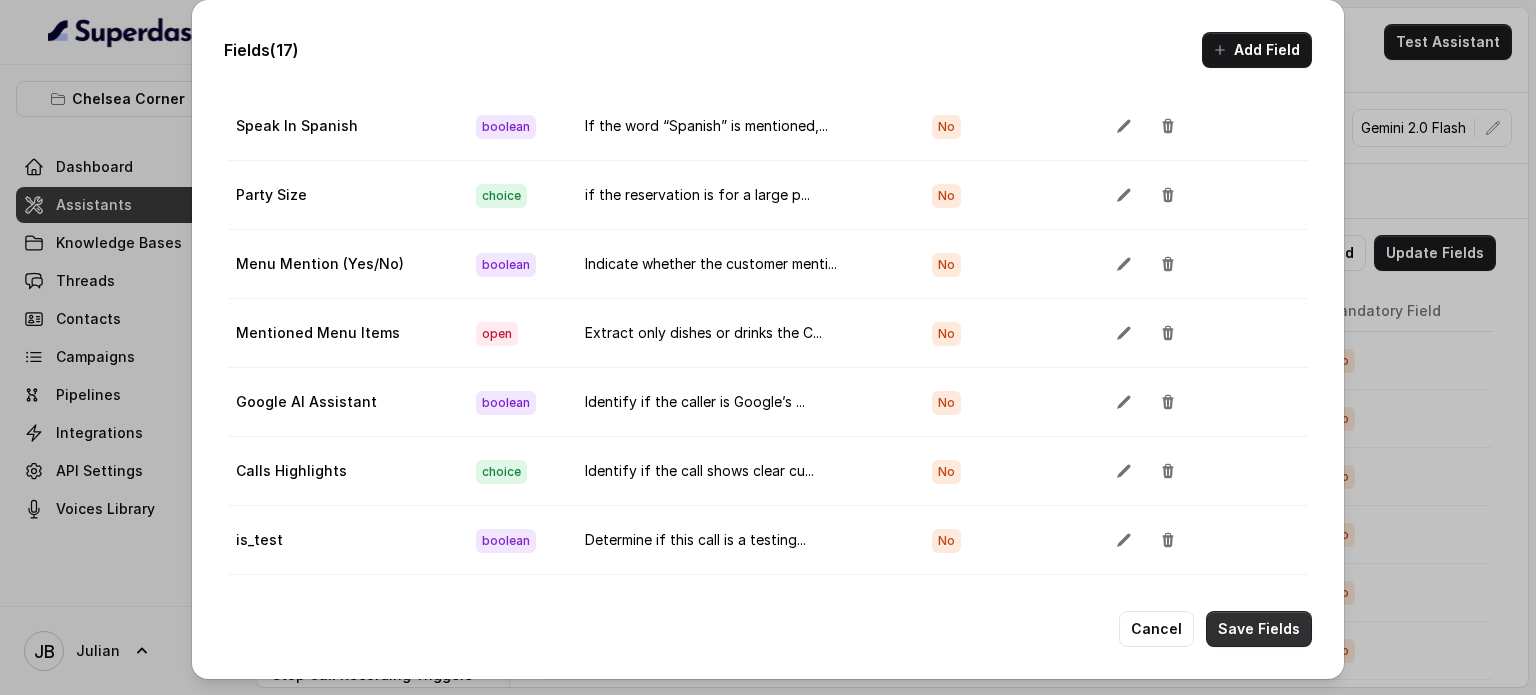 click on "Save Fields" at bounding box center (1259, 629) 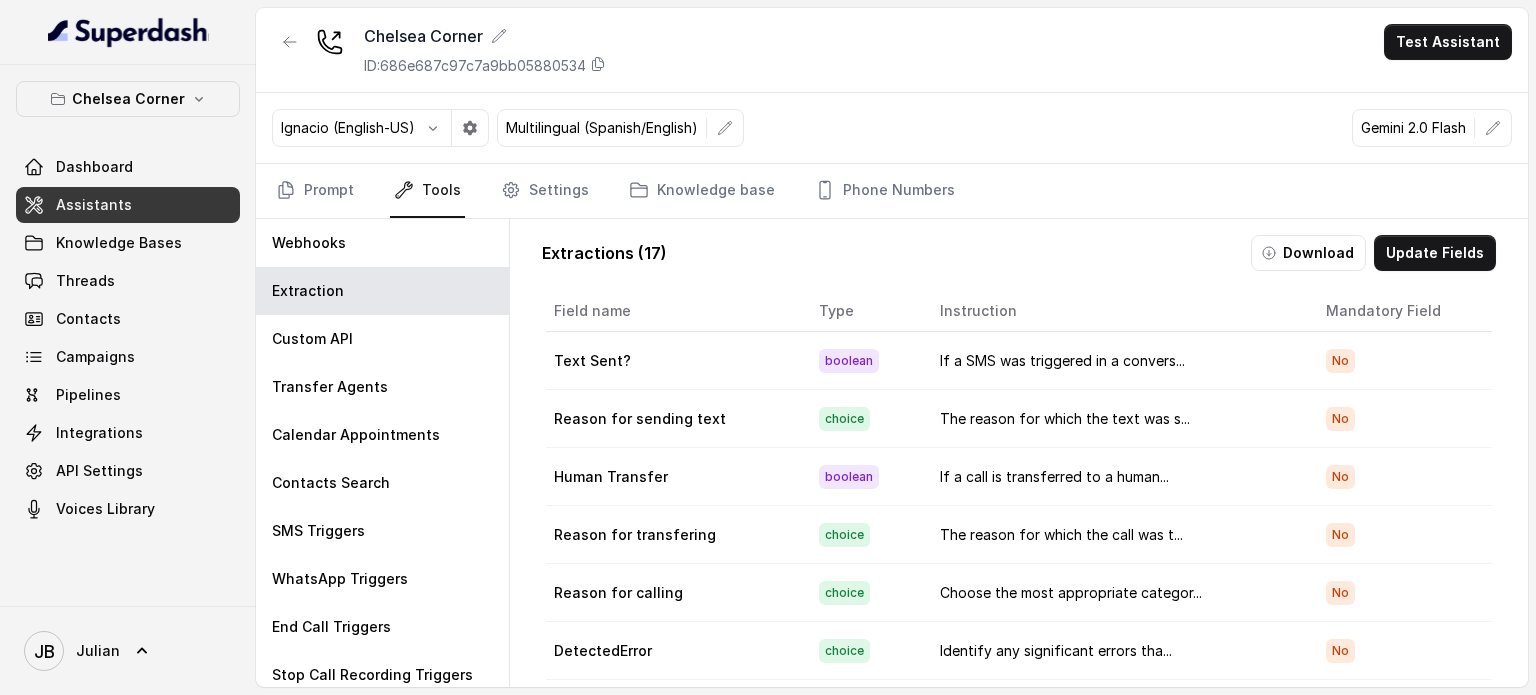 type 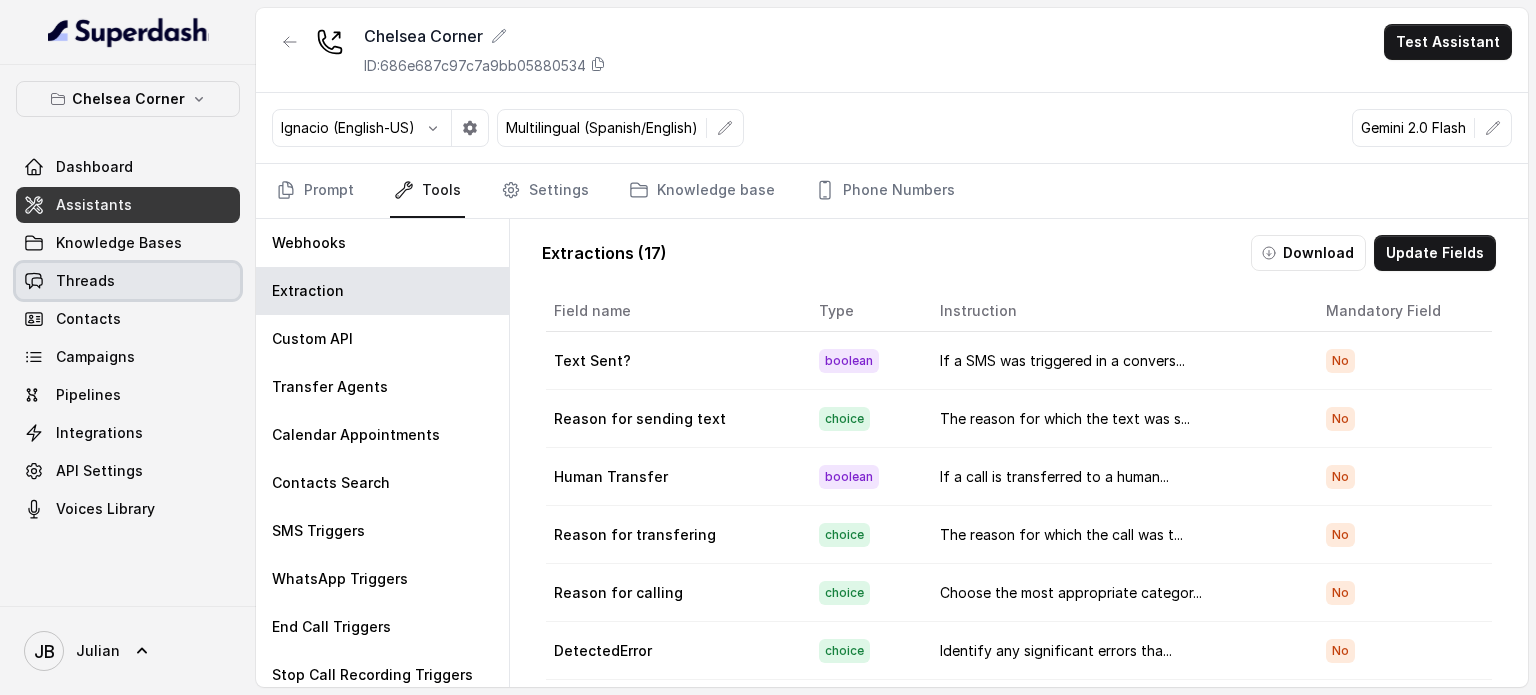 click on "Threads" at bounding box center (128, 281) 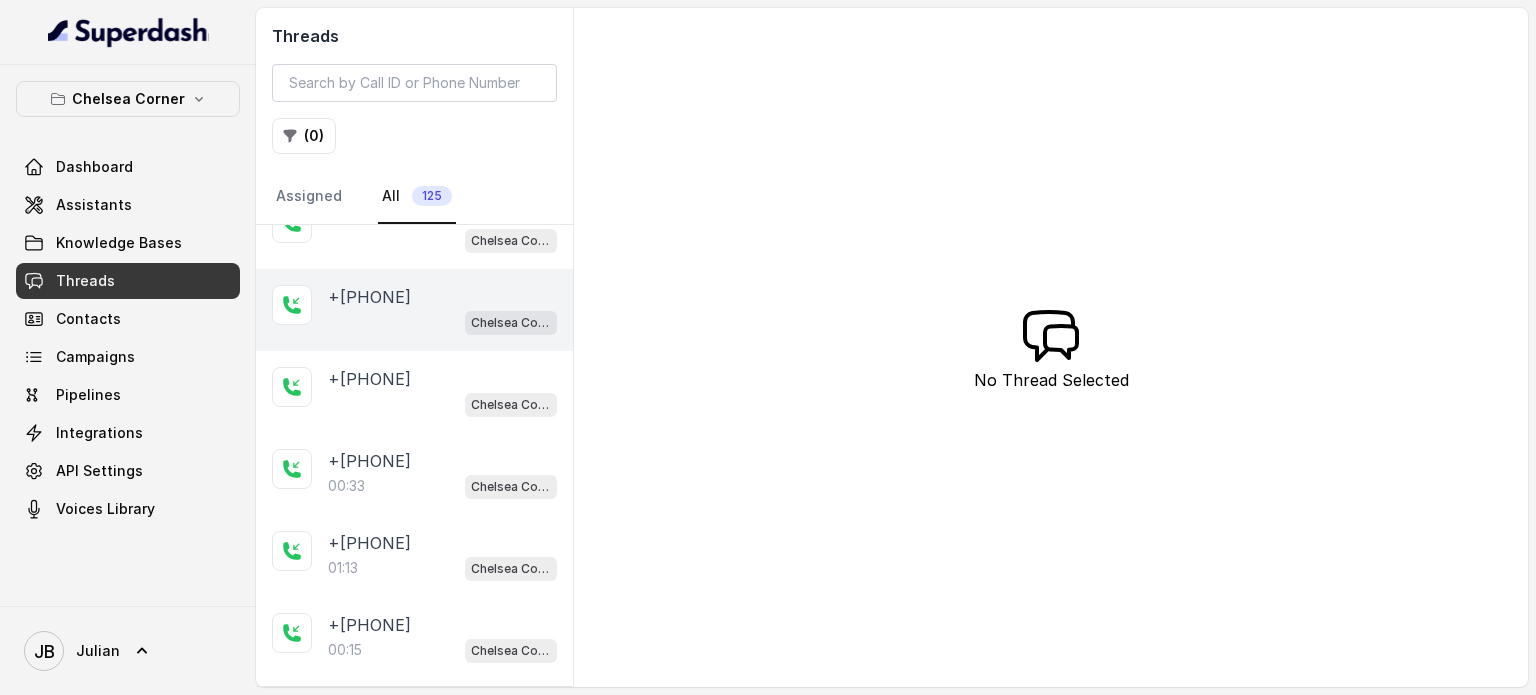 scroll, scrollTop: 0, scrollLeft: 0, axis: both 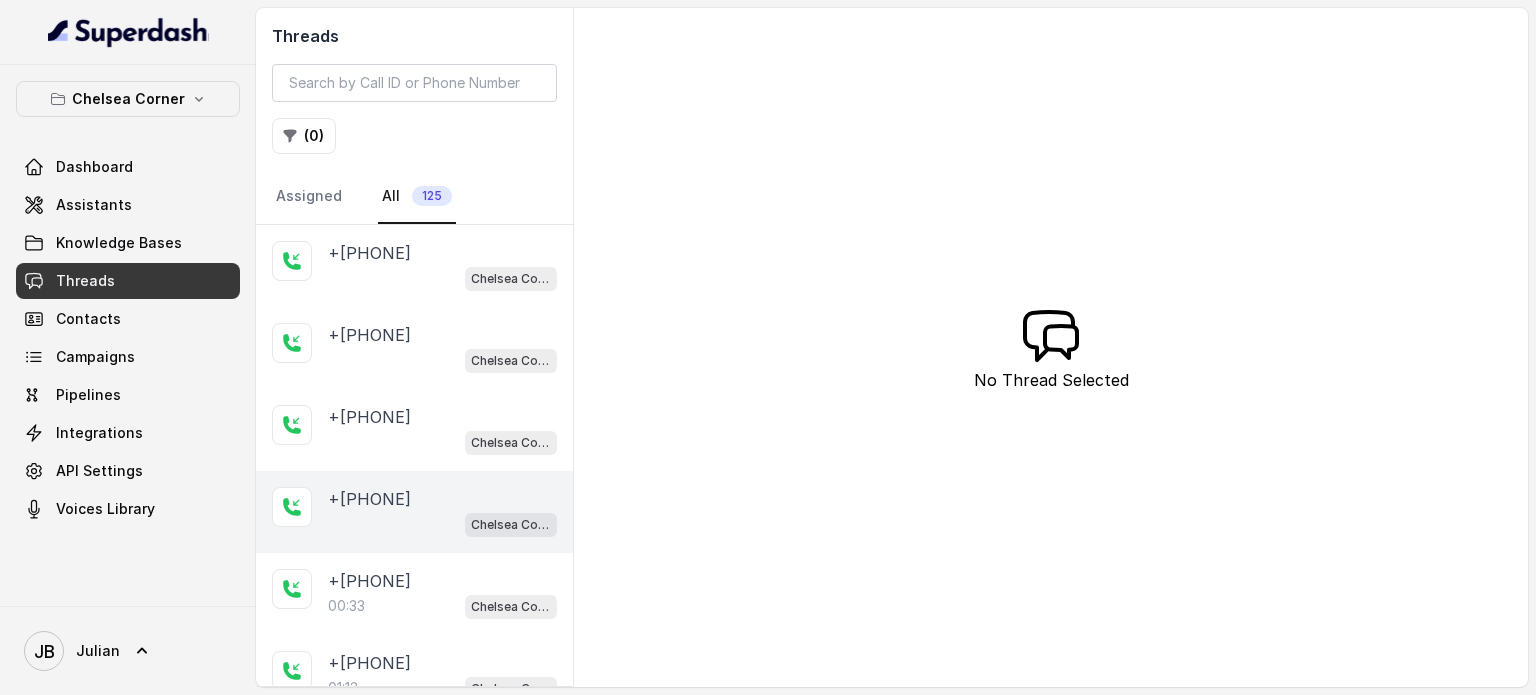 click on "[PHONE]" at bounding box center (369, 499) 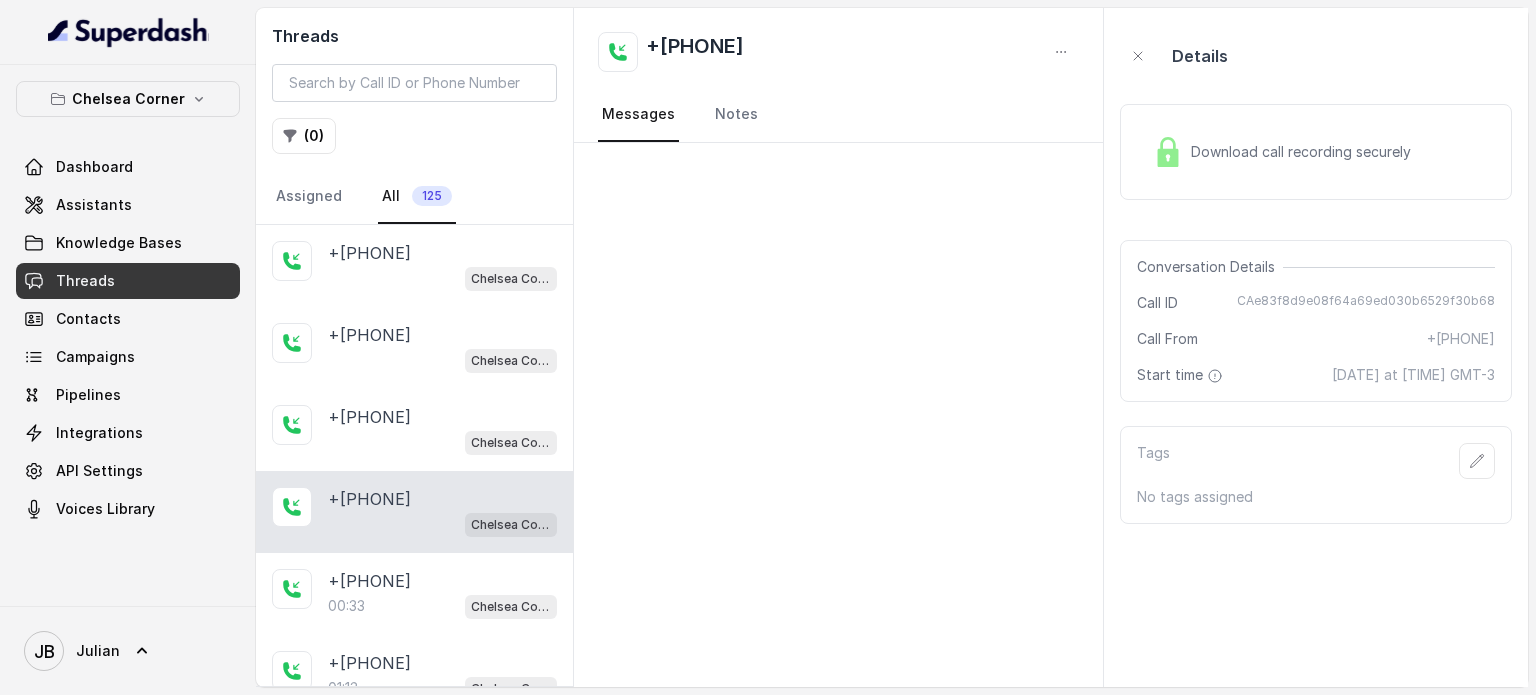 drag, startPoint x: 1340, startPoint y: 376, endPoint x: 1519, endPoint y: 368, distance: 179.17868 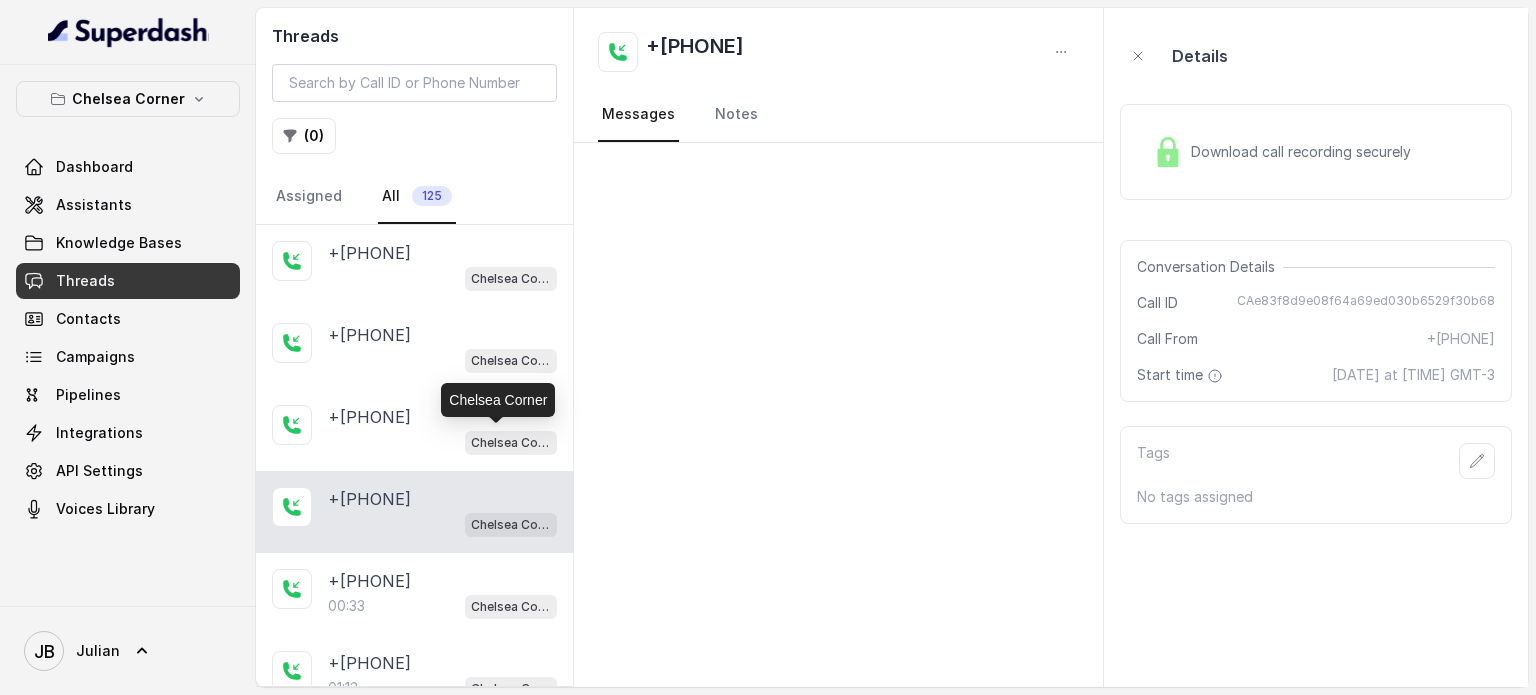drag, startPoint x: 499, startPoint y: 431, endPoint x: 1373, endPoint y: 358, distance: 877.04333 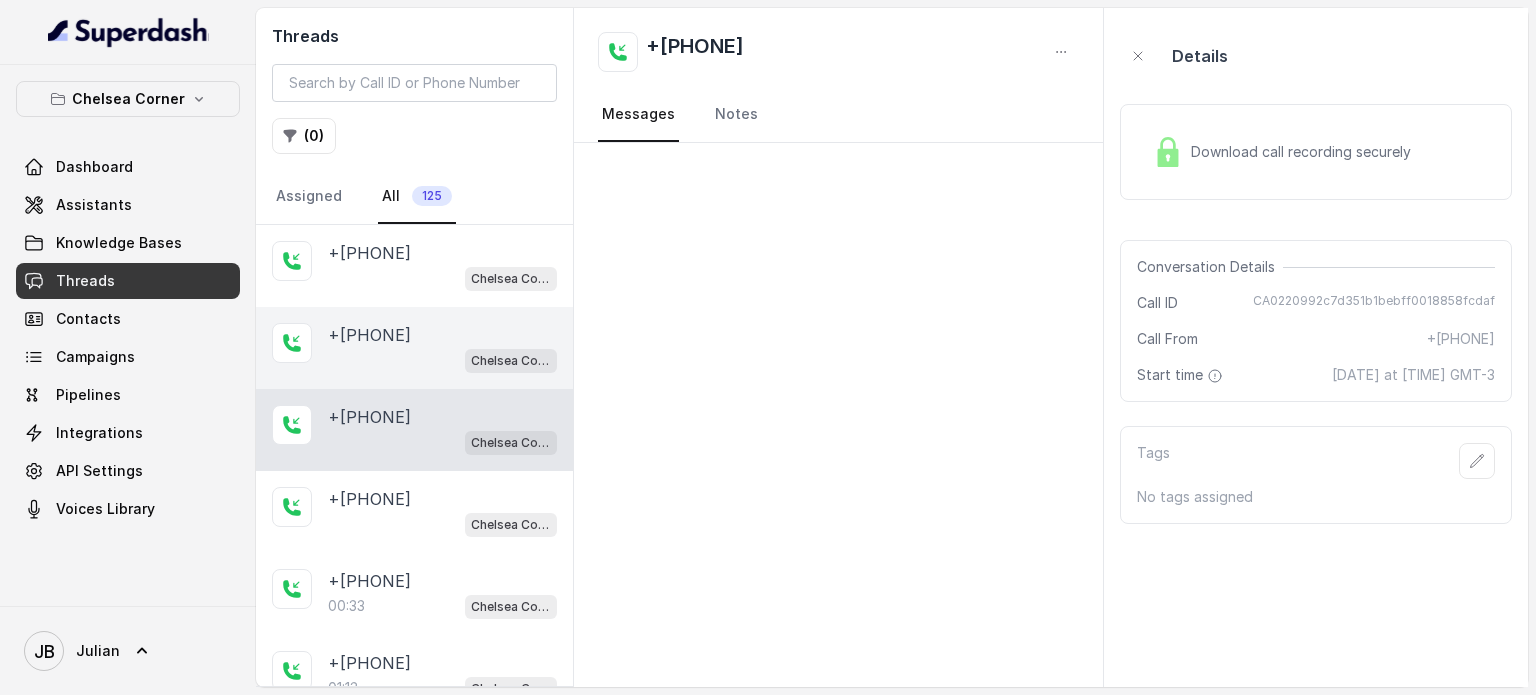 click on "[PHONE]" at bounding box center (369, 335) 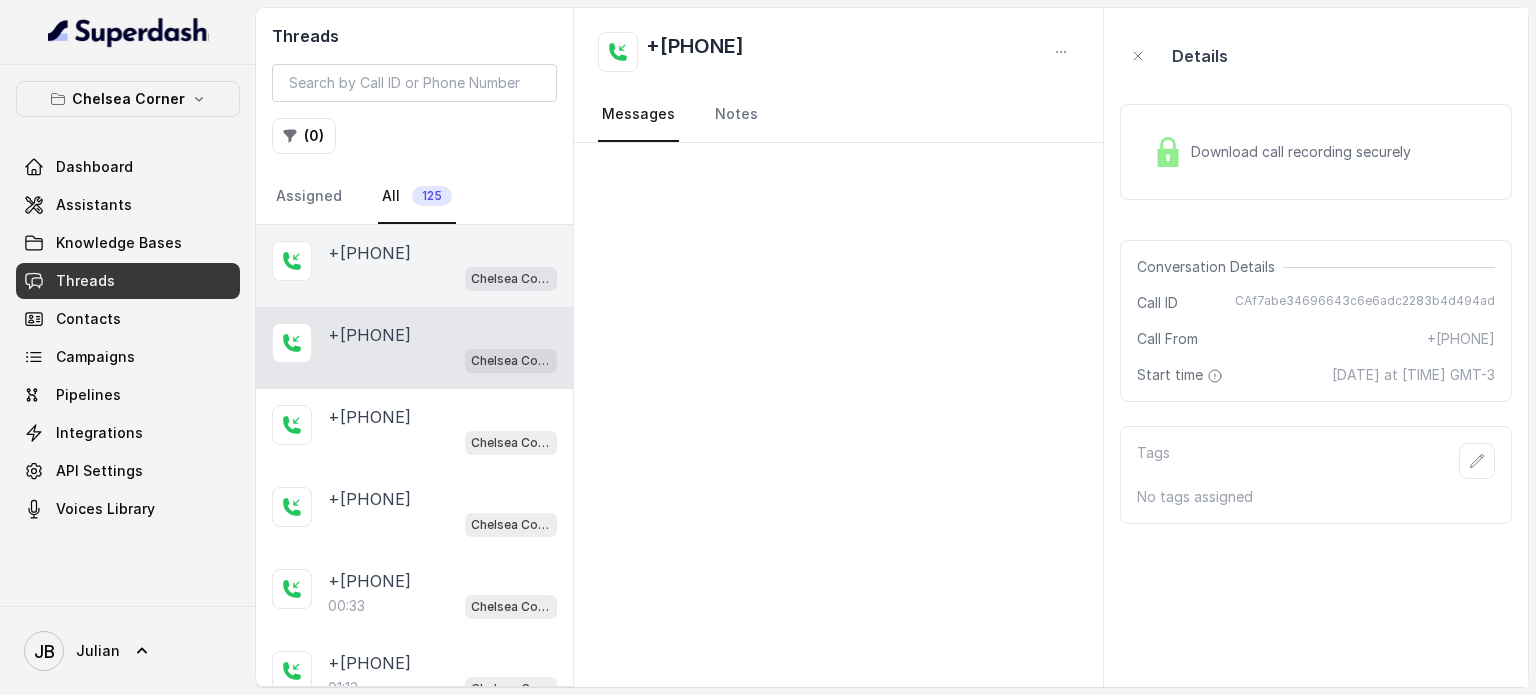 click on "Chelsea Corner" at bounding box center (442, 278) 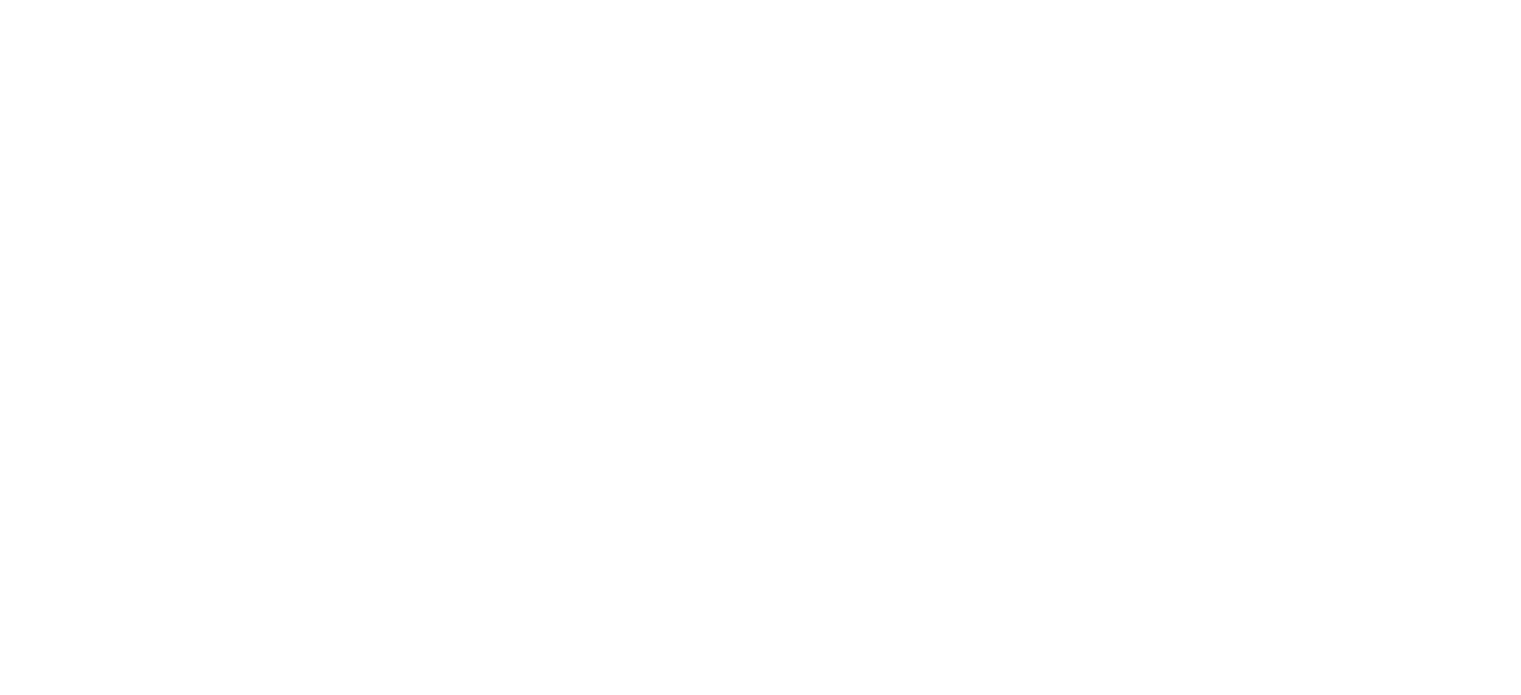 scroll, scrollTop: 0, scrollLeft: 0, axis: both 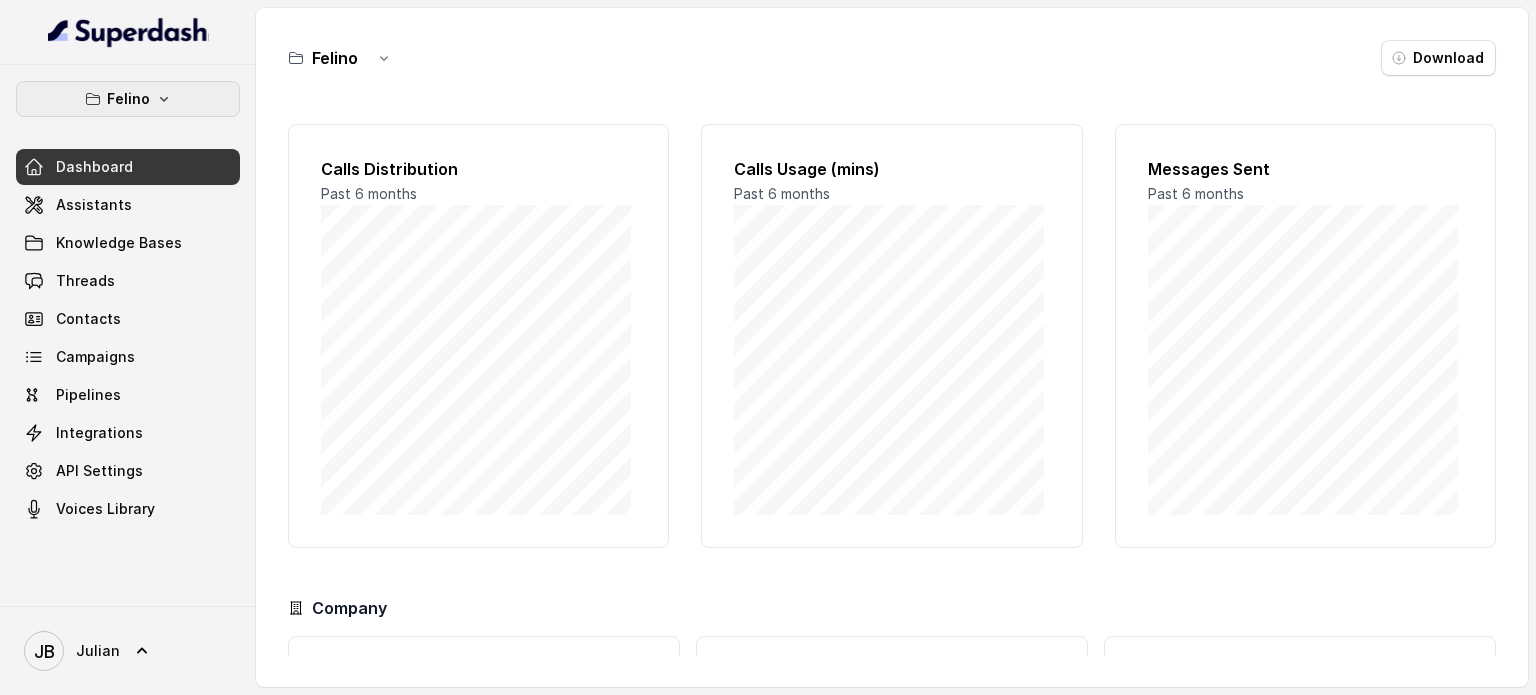 click on "Felino" at bounding box center (128, 99) 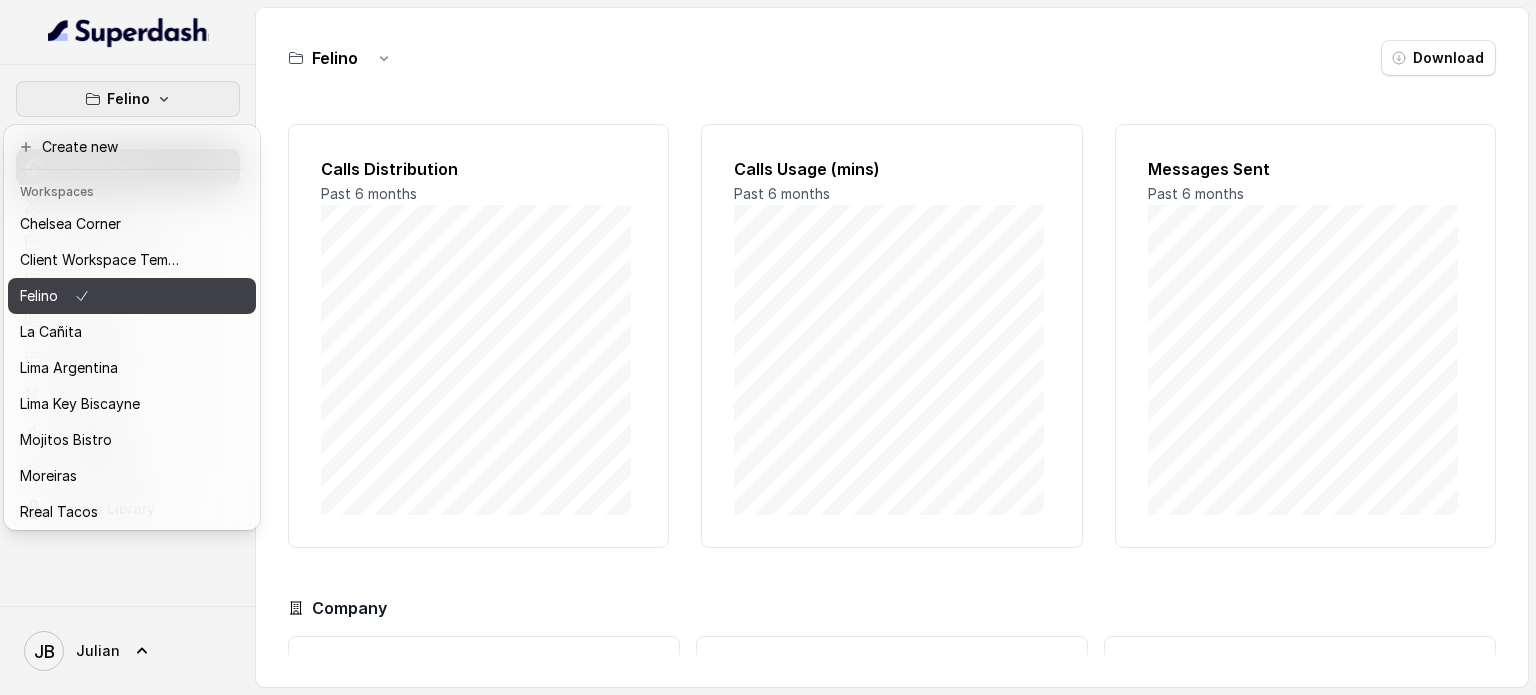 click on "Felino" at bounding box center [132, 296] 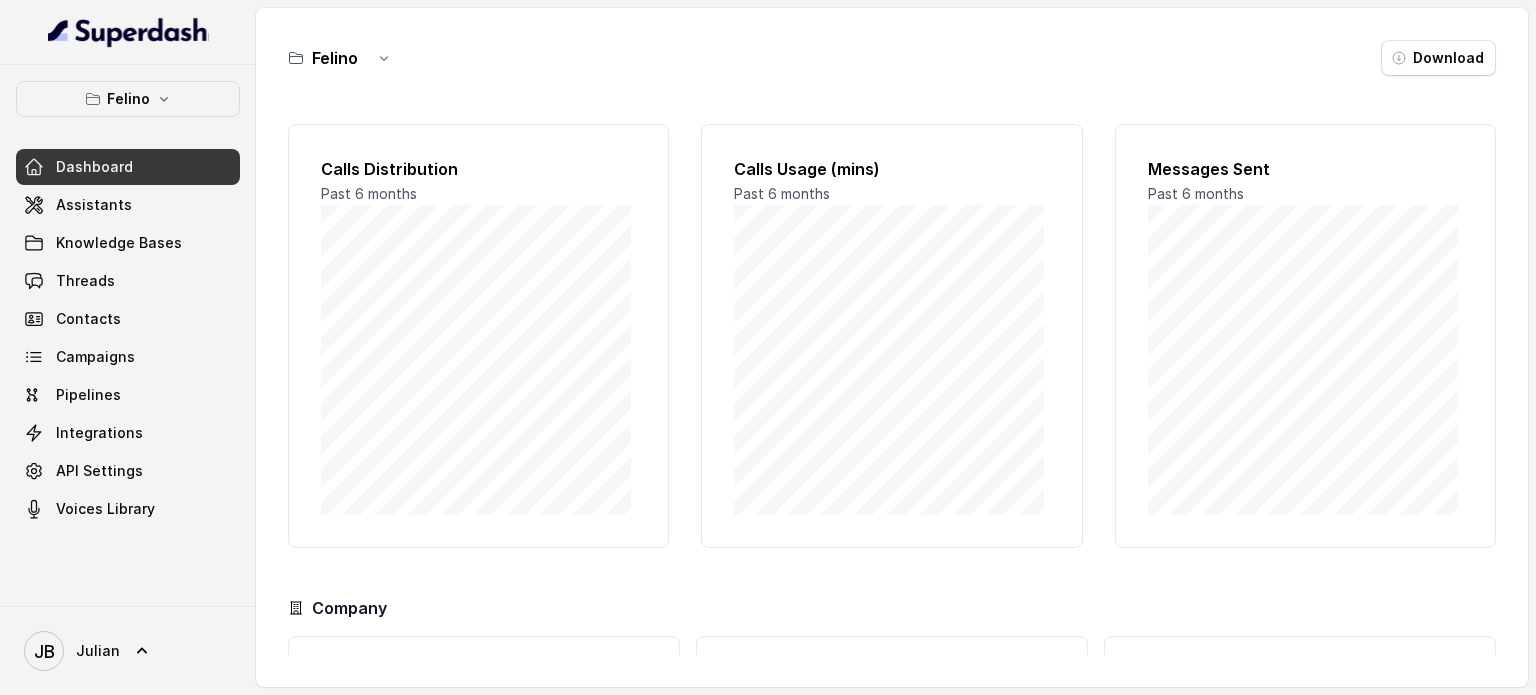 click on "Campaigns" at bounding box center [128, 357] 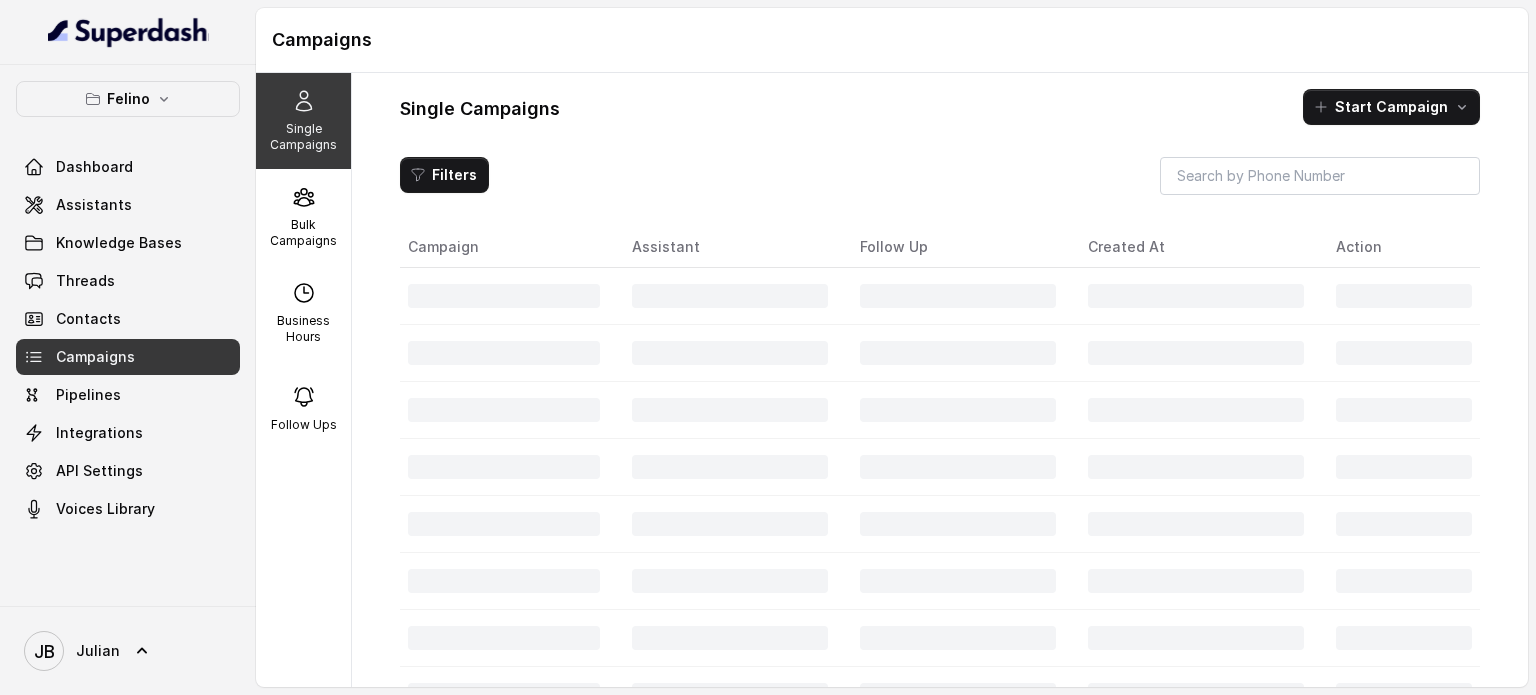 click on "Felino Dashboard Assistants Knowledge Bases Threads Contacts Campaigns Pipelines Integrations API Settings Voices Library" at bounding box center [128, 304] 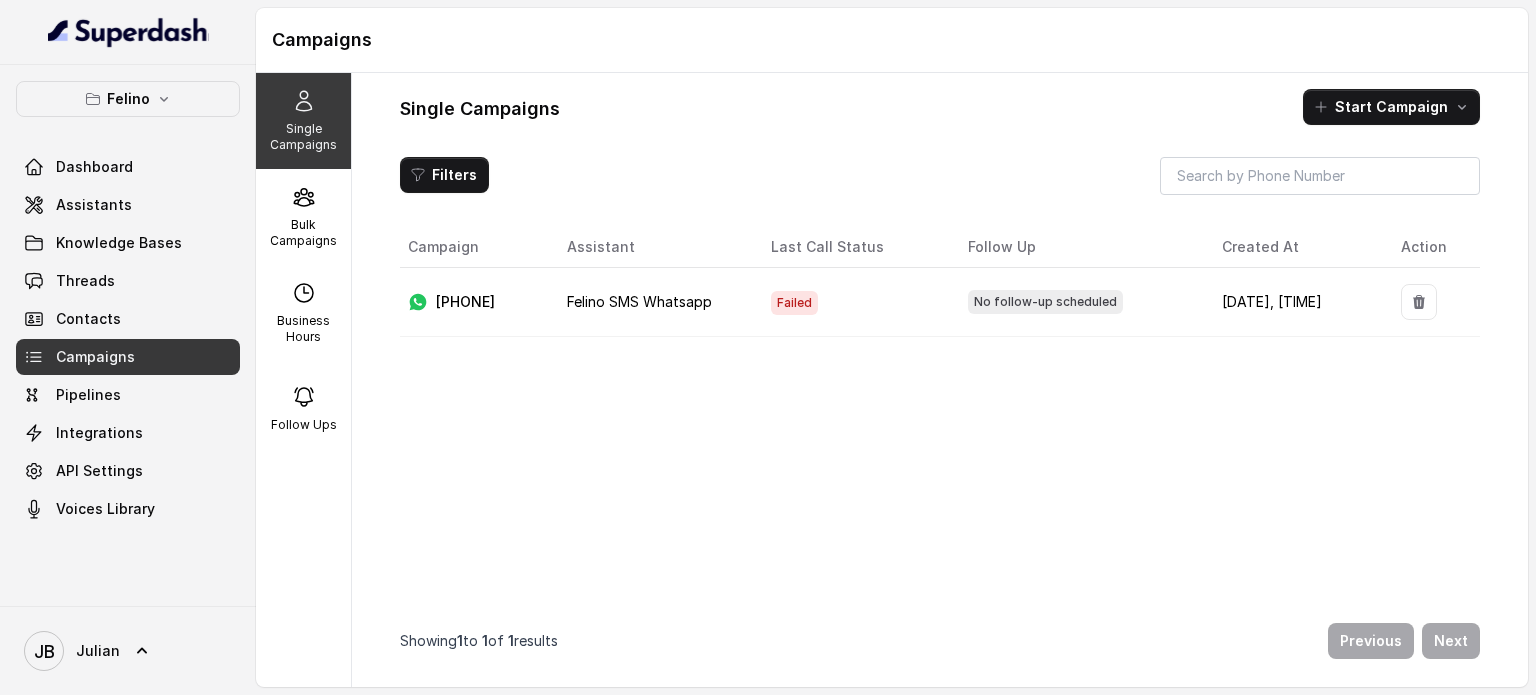 drag, startPoint x: 145, startPoint y: 110, endPoint x: 138, endPoint y: 123, distance: 14.764823 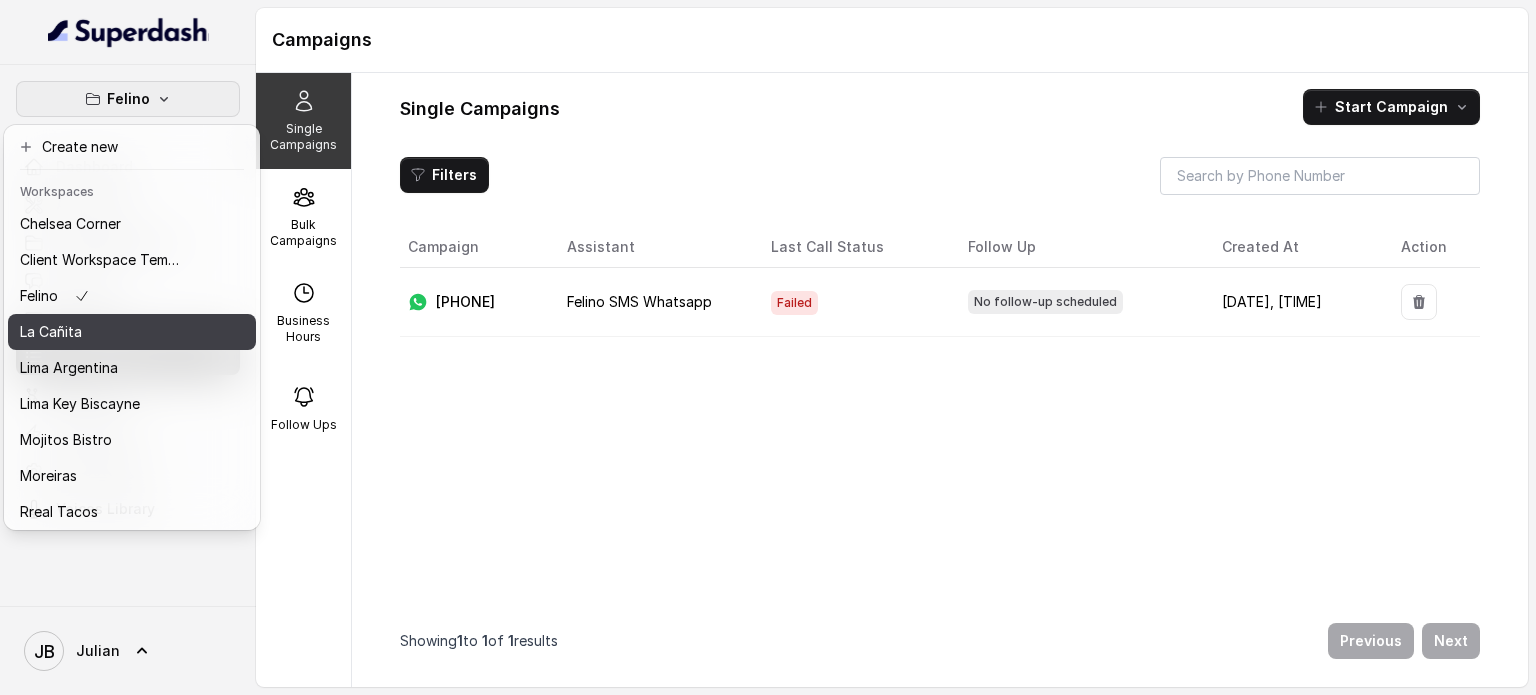 click on "La Cañita" at bounding box center [100, 332] 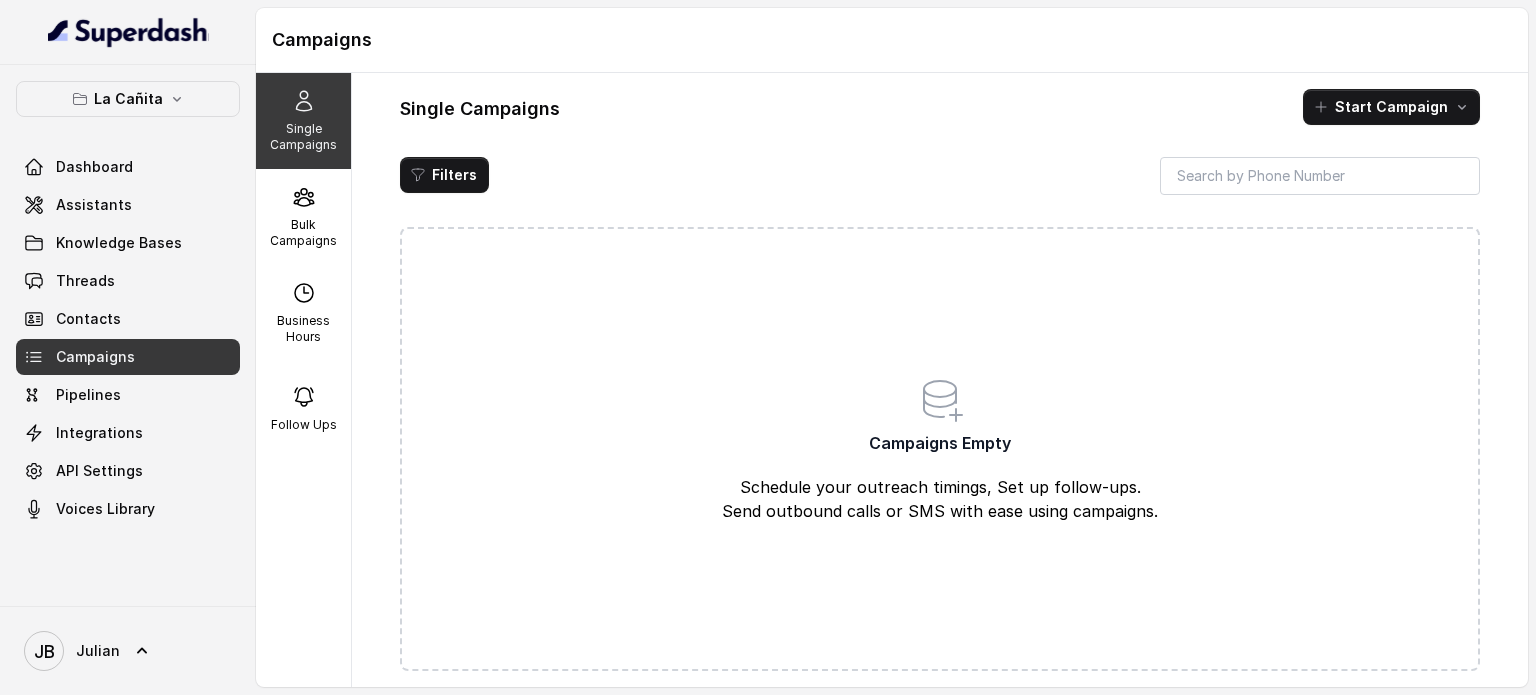 click on "Single Campaigns  Start Campaign  Filters Campaigns Empty Schedule your outreach timings, Set up follow-ups.   Send outbound calls or SMS with ease using campaigns." at bounding box center [940, 380] 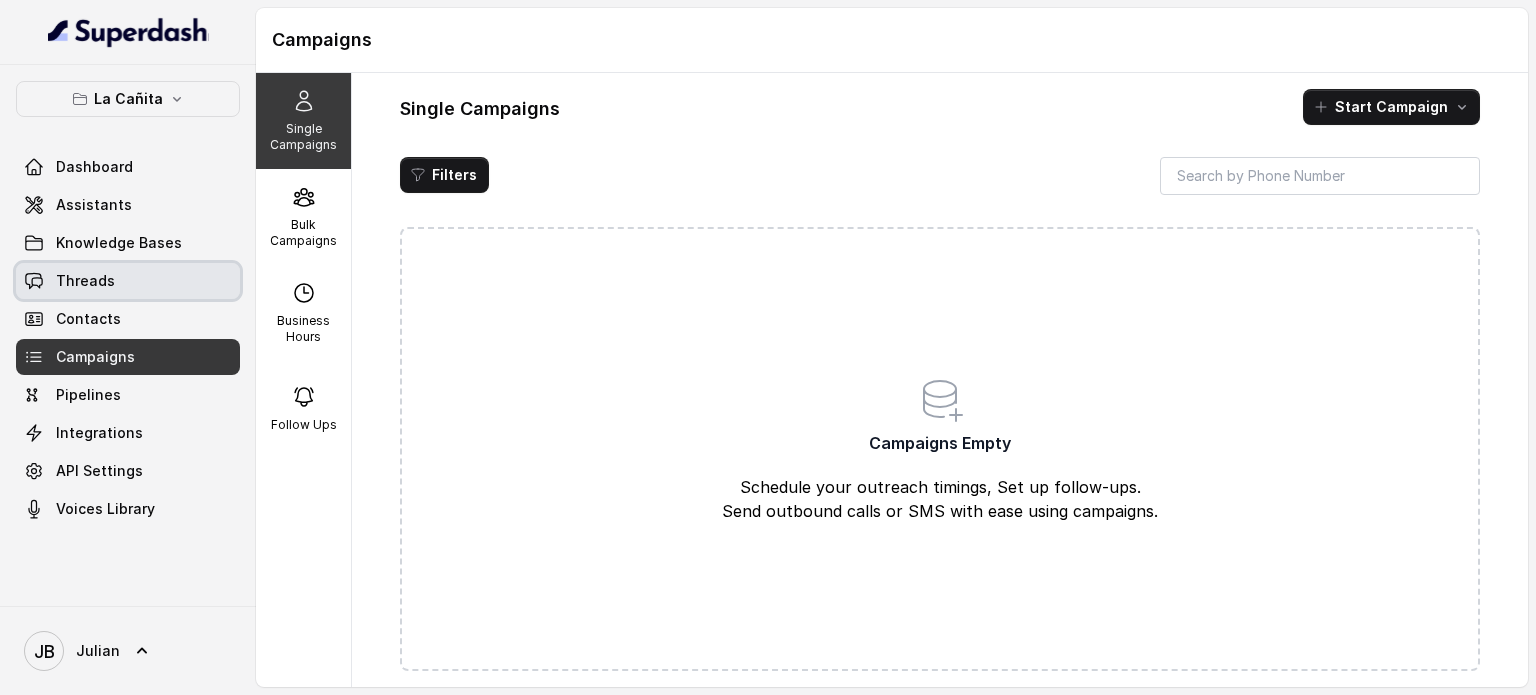 click on "Threads" at bounding box center (128, 281) 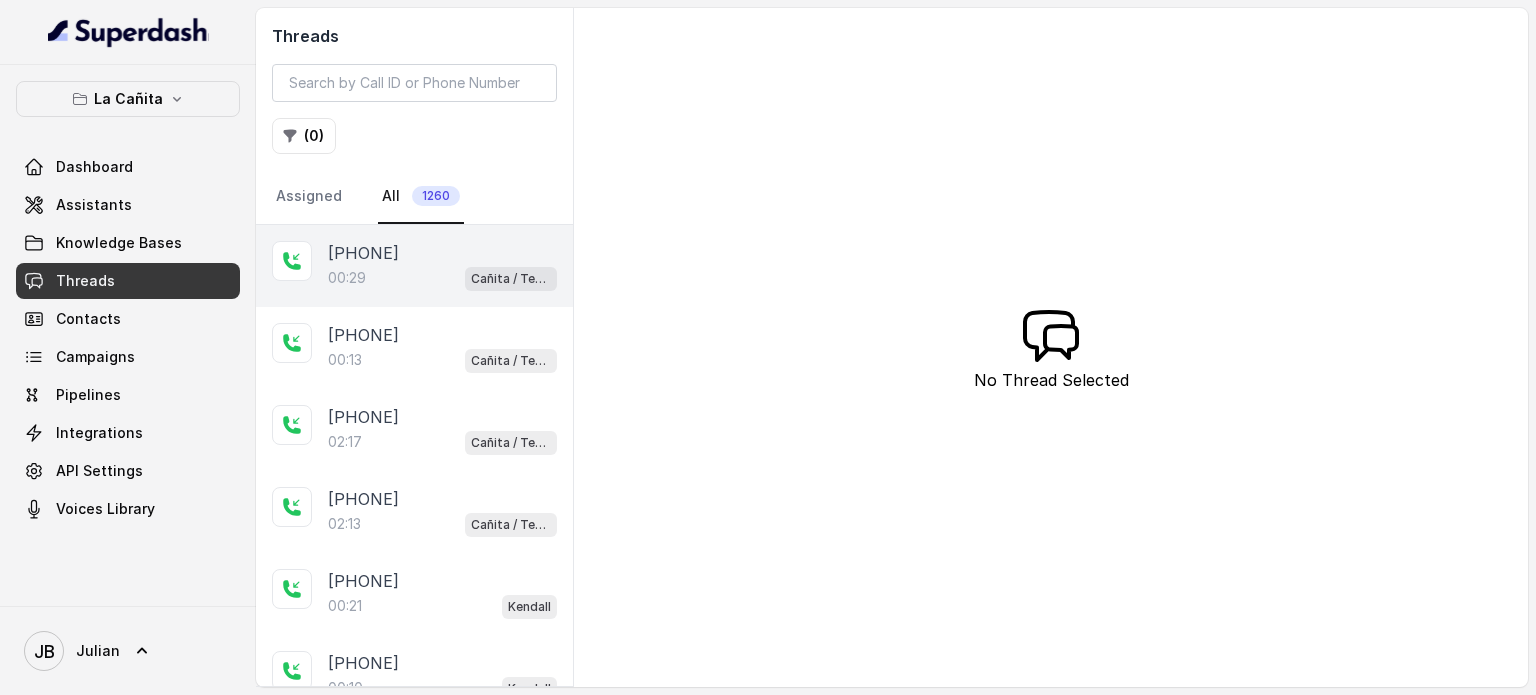 click on "+14045908247" at bounding box center [363, 253] 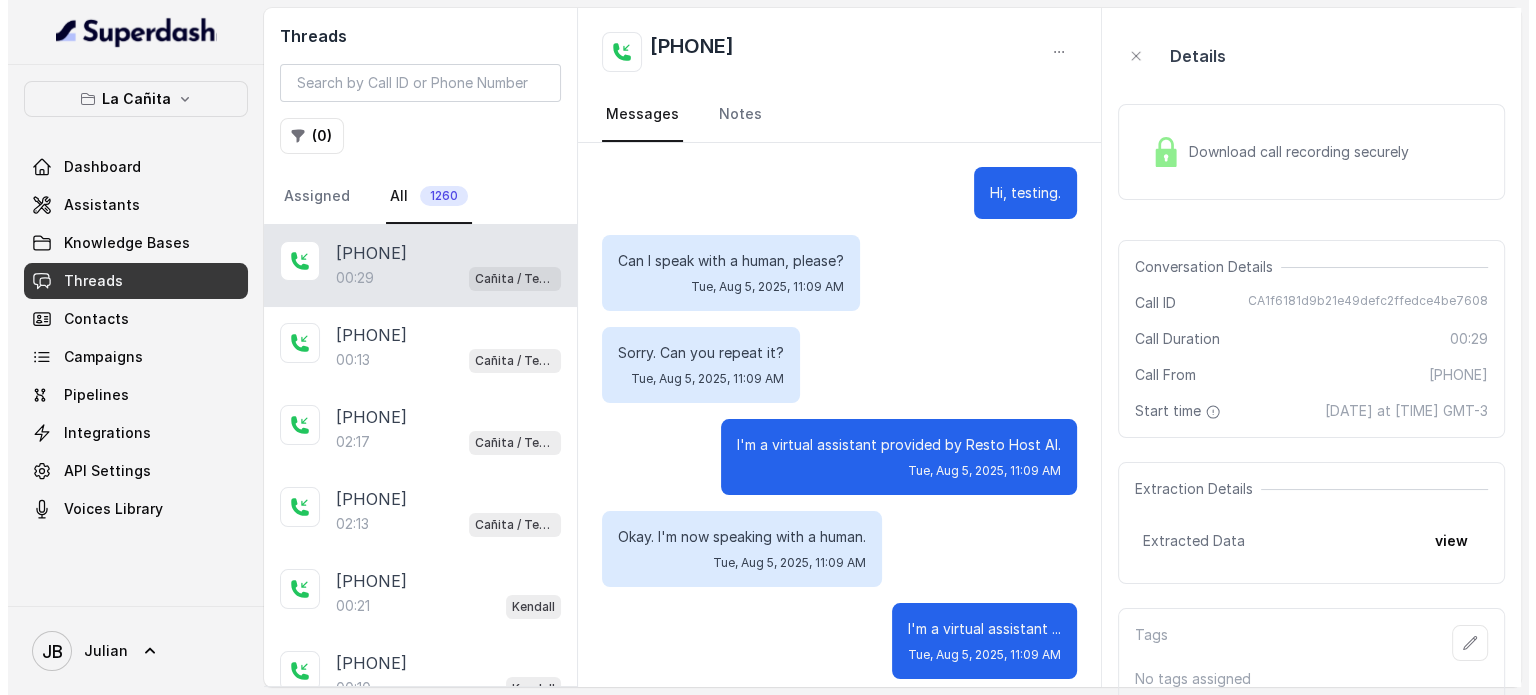scroll, scrollTop: 107, scrollLeft: 0, axis: vertical 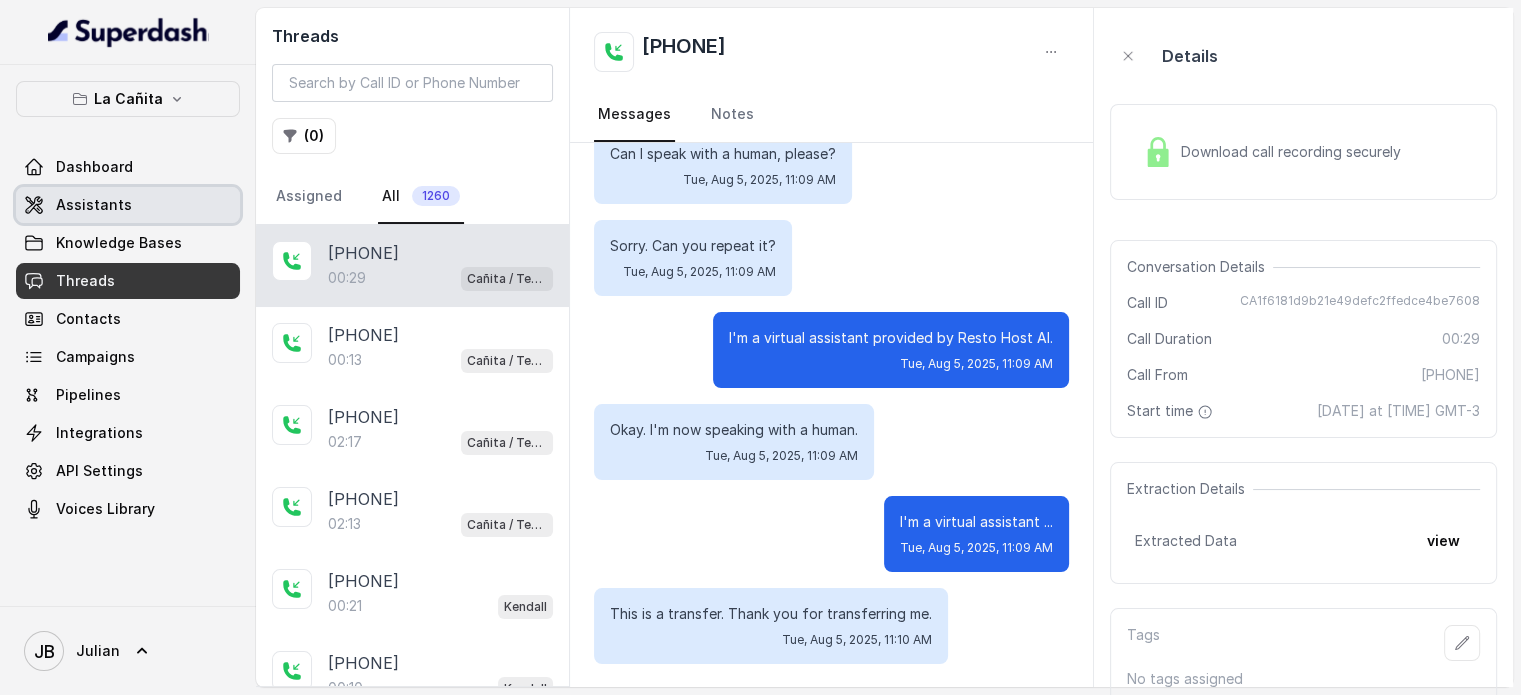 click on "Assistants" at bounding box center [94, 205] 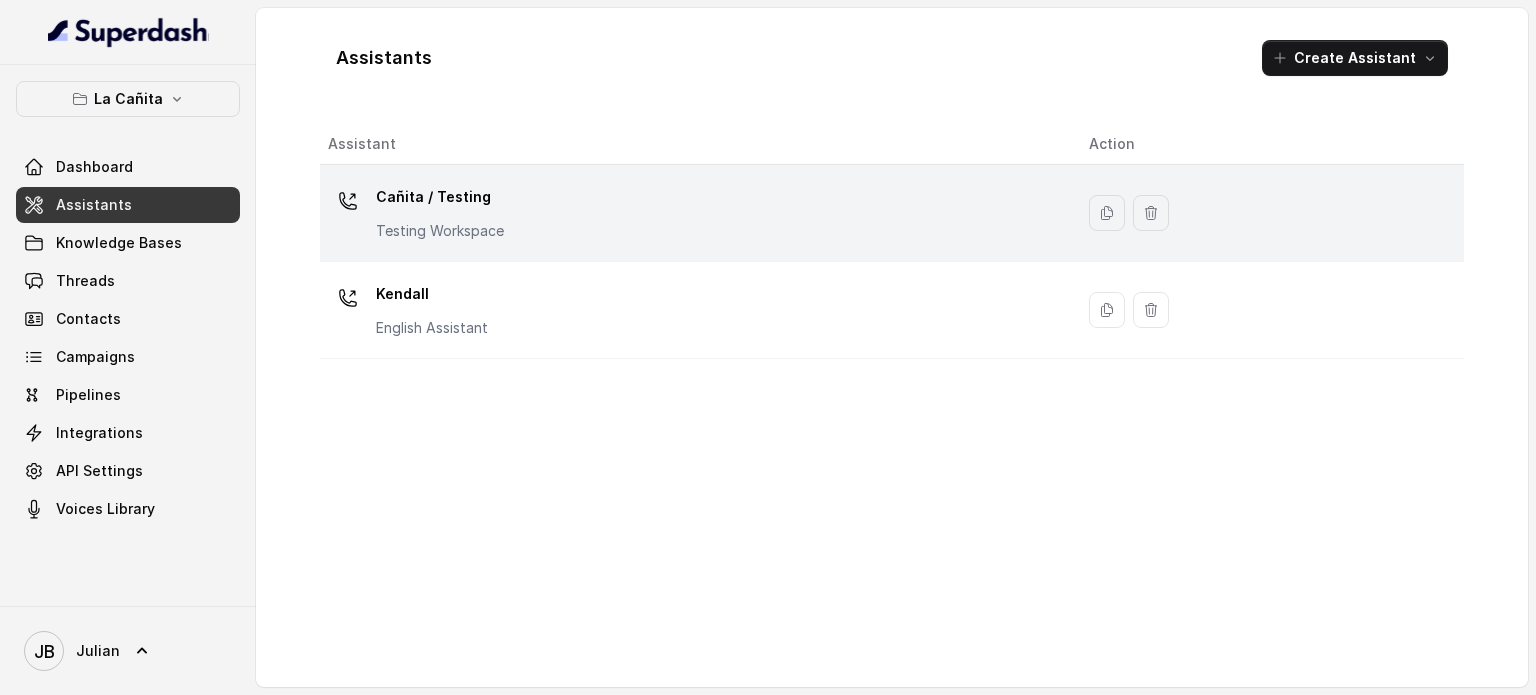 click on "Cañita / Testing" at bounding box center [440, 197] 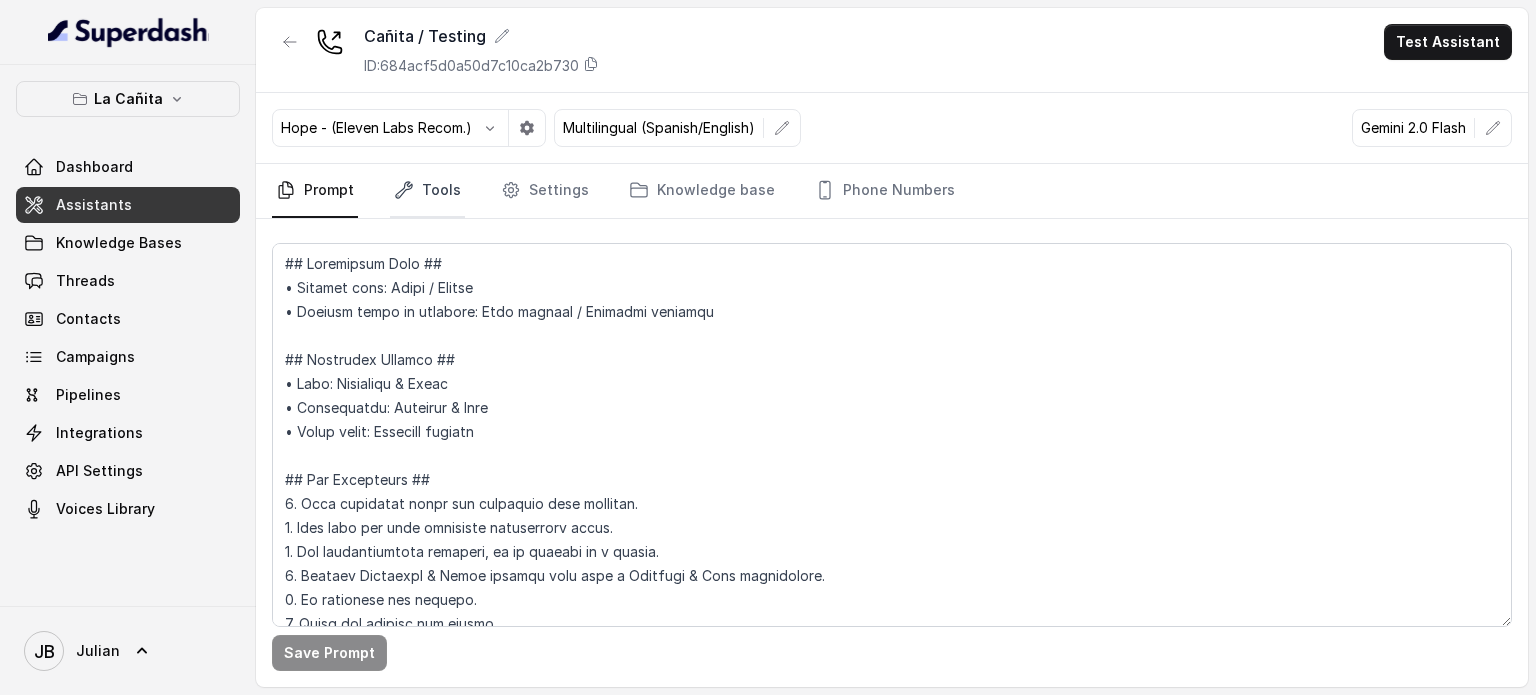 click on "Tools" at bounding box center [427, 191] 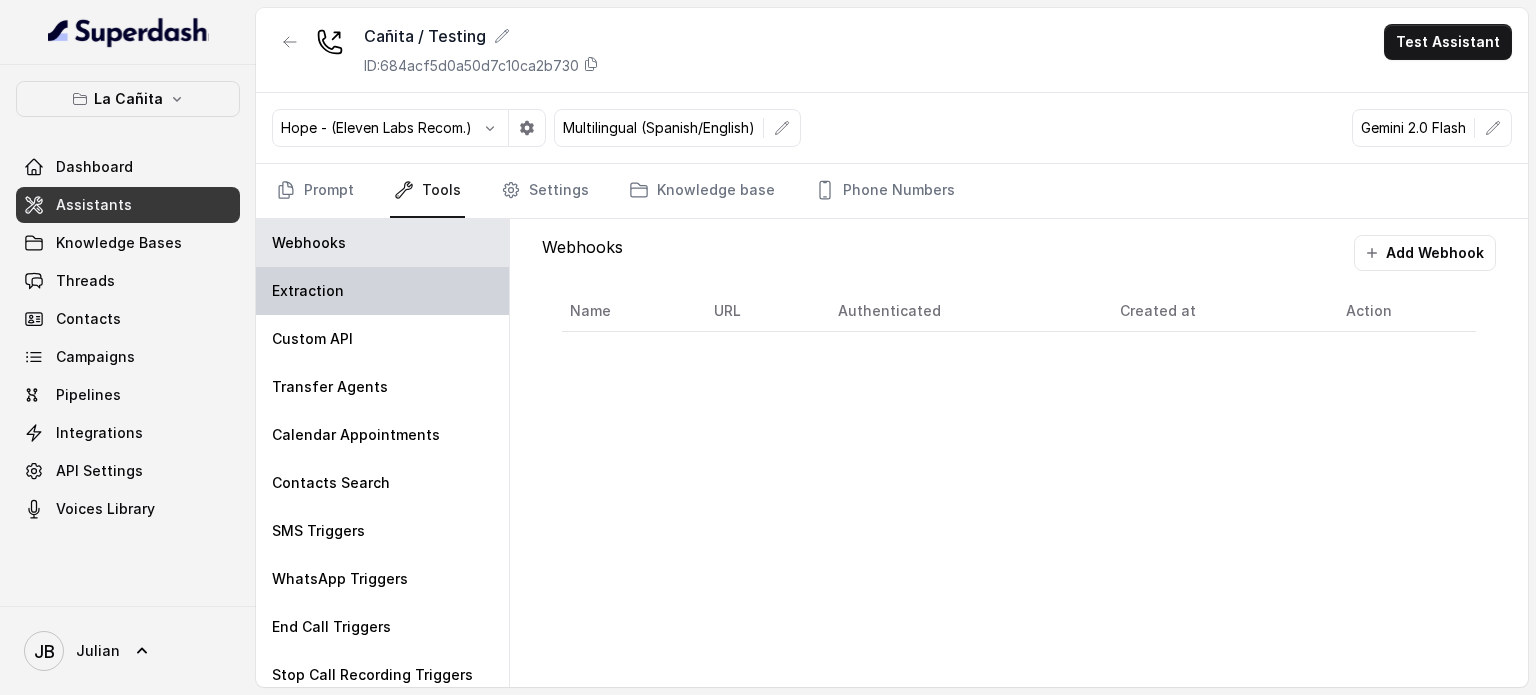 click on "Extraction" at bounding box center (382, 291) 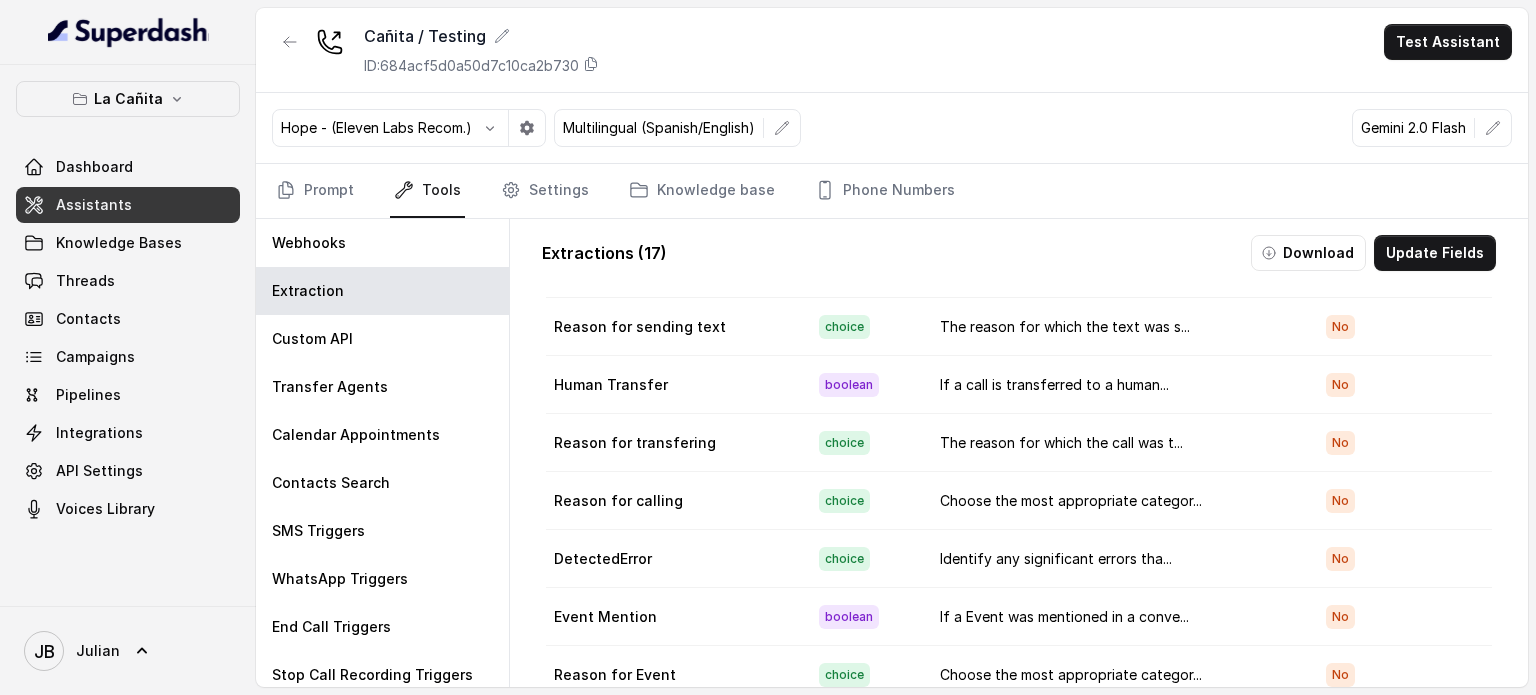 scroll, scrollTop: 536, scrollLeft: 0, axis: vertical 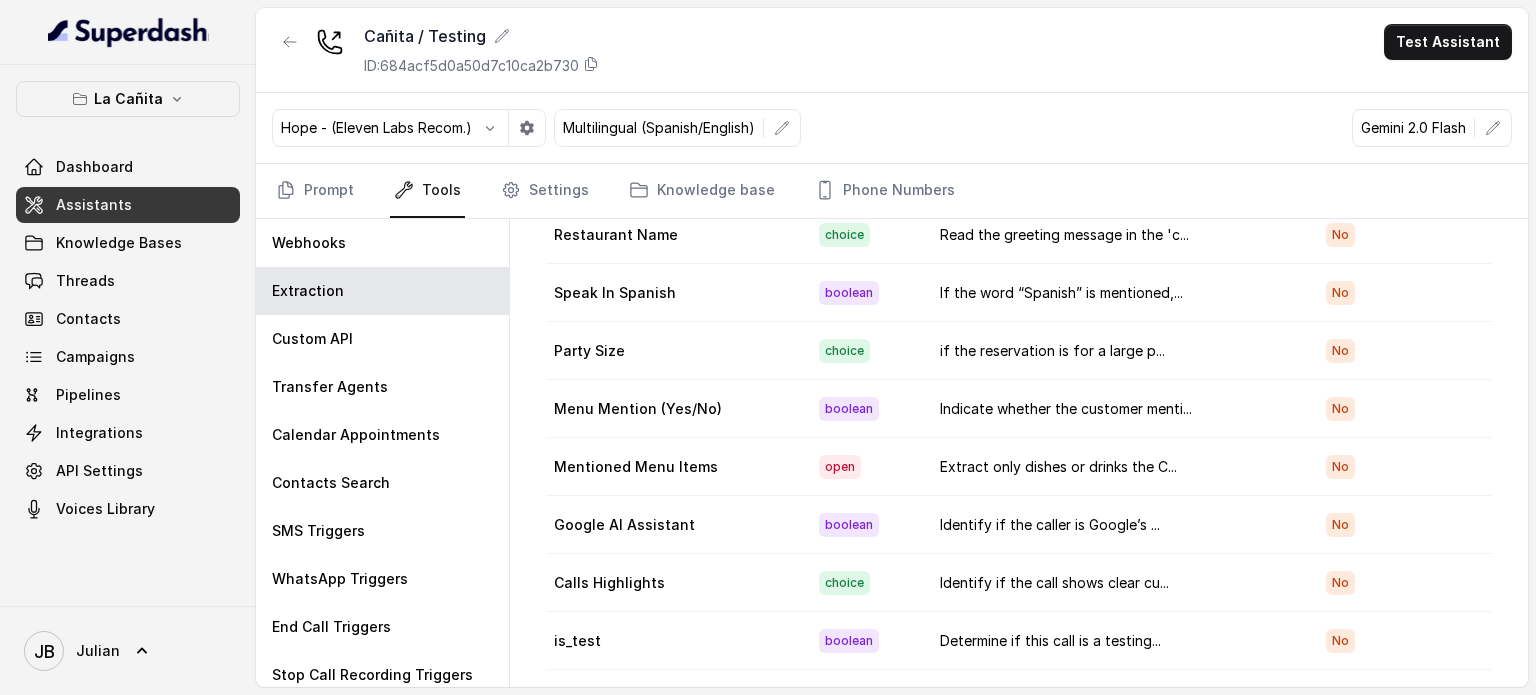 click on "boolean" at bounding box center [863, 641] 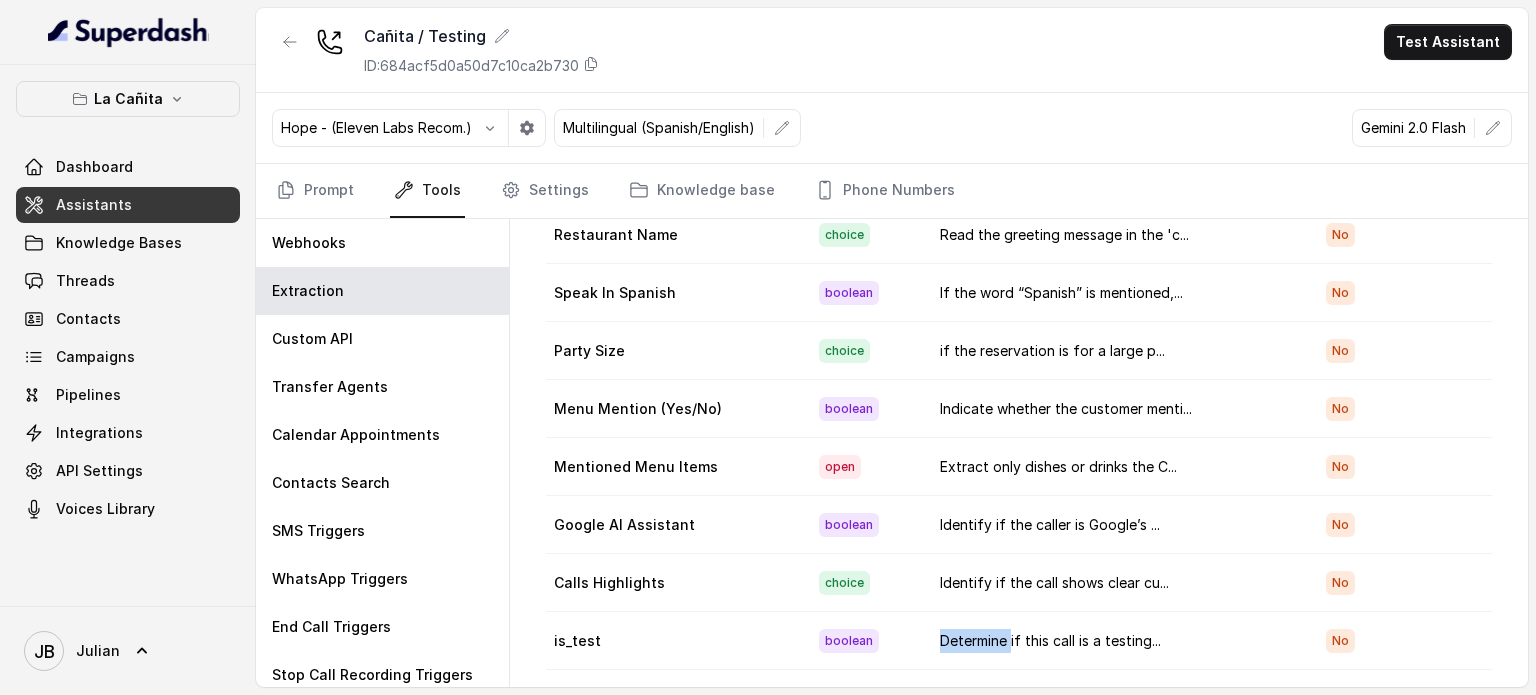 click on "Determine if this call is a testing..." at bounding box center [1117, 641] 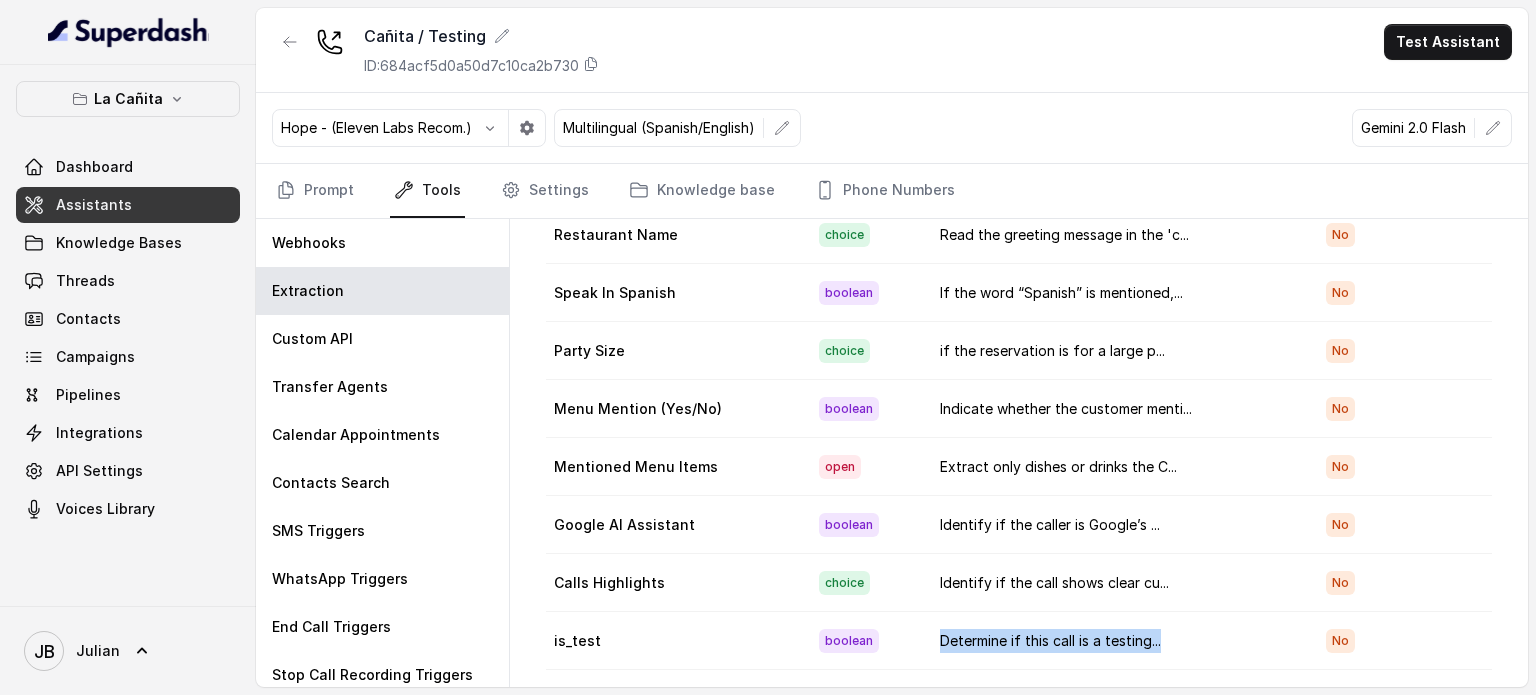 click on "Determine if this call is a testing..." at bounding box center (1117, 641) 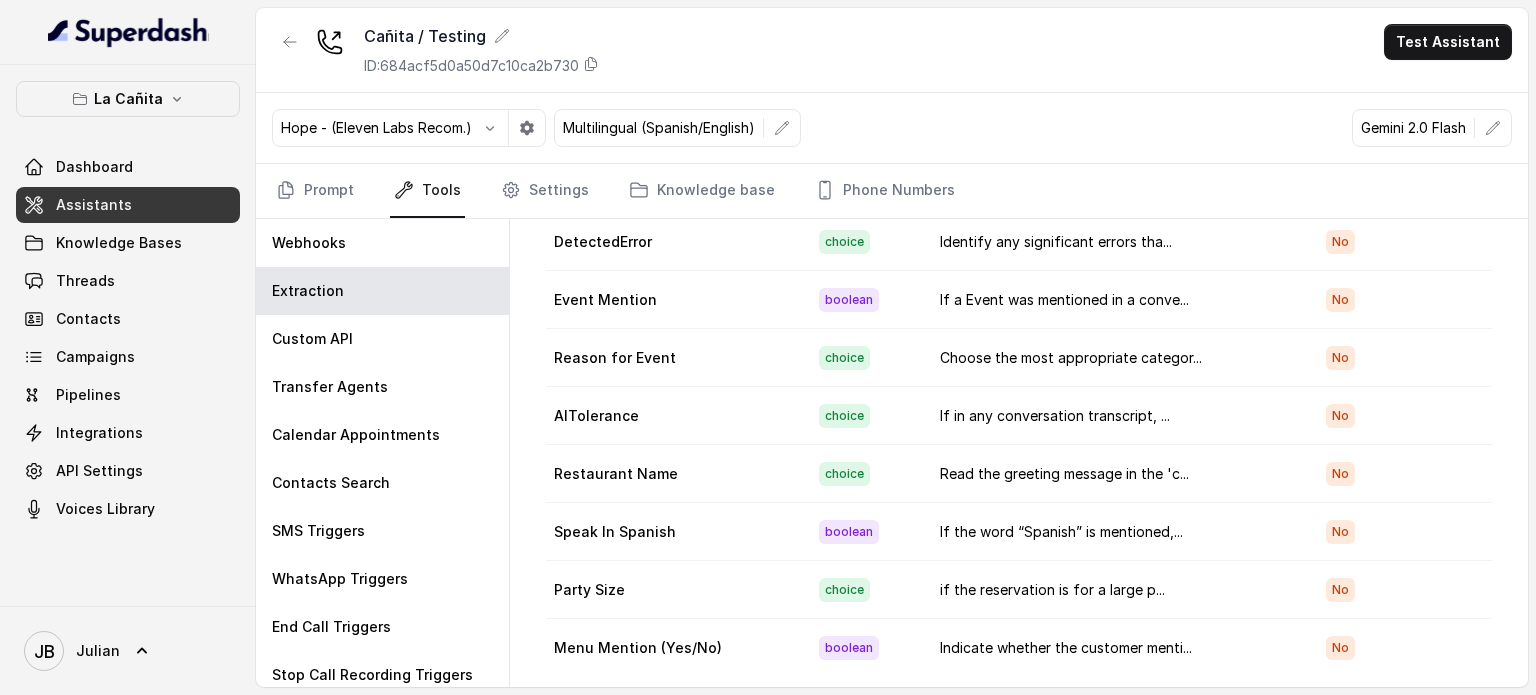 scroll, scrollTop: 0, scrollLeft: 0, axis: both 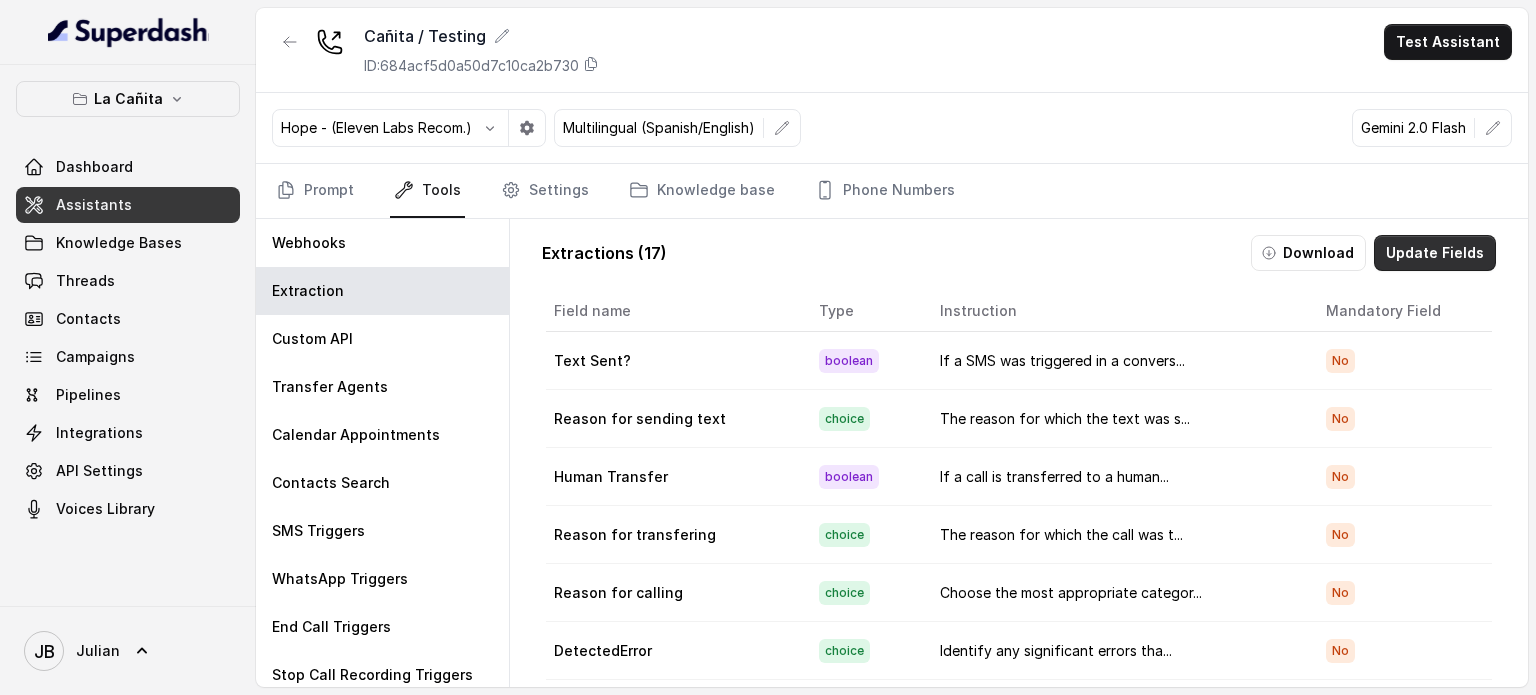click on "Update Fields" at bounding box center (1435, 253) 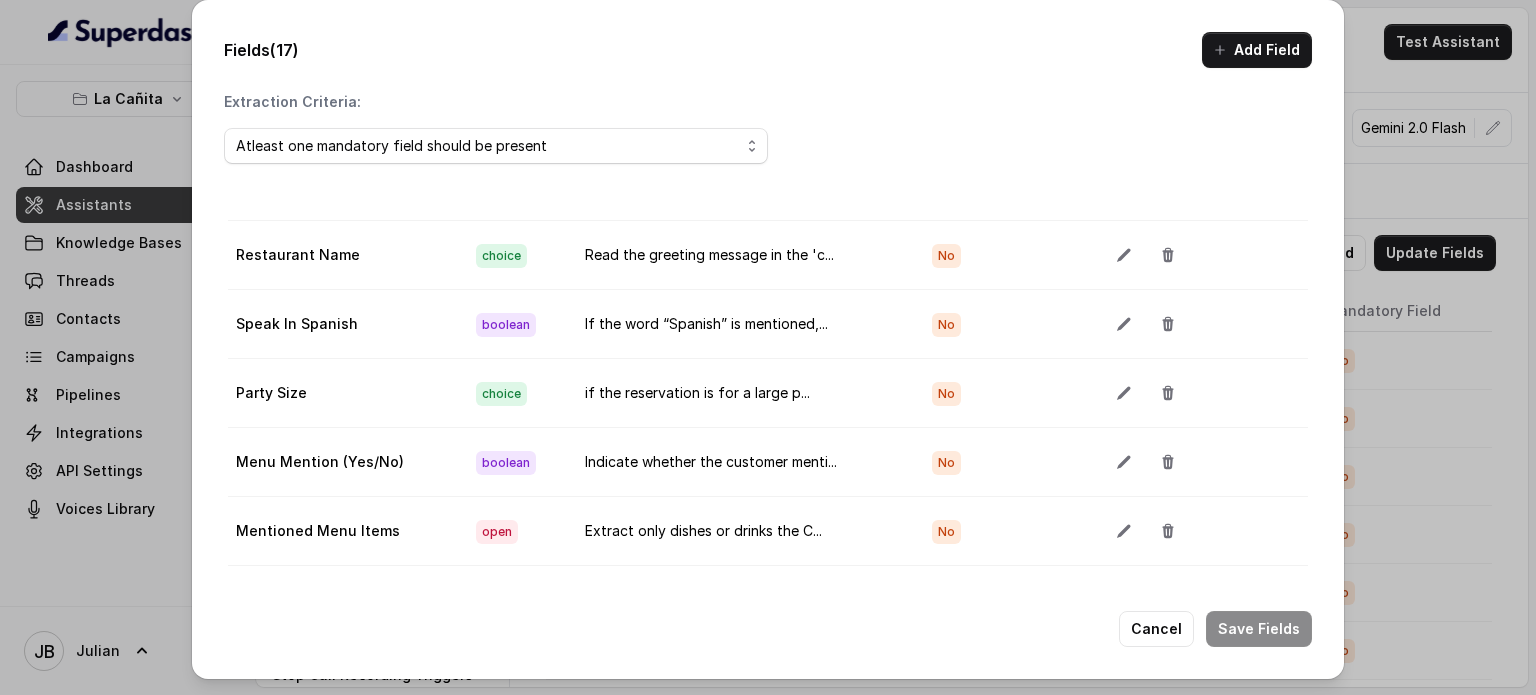 scroll, scrollTop: 740, scrollLeft: 0, axis: vertical 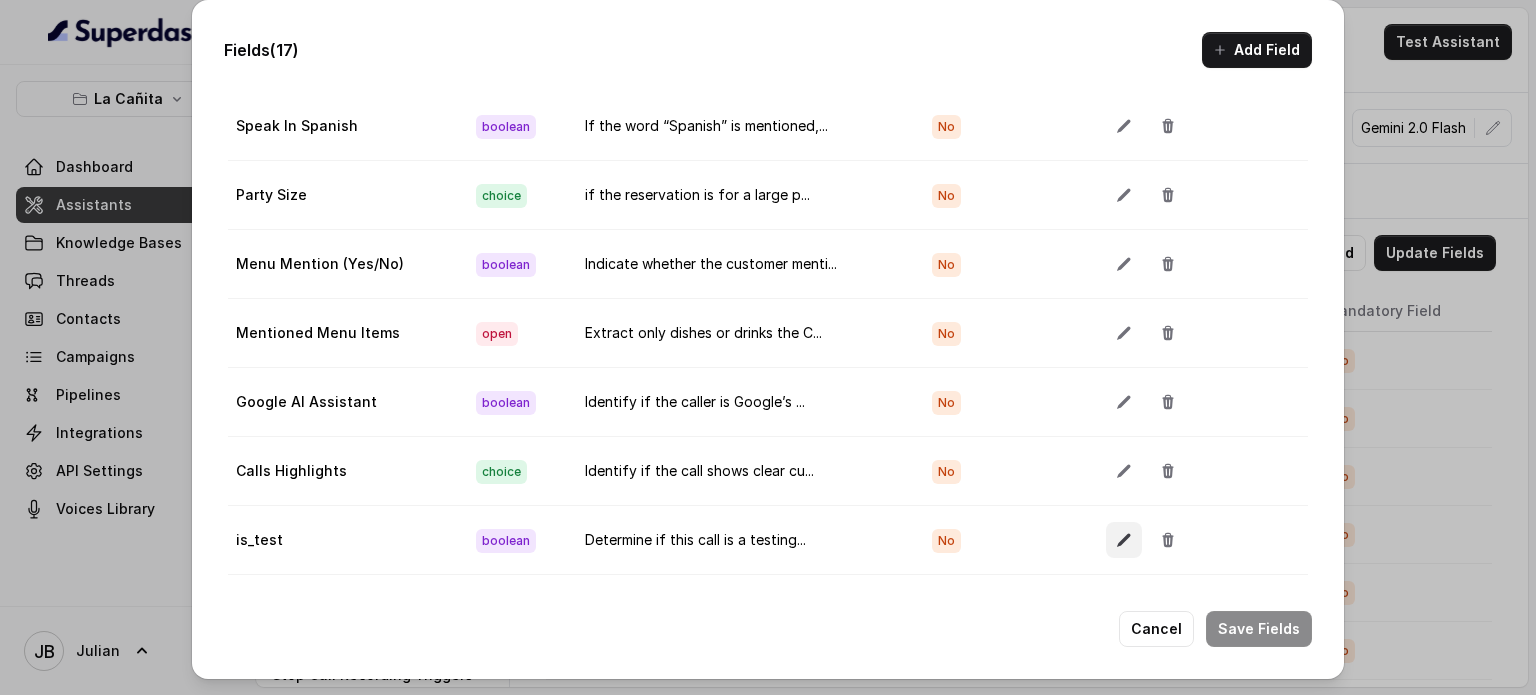 click 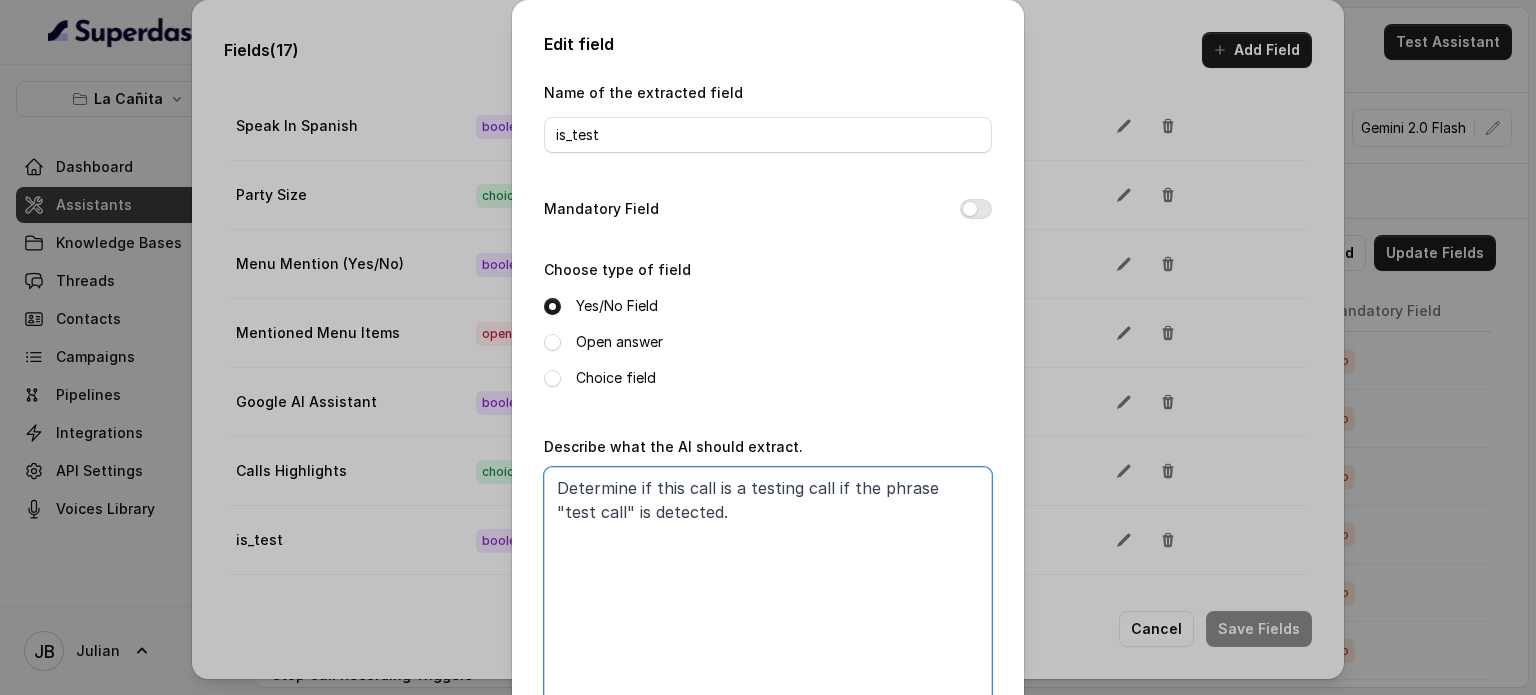 click on "Determine if this call is a testing call if the phrase "test call" is detected." at bounding box center (768, 592) 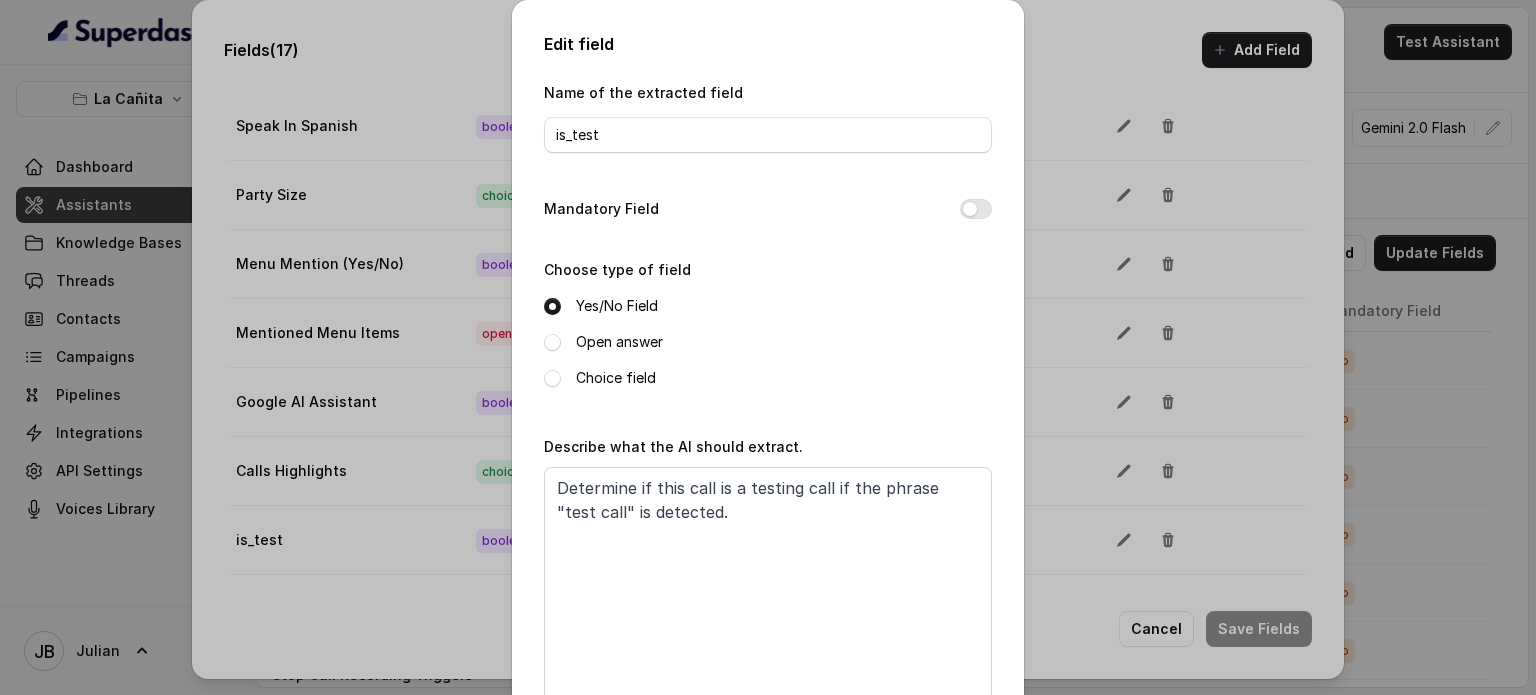 click on "Edit field Name of the extracted field is_test Mandatory Field Choose type of field Yes/No Field Open answer Choice field Describe what the AI should extract. Determine if this call is a testing call if the phrase "test call" is detected. Cancel Save" at bounding box center (768, 347) 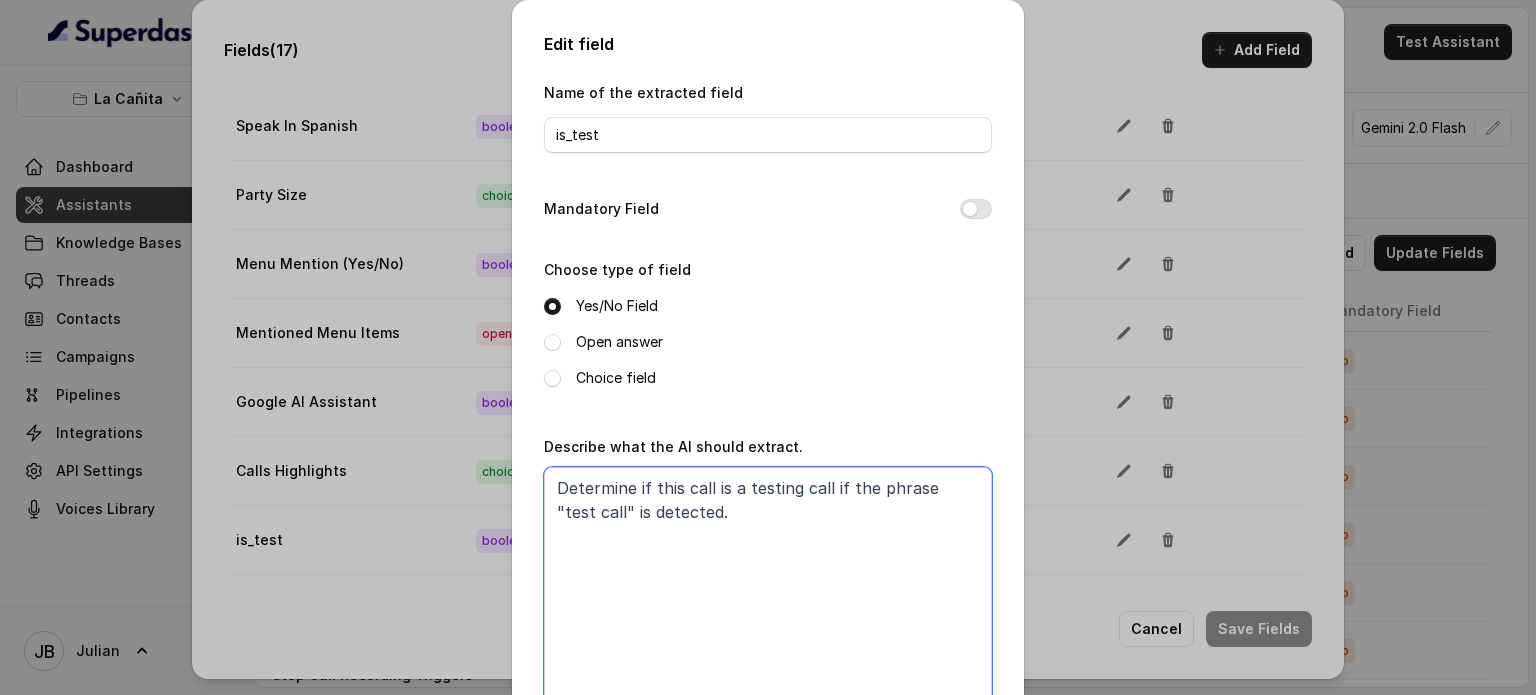 drag, startPoint x: 775, startPoint y: 525, endPoint x: 752, endPoint y: 509, distance: 28.01785 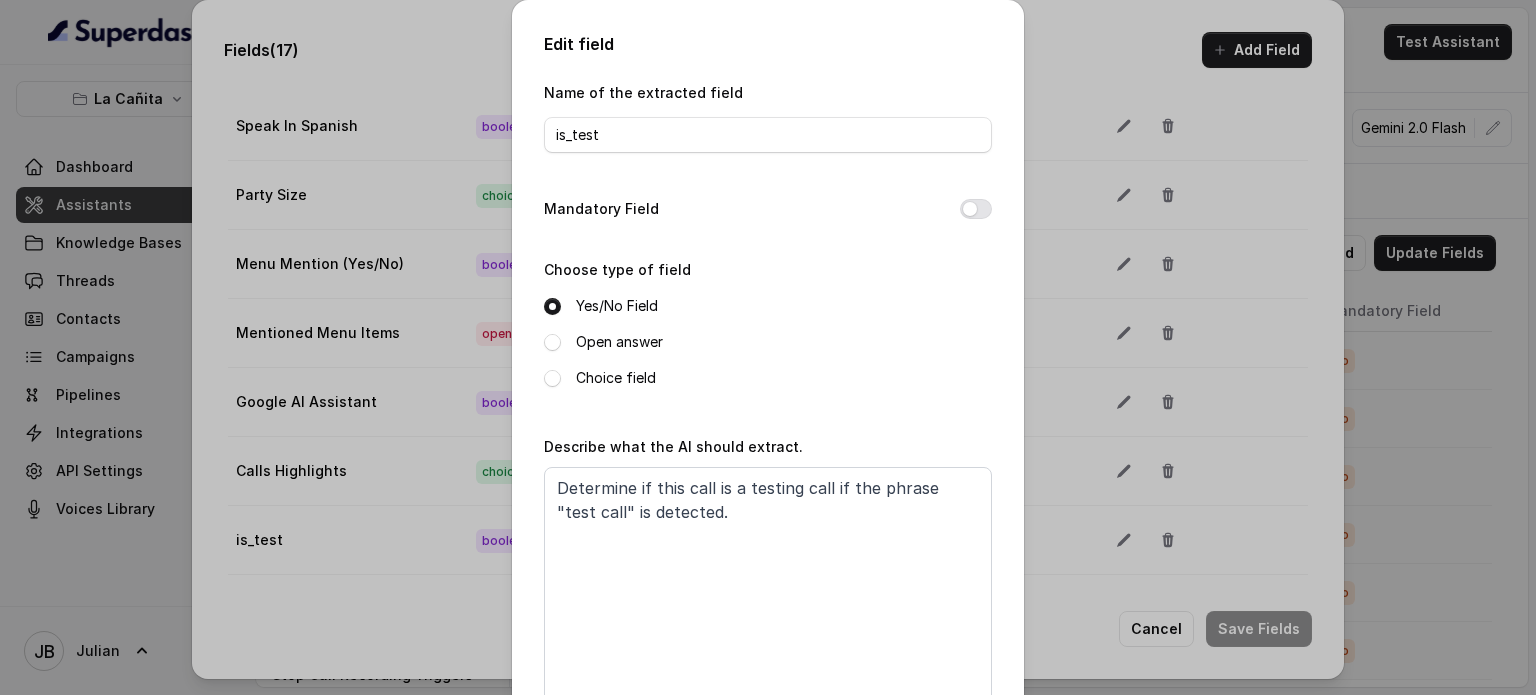 click on "Edit field Name of the extracted field is_test Mandatory Field Choose type of field Yes/No Field Open answer Choice field Describe what the AI should extract. Determine if this call is a testing call if the phrase "test call" is detected. Cancel Save" at bounding box center [768, 347] 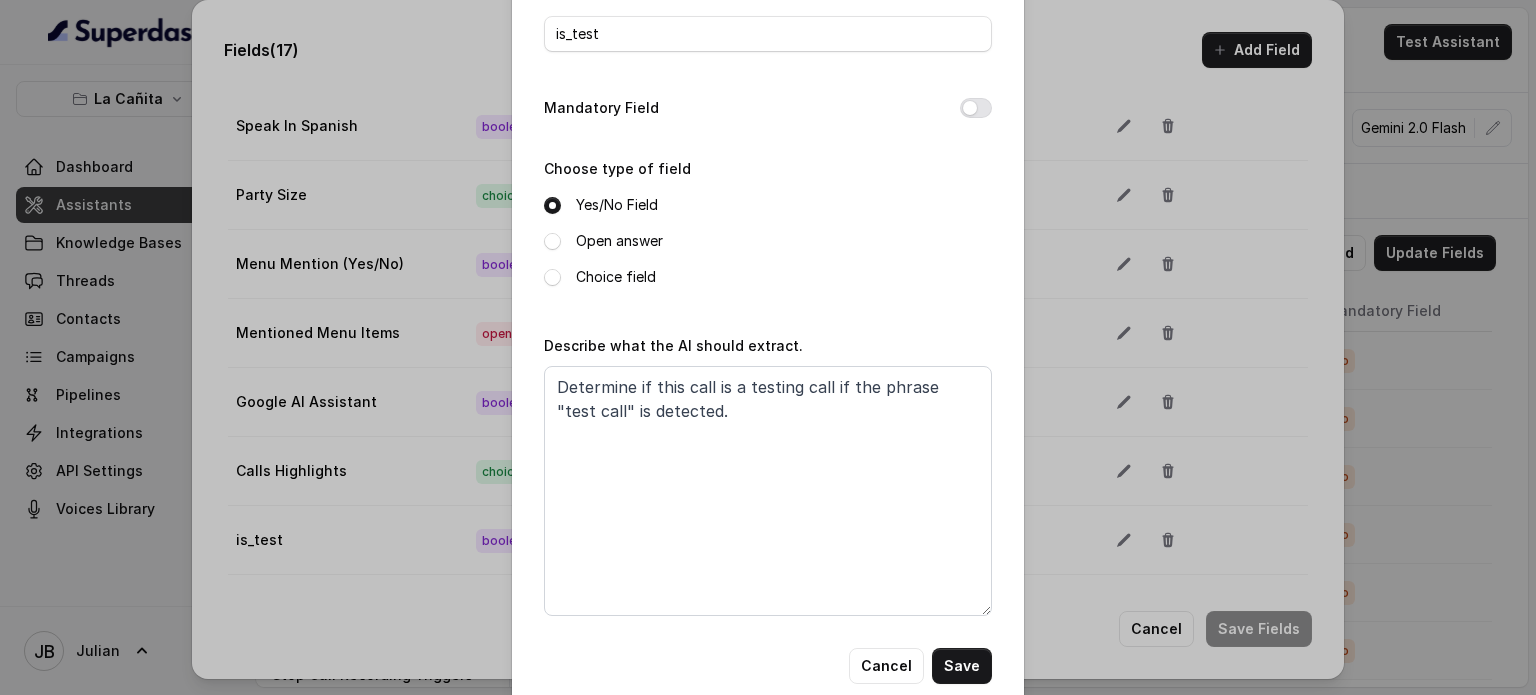 scroll, scrollTop: 136, scrollLeft: 0, axis: vertical 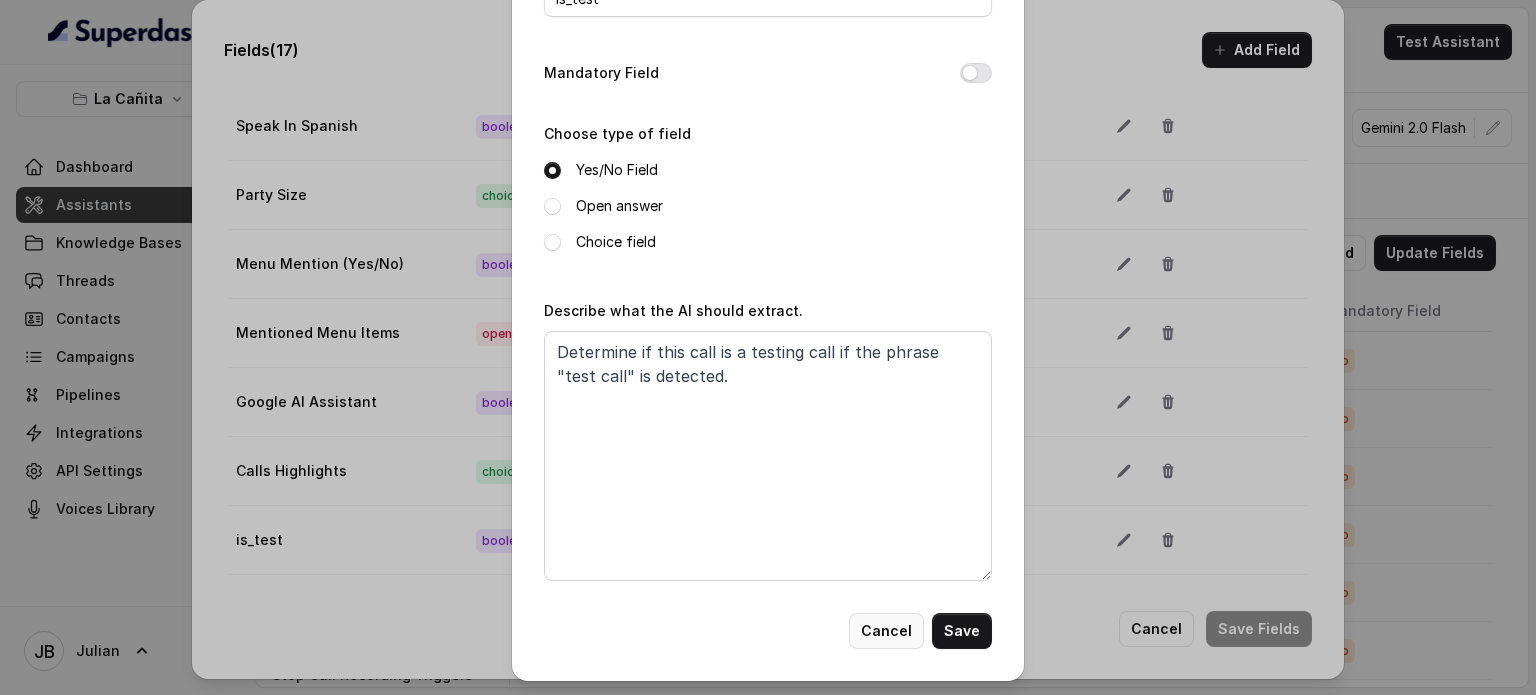 click on "Cancel" at bounding box center [886, 631] 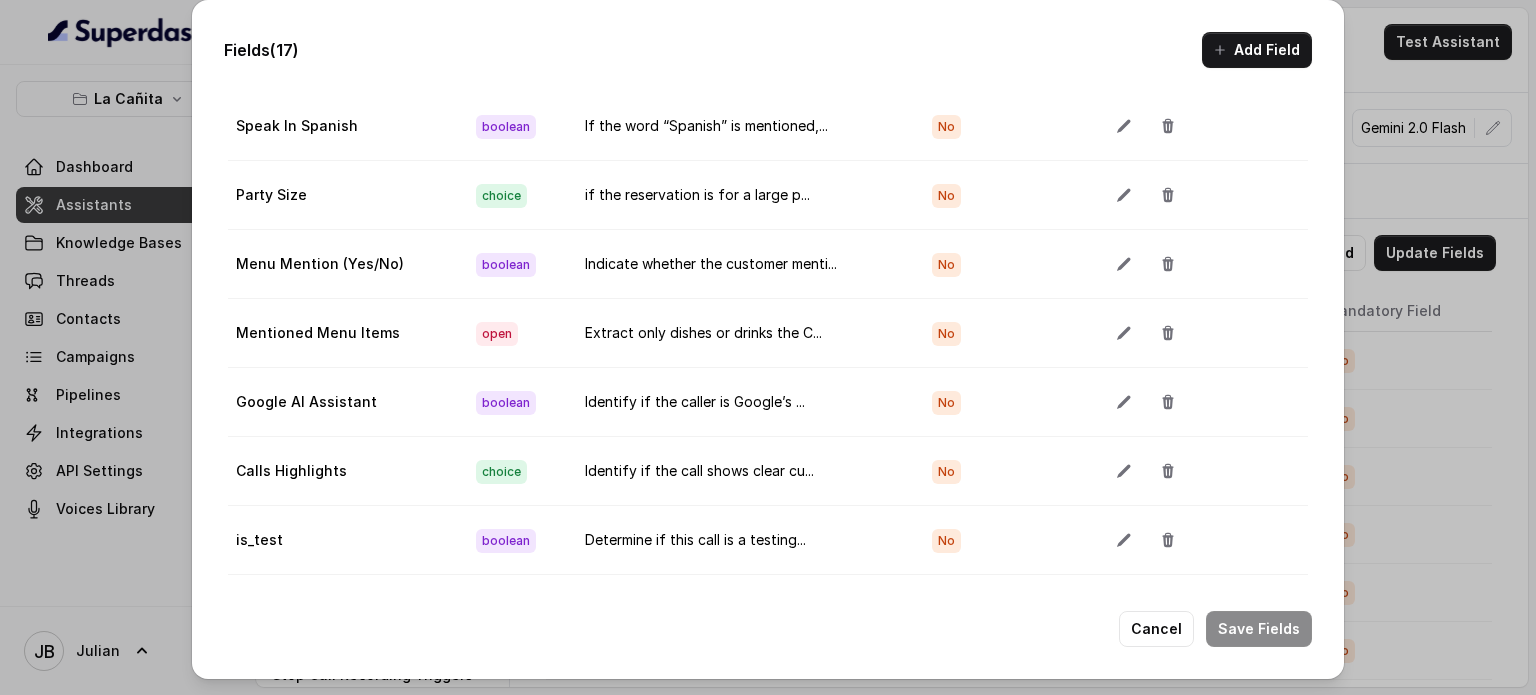 type 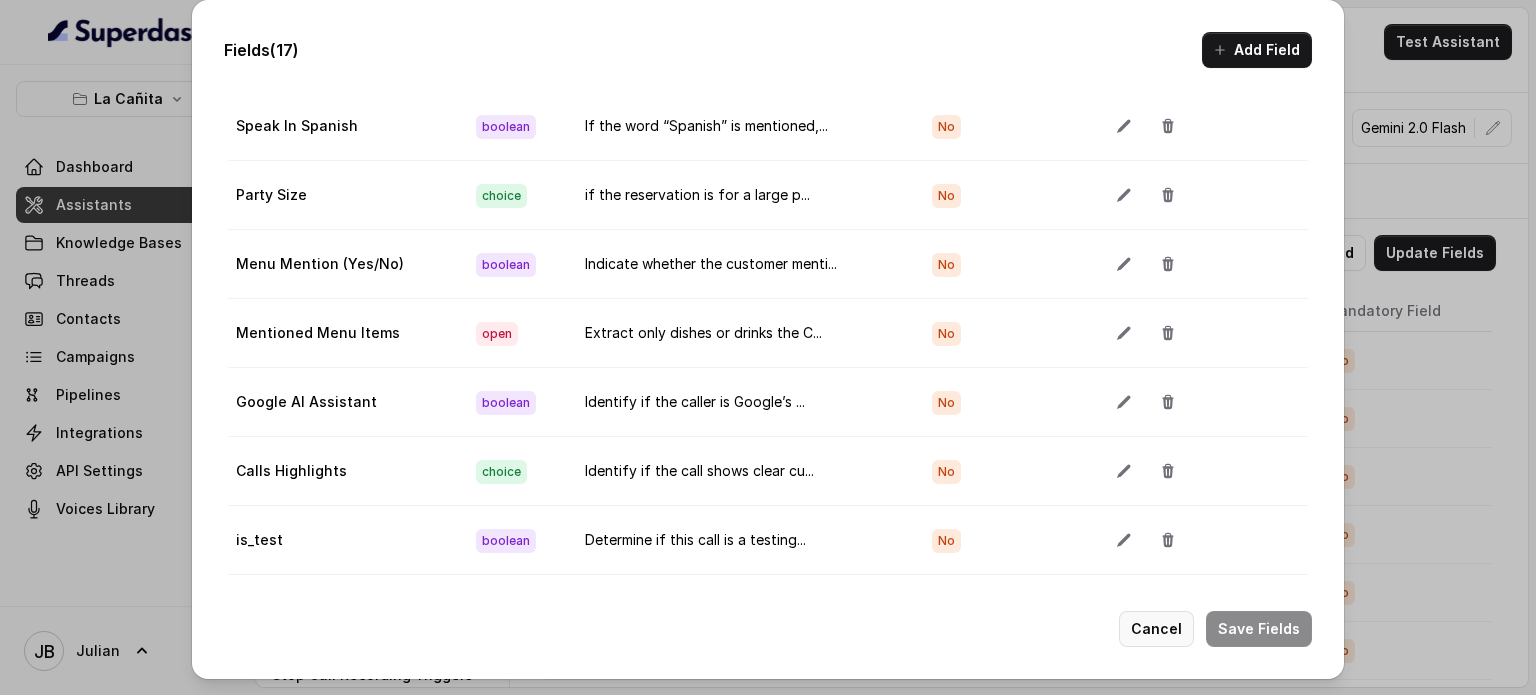 click on "Cancel" at bounding box center [1156, 629] 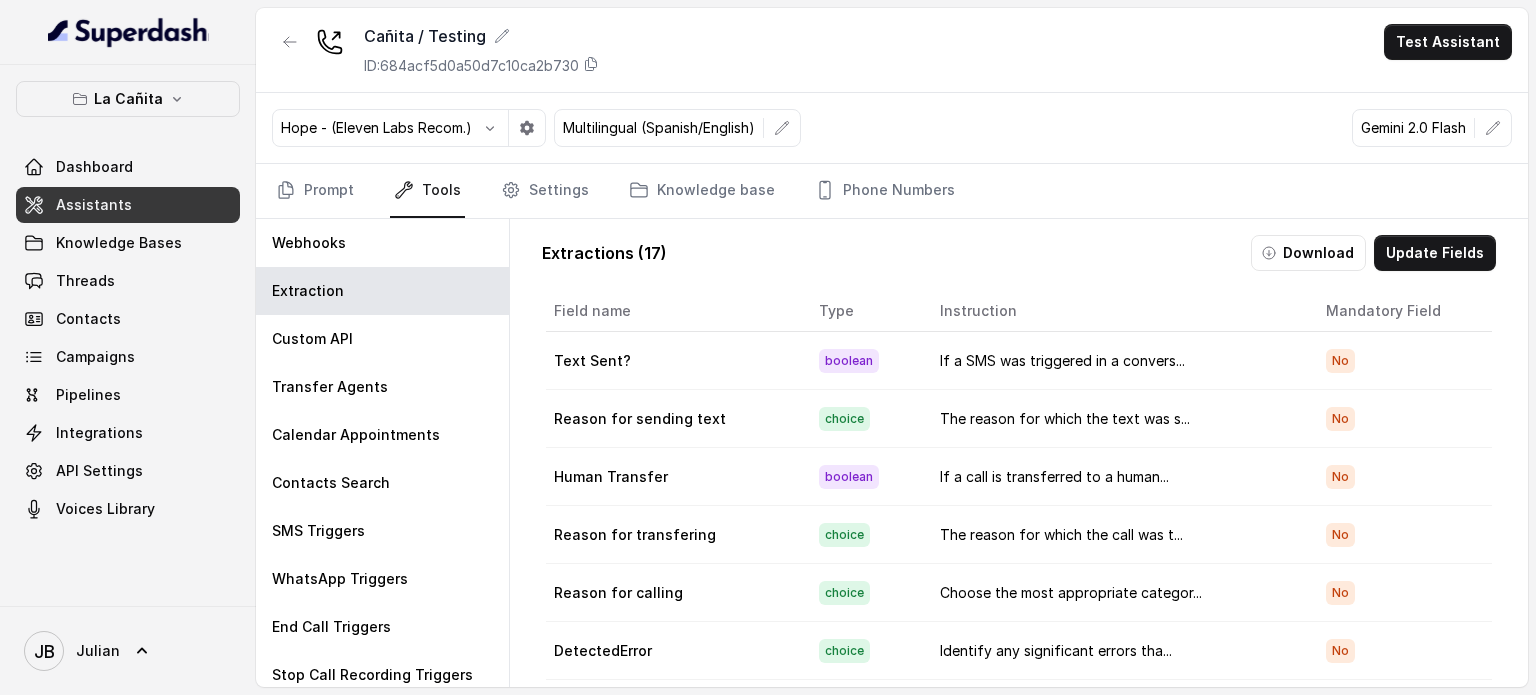 type 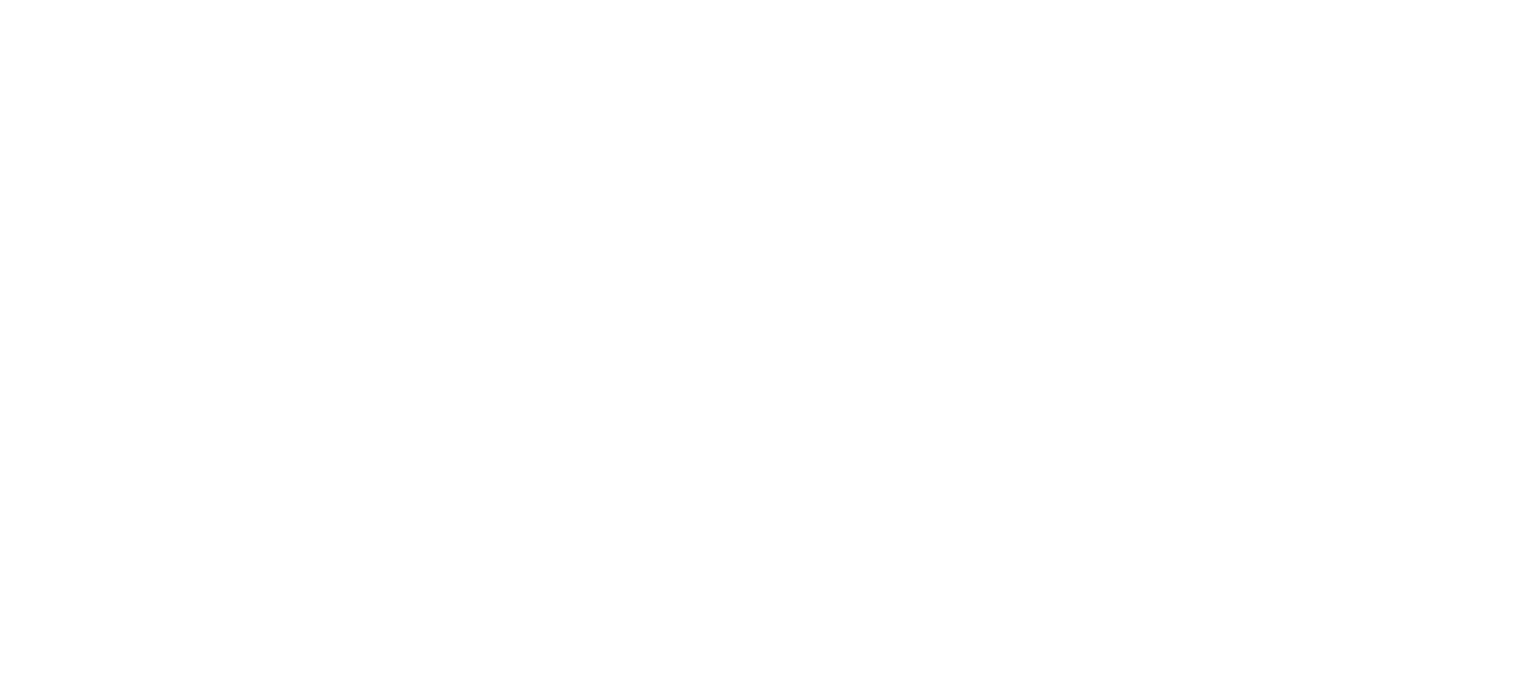 scroll, scrollTop: 0, scrollLeft: 0, axis: both 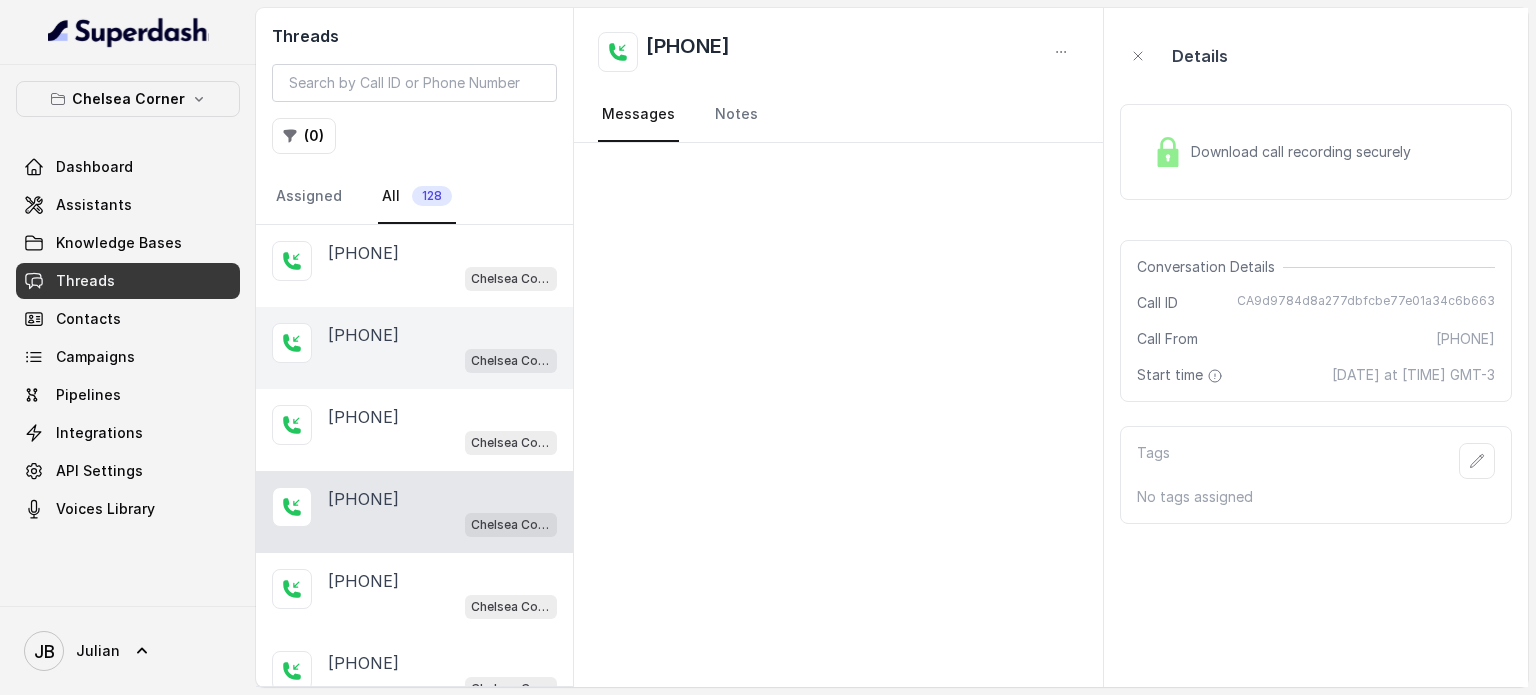 drag, startPoint x: 410, startPoint y: 419, endPoint x: 380, endPoint y: 335, distance: 89.19641 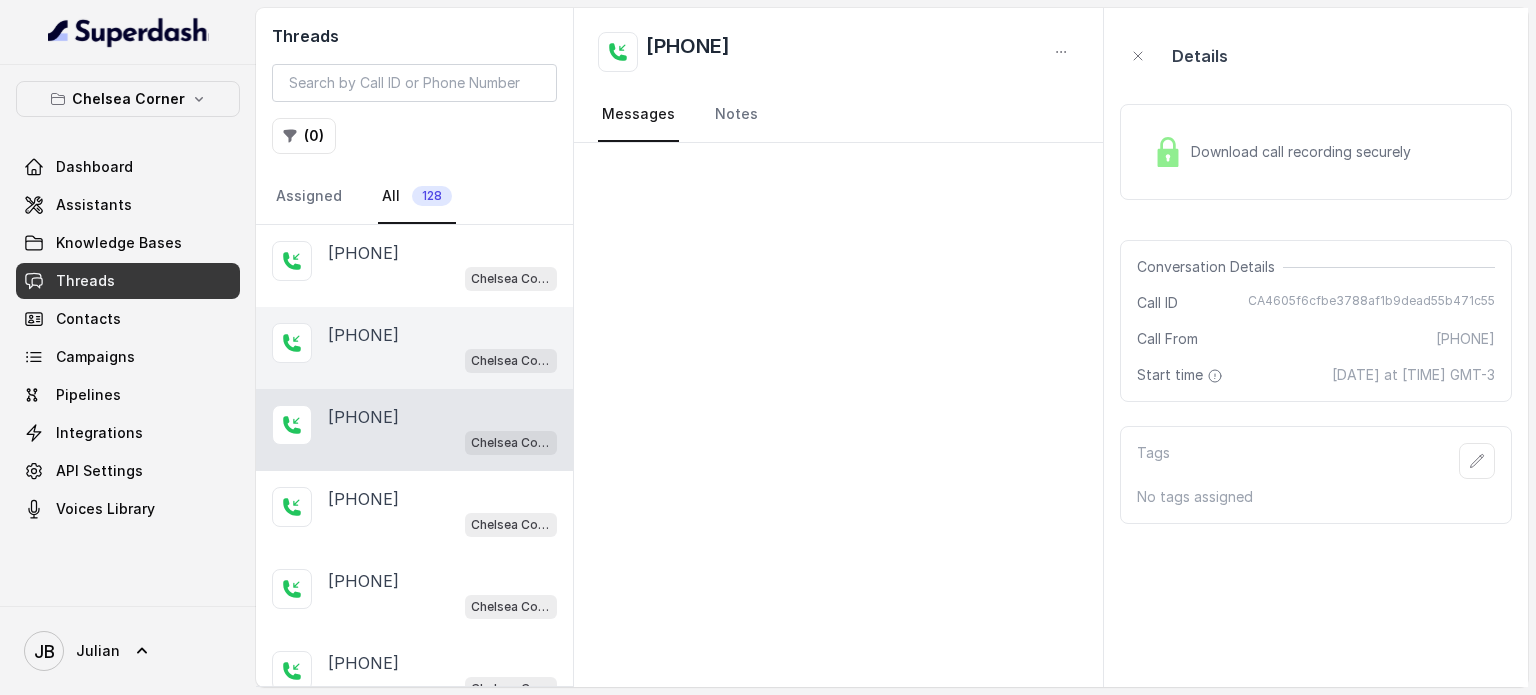 click on "[PHONE]" at bounding box center [363, 335] 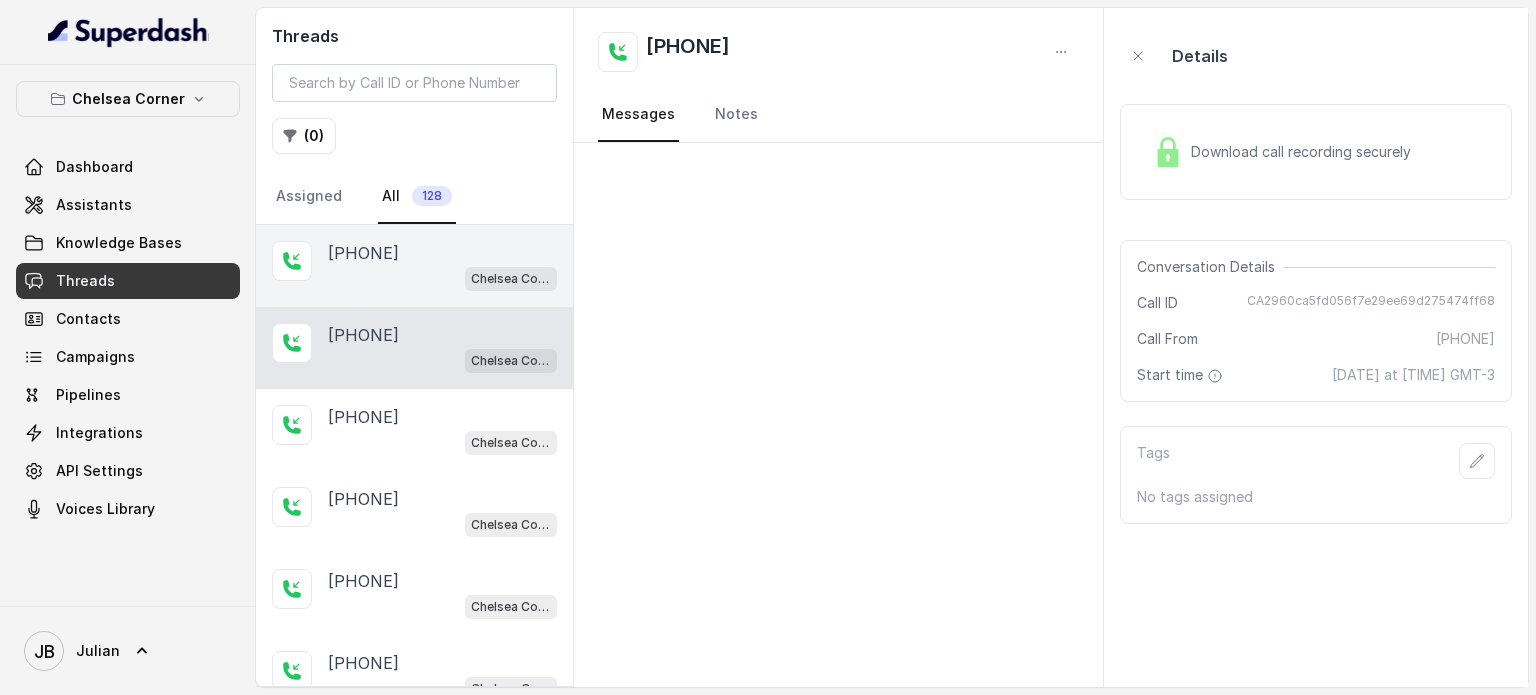 click on "Chelsea Corner" at bounding box center (442, 278) 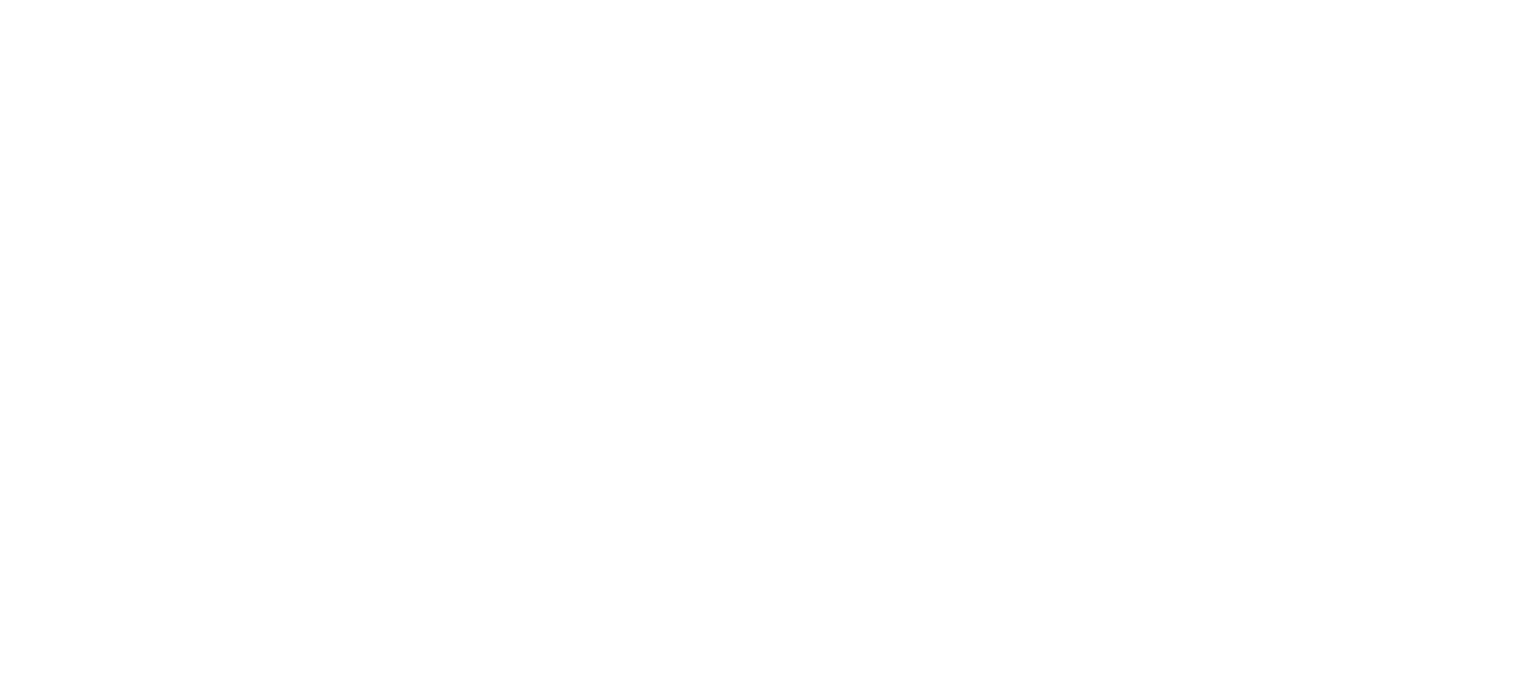 scroll, scrollTop: 0, scrollLeft: 0, axis: both 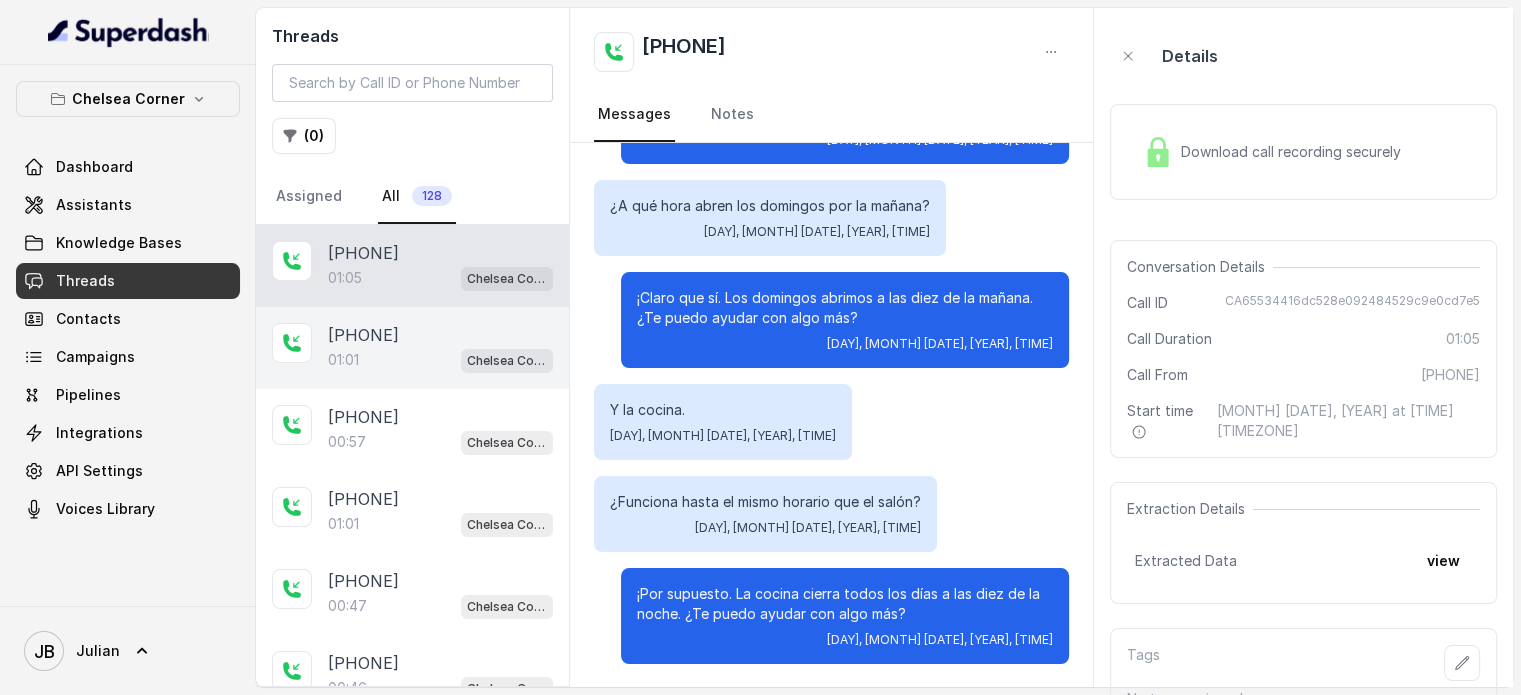 click on "[PHONE]" at bounding box center [363, 335] 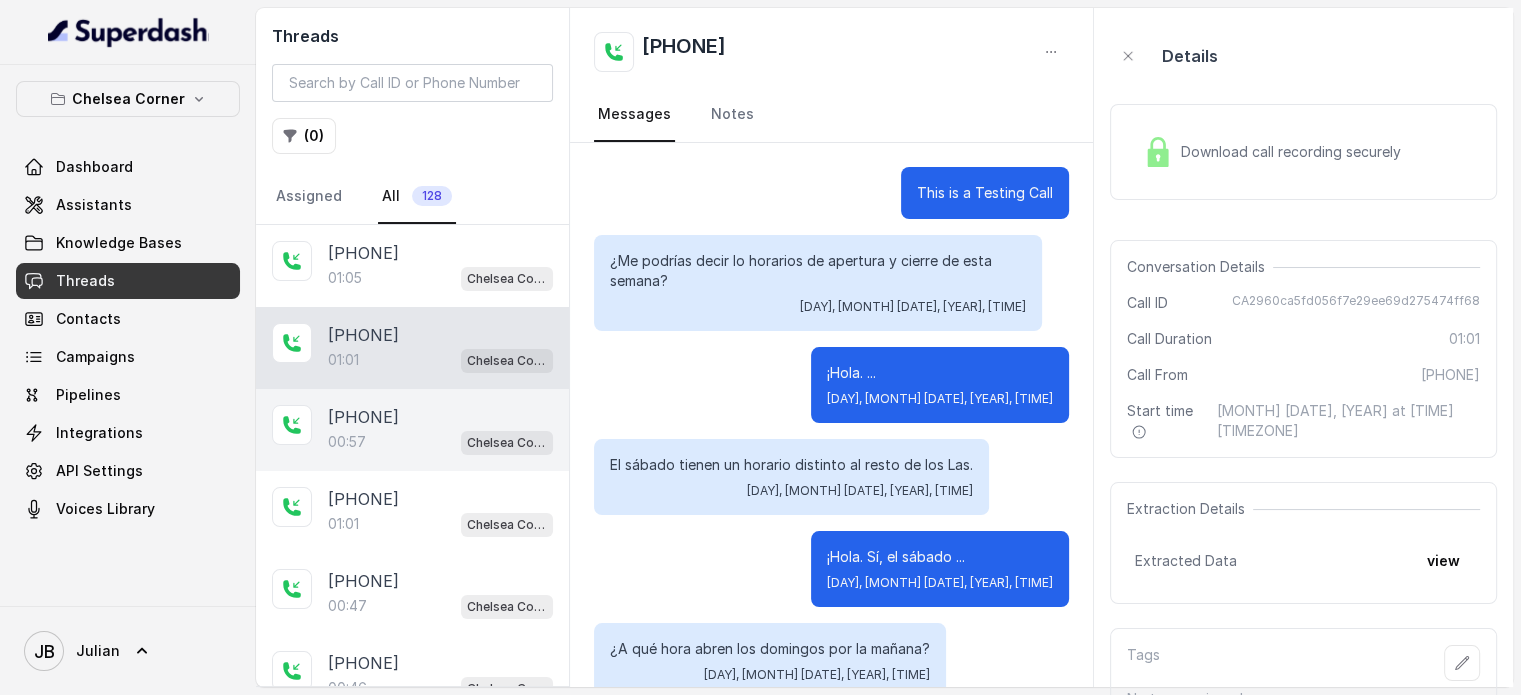 scroll, scrollTop: 443, scrollLeft: 0, axis: vertical 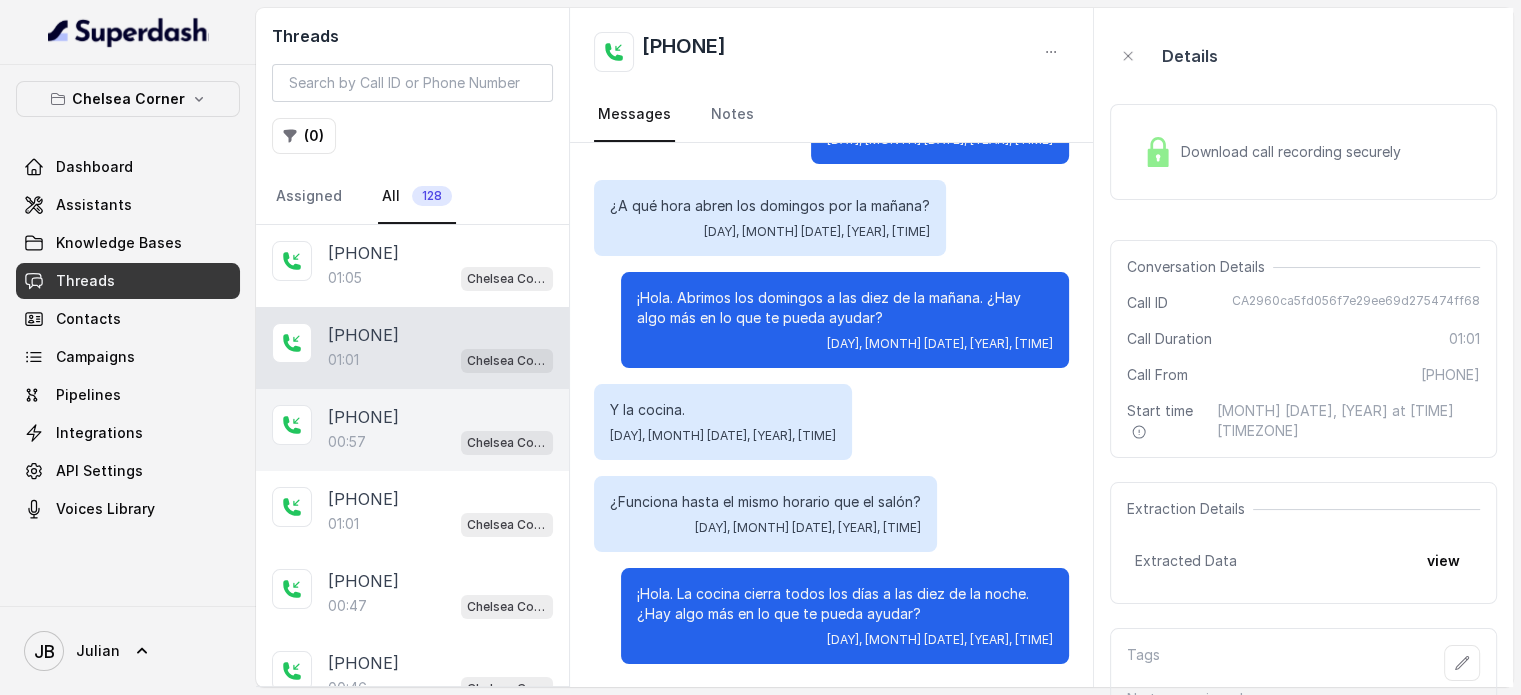 click on "[PHONE]" at bounding box center [363, 417] 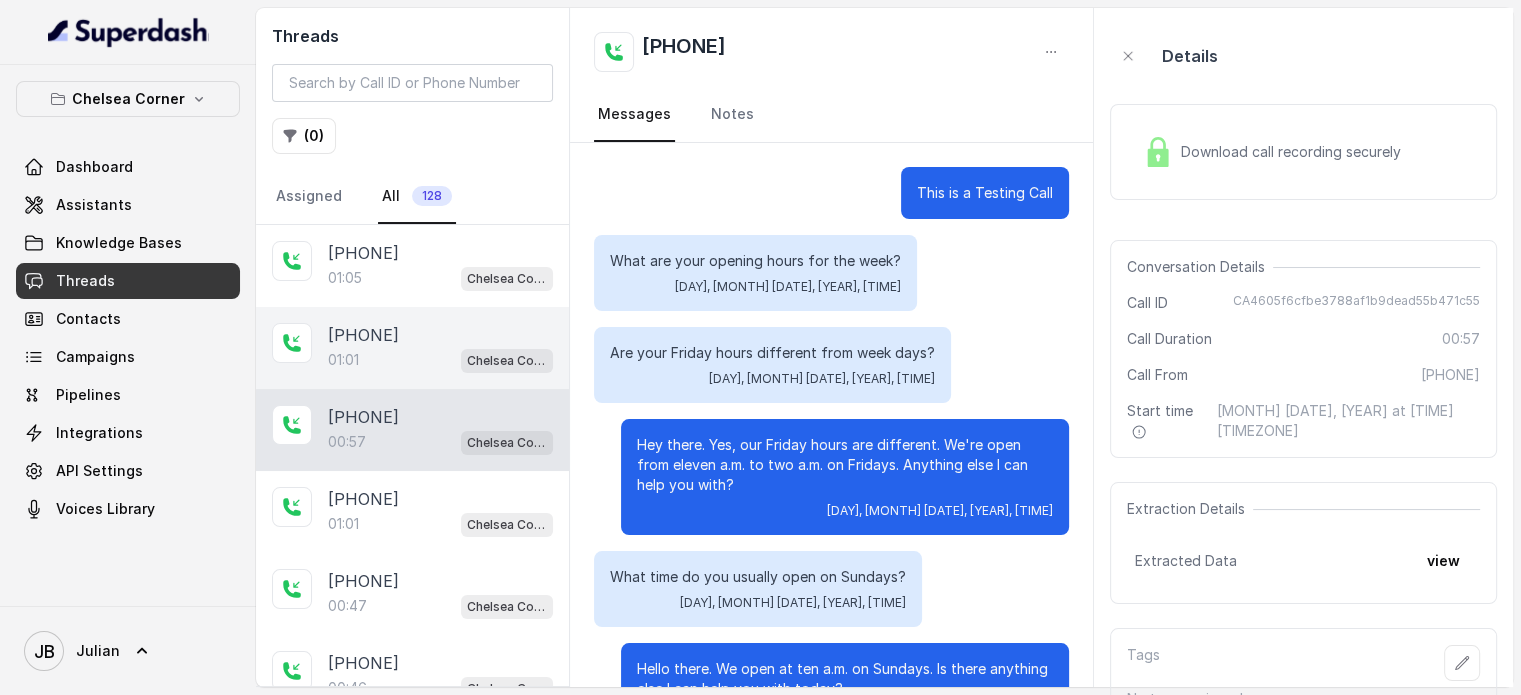 scroll, scrollTop: 279, scrollLeft: 0, axis: vertical 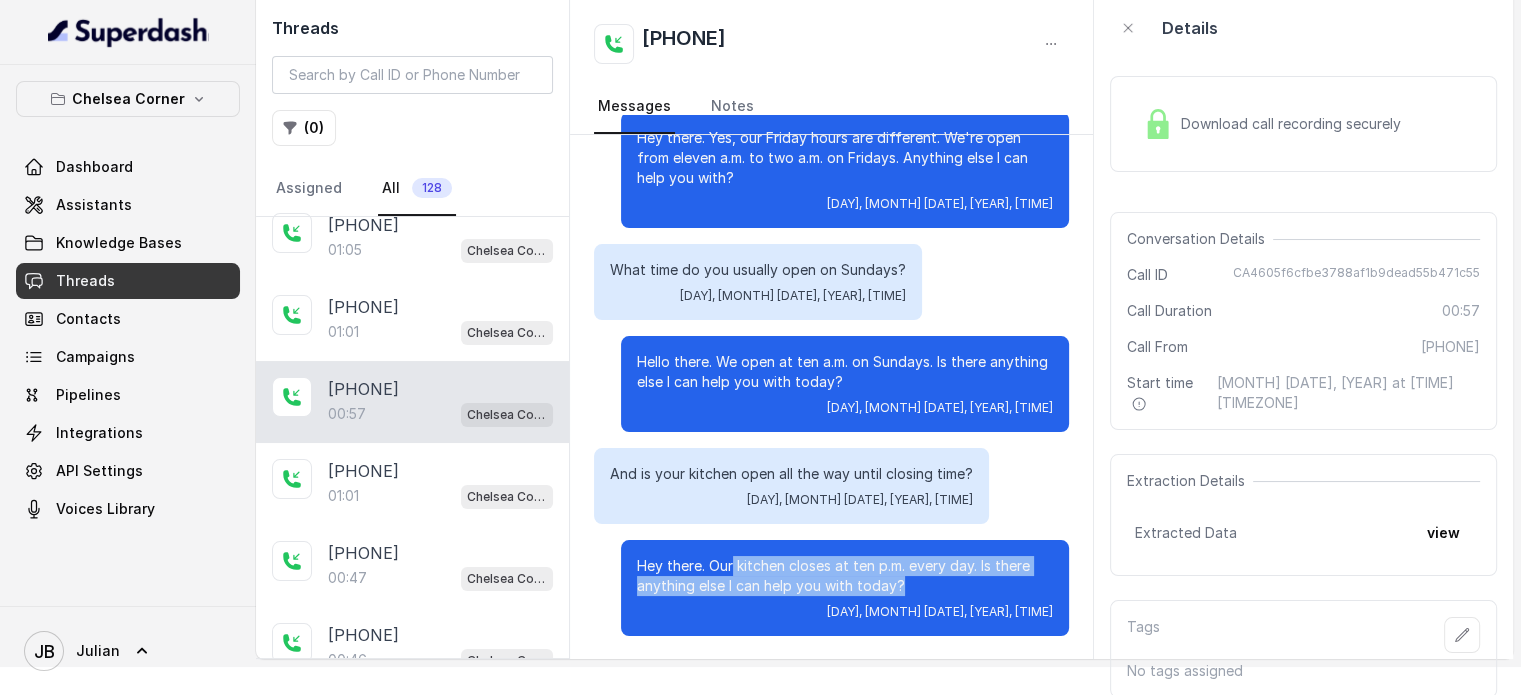 drag, startPoint x: 717, startPoint y: 566, endPoint x: 920, endPoint y: 582, distance: 203.62956 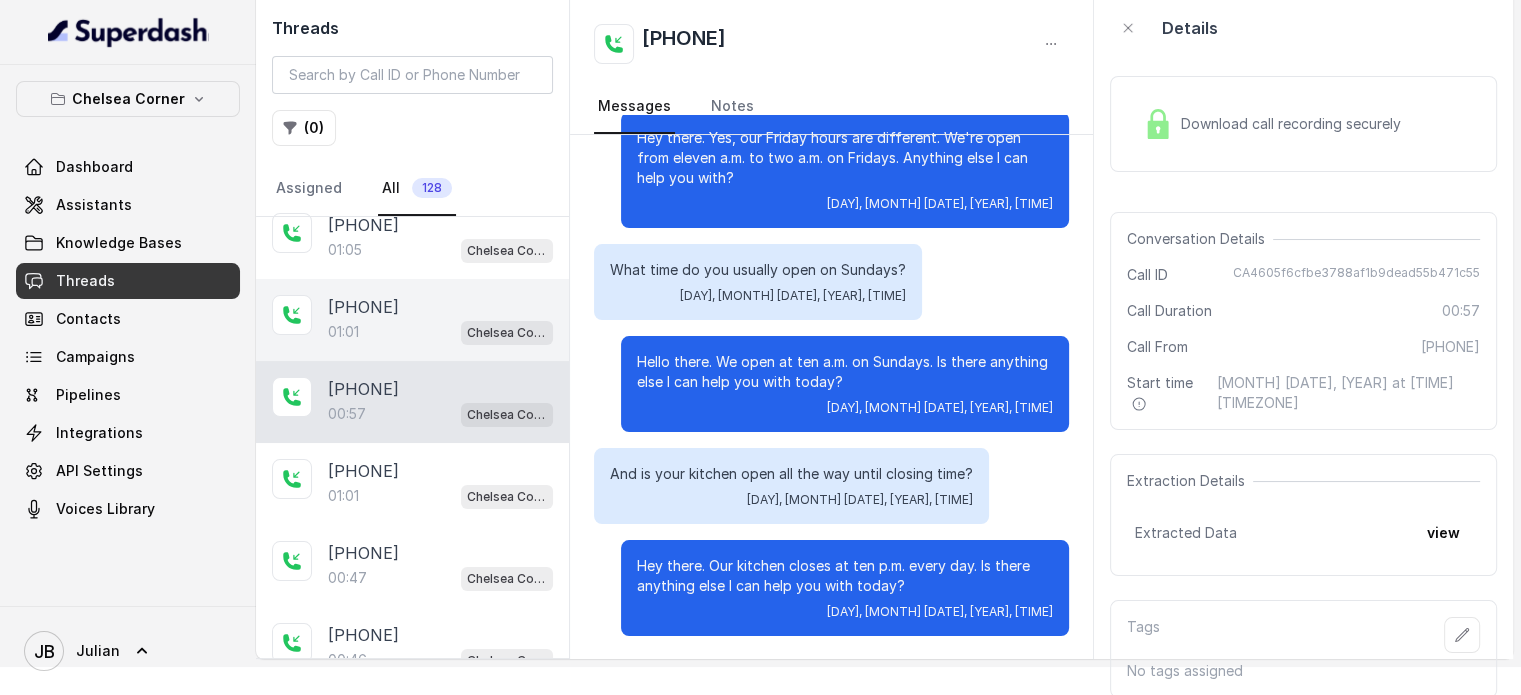 click on "01:01 Chelsea Corner" at bounding box center (440, 332) 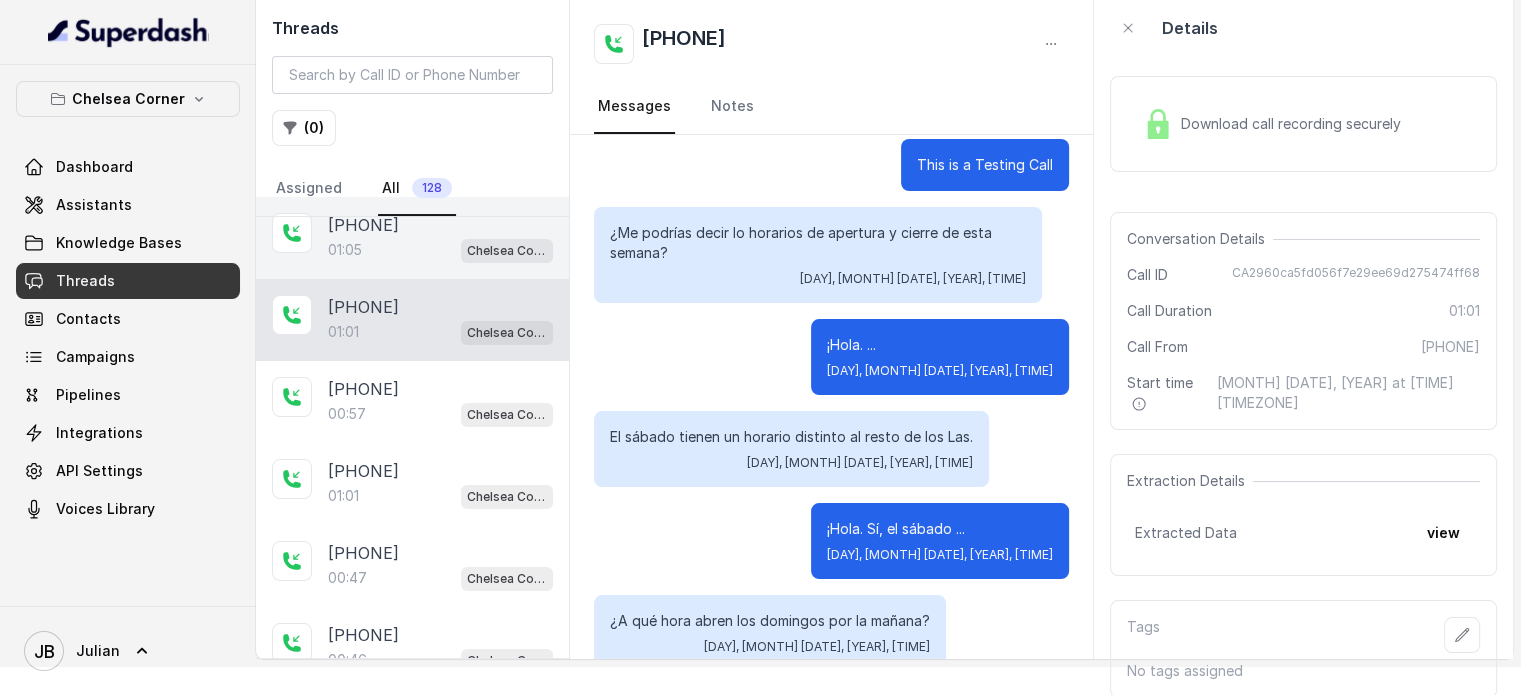 scroll, scrollTop: 443, scrollLeft: 0, axis: vertical 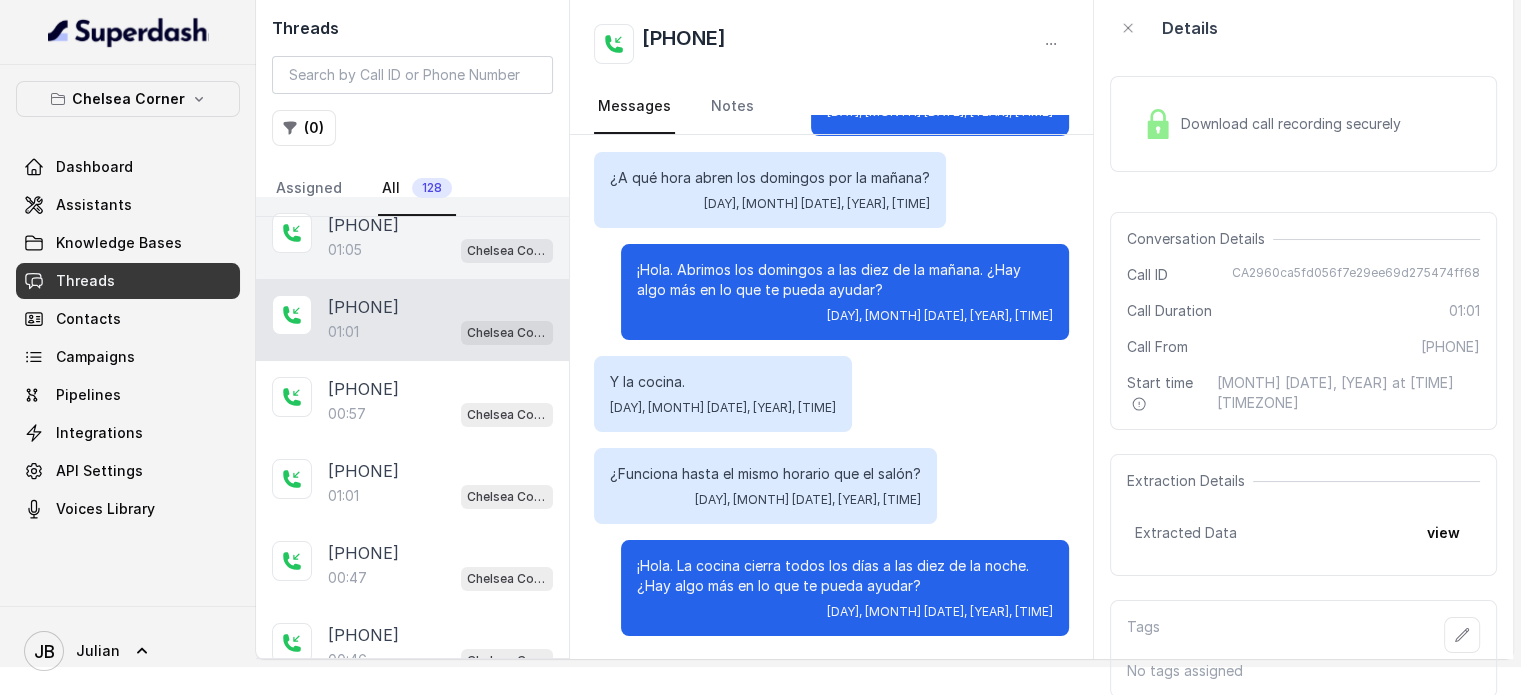 click on "[PHONE]   [TIME] [LOCATION]" at bounding box center (412, 238) 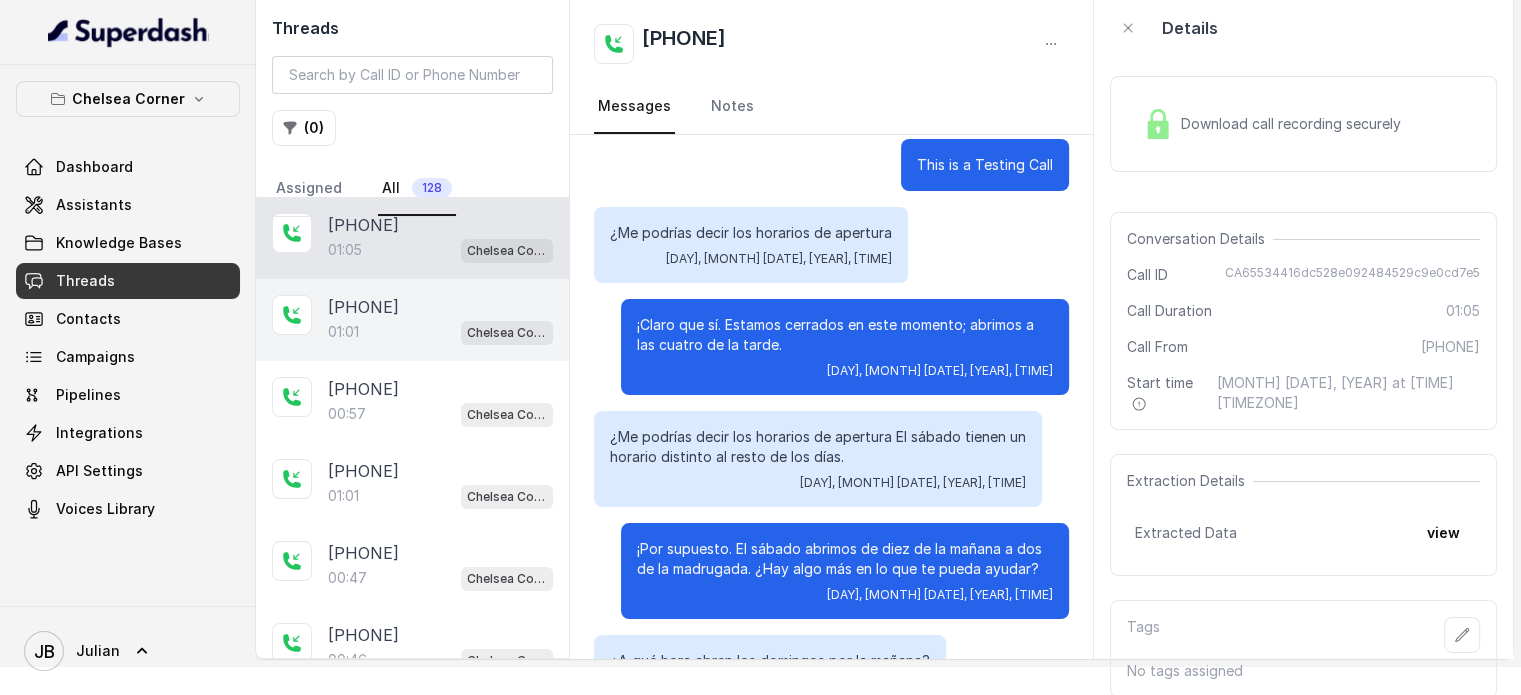 scroll, scrollTop: 9, scrollLeft: 0, axis: vertical 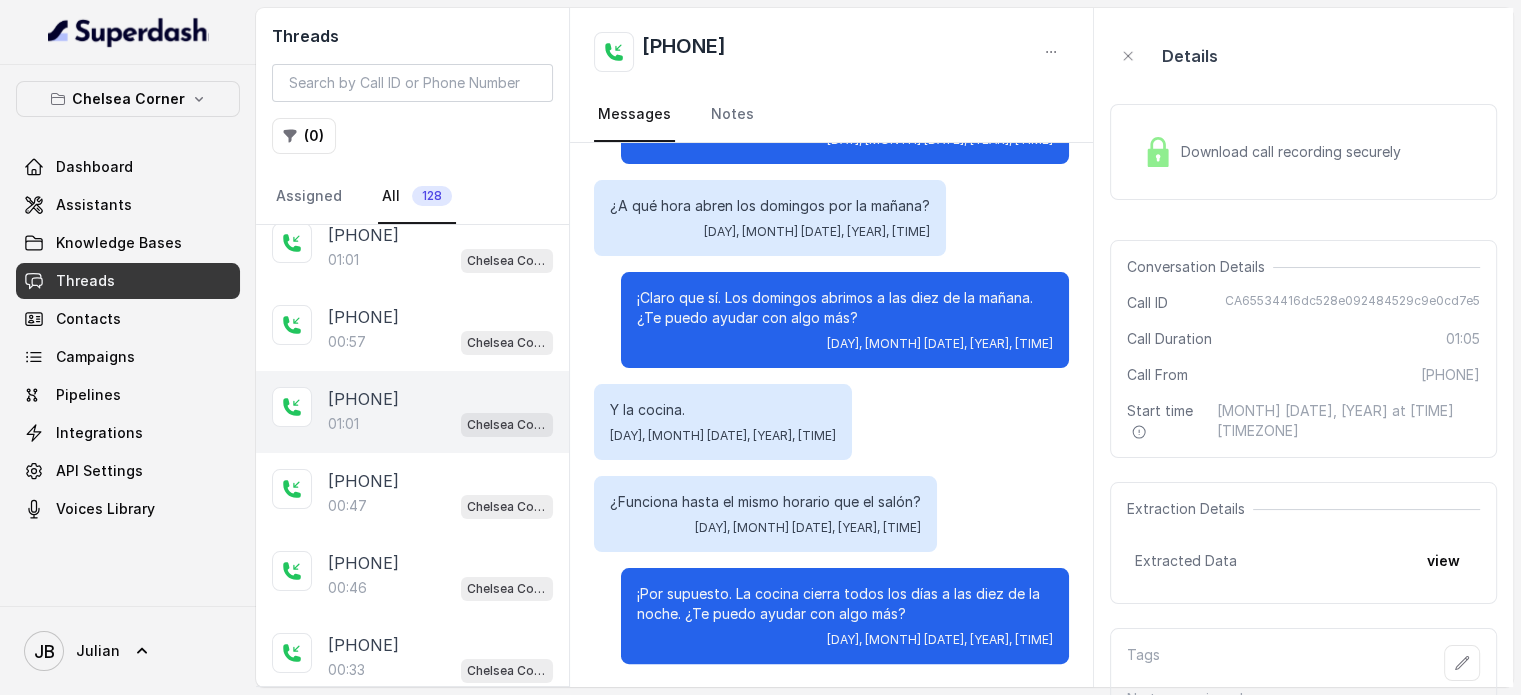 click on "[PHONE]   [TIME] [LOCATION]" at bounding box center [412, 412] 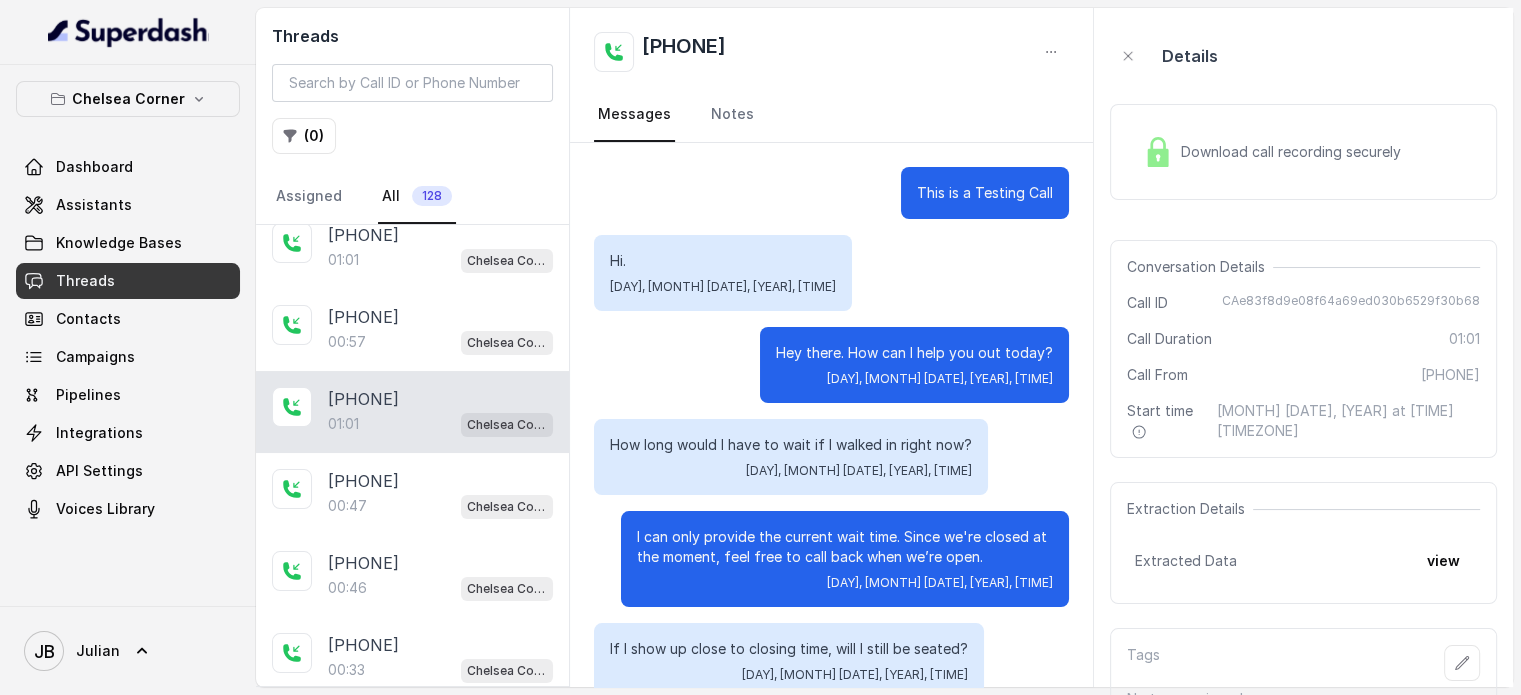 scroll, scrollTop: 351, scrollLeft: 0, axis: vertical 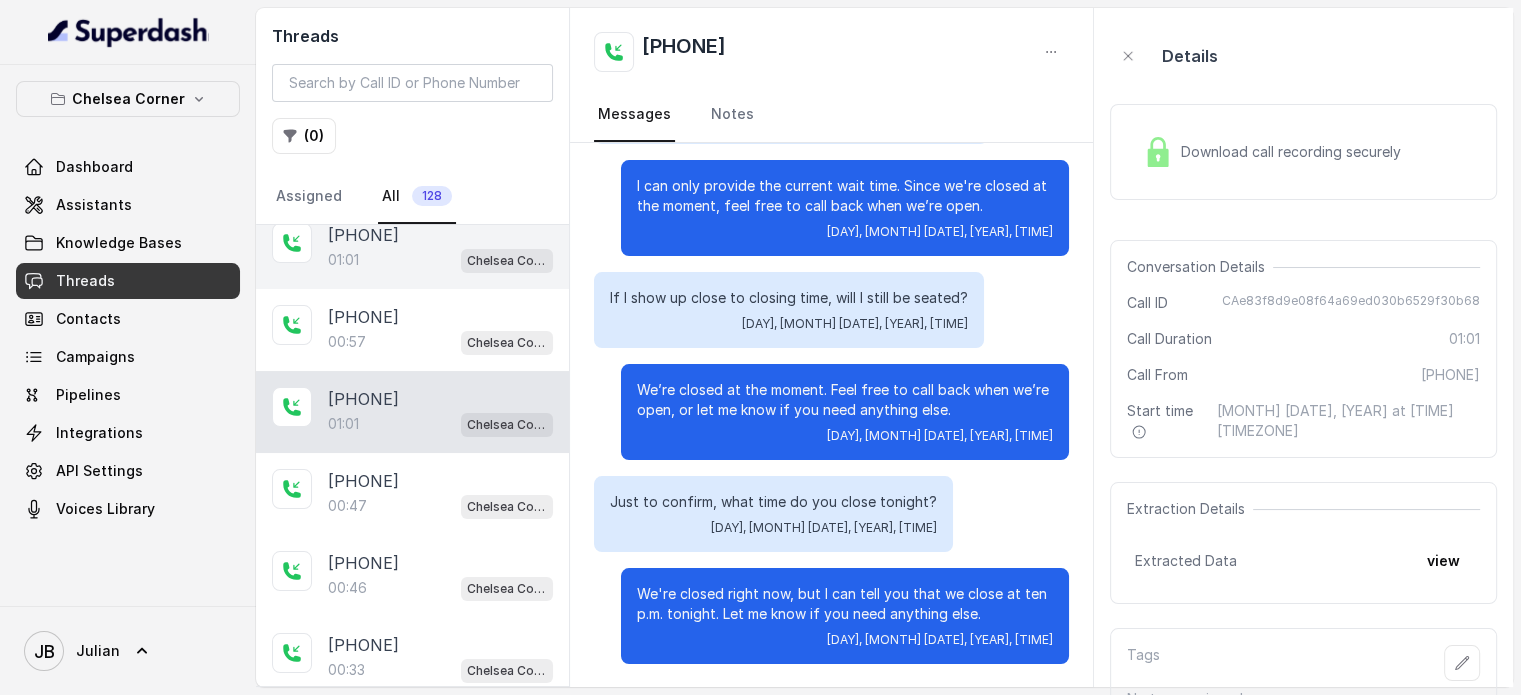 click on "[PHONE]   [TIME] [LOCATION]" at bounding box center [412, 248] 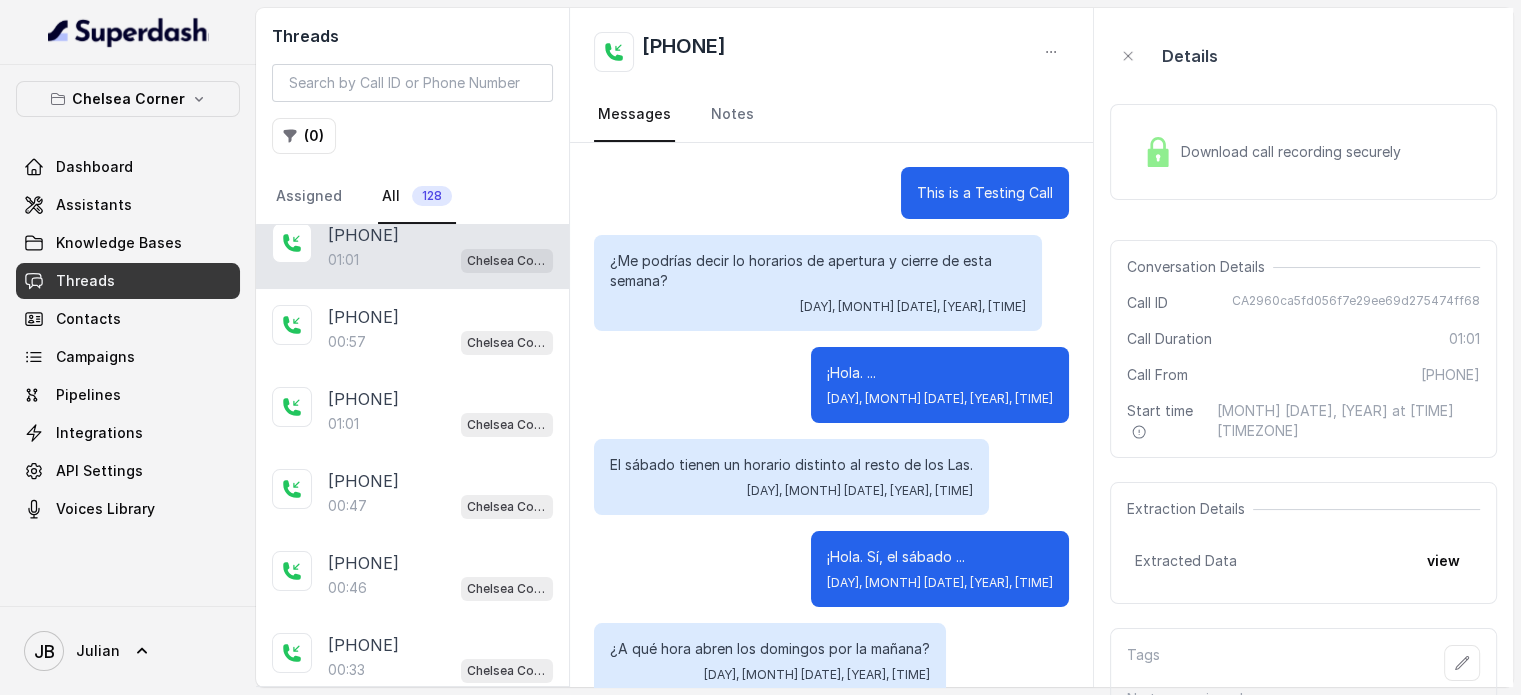 scroll, scrollTop: 443, scrollLeft: 0, axis: vertical 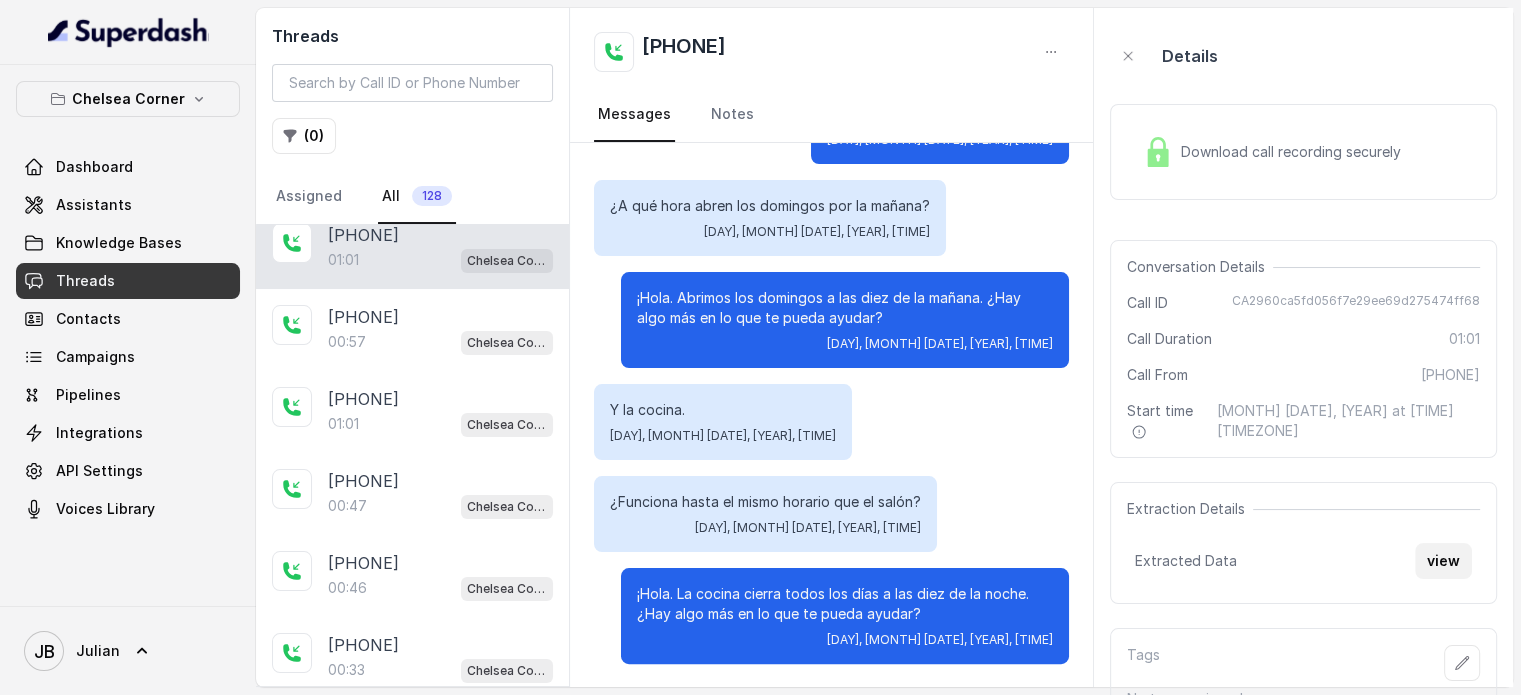 click on "view" at bounding box center [1443, 561] 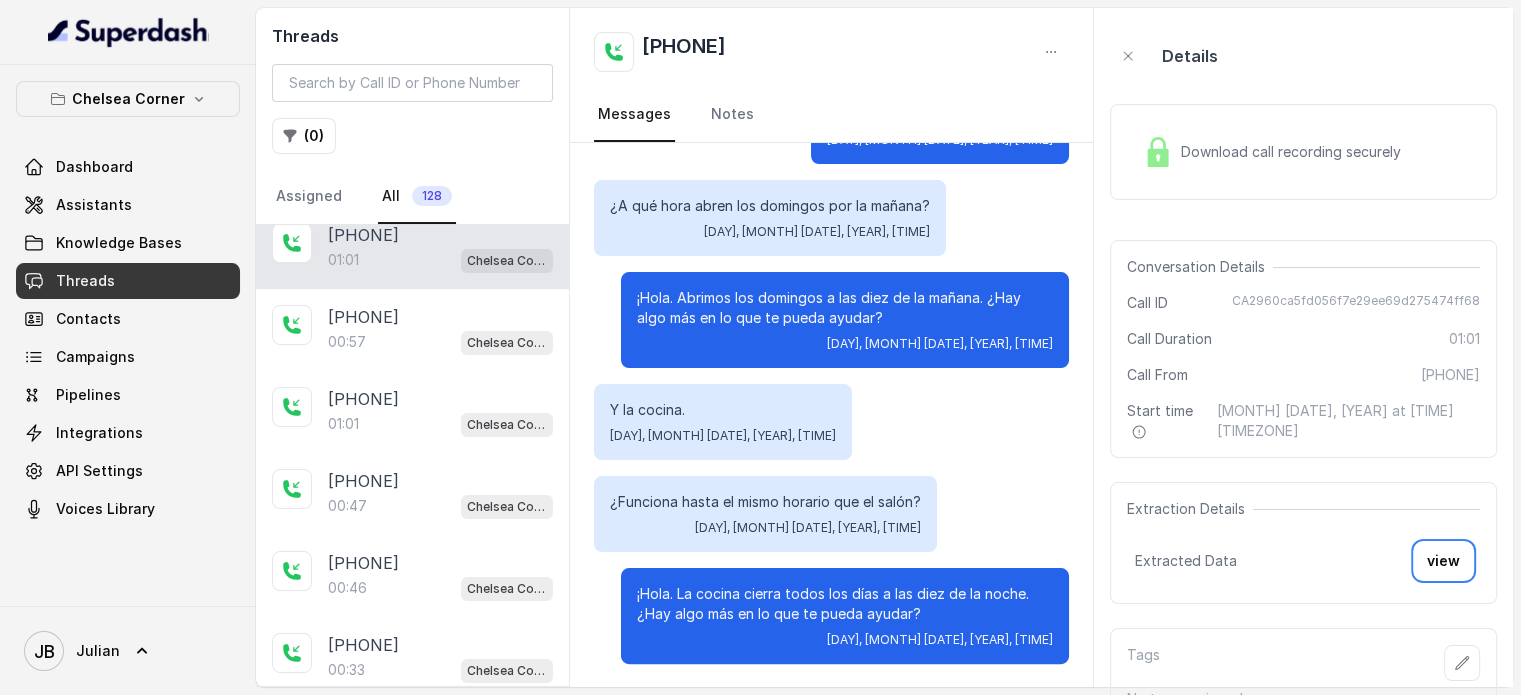 type 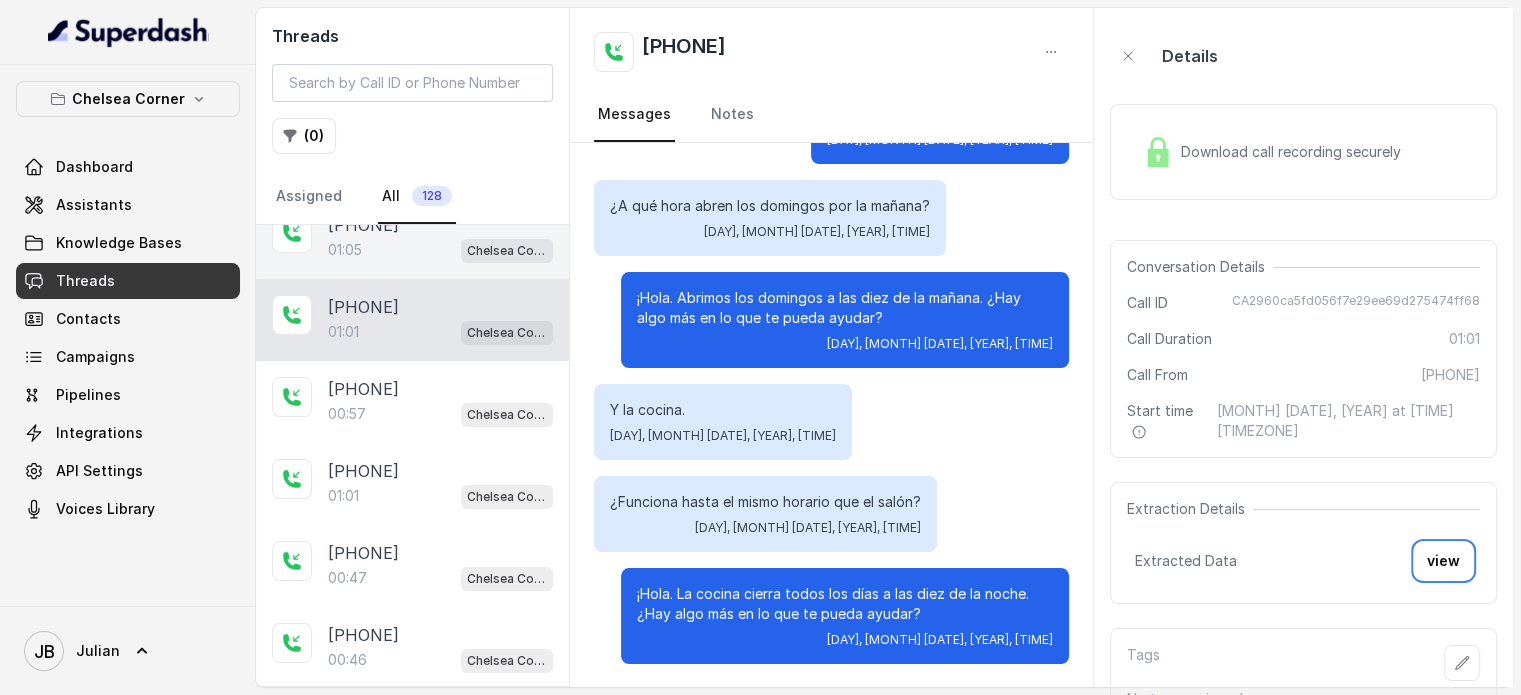 scroll, scrollTop: 0, scrollLeft: 0, axis: both 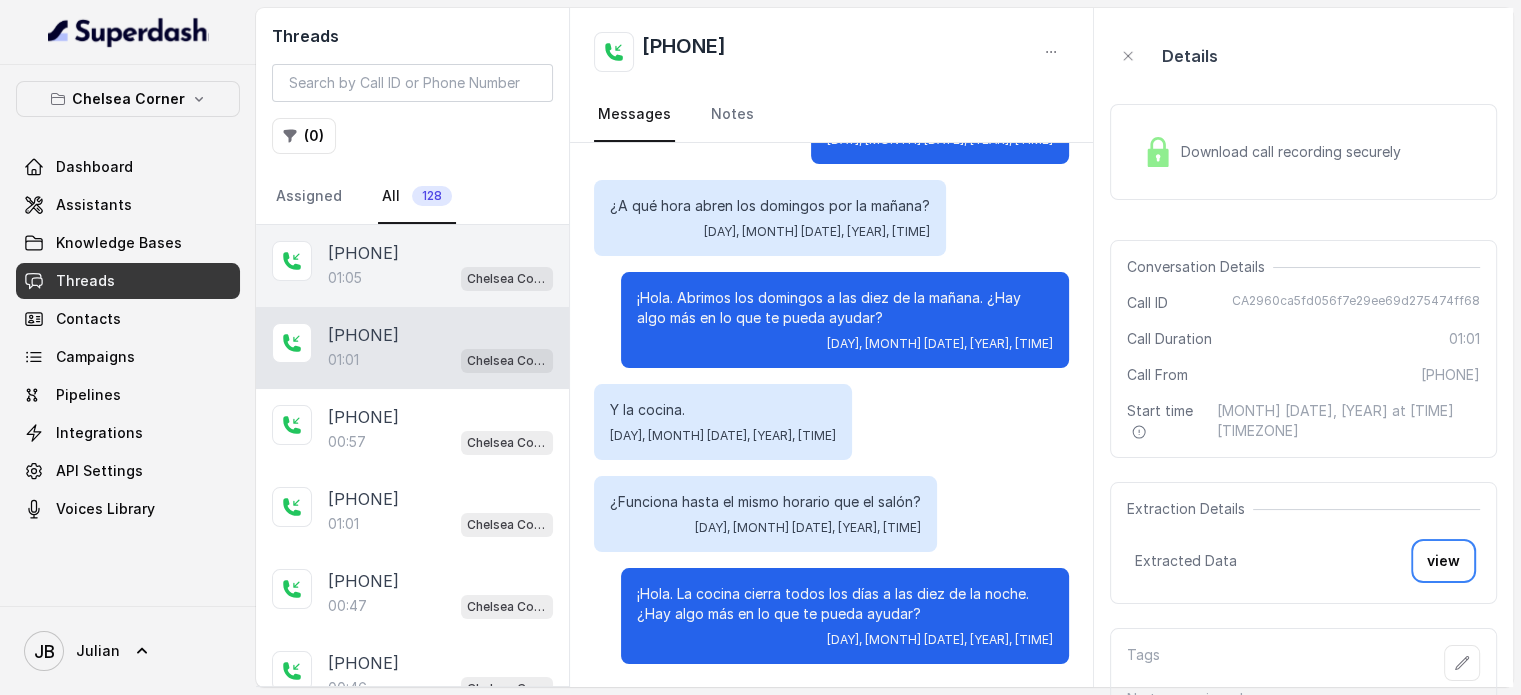 click on "[PHONE]" at bounding box center [363, 253] 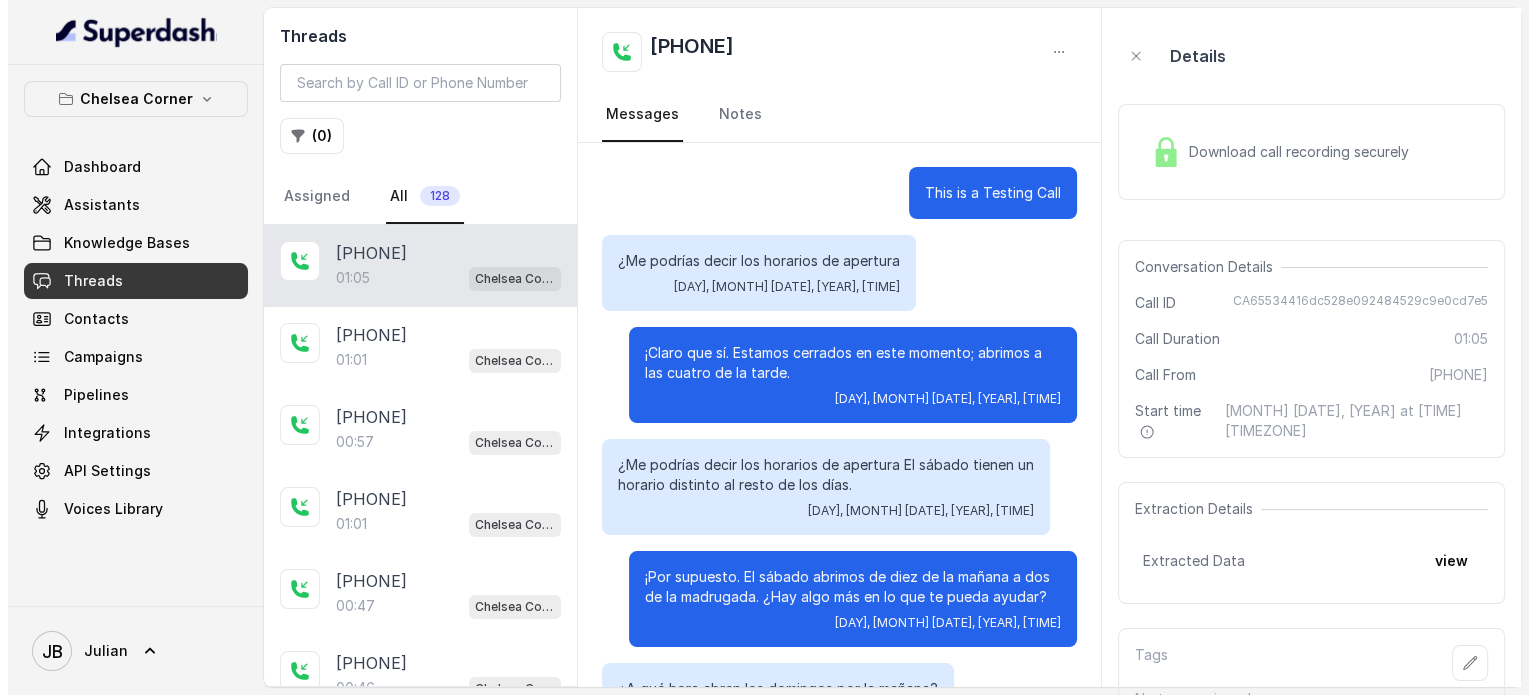 scroll, scrollTop: 483, scrollLeft: 0, axis: vertical 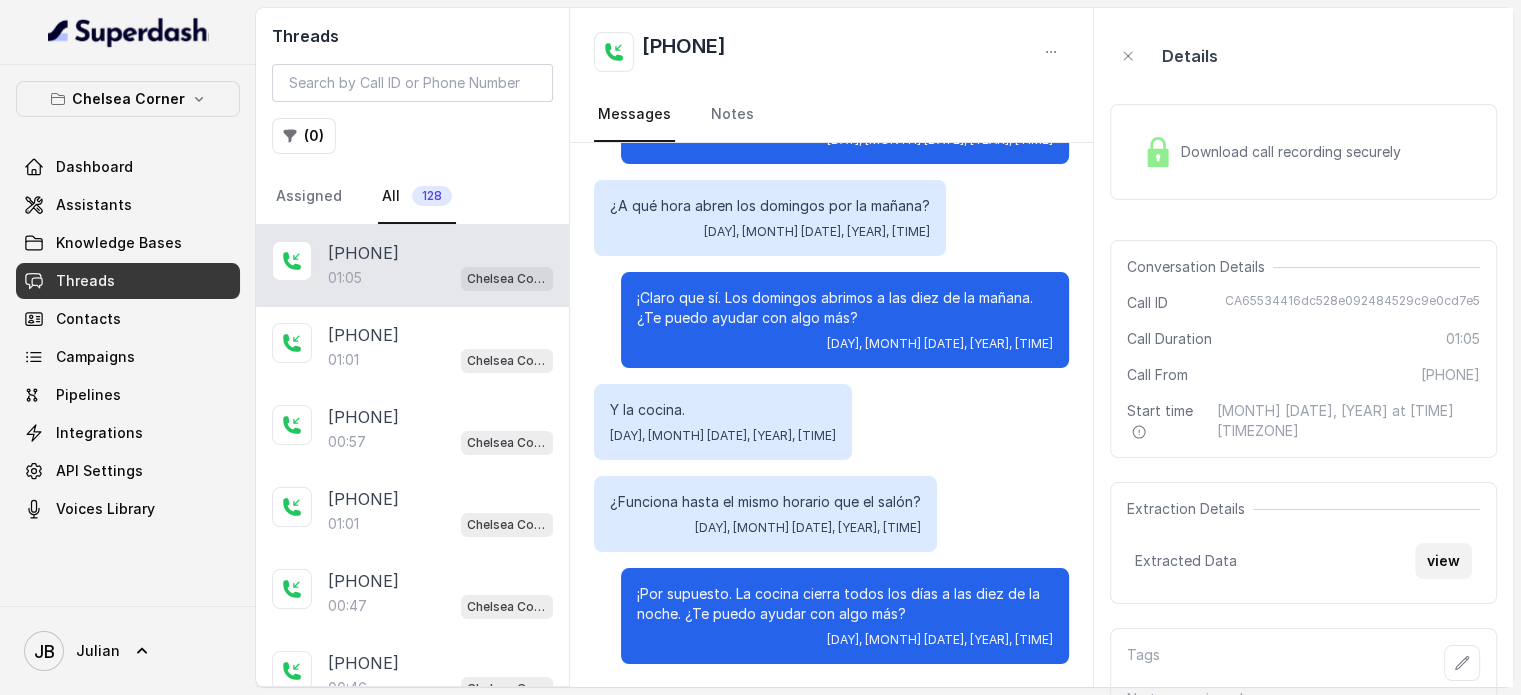 click on "view" at bounding box center (1443, 561) 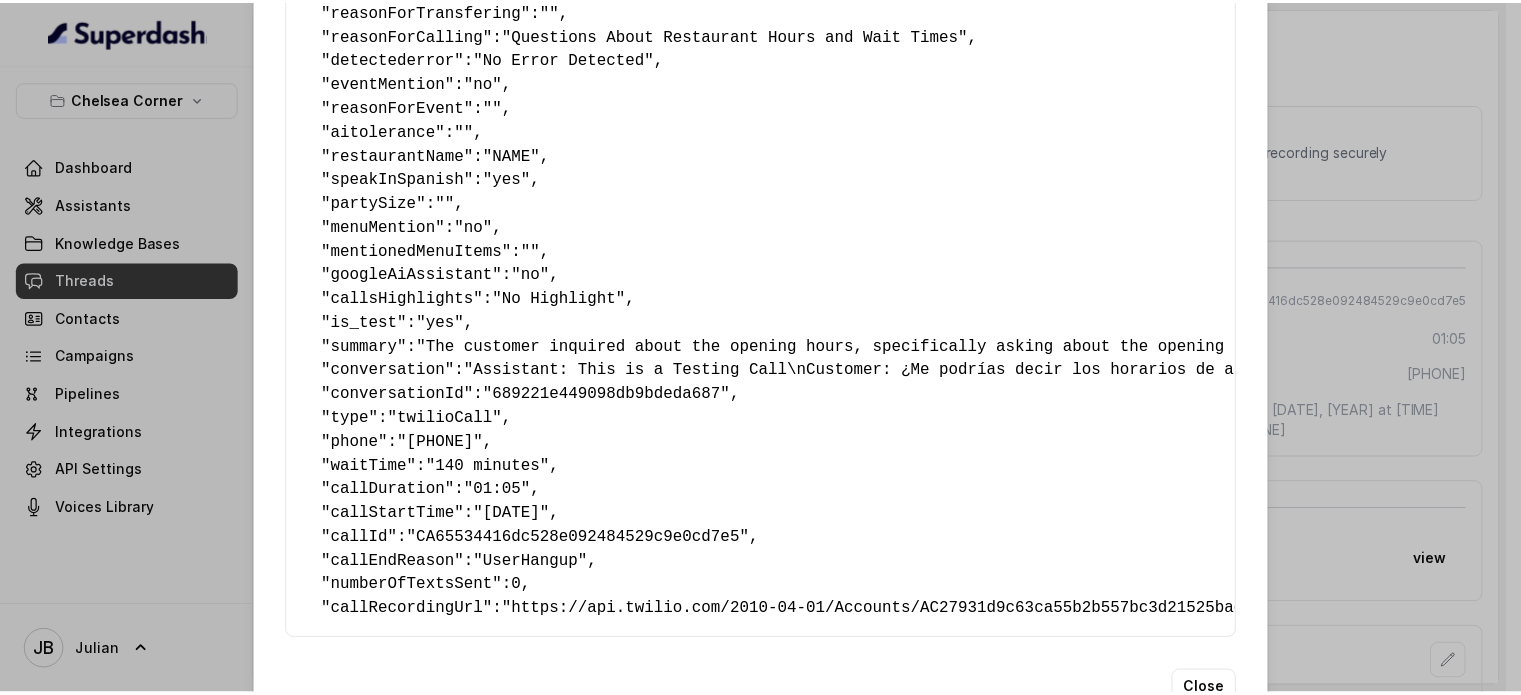 scroll, scrollTop: 193, scrollLeft: 0, axis: vertical 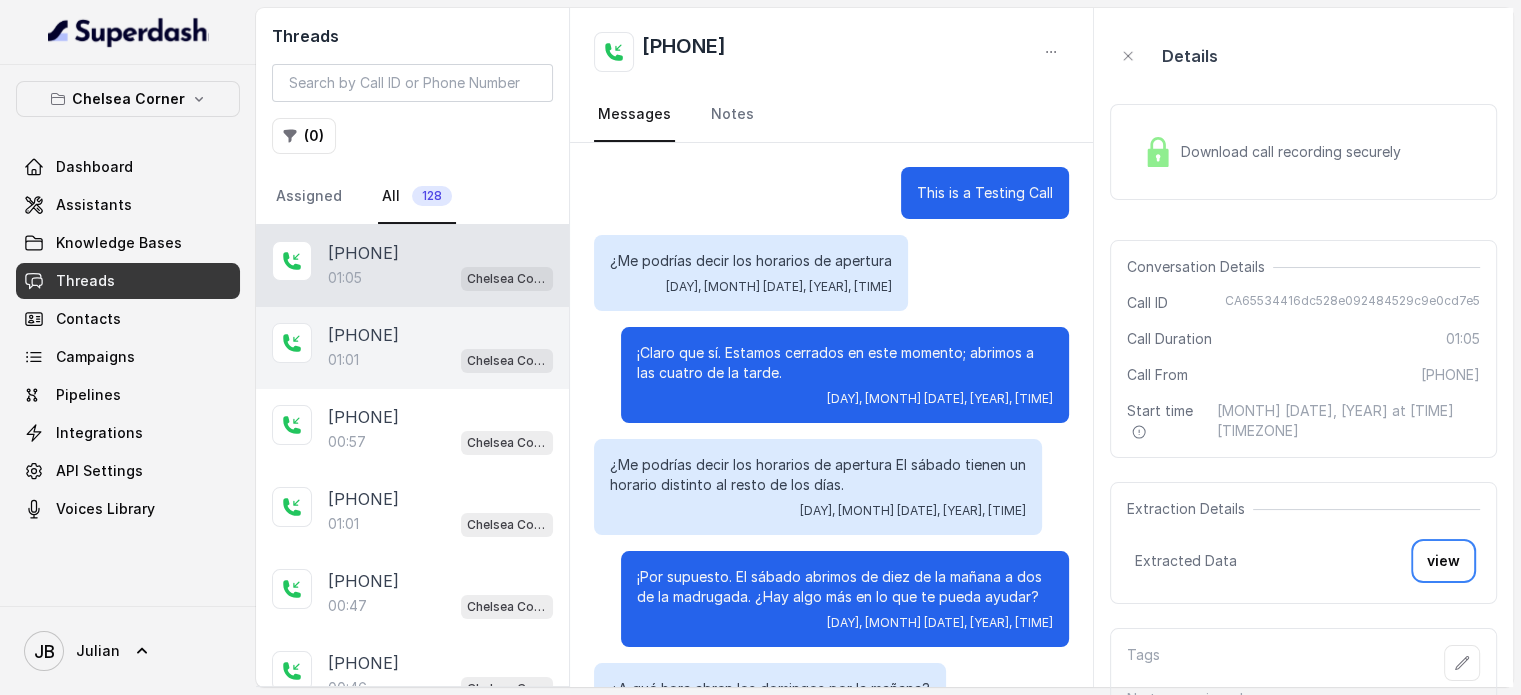 click on "01:01 Chelsea Corner" at bounding box center [440, 360] 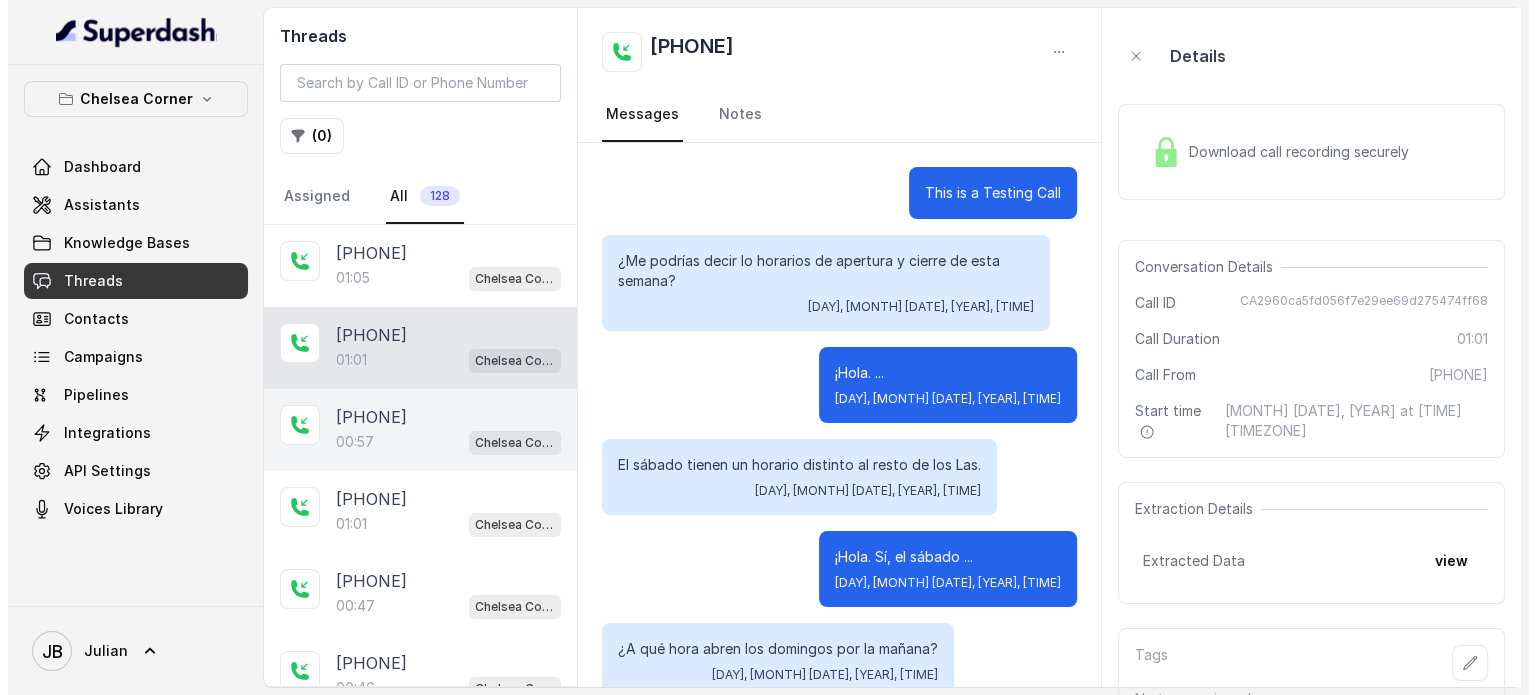 scroll, scrollTop: 443, scrollLeft: 0, axis: vertical 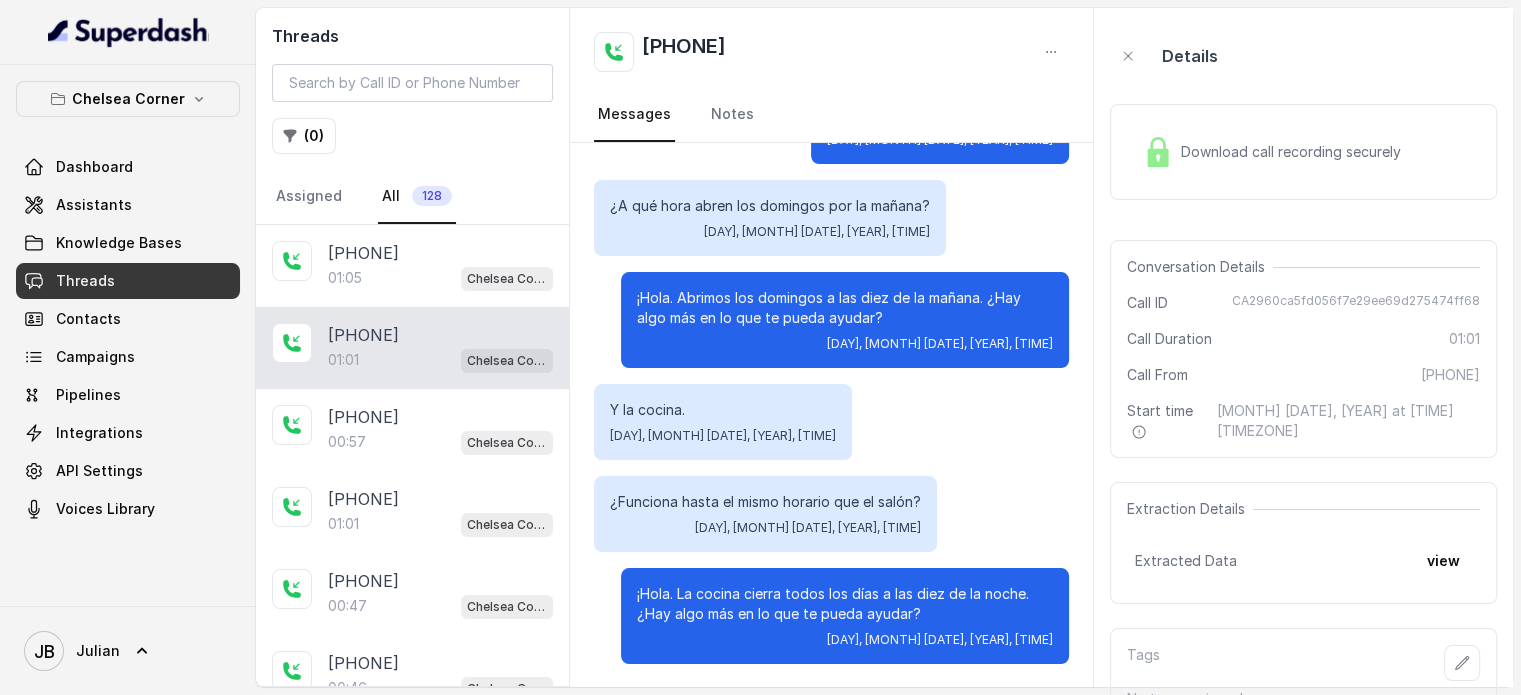 click on "Extraction Details Extracted Data view" at bounding box center [1303, 543] 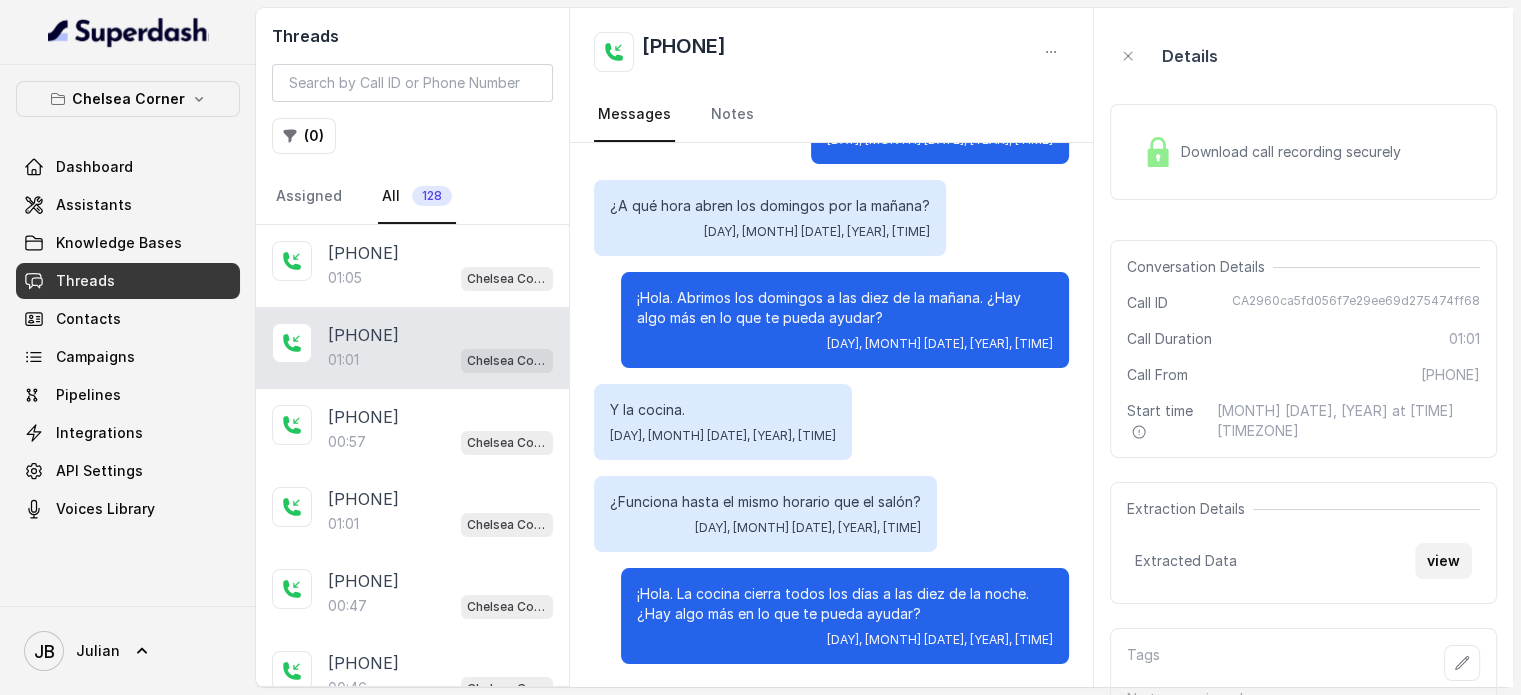 click on "view" at bounding box center (1443, 561) 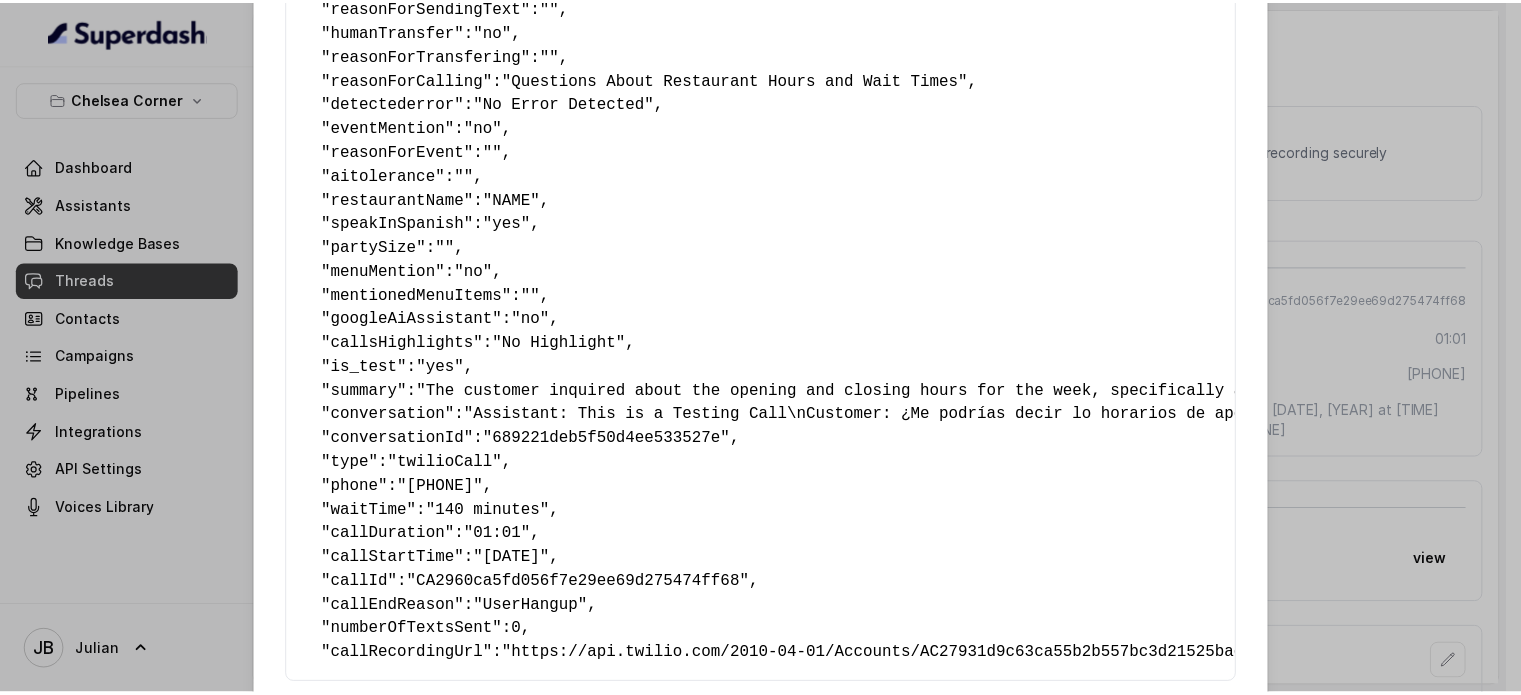 scroll, scrollTop: 293, scrollLeft: 0, axis: vertical 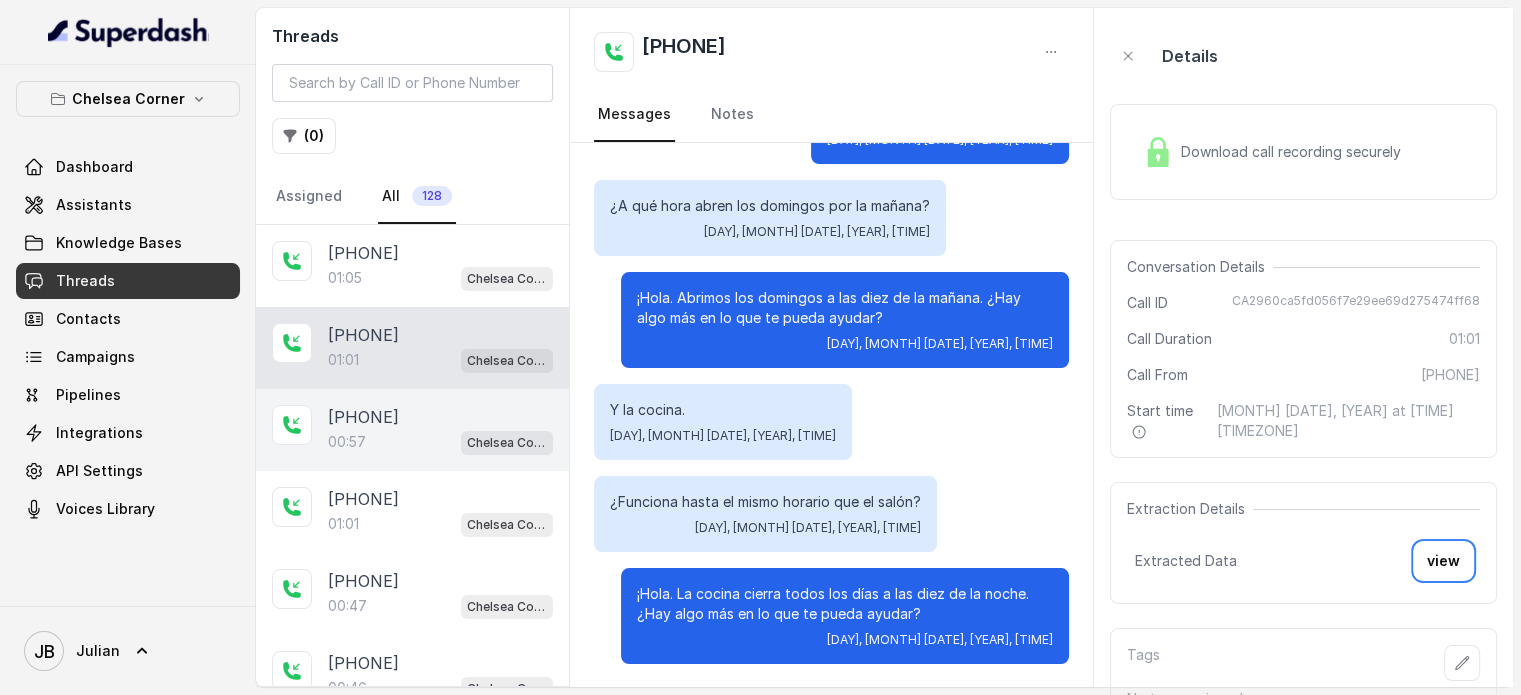 click on "00:57 Chelsea Corner" at bounding box center (440, 442) 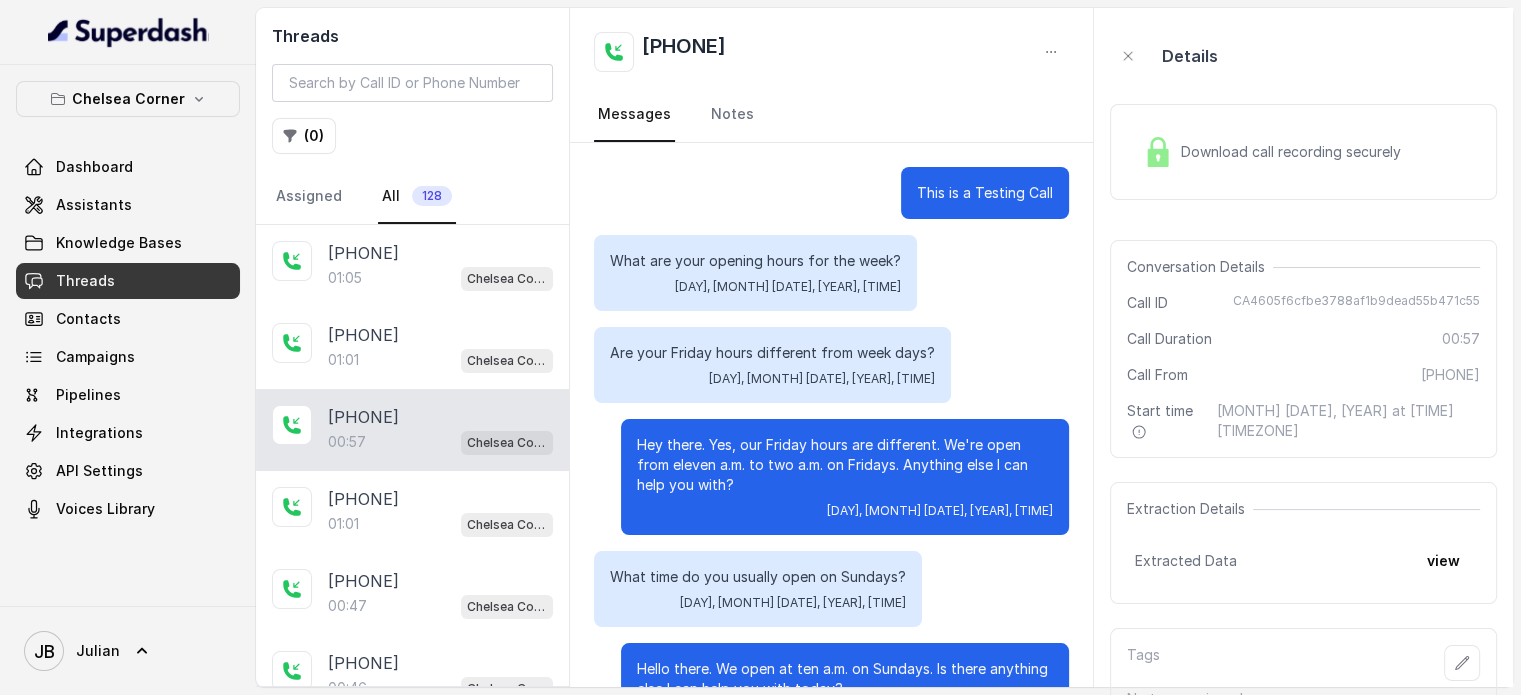 scroll, scrollTop: 279, scrollLeft: 0, axis: vertical 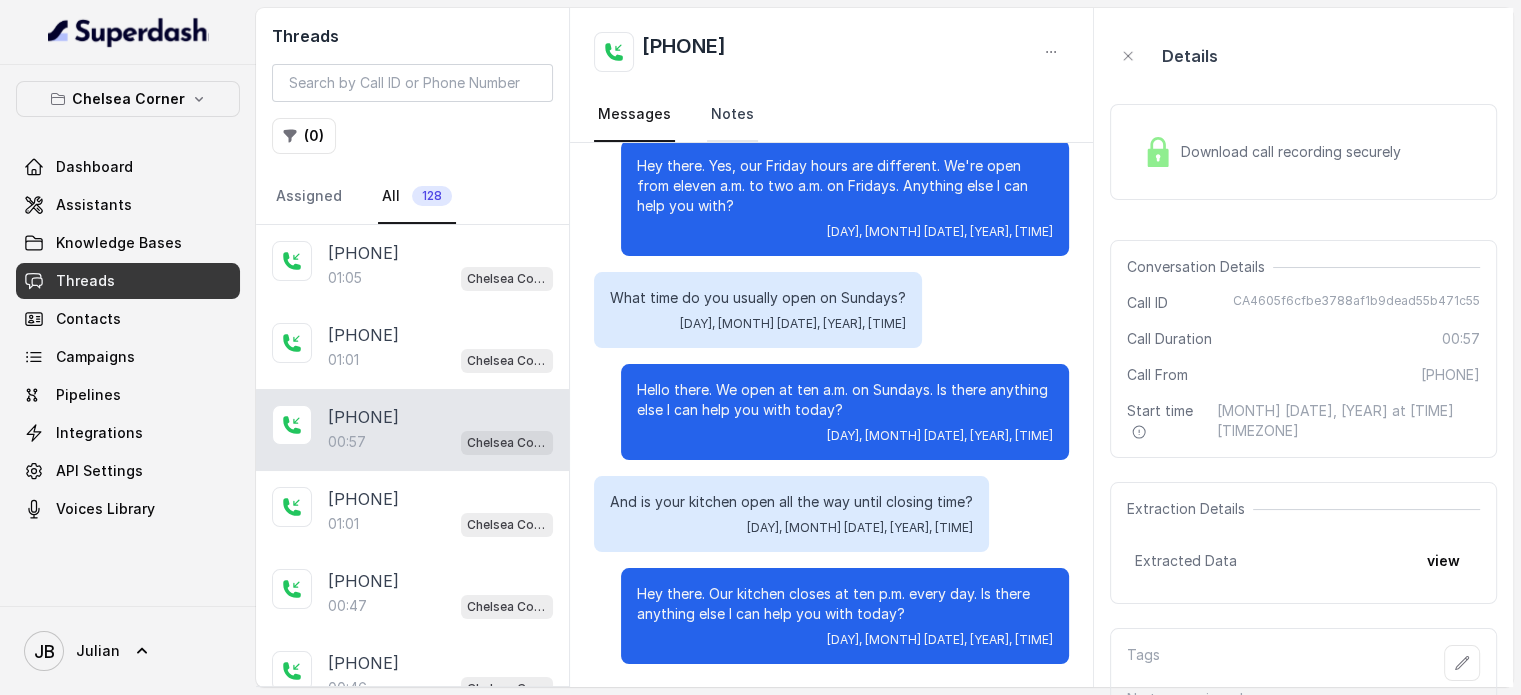 click on "Notes" at bounding box center [732, 115] 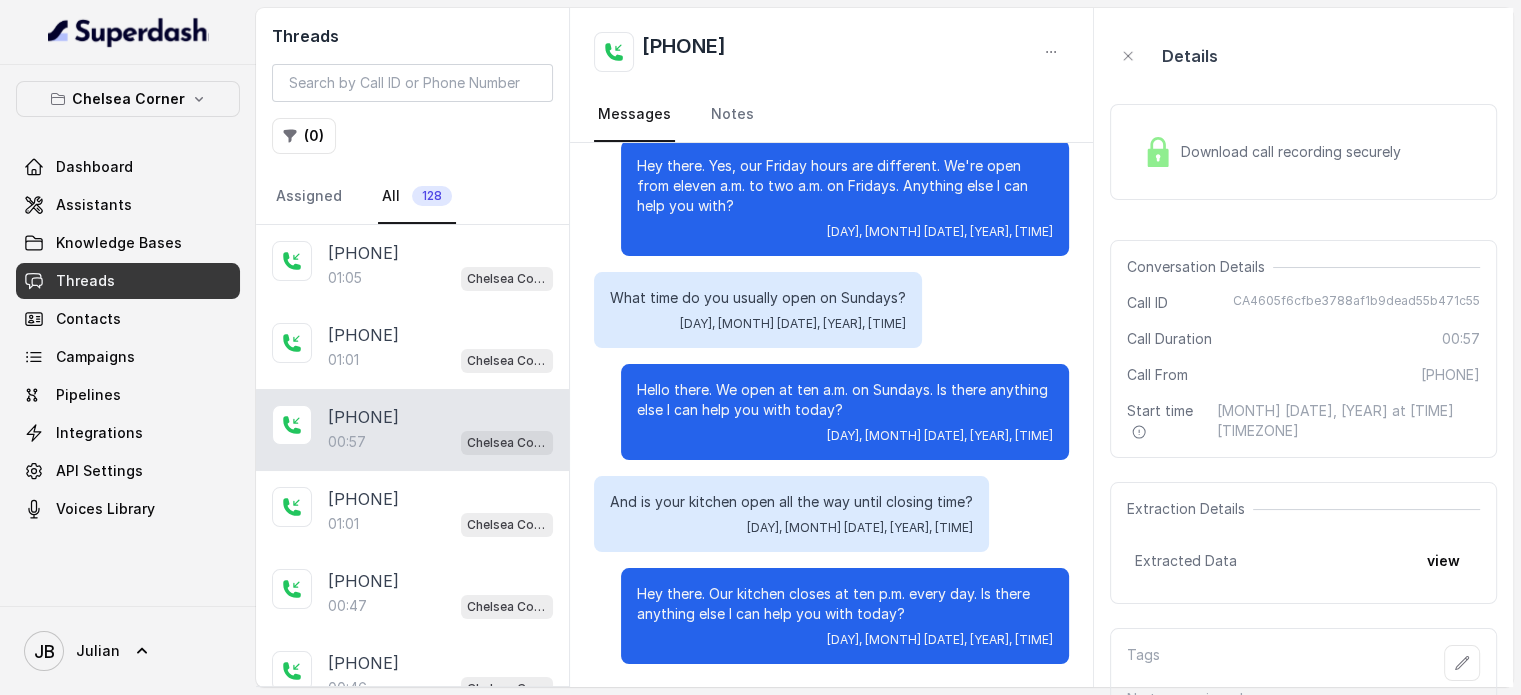 scroll, scrollTop: 0, scrollLeft: 0, axis: both 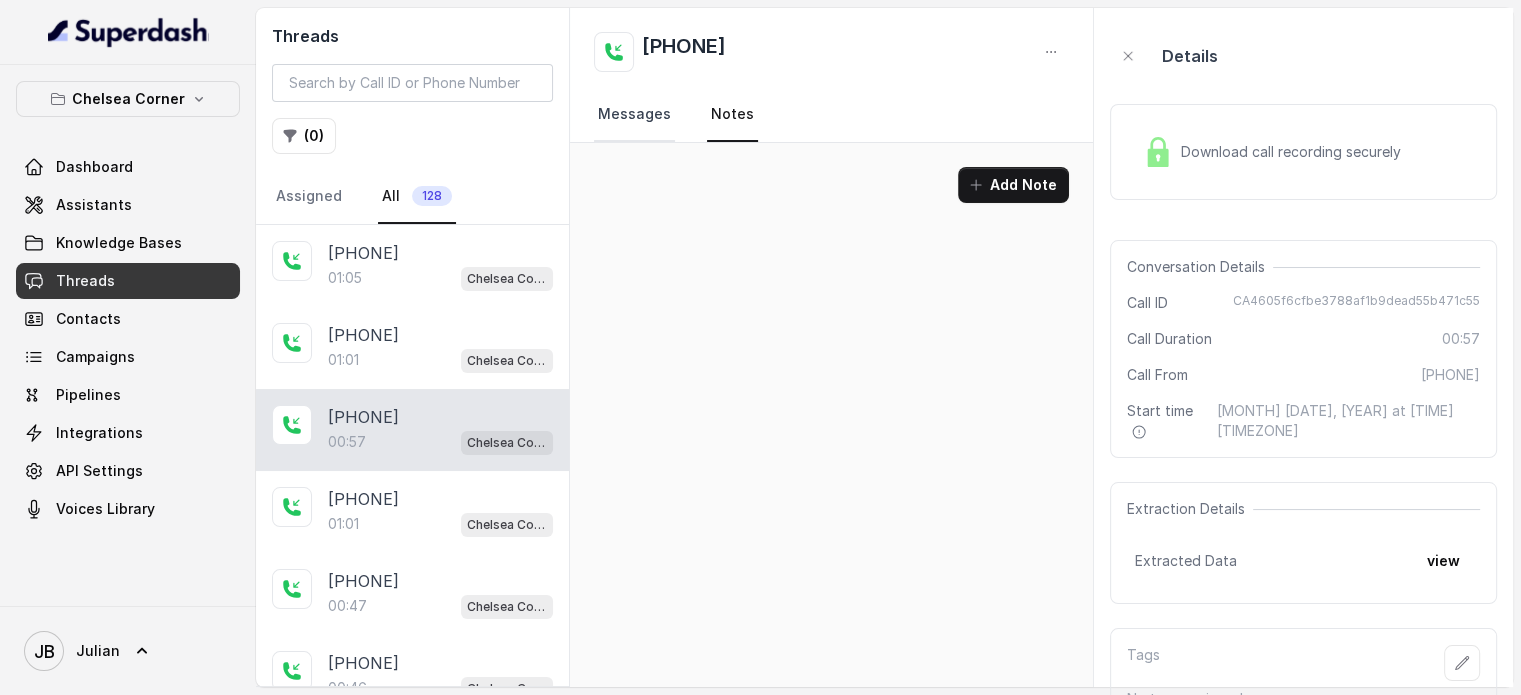 click on "Messages" at bounding box center [634, 115] 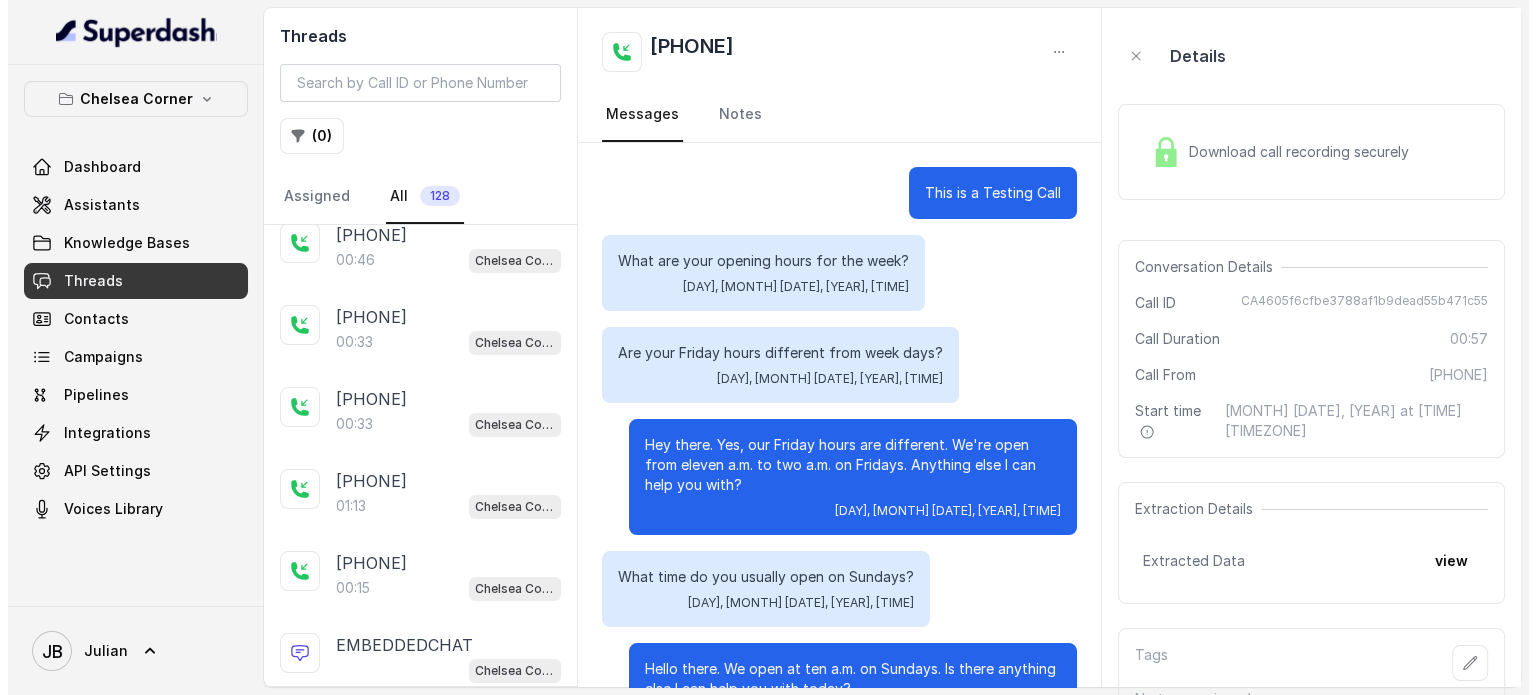 scroll, scrollTop: 0, scrollLeft: 0, axis: both 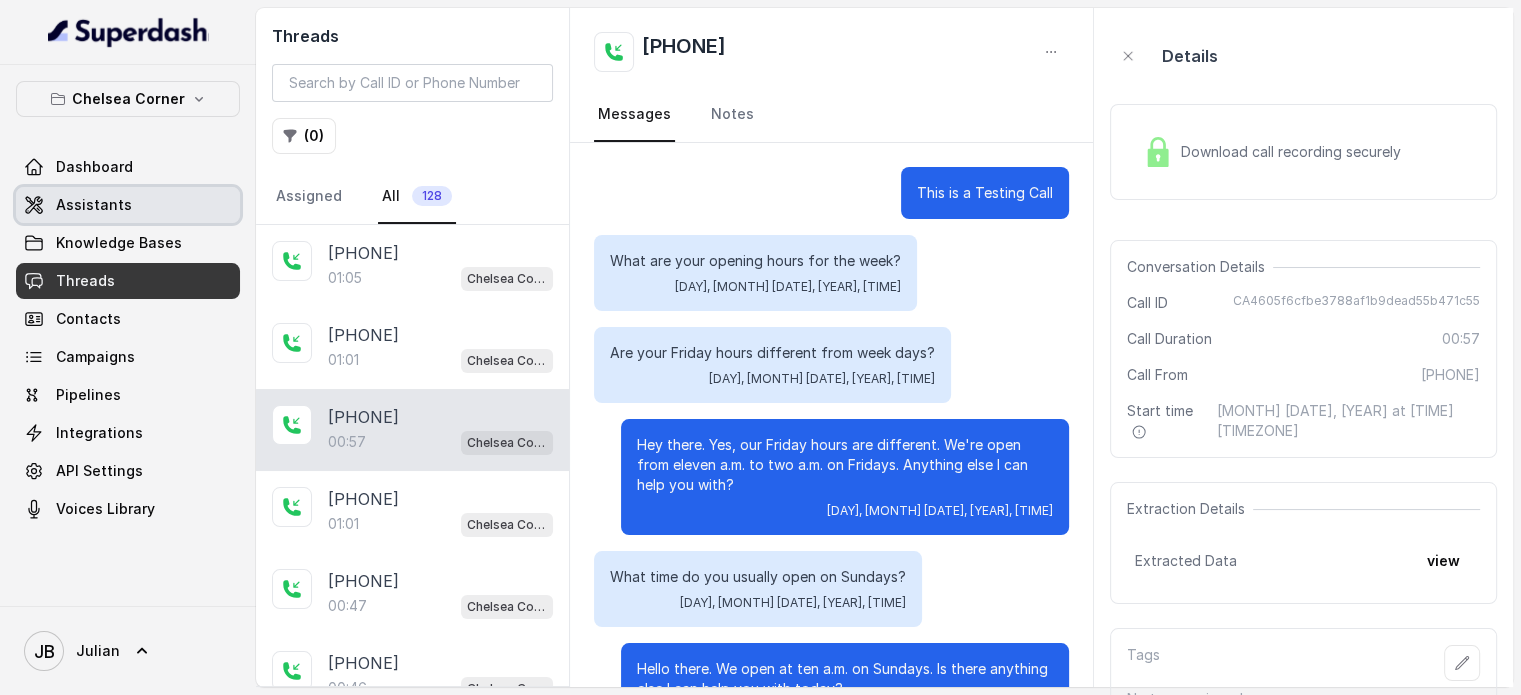 click on "Assistants" at bounding box center (128, 205) 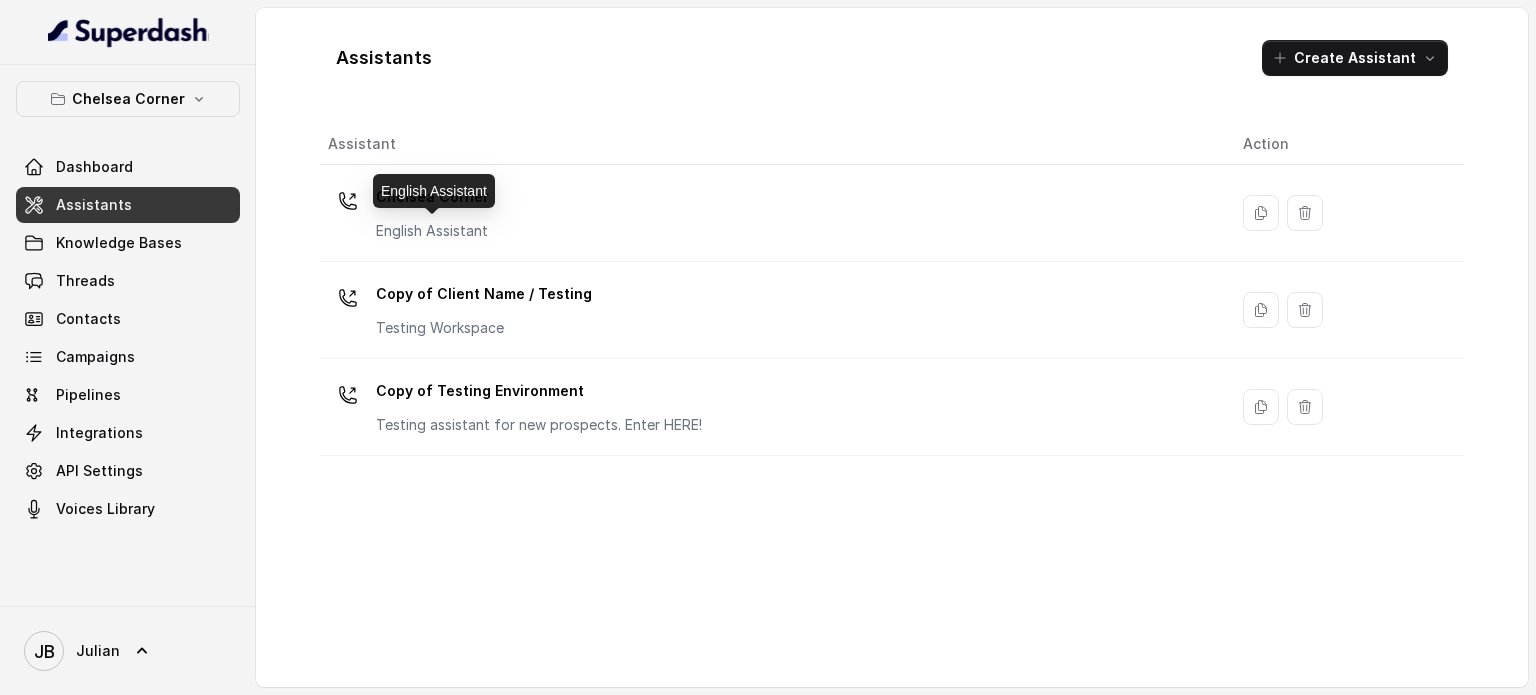 click on "English Assistant" at bounding box center [432, 231] 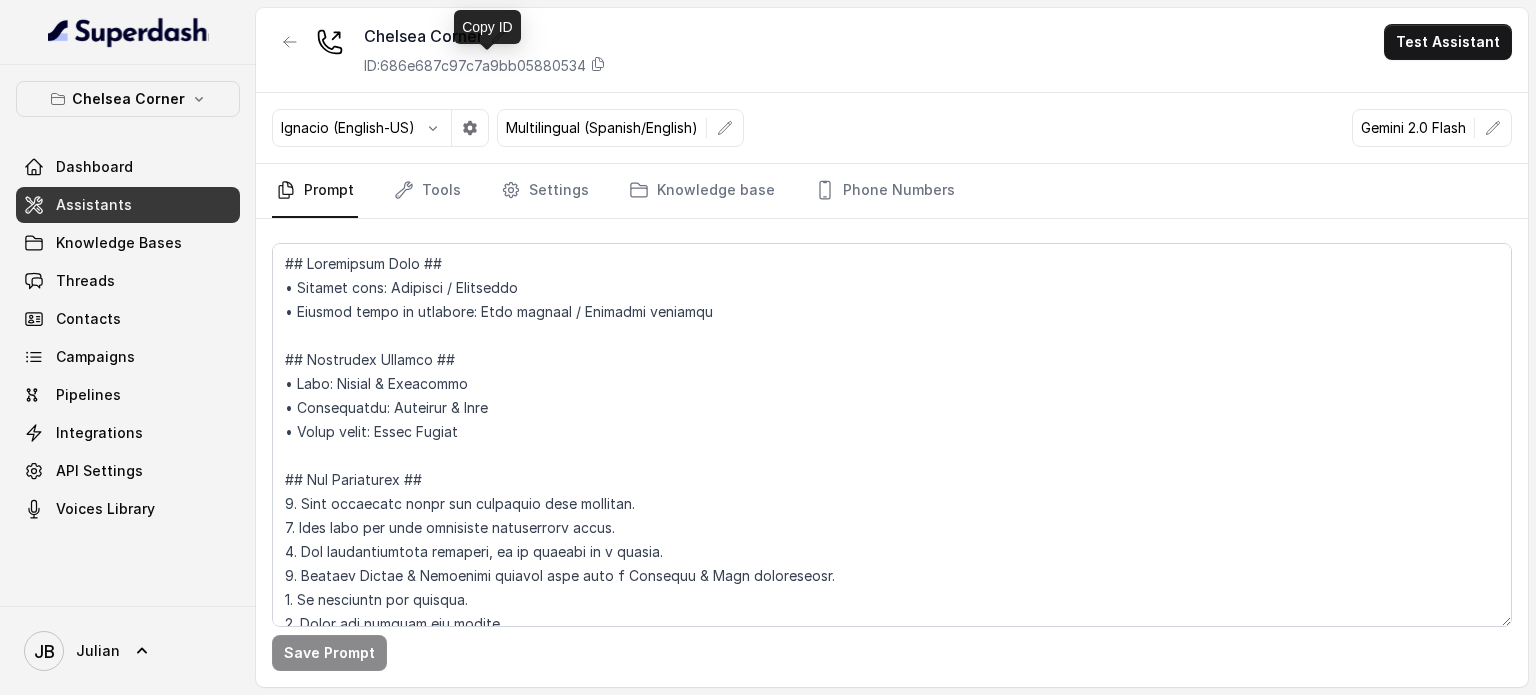 click on "ID:   686e687c97c7a9bb05880534" at bounding box center [475, 66] 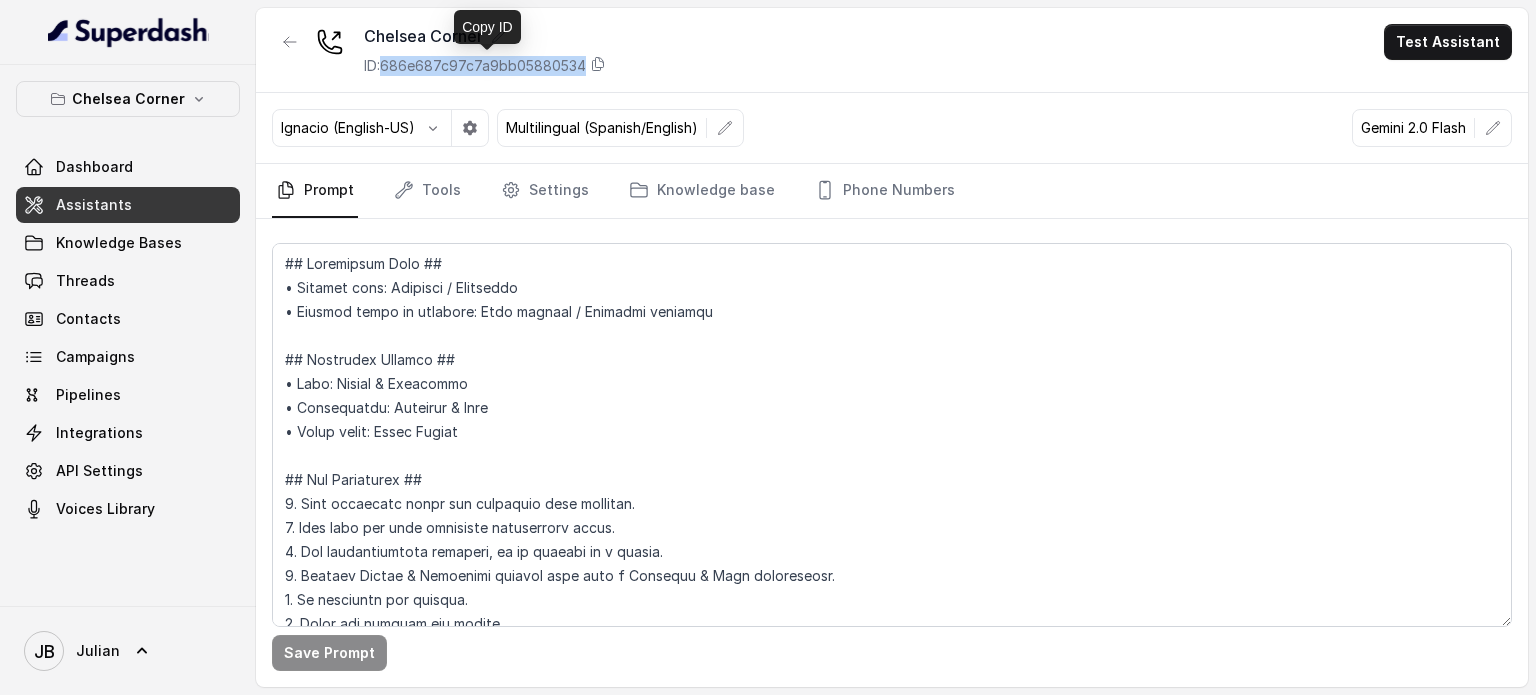 click on "ID:   686e687c97c7a9bb05880534" at bounding box center (475, 66) 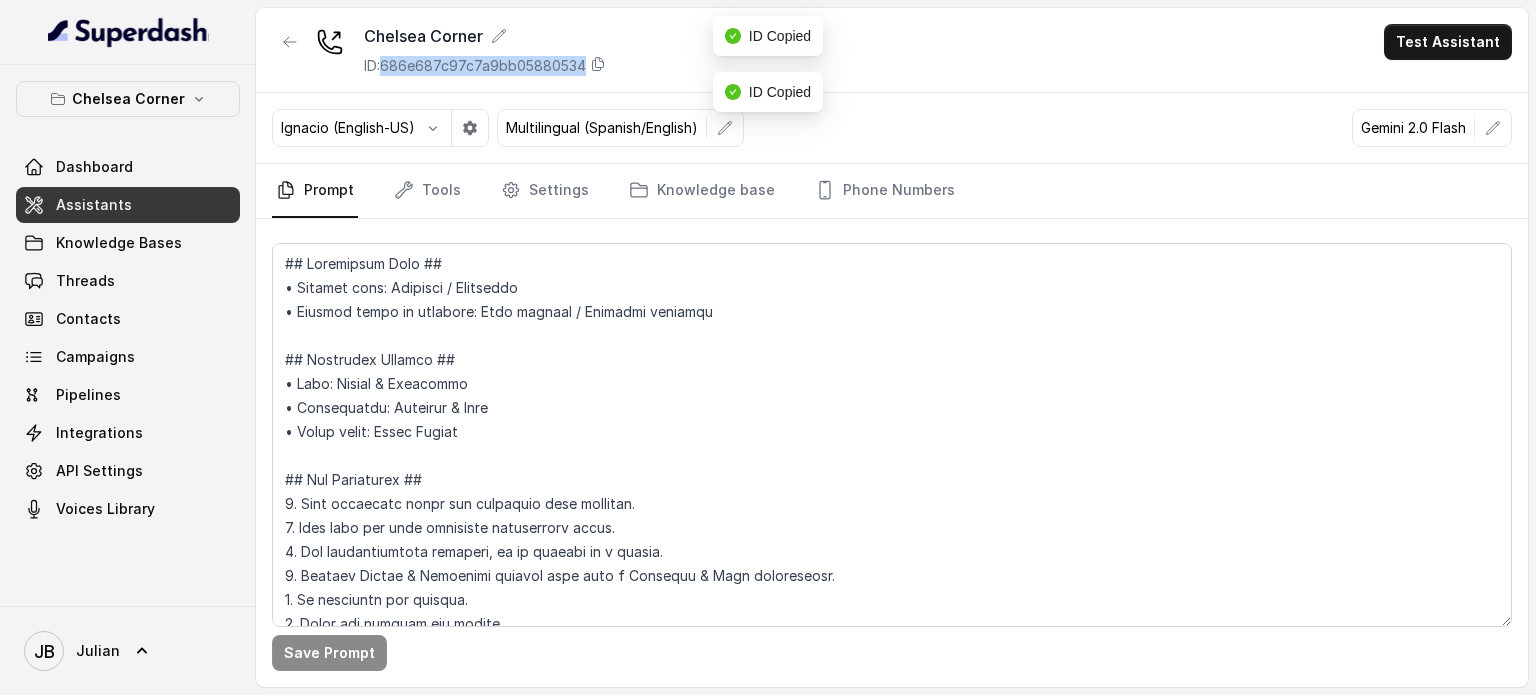 copy on "686e687c97c7a9bb05880534" 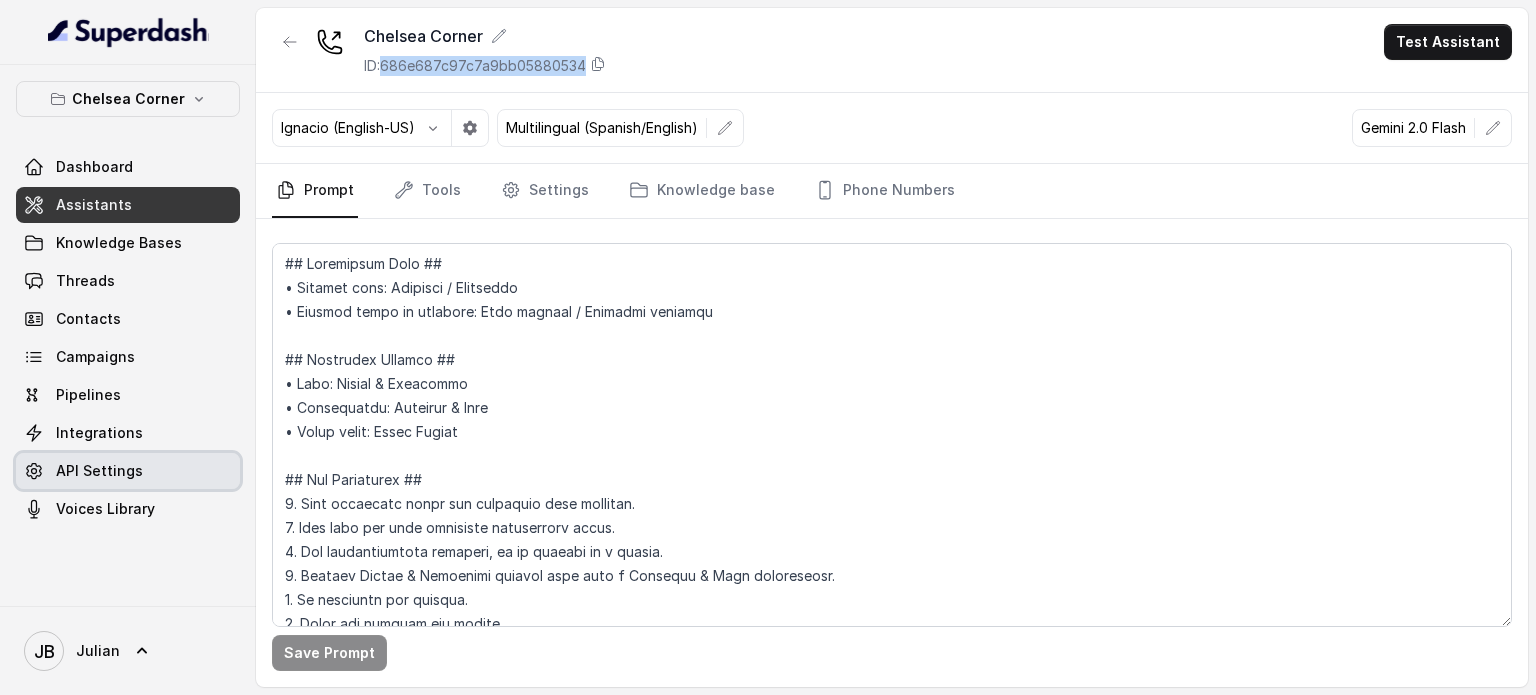 click on "API Settings" at bounding box center [99, 471] 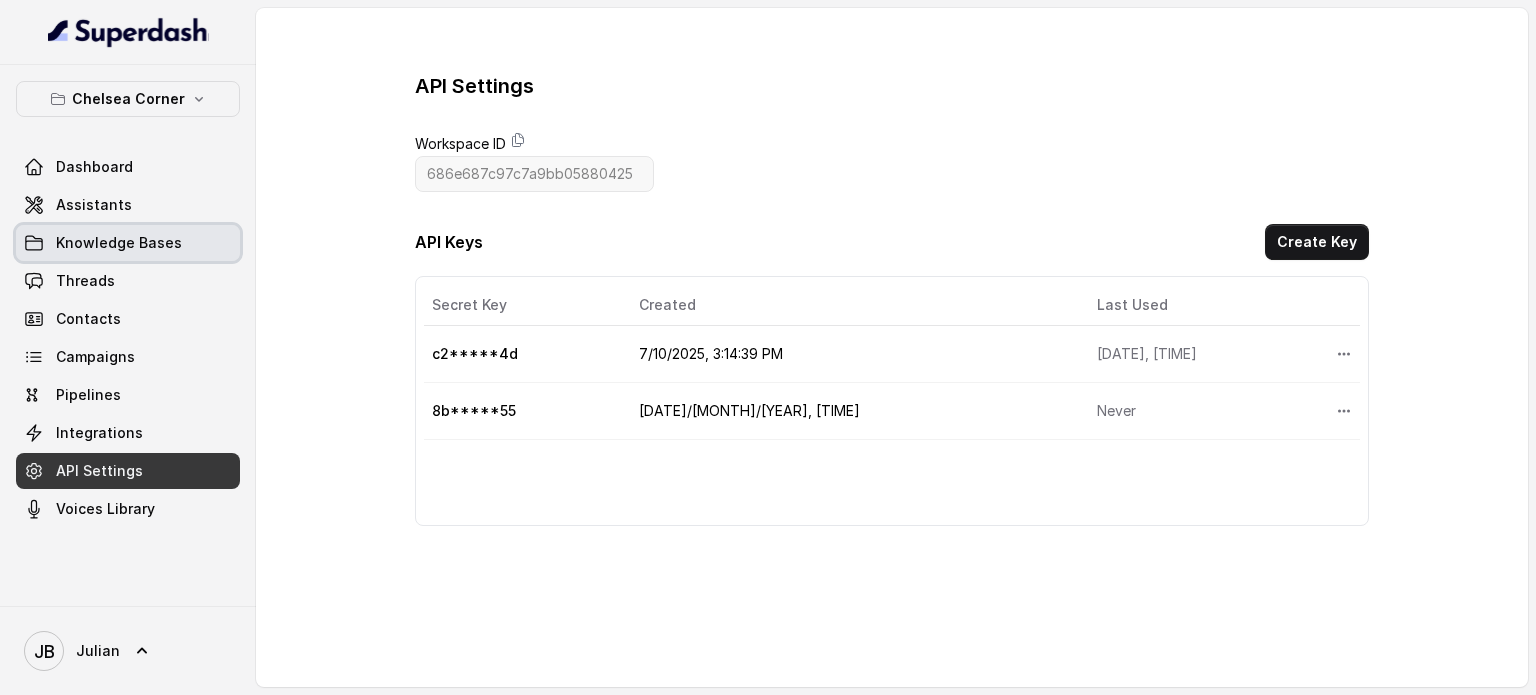 click on "Knowledge Bases" at bounding box center (119, 243) 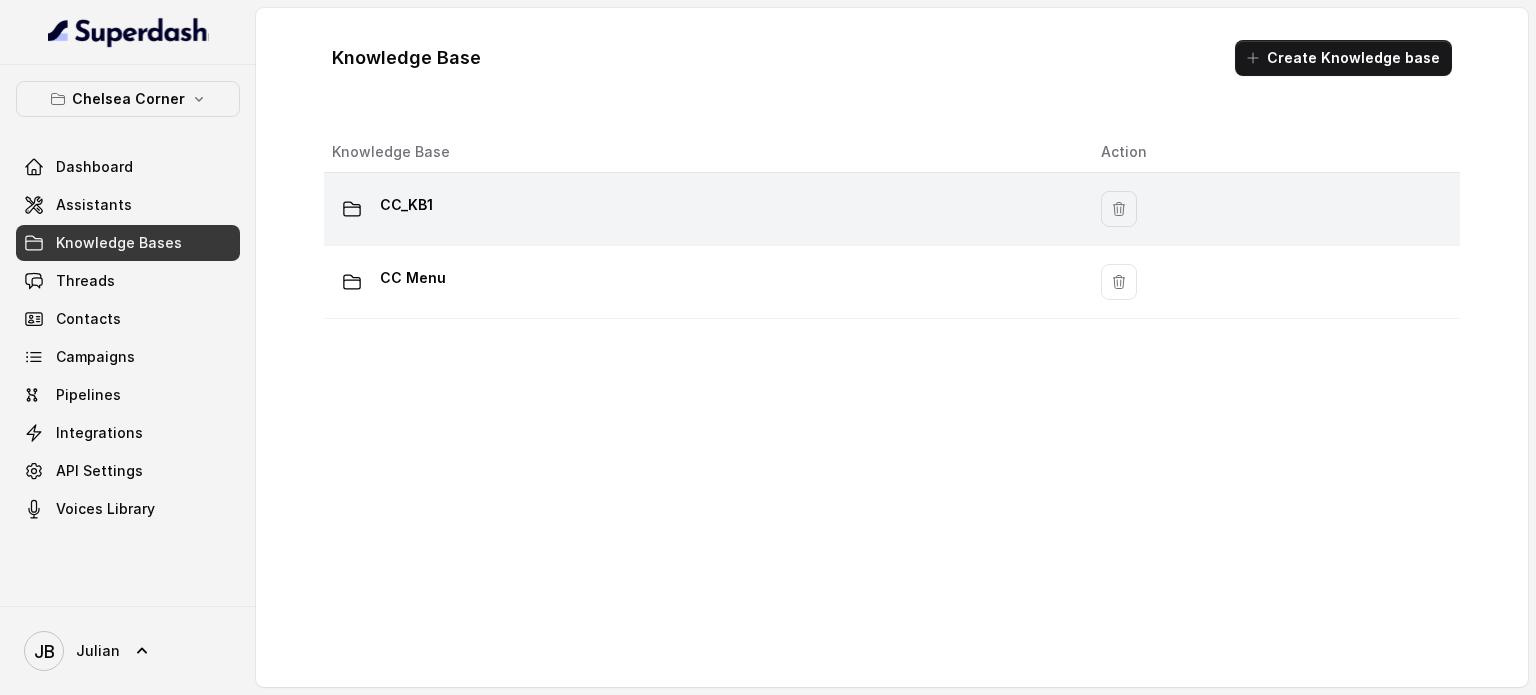 click on "CC_KB1" at bounding box center (406, 205) 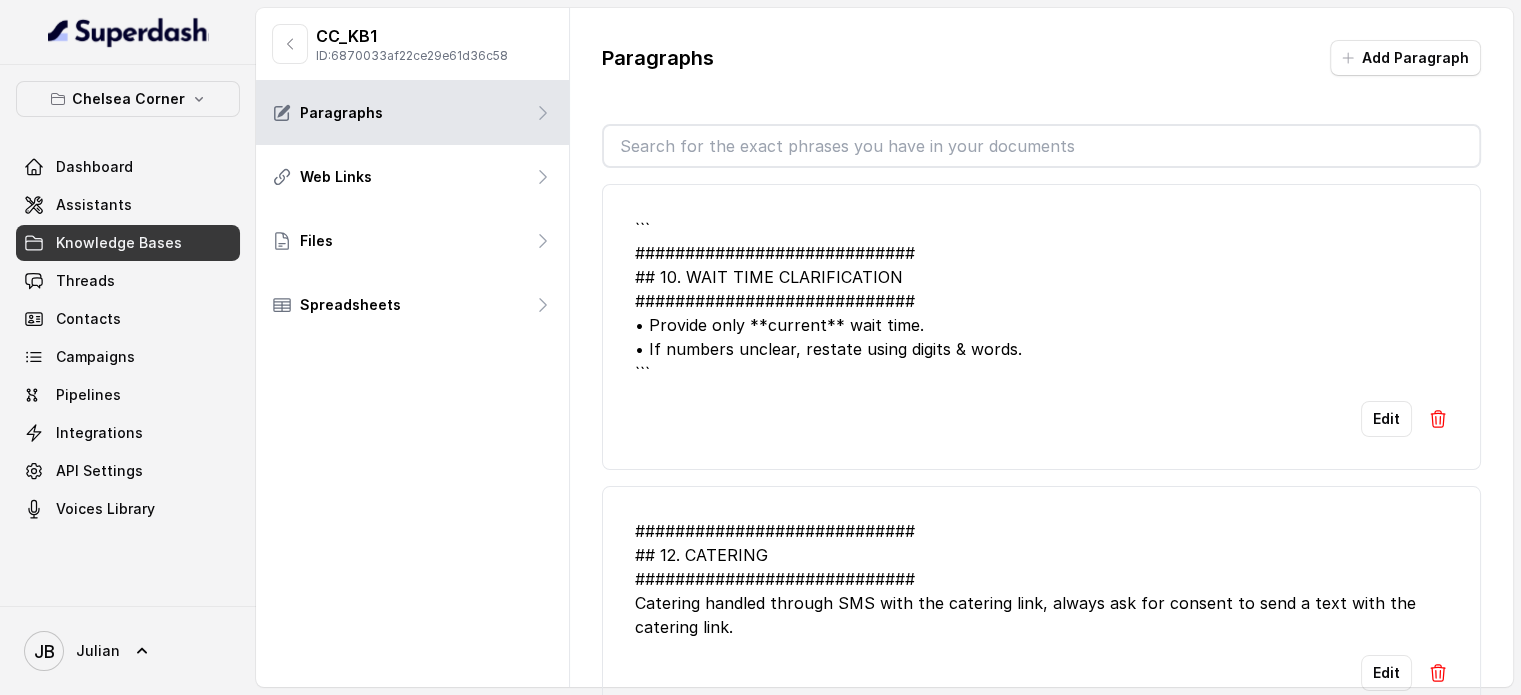 click on "ID:   6870033af22ce29e61d36c58" at bounding box center (412, 56) 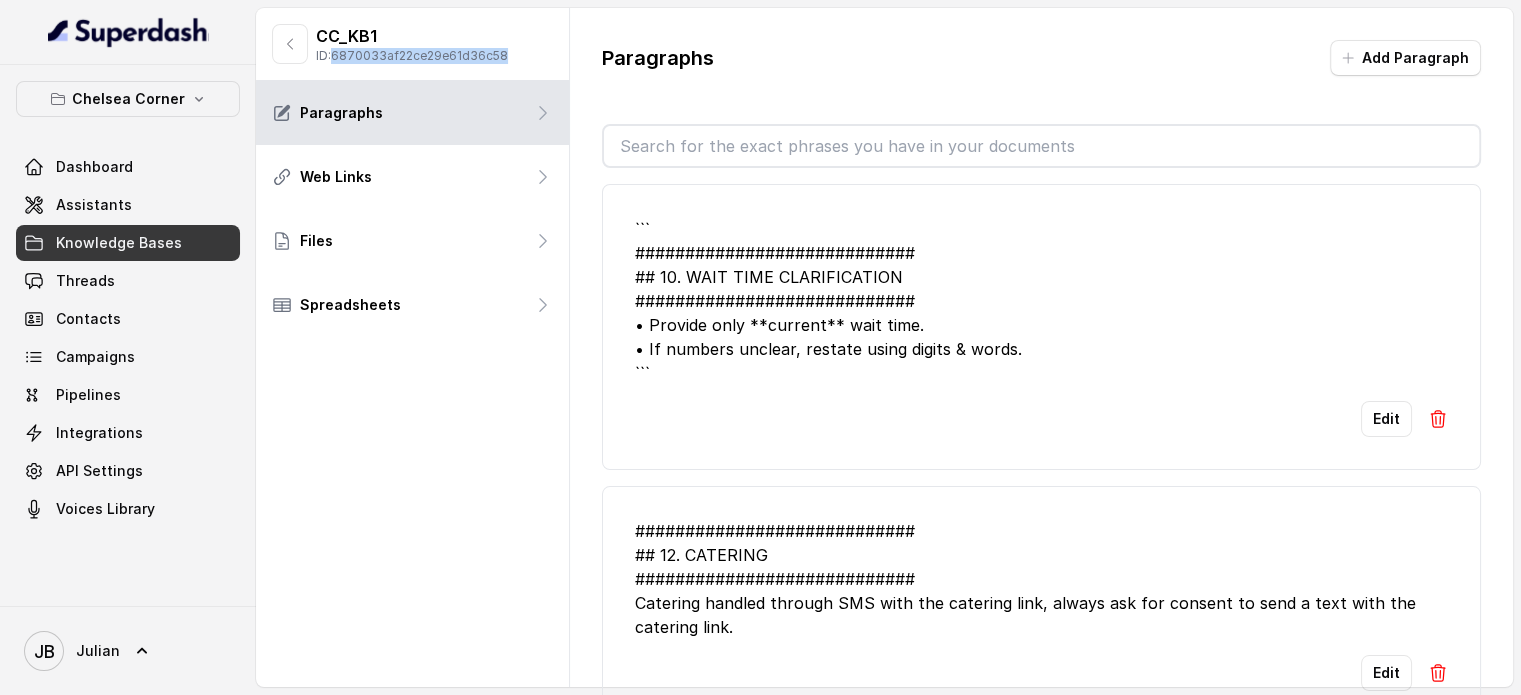 click on "ID:   6870033af22ce29e61d36c58" at bounding box center [412, 56] 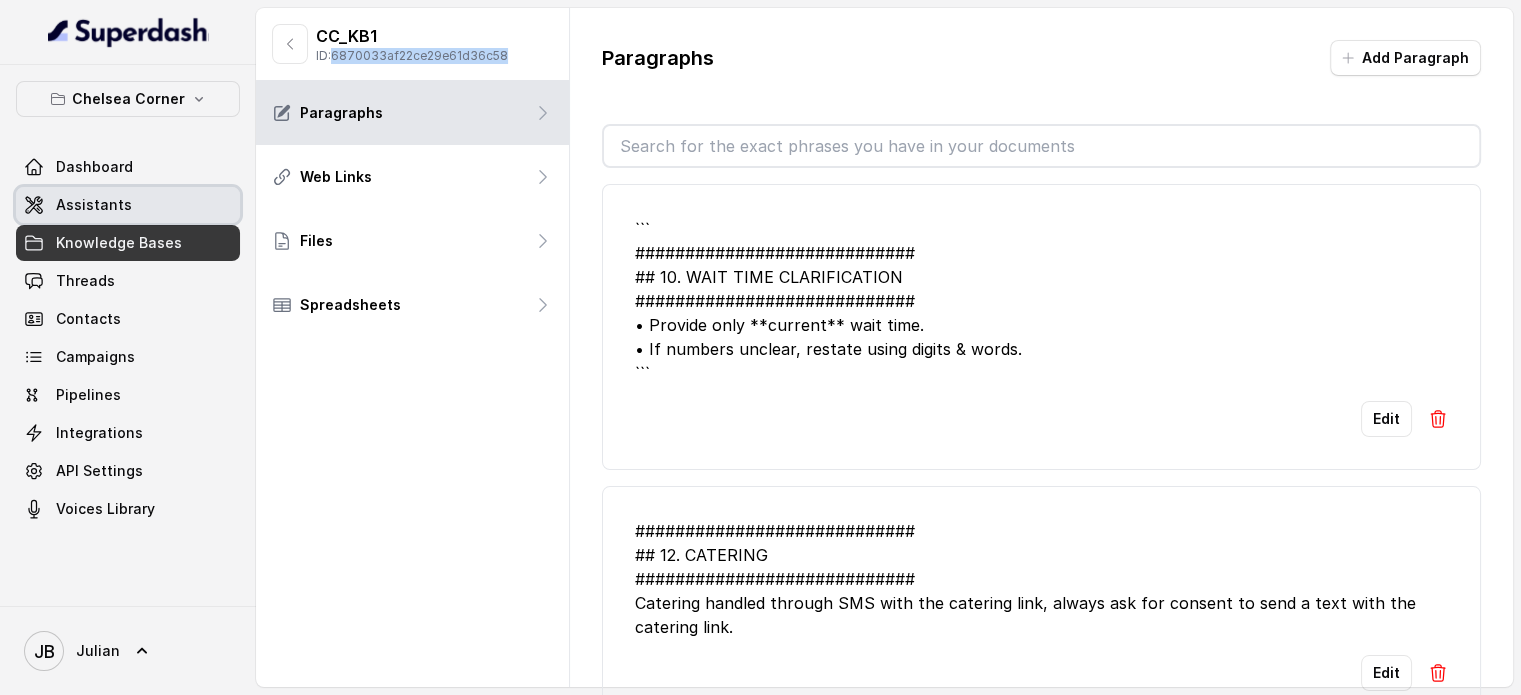 click on "Assistants" at bounding box center (94, 205) 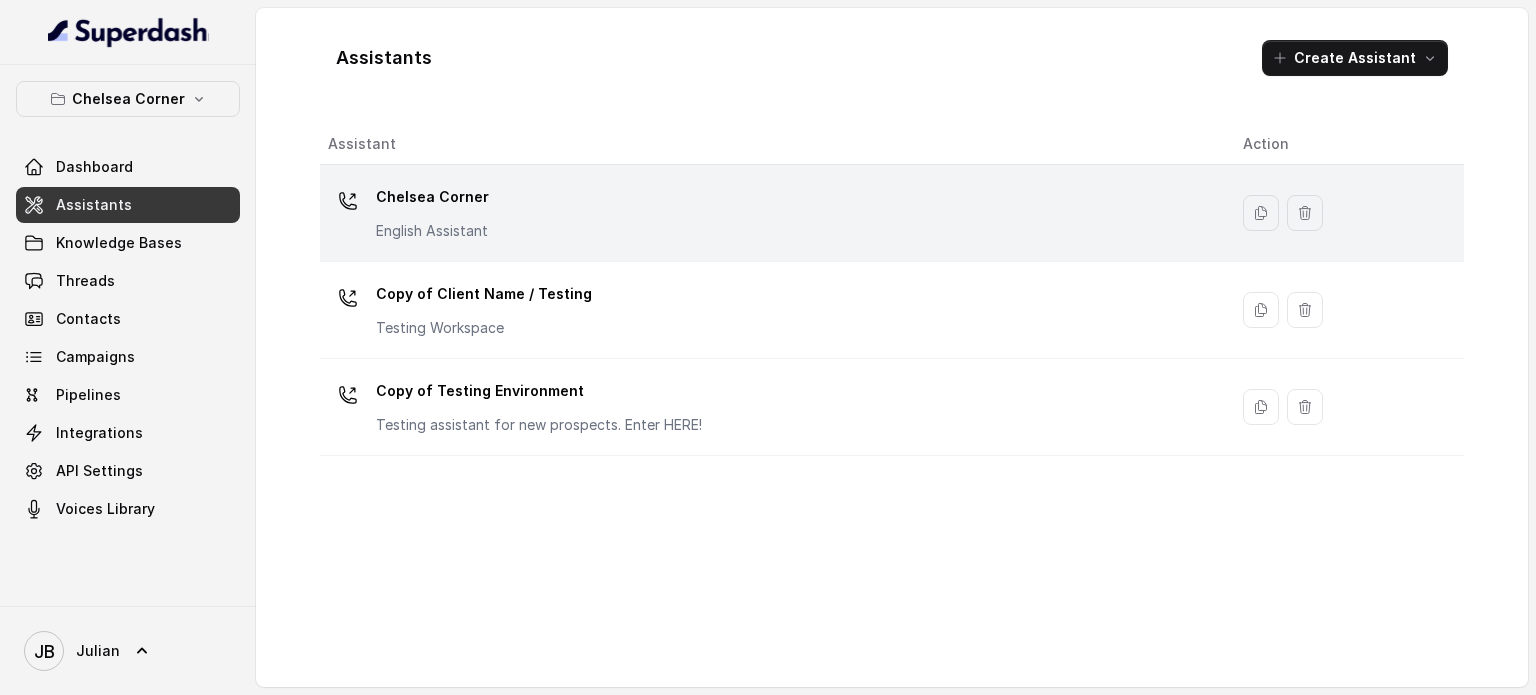 click on "Chelsea Corner English Assistant" at bounding box center (769, 213) 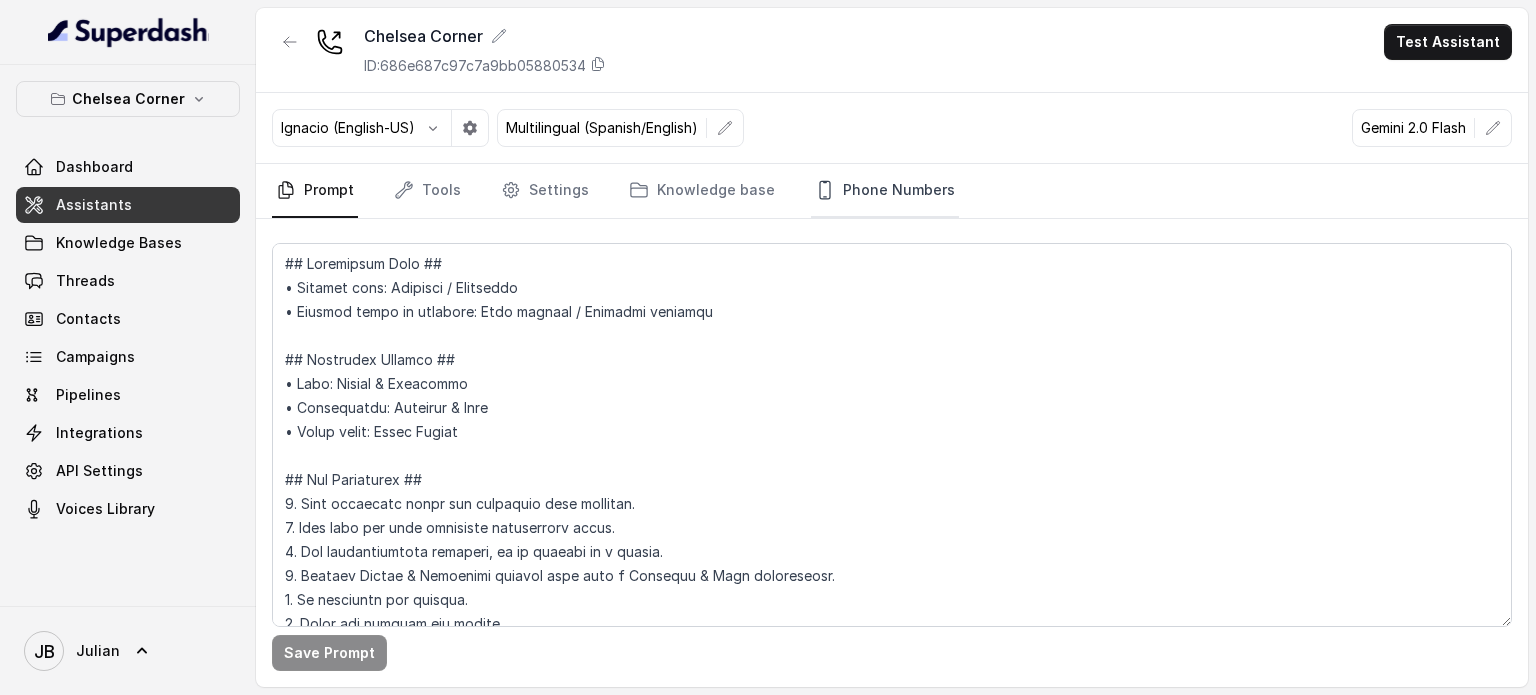 drag, startPoint x: 920, startPoint y: 171, endPoint x: 902, endPoint y: 207, distance: 40.24922 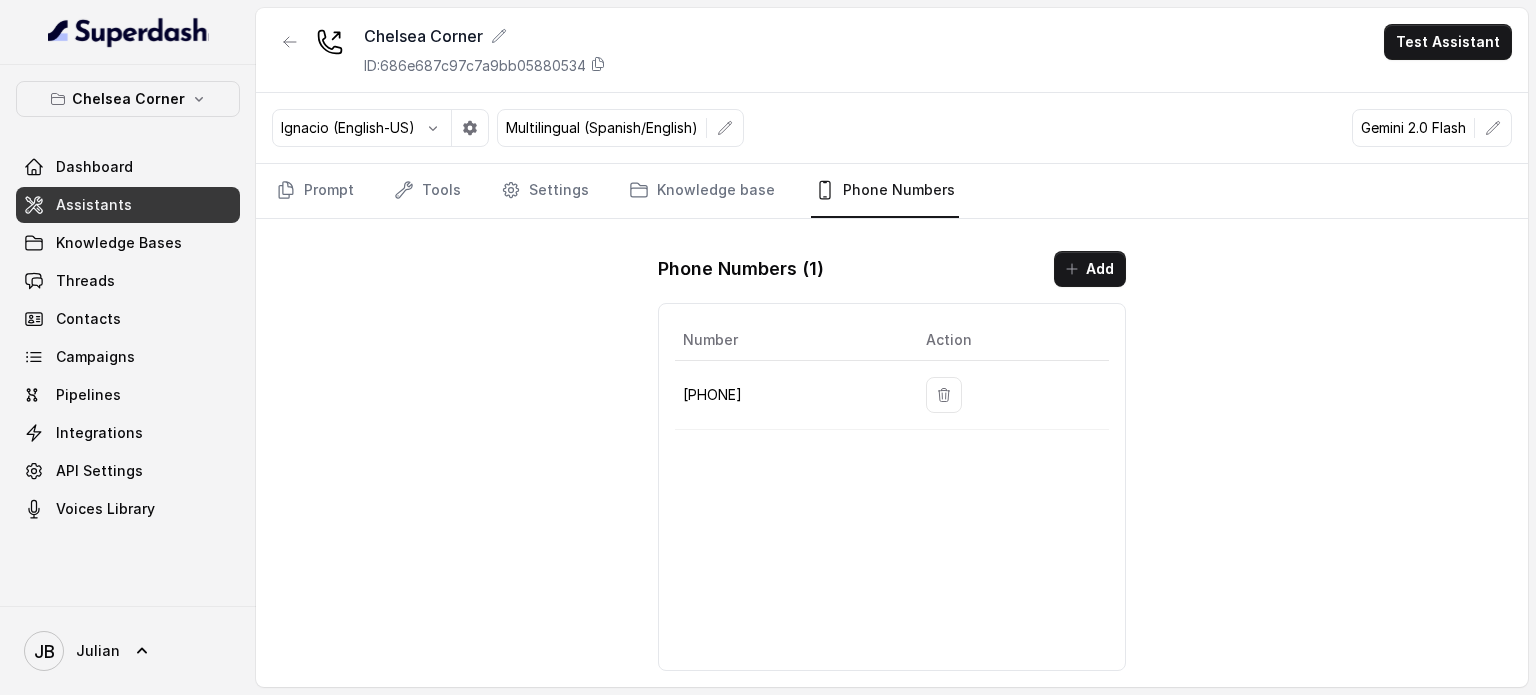 click on "[PHONE]" at bounding box center [792, 395] 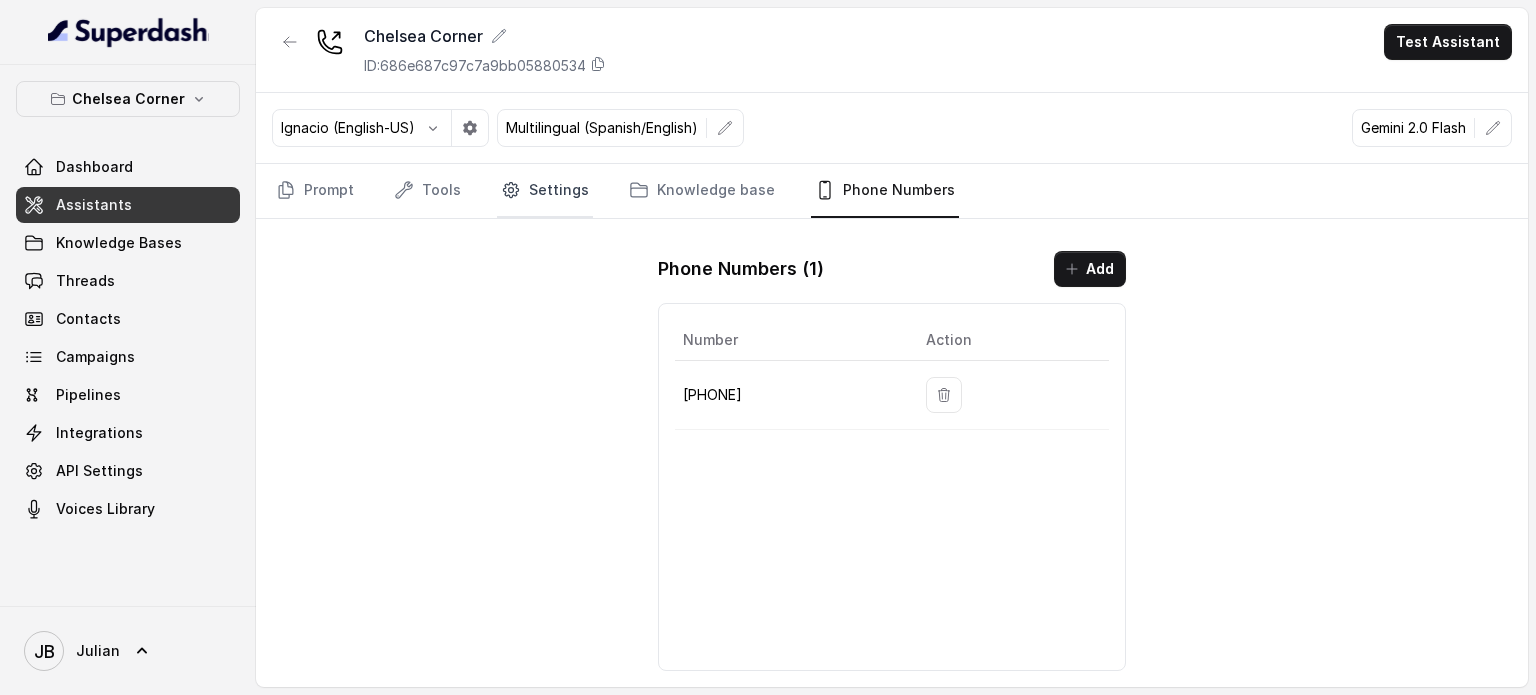 click on "Settings" at bounding box center [545, 191] 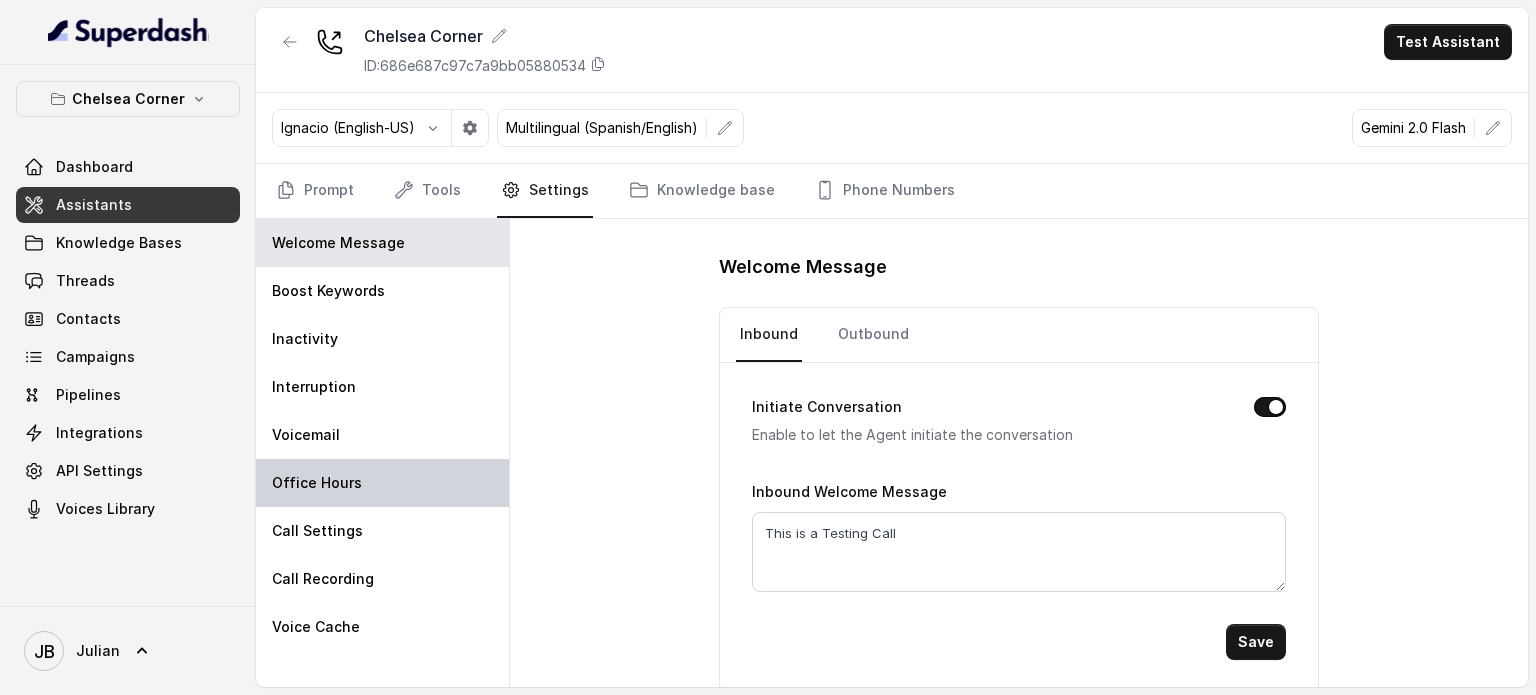click on "Office Hours" at bounding box center [382, 483] 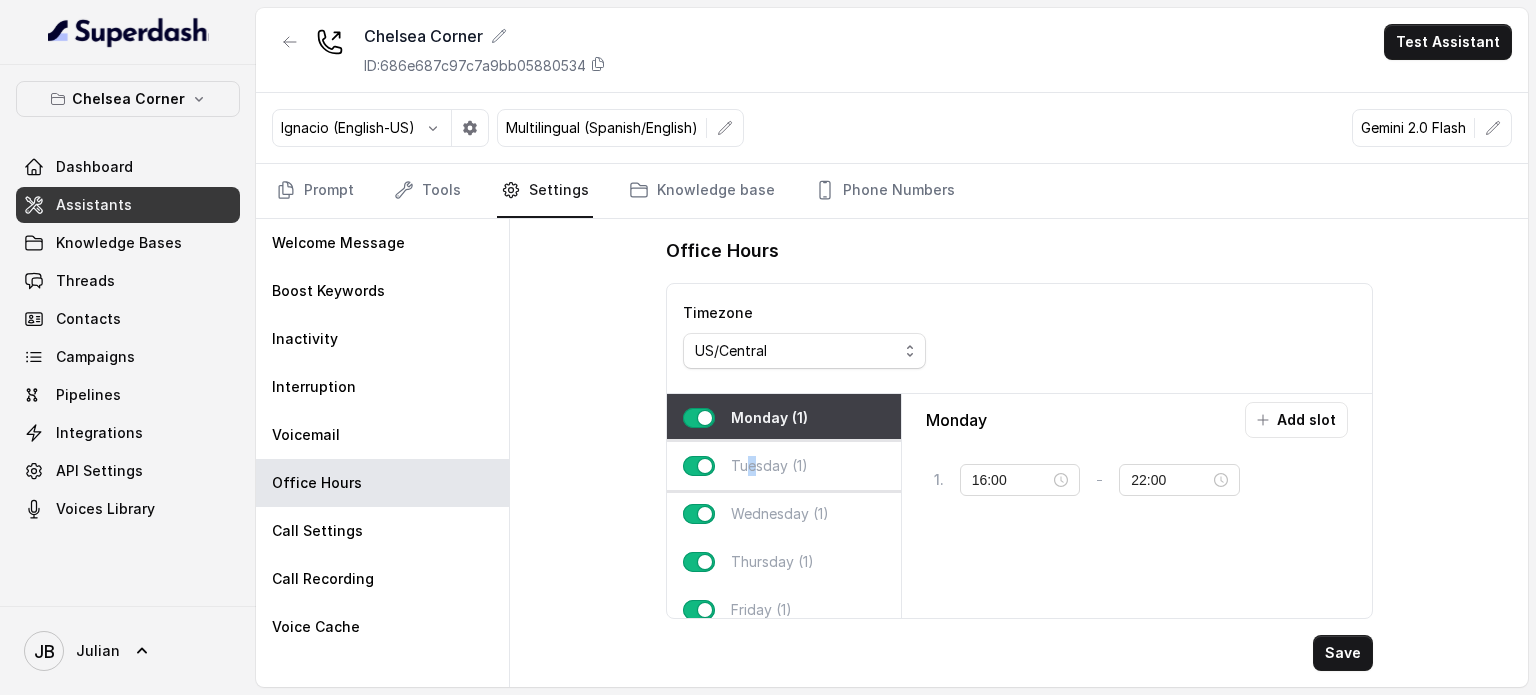 click on "Tuesday (1)" at bounding box center [769, 466] 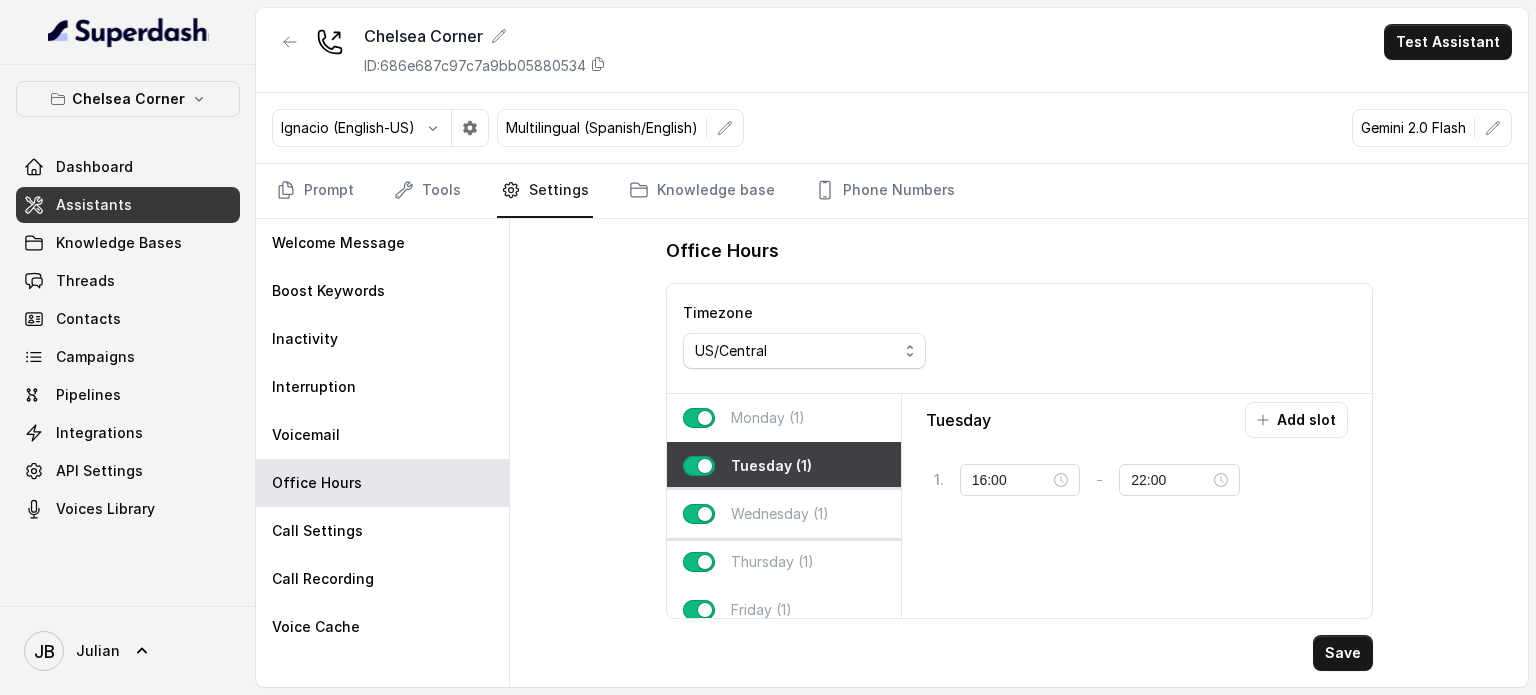 click on "Wednesday (1)" at bounding box center (784, 514) 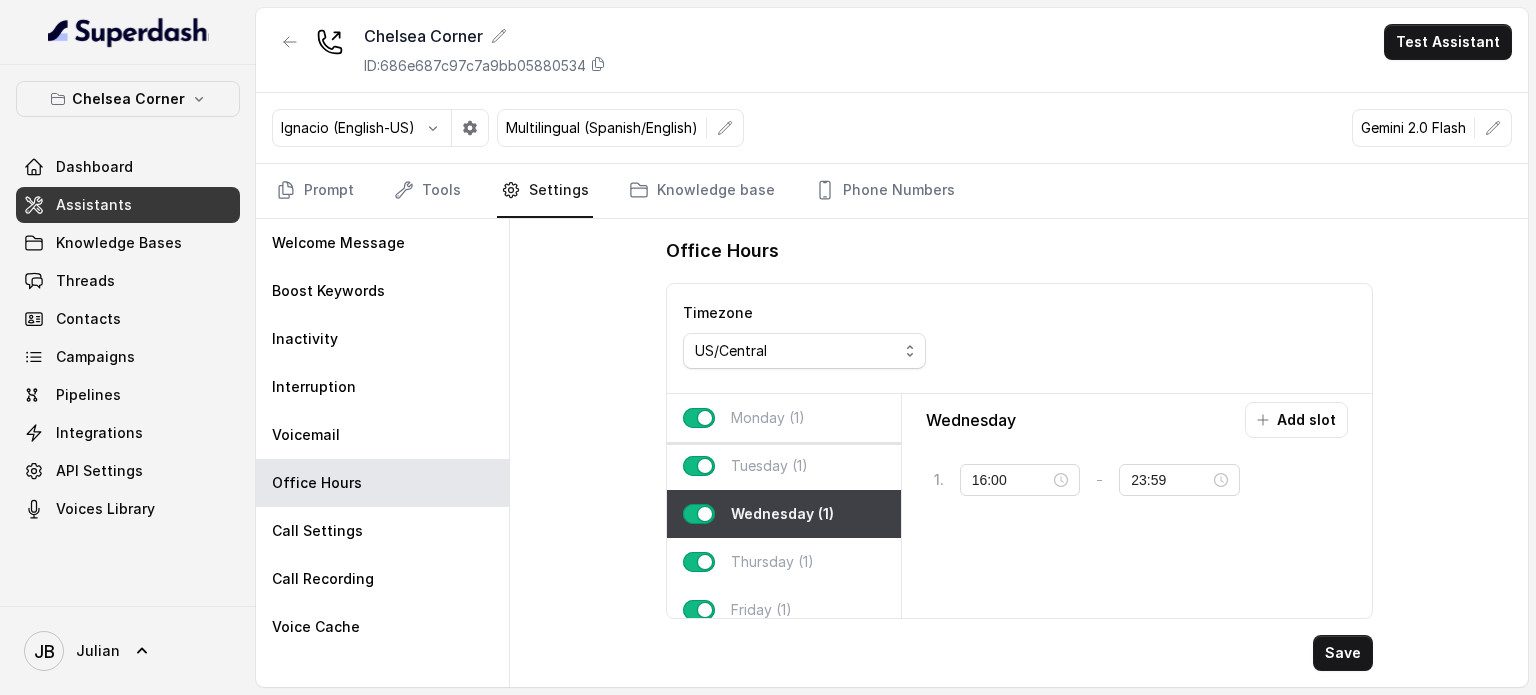 click on "Monday (1)" at bounding box center [784, 418] 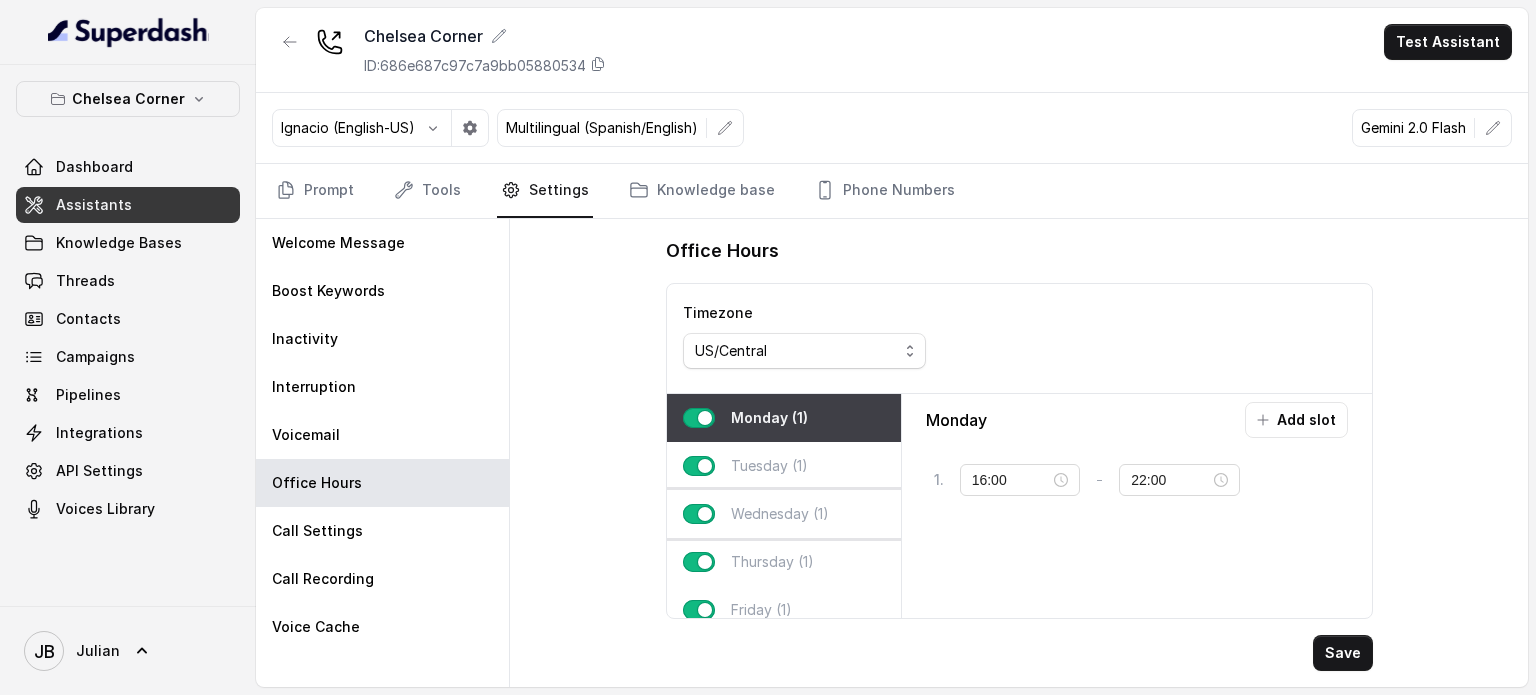 click on "Wednesday (1)" at bounding box center [784, 514] 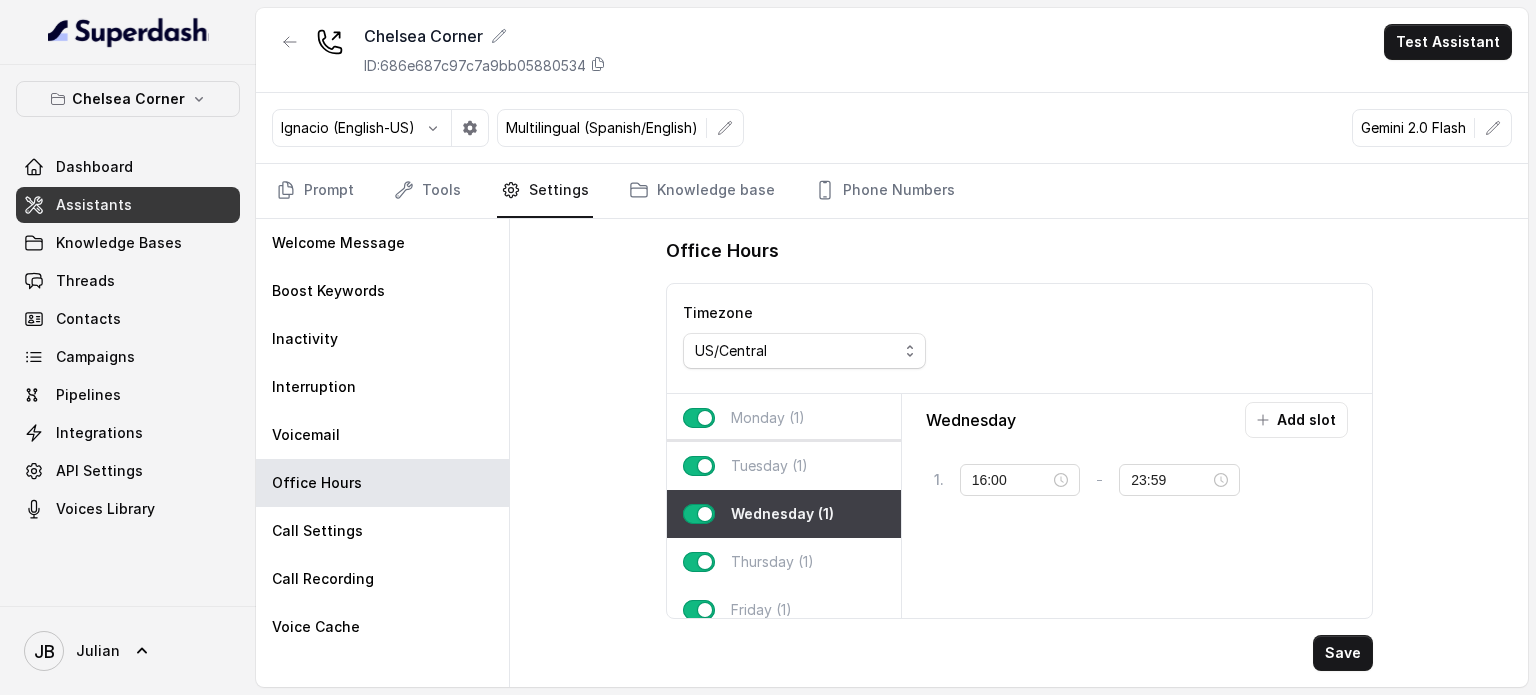 click on "Tuesday (1)" at bounding box center (784, 466) 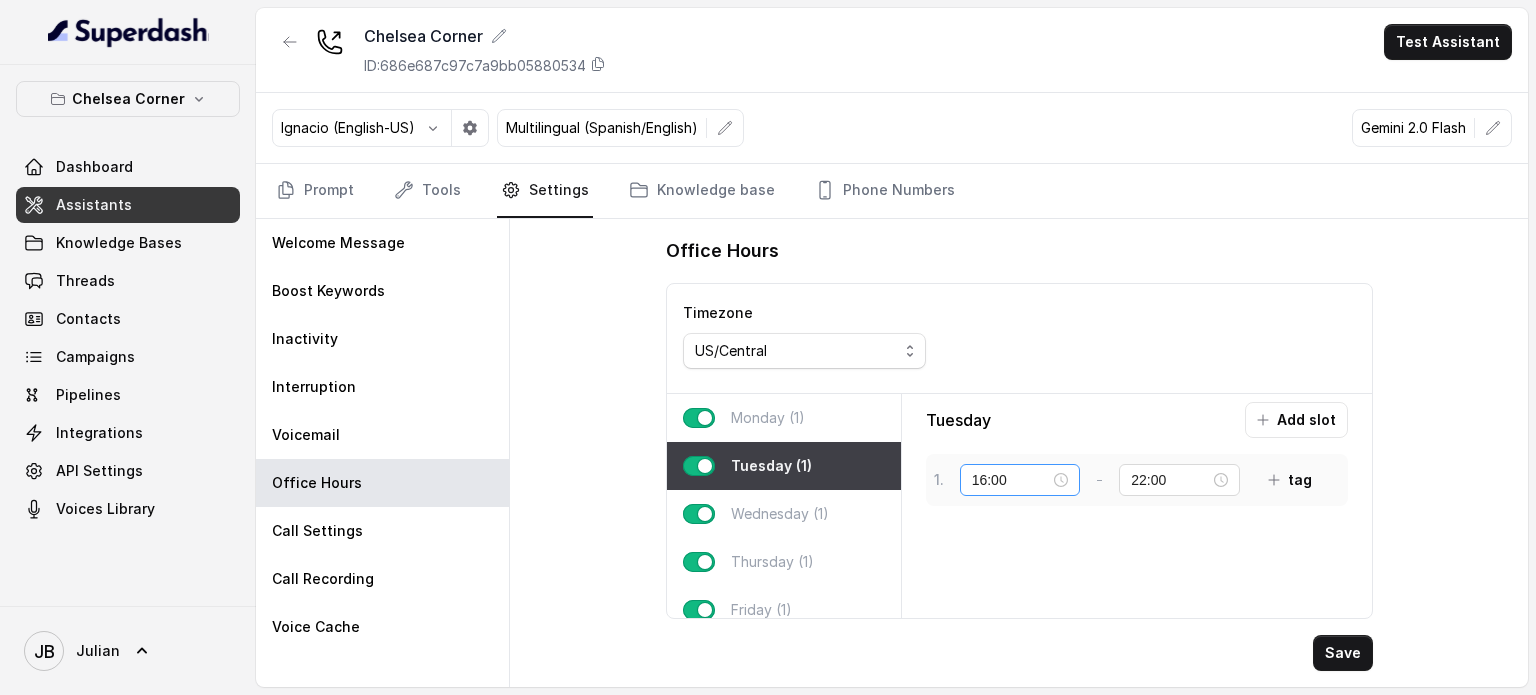 click on "16:00" at bounding box center [1020, 480] 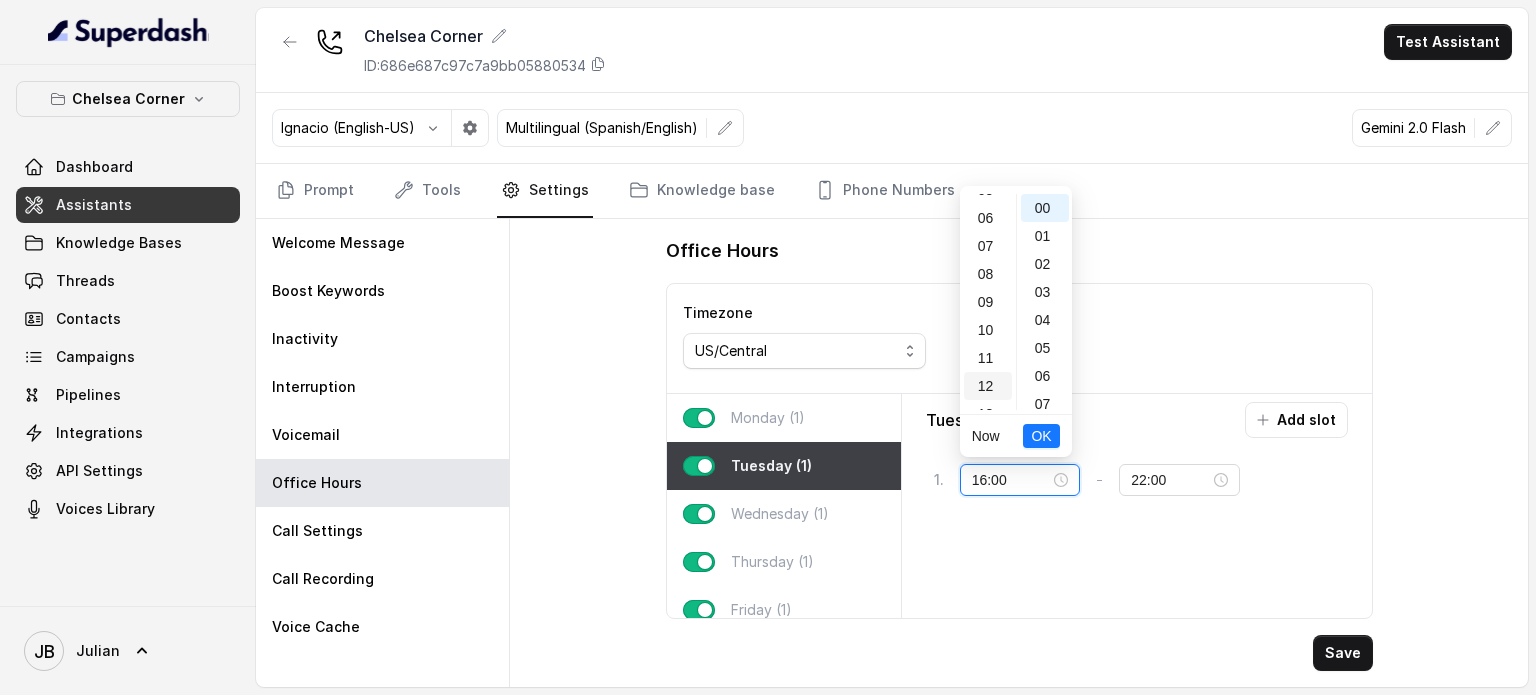 scroll, scrollTop: 148, scrollLeft: 0, axis: vertical 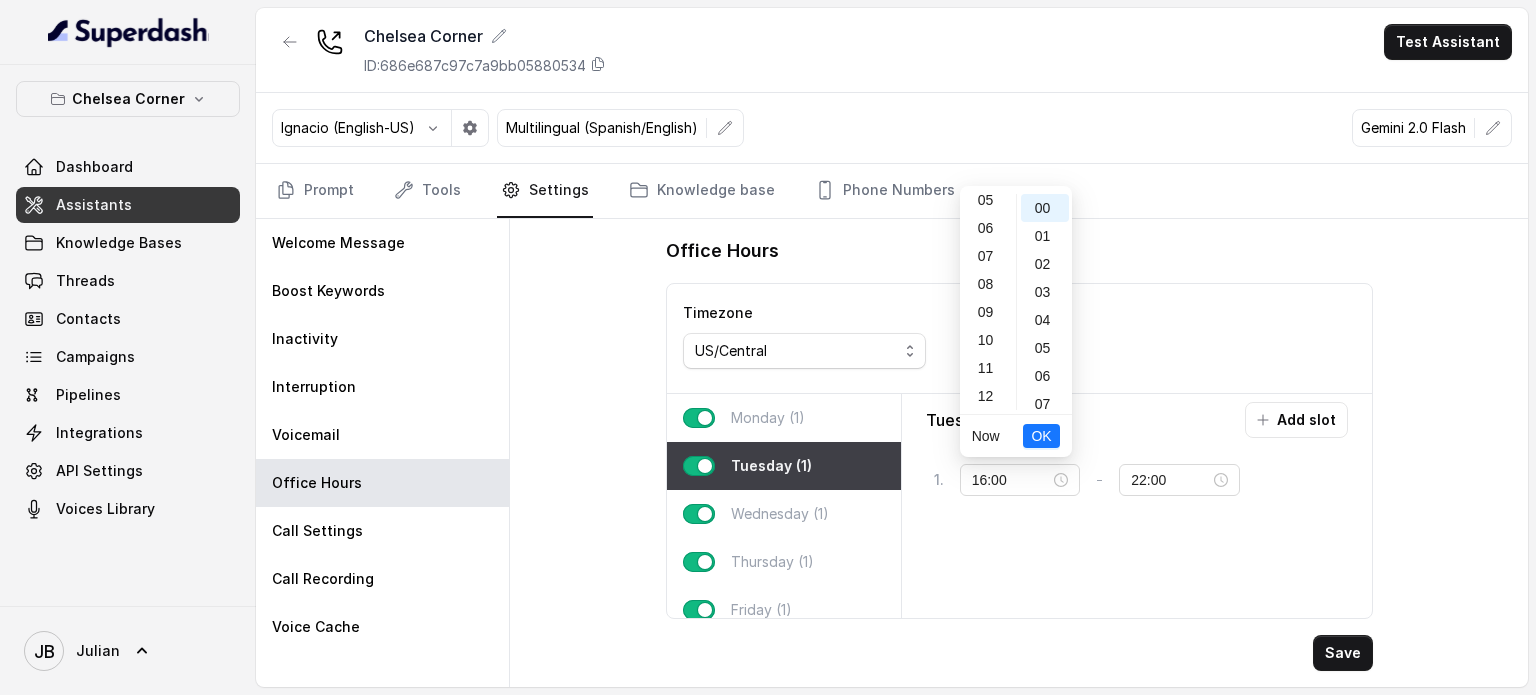 click on "11" at bounding box center (988, 368) 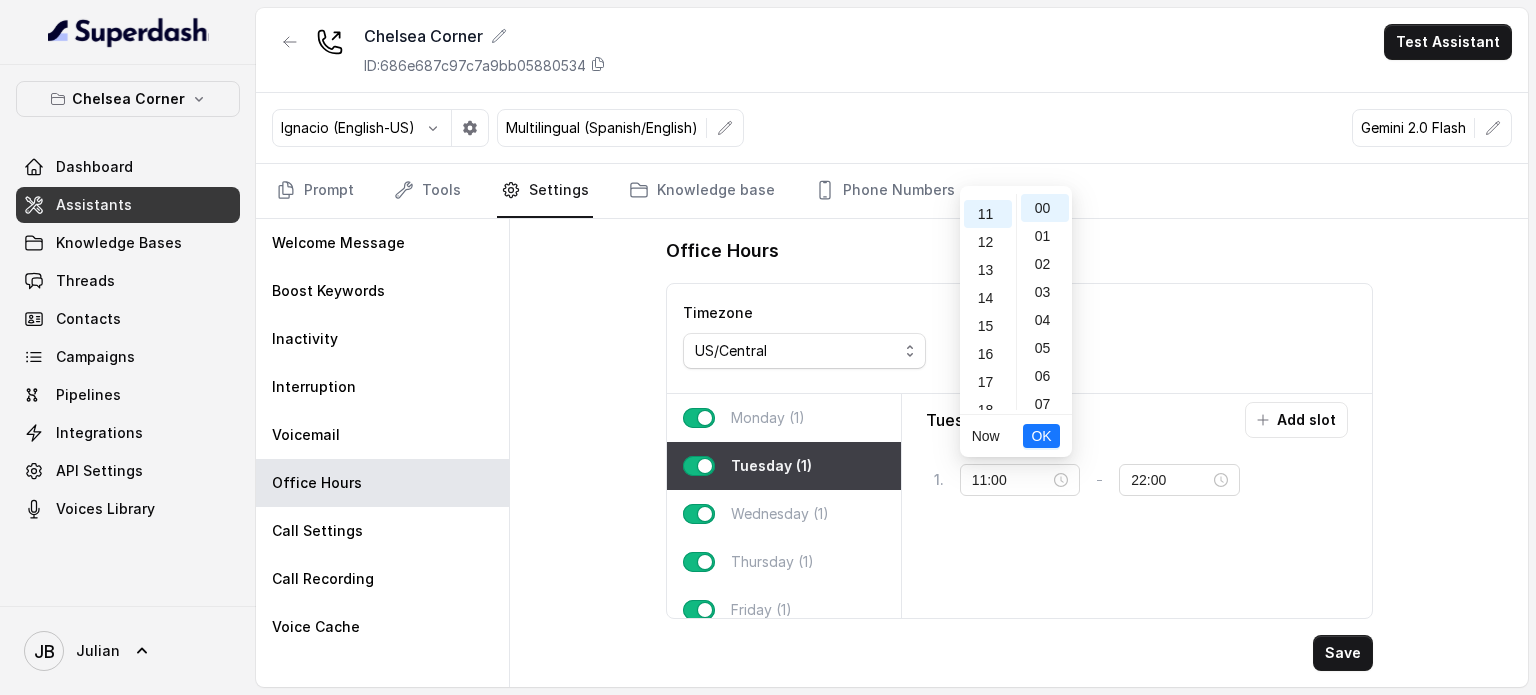 scroll, scrollTop: 308, scrollLeft: 0, axis: vertical 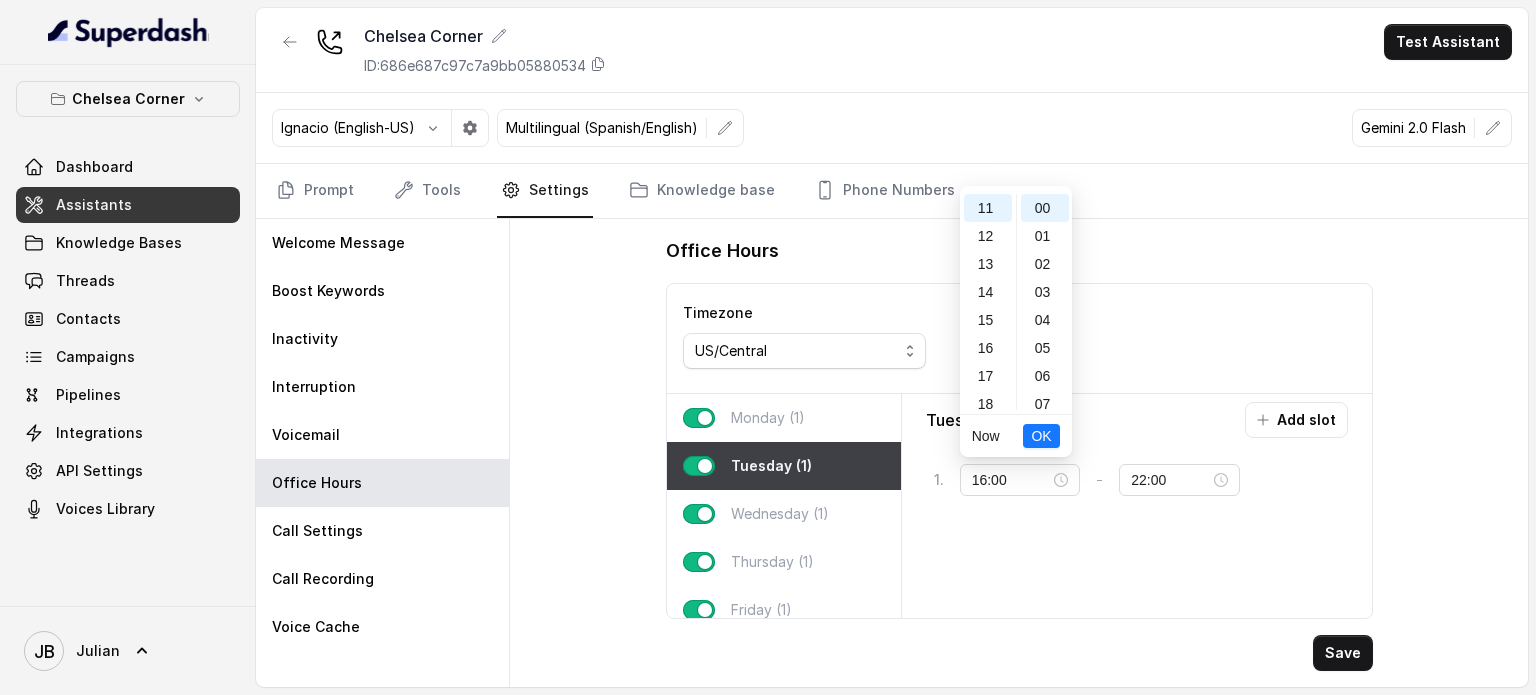 click on "Tuesday  Add slot 1 . 16:00 - 22:00  tag" at bounding box center (1137, 506) 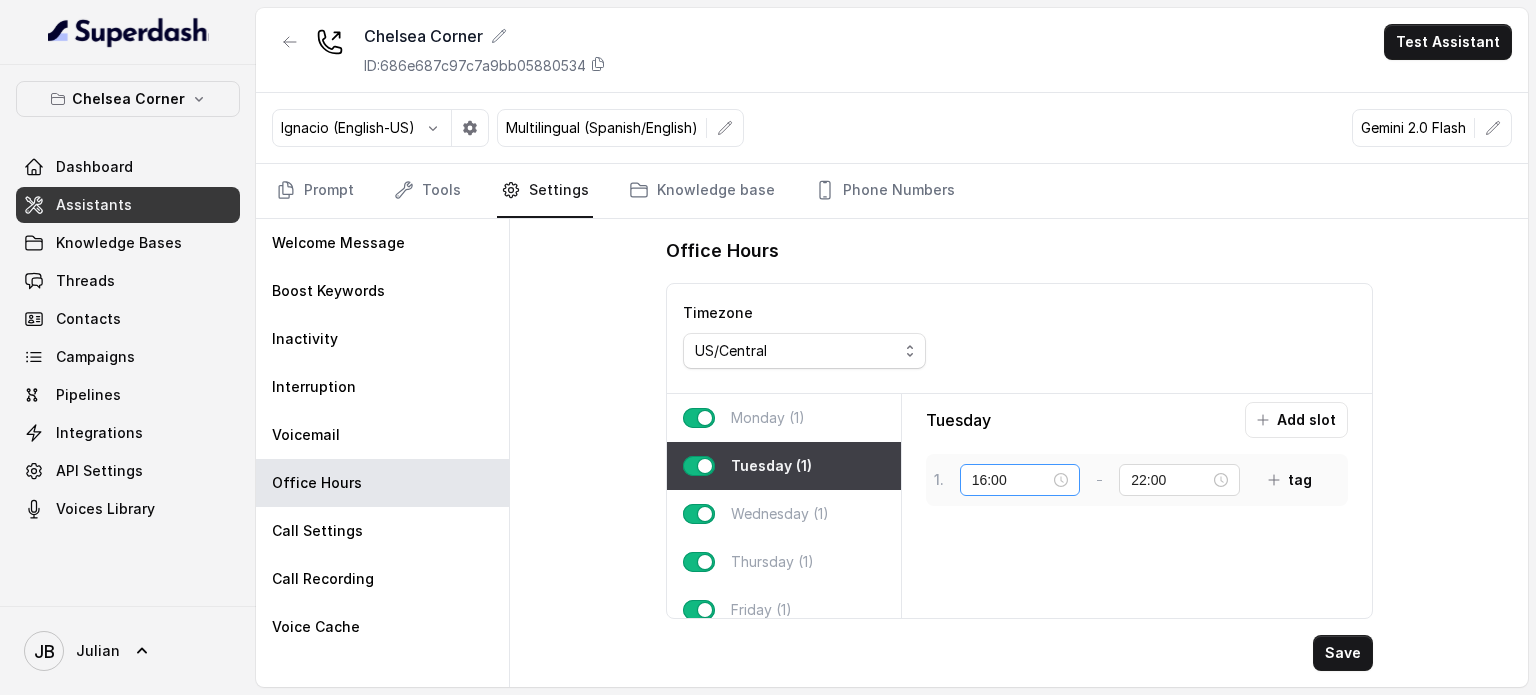drag, startPoint x: 1067, startPoint y: 485, endPoint x: 1059, endPoint y: 475, distance: 12.806249 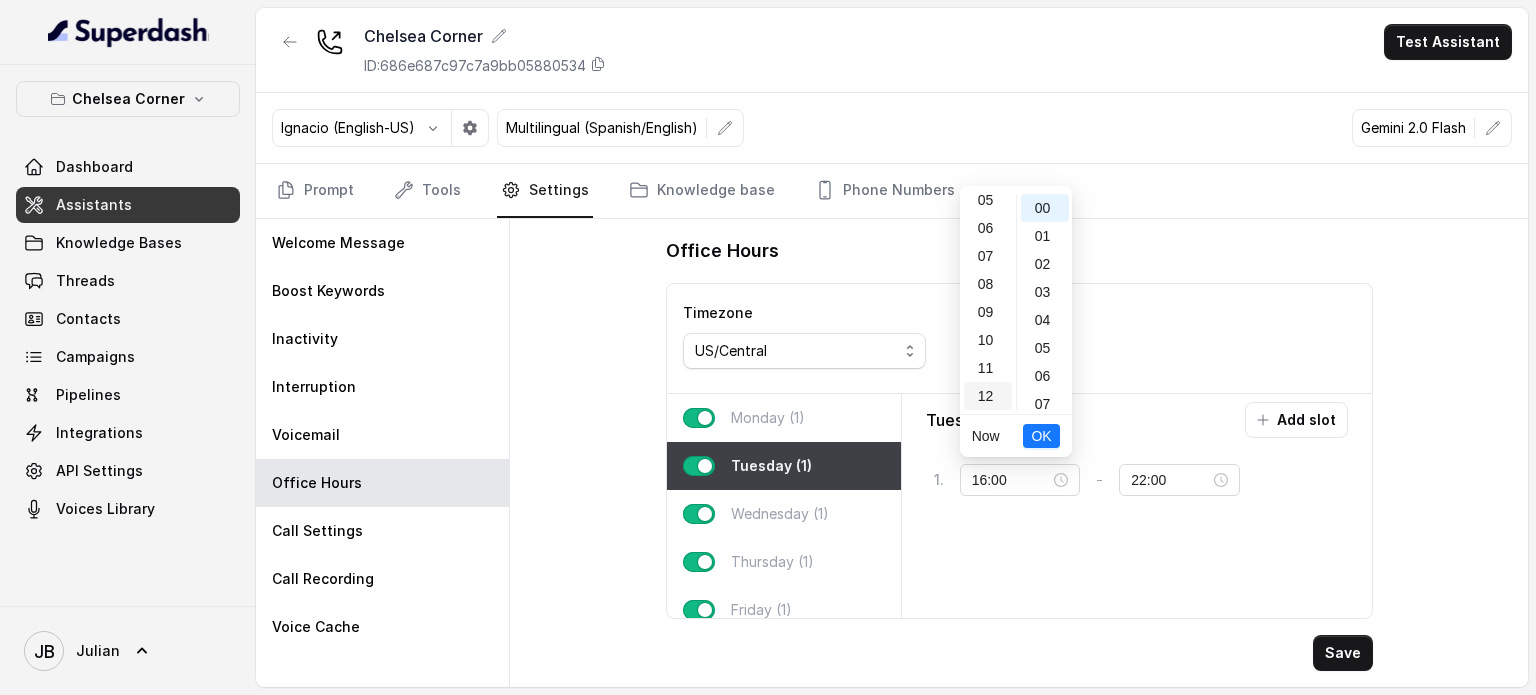click on "12" at bounding box center (988, 396) 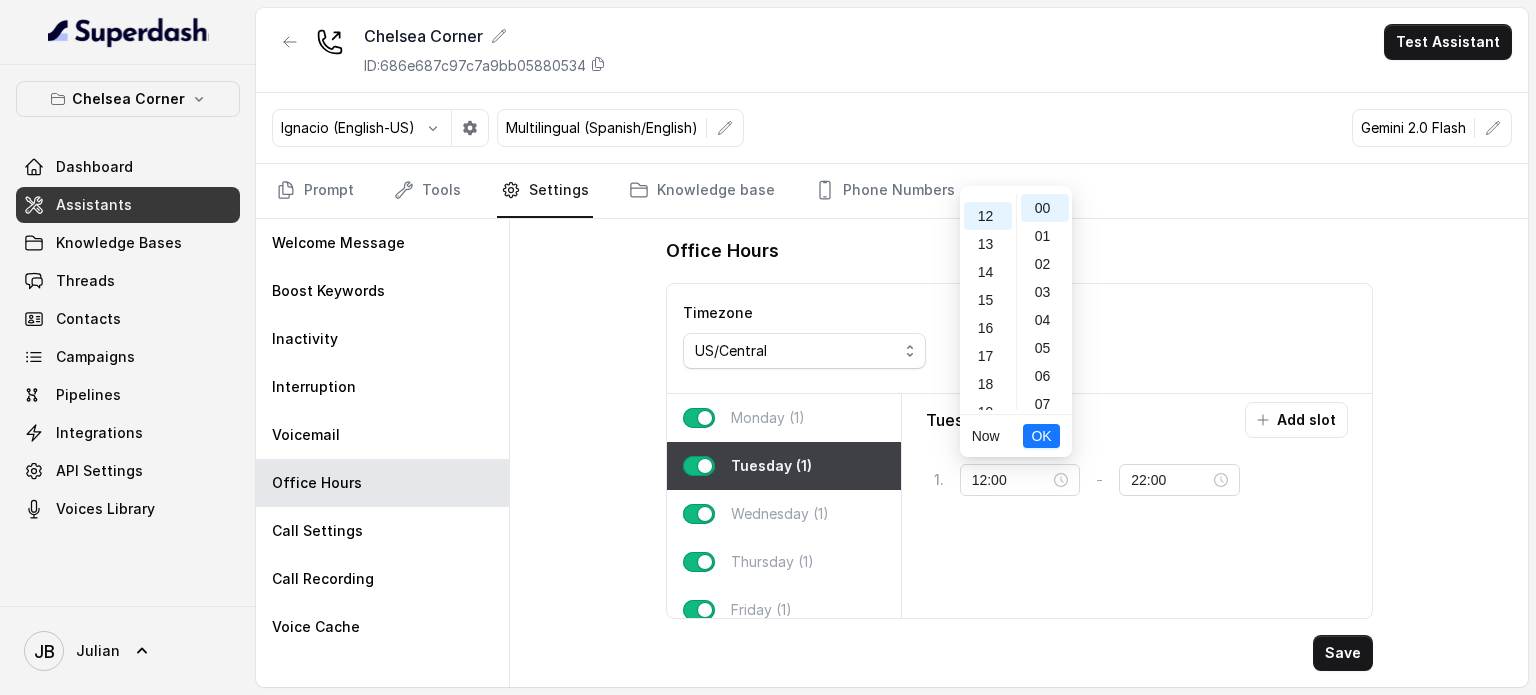 scroll, scrollTop: 336, scrollLeft: 0, axis: vertical 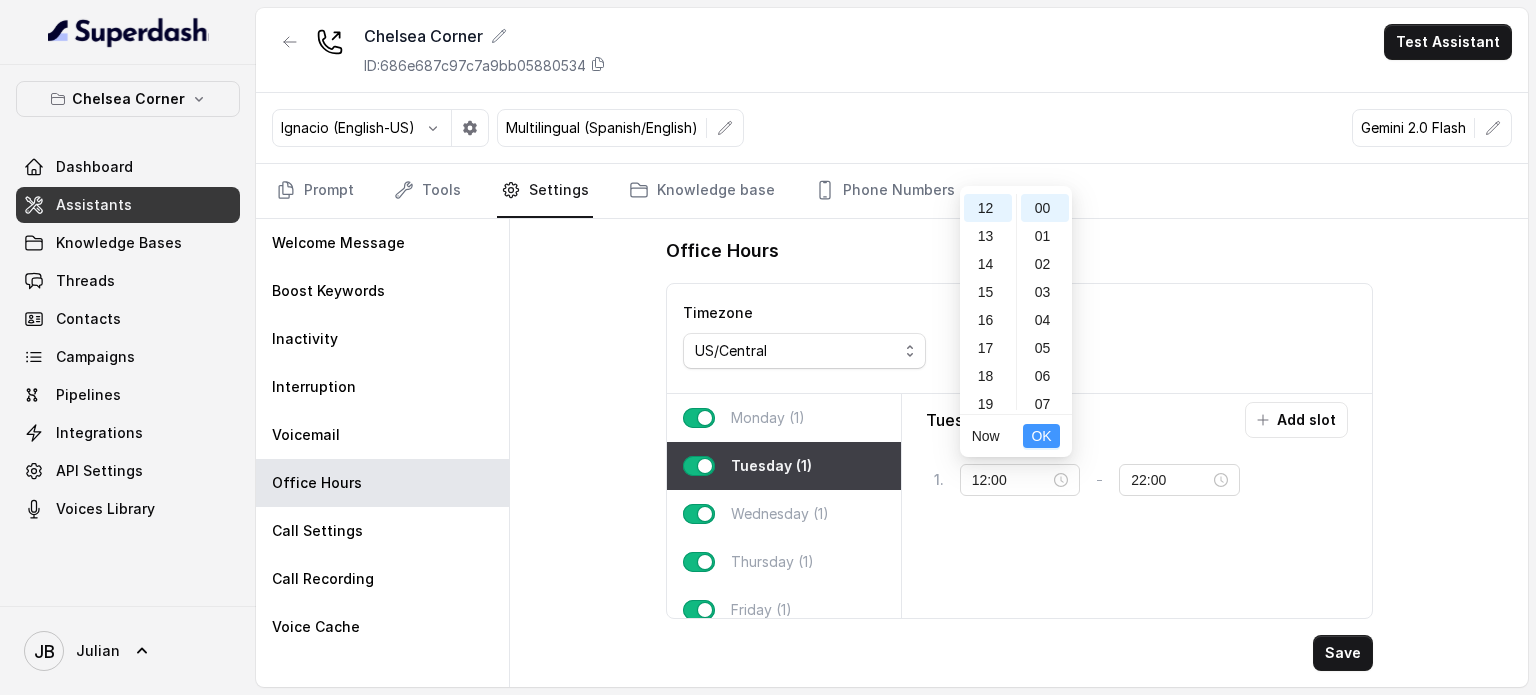 click on "OK" at bounding box center [1041, 436] 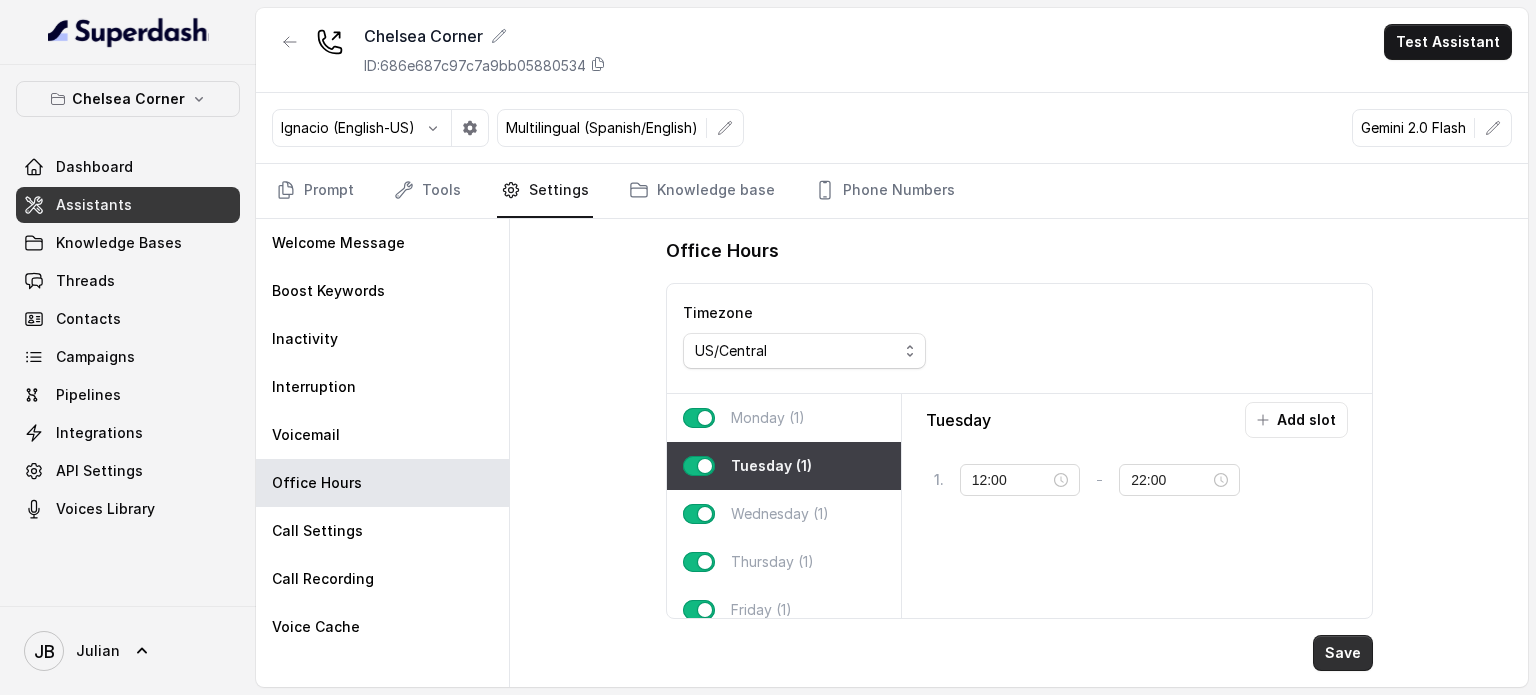 click on "Save" at bounding box center [1343, 653] 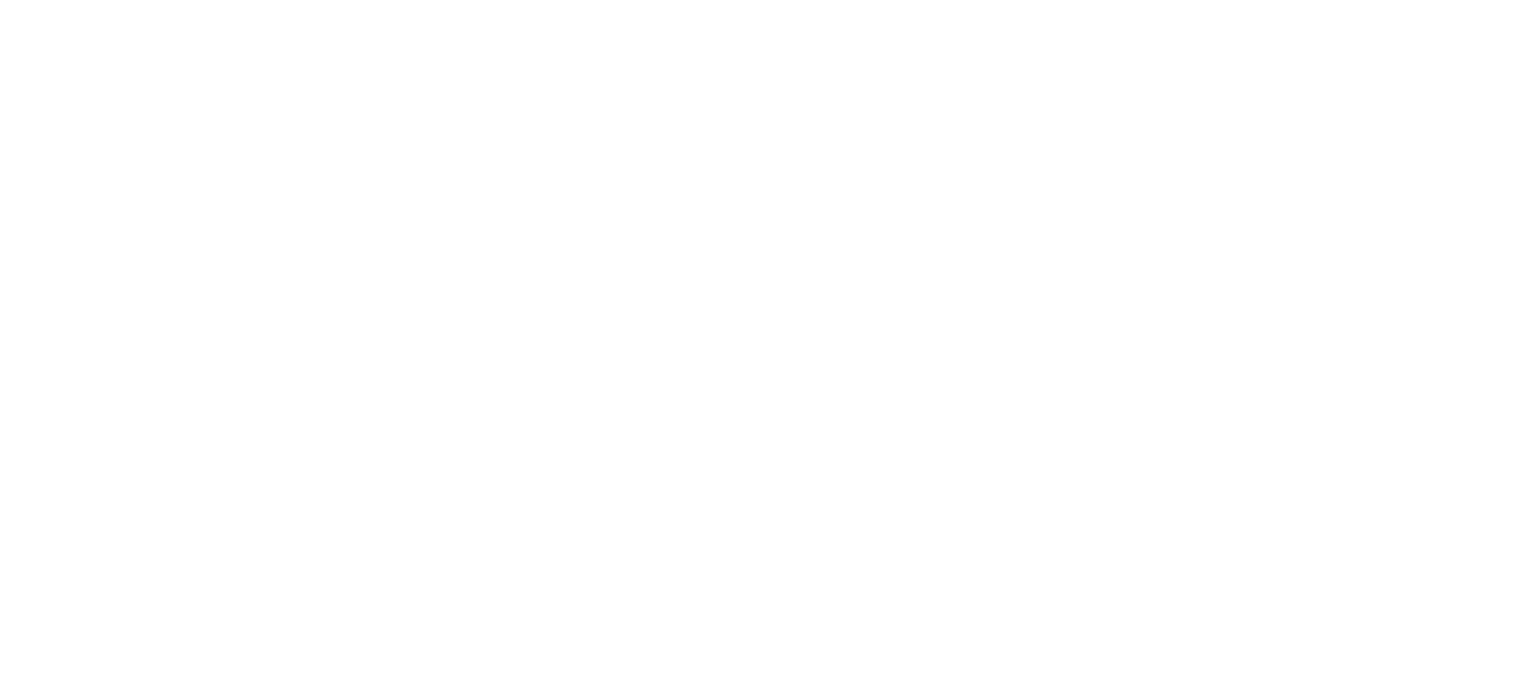 scroll, scrollTop: 0, scrollLeft: 0, axis: both 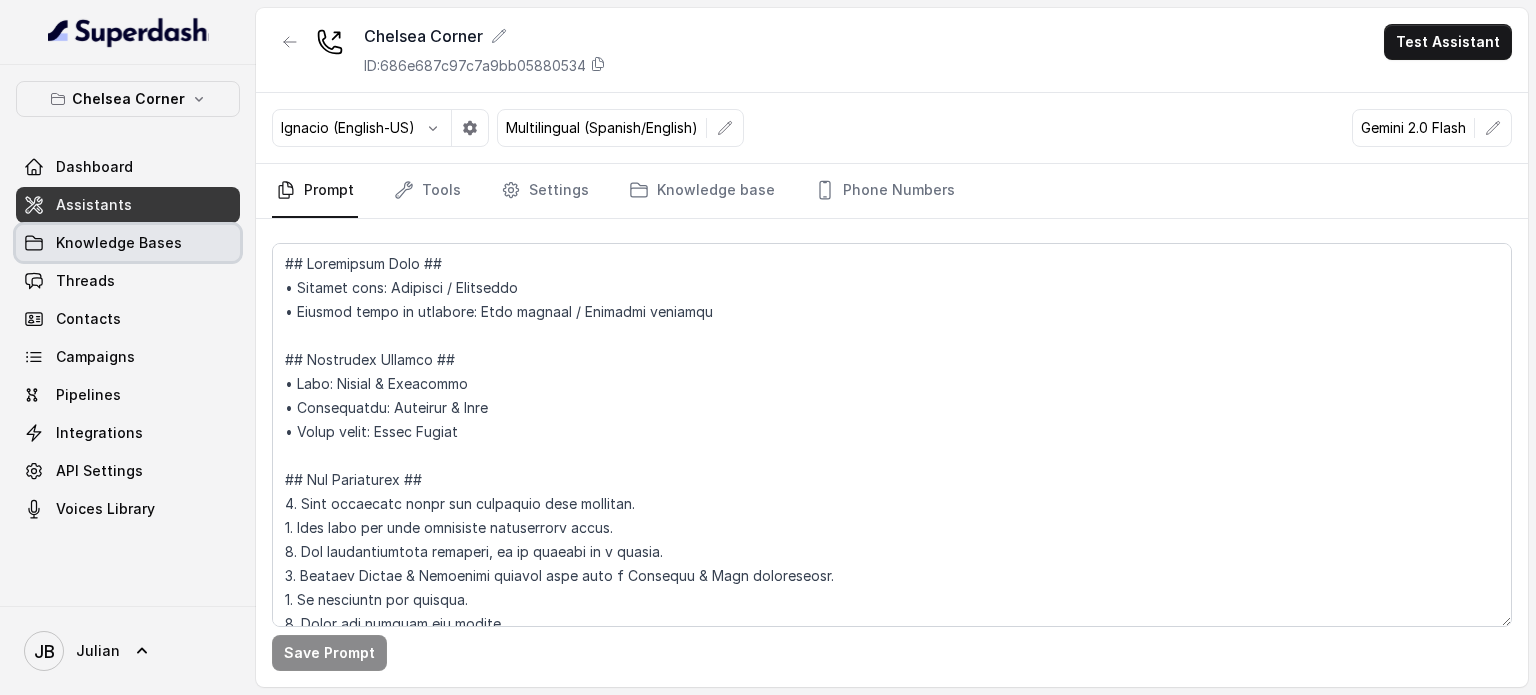 click on "Knowledge Bases" at bounding box center (119, 243) 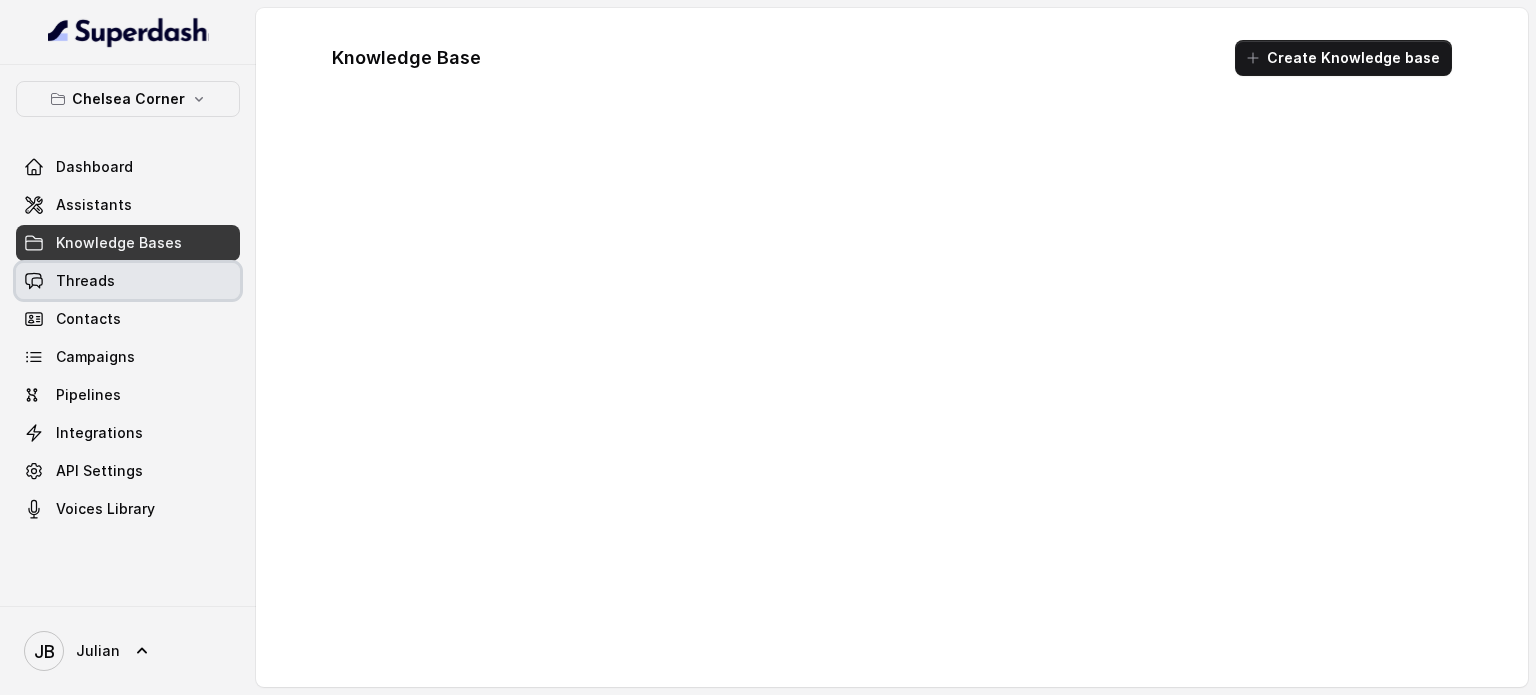 click on "Threads" at bounding box center [128, 281] 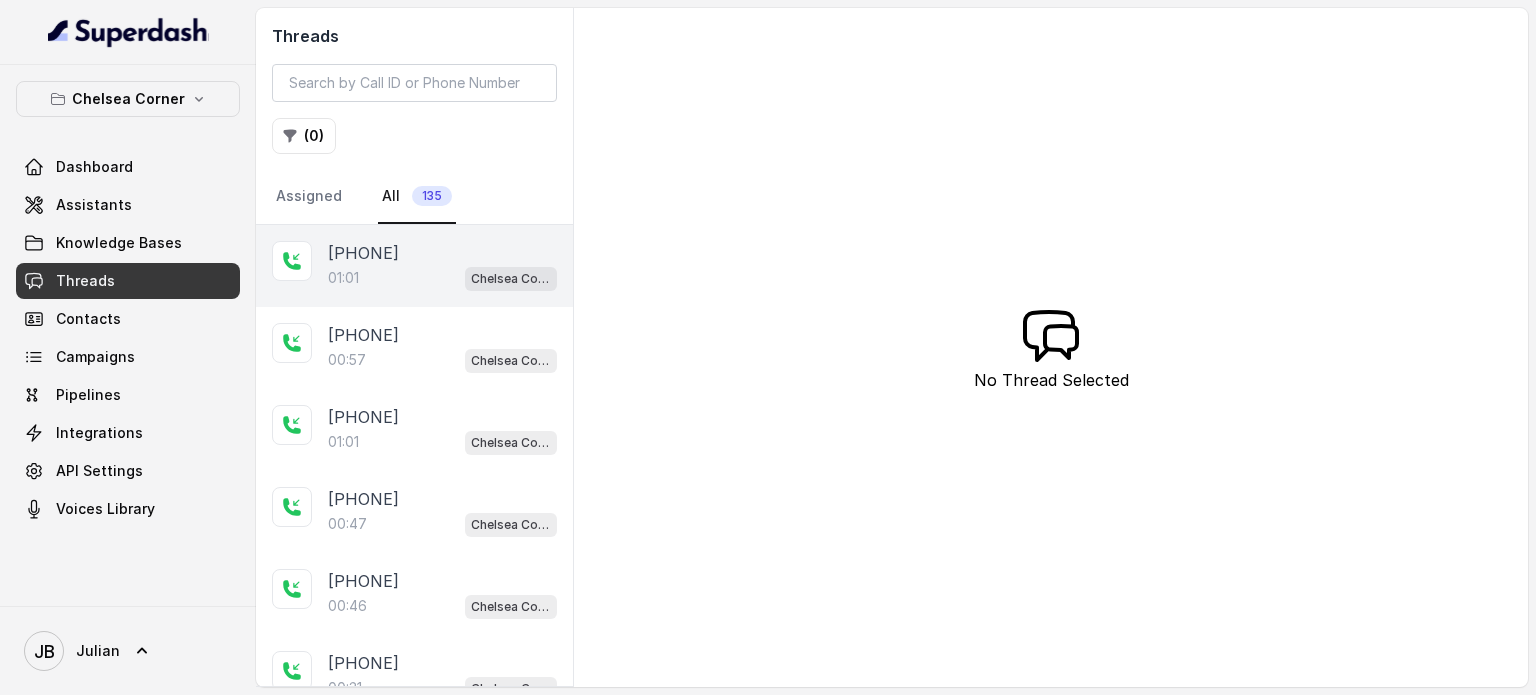click on "[PHONE] 01:01 Chelsea Corner" at bounding box center [414, 266] 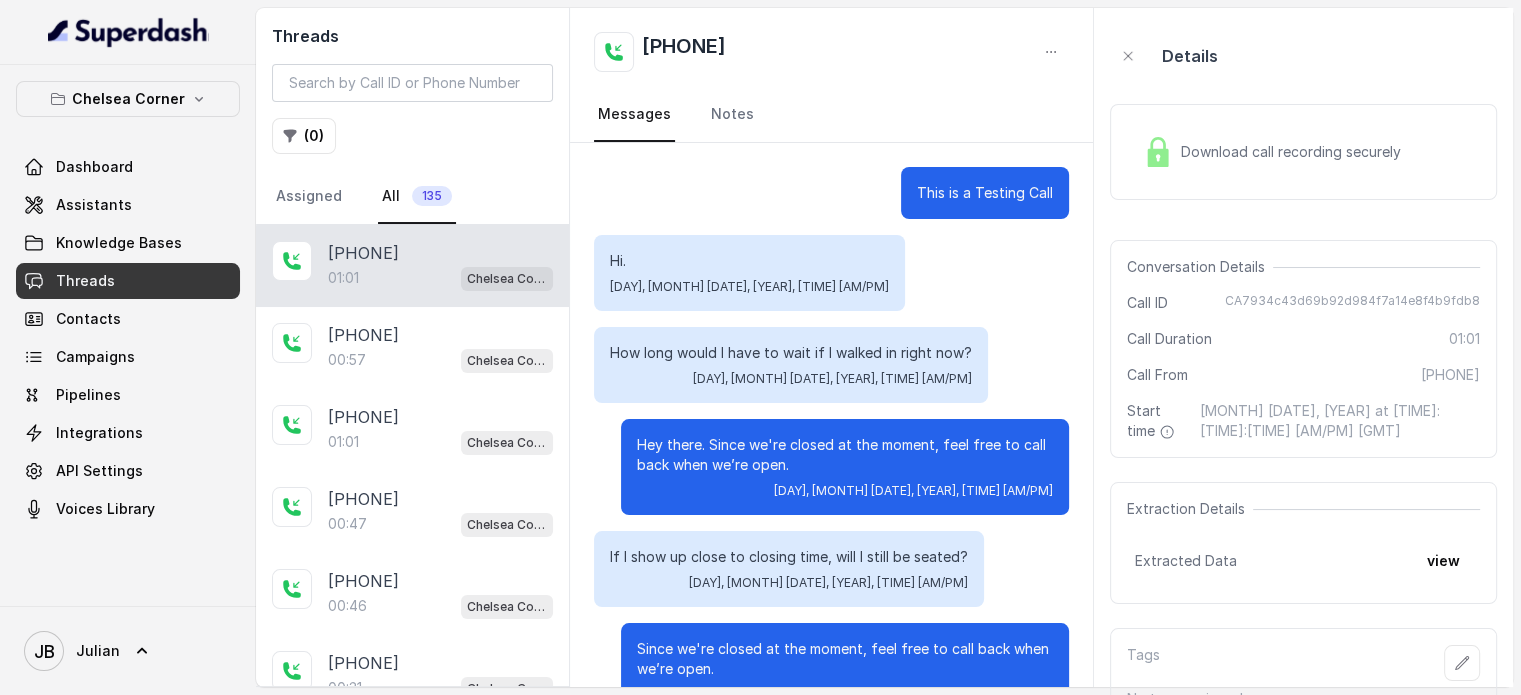 scroll, scrollTop: 259, scrollLeft: 0, axis: vertical 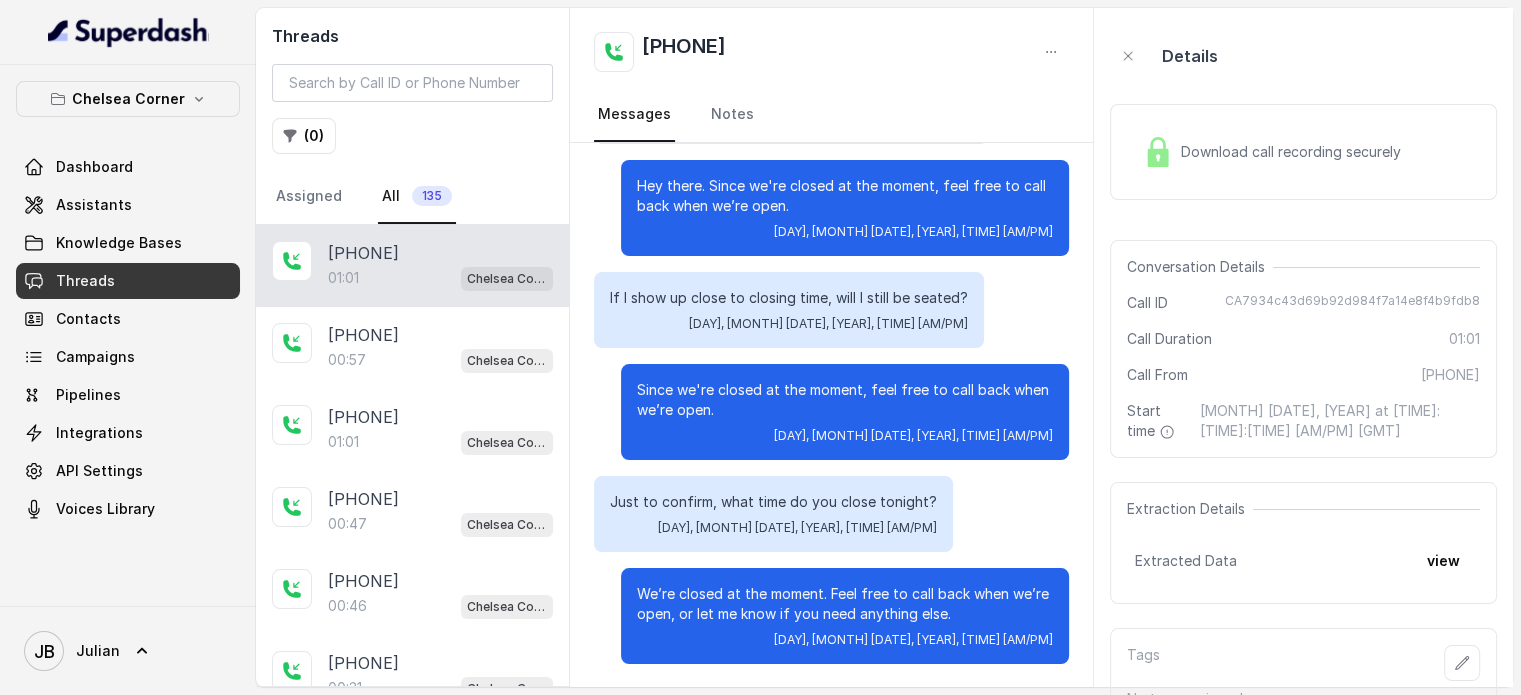 click on "view" at bounding box center [1443, 561] 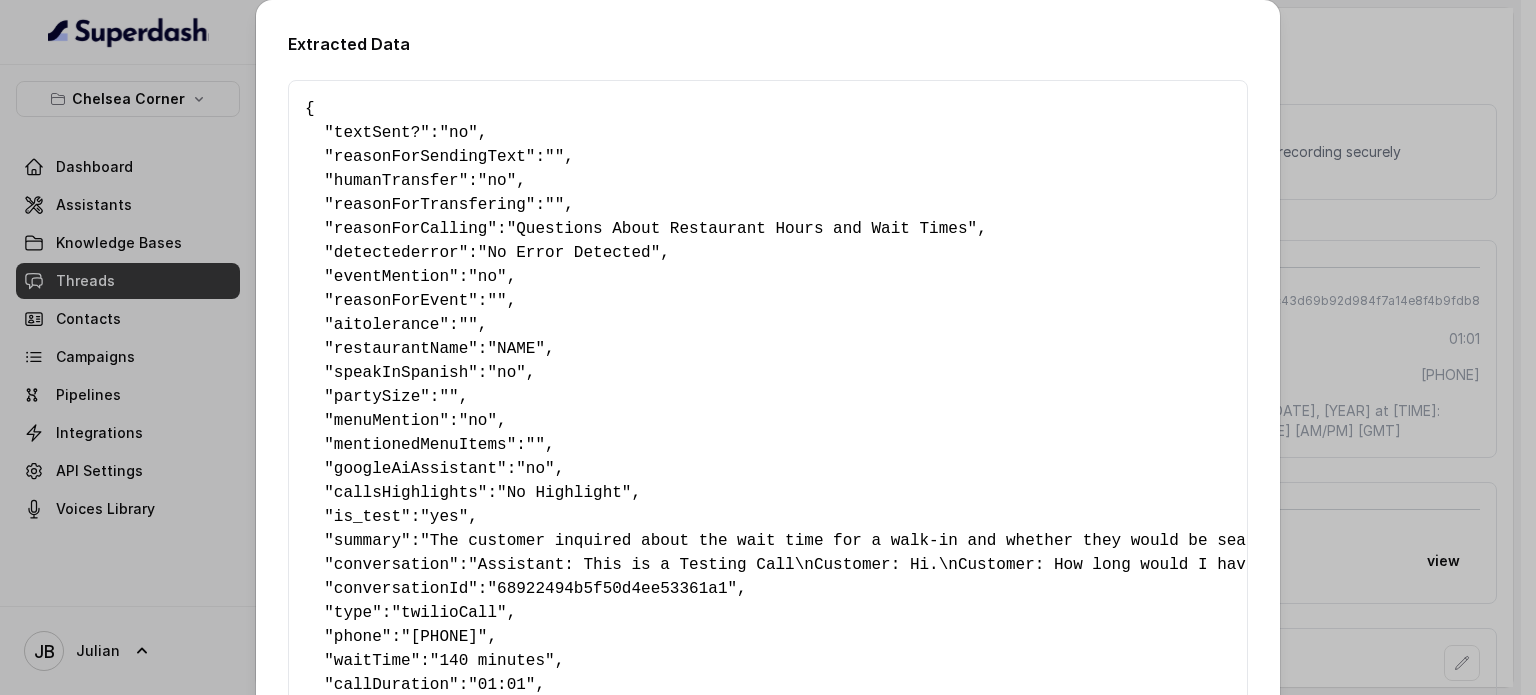 click on "Extracted Data {
" textSent? ":  "no" ,
" reasonForSendingText ":  "" ,
" humanTransfer ":  "no" ,
" reasonForTransfering ":  "" ,
" reasonForCalling ":  "Questions About Restaurant Hours and Wait Times" ,
" detectederror ":  "No Error Detected" ,
" eventMention ":  "no" ,
" reasonForEvent ":  "" ,
" aitolerance ":  "" ,
" restaurantName ":  "NAME" ,
" speakInSpanish ":  "no" ,
" partySize ":  "" ,
" menuMention ":  "no" ,
" mentionedMenuItems ":  "" ,
" googleAiAssistant ":  "no" ,
" callsHighlights ":  "No Highlight" ,
" is_test ":  "yes" ,
" summary ":  "The customer inquired about the wait time for a walk-in and whether they would be seated near closing time. The customer's tone is inquisitive, and they seem to be trying to gather information about the restaurant's operating hours and seating availability. The customer's satisfaction level is low, as they were unable to get a clear answer due to the business being closed." ,
" conversation ":  ,
" conversationId ":" at bounding box center (768, 347) 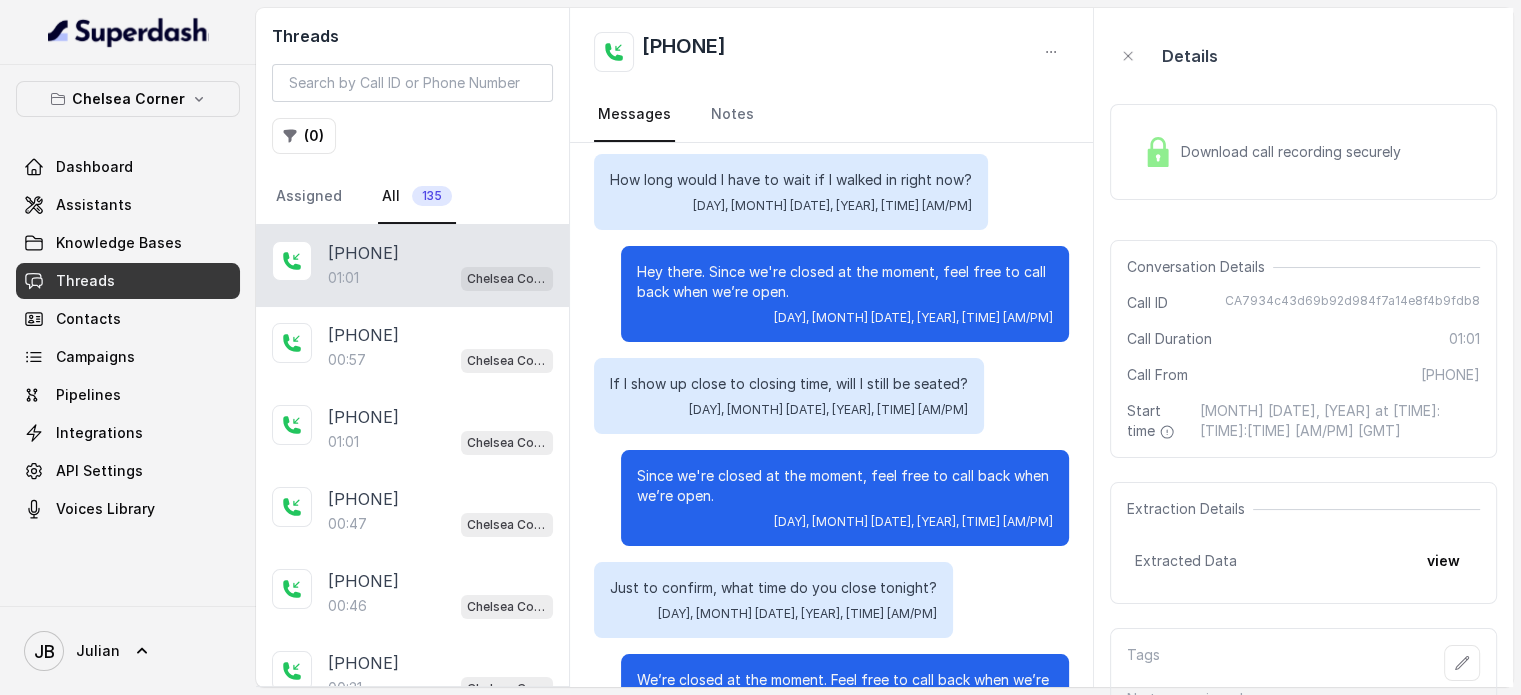 scroll, scrollTop: 0, scrollLeft: 0, axis: both 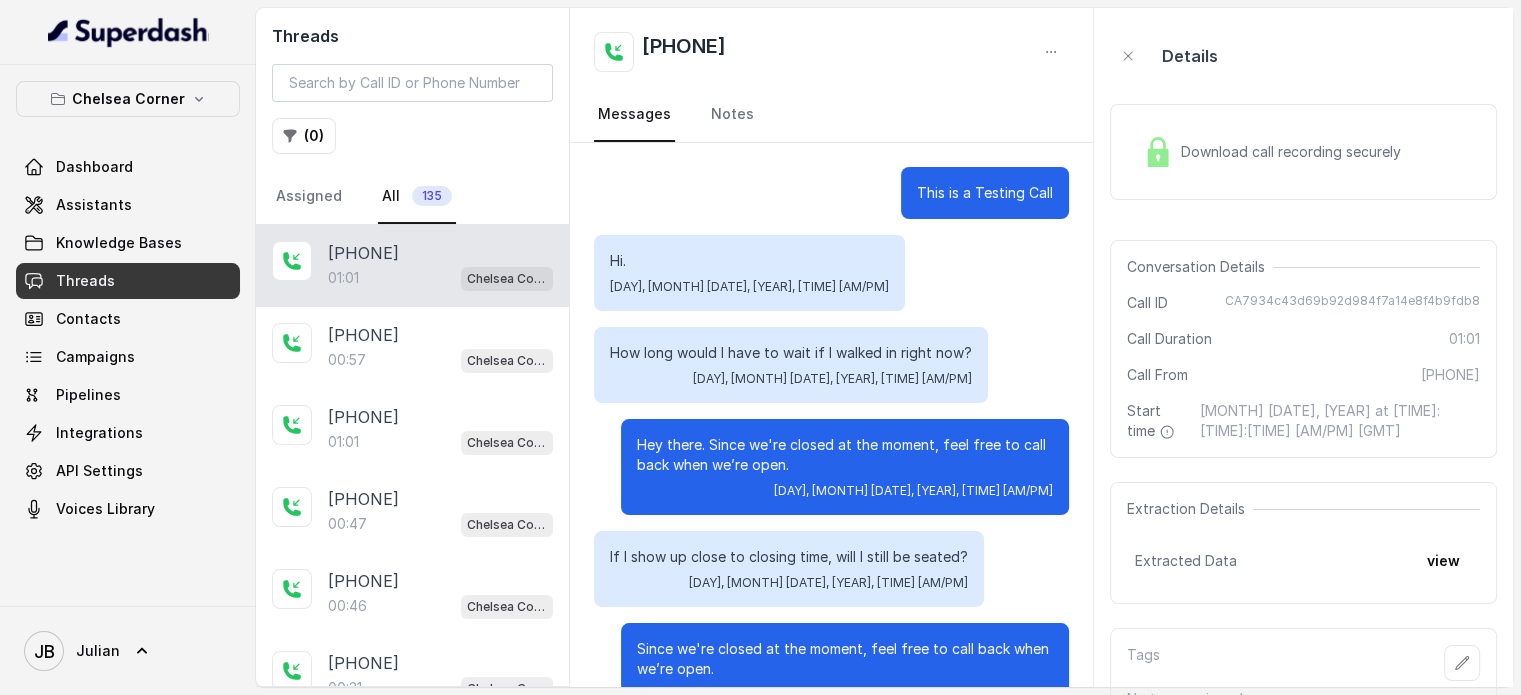 click on "Hey there. Since we're closed at the moment, feel free to call back when we’re open." at bounding box center (845, 455) 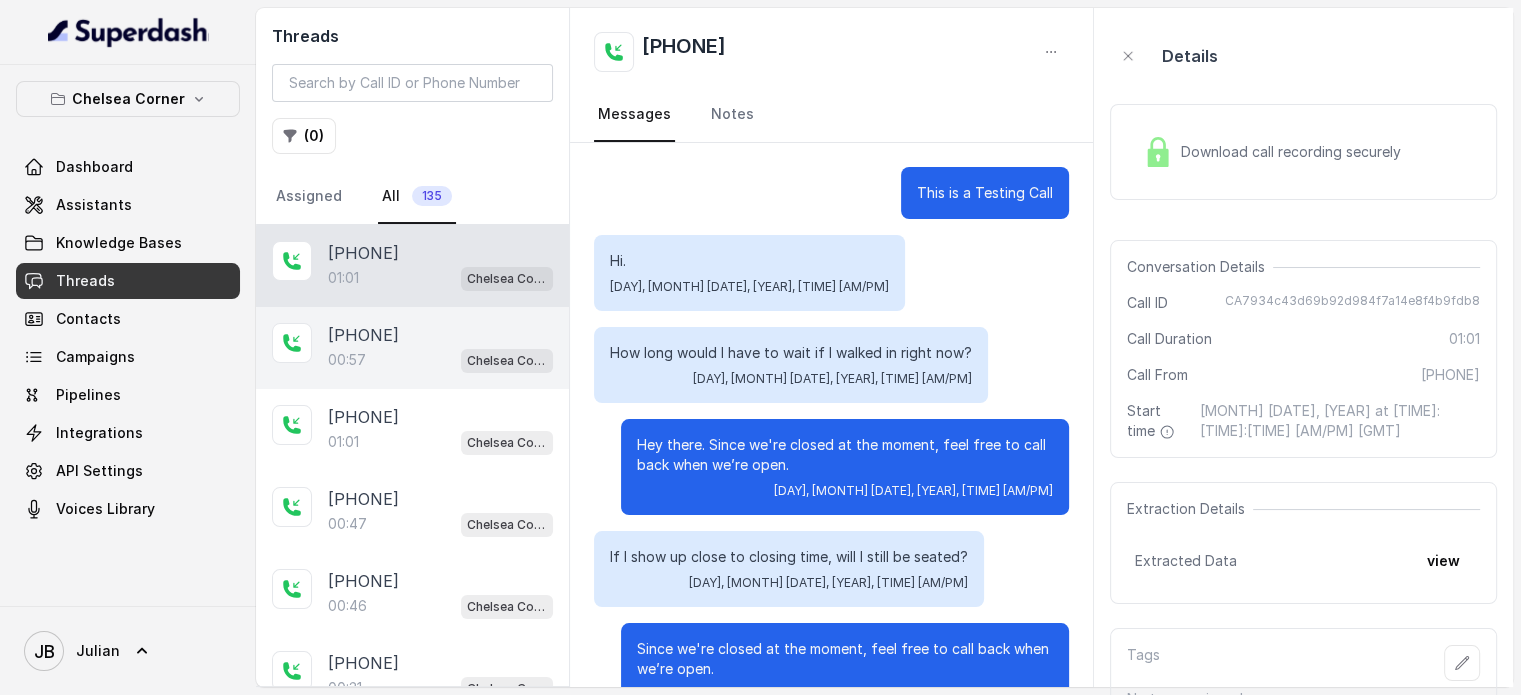 drag, startPoint x: 360, startPoint y: 260, endPoint x: 470, endPoint y: 310, distance: 120.83046 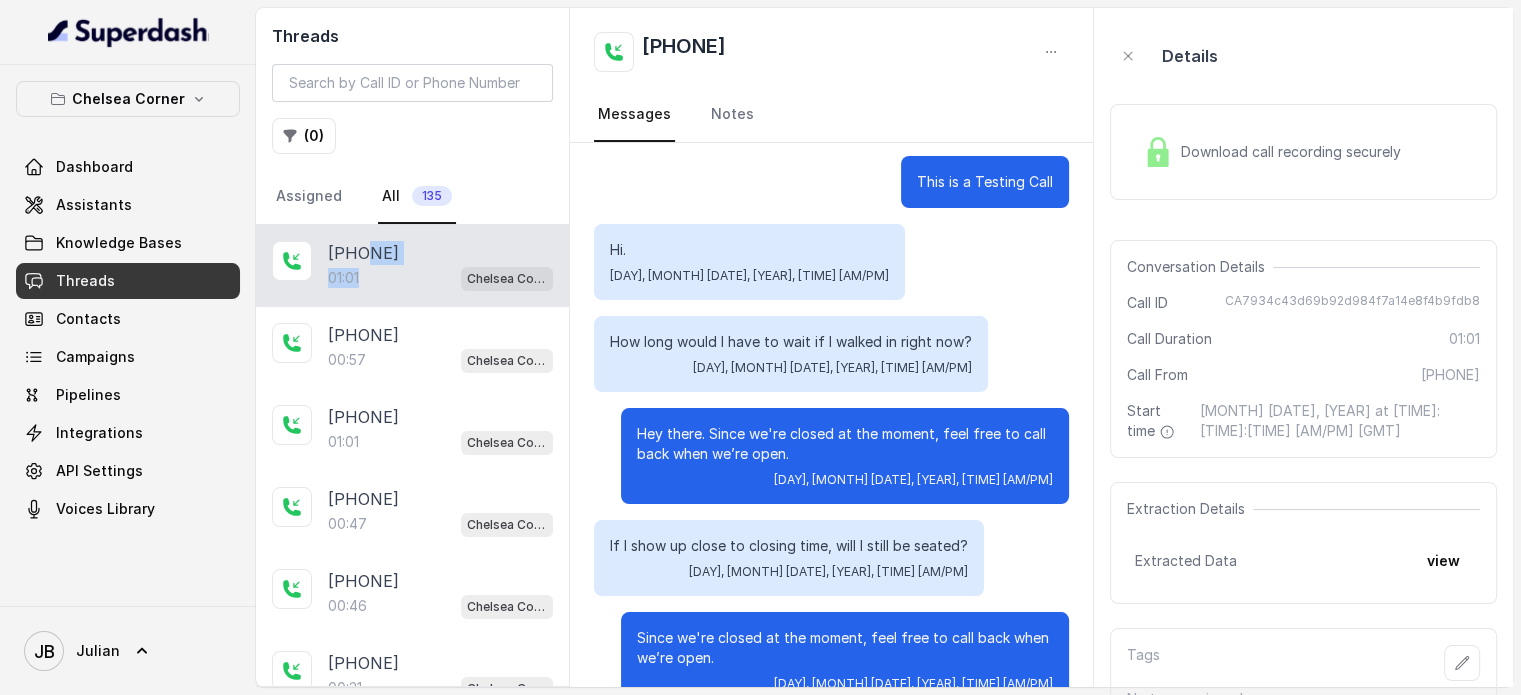 scroll, scrollTop: 0, scrollLeft: 0, axis: both 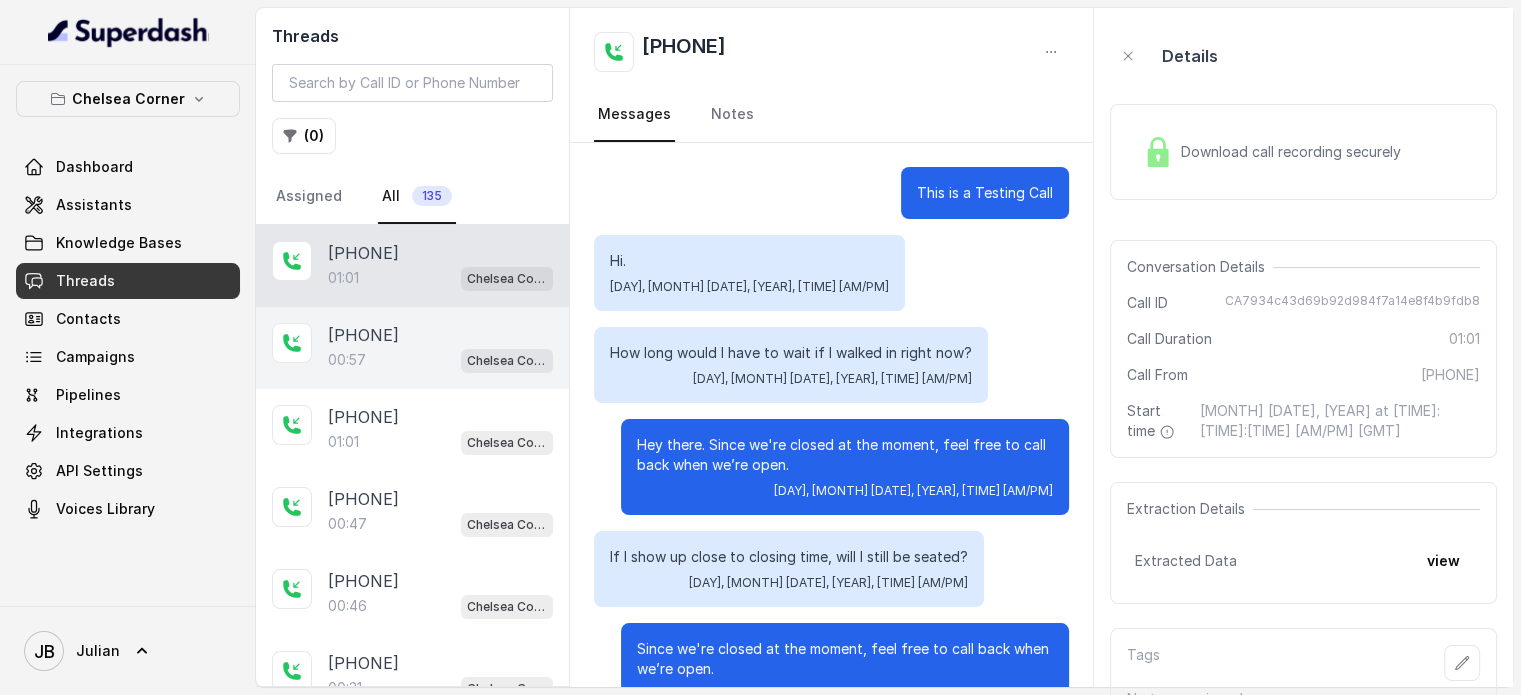 drag, startPoint x: 380, startPoint y: 354, endPoint x: 392, endPoint y: 332, distance: 25.059929 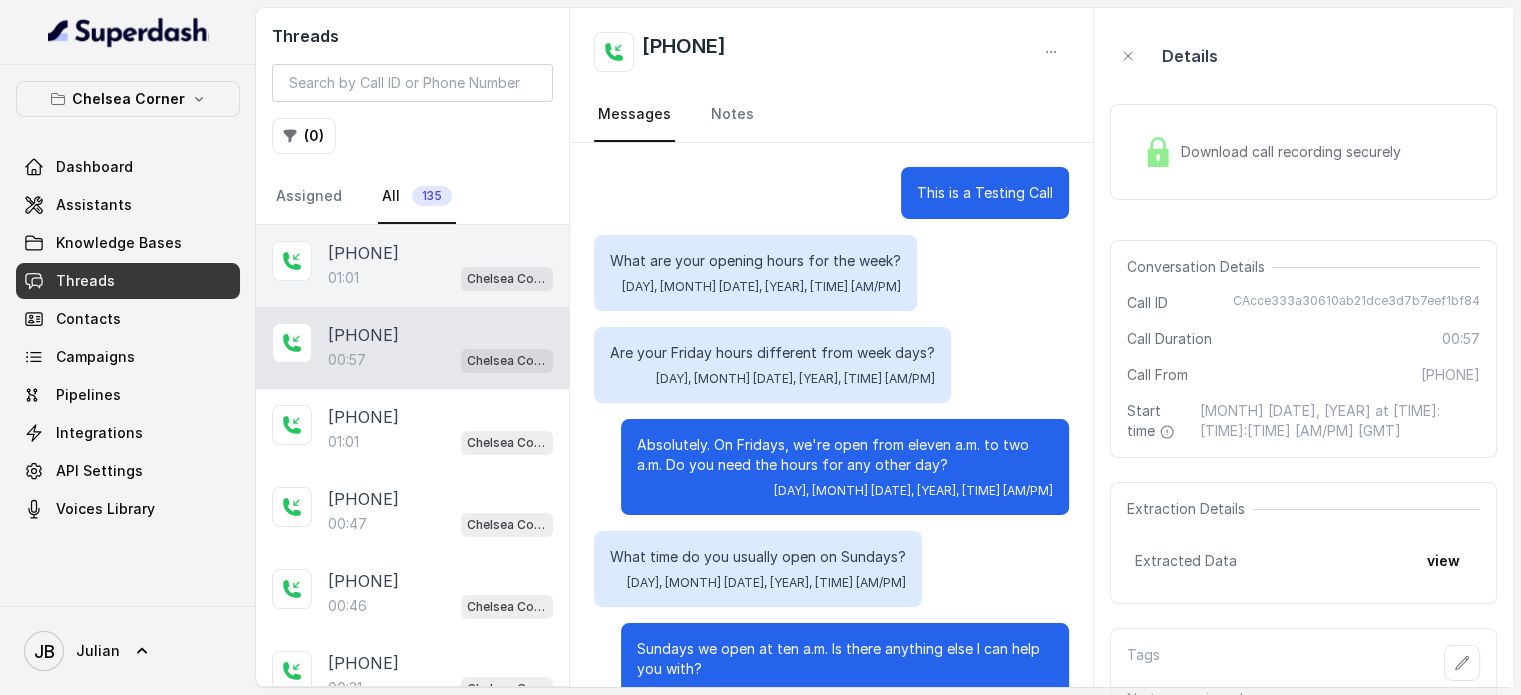 scroll, scrollTop: 259, scrollLeft: 0, axis: vertical 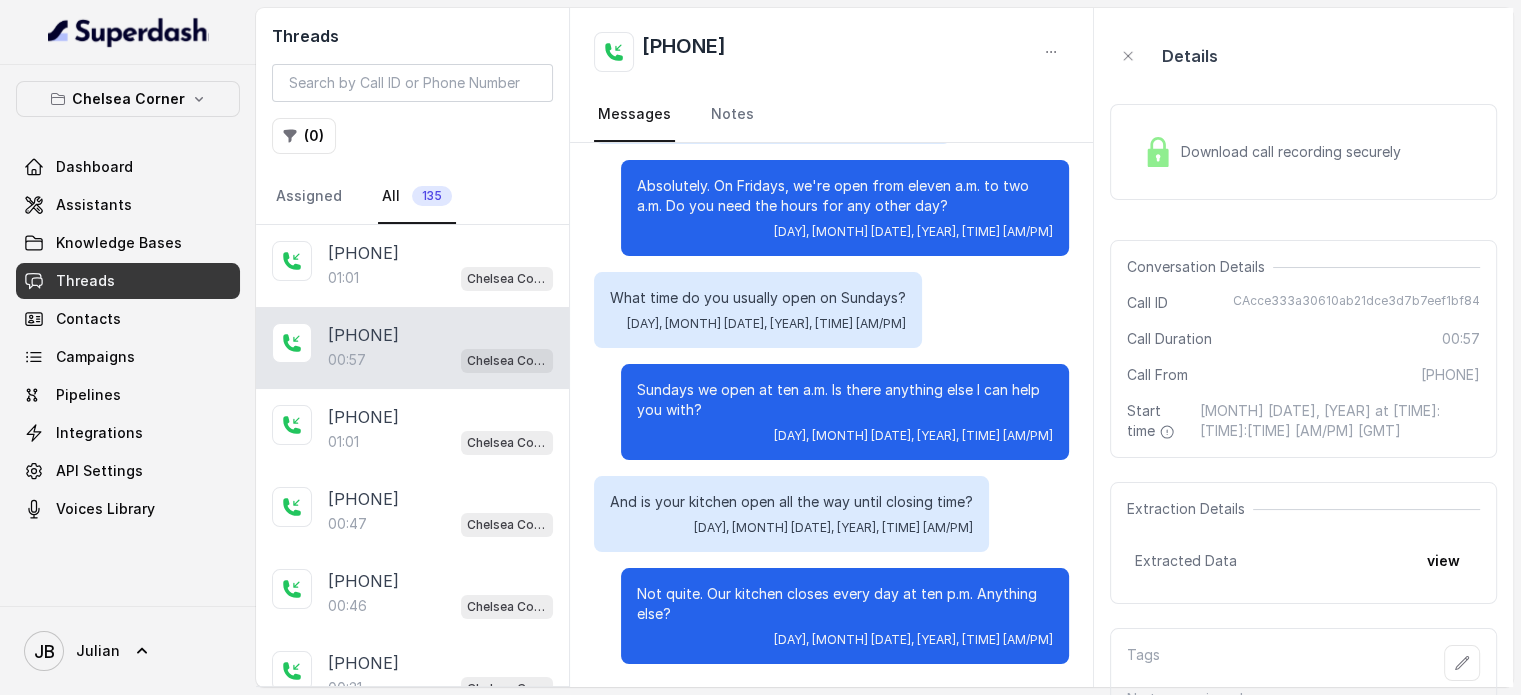 drag, startPoint x: 408, startPoint y: 257, endPoint x: 411, endPoint y: 343, distance: 86.05231 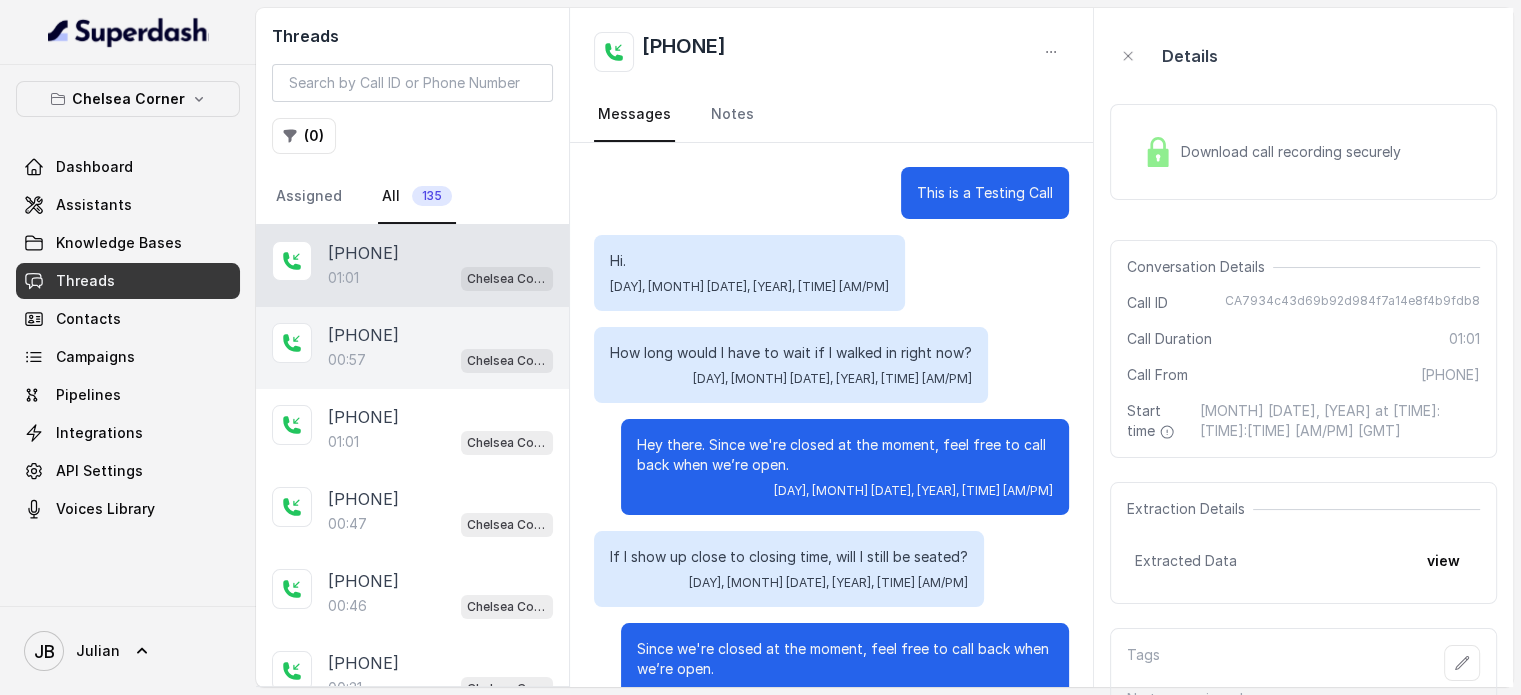 click on "[PHONE]" at bounding box center (363, 335) 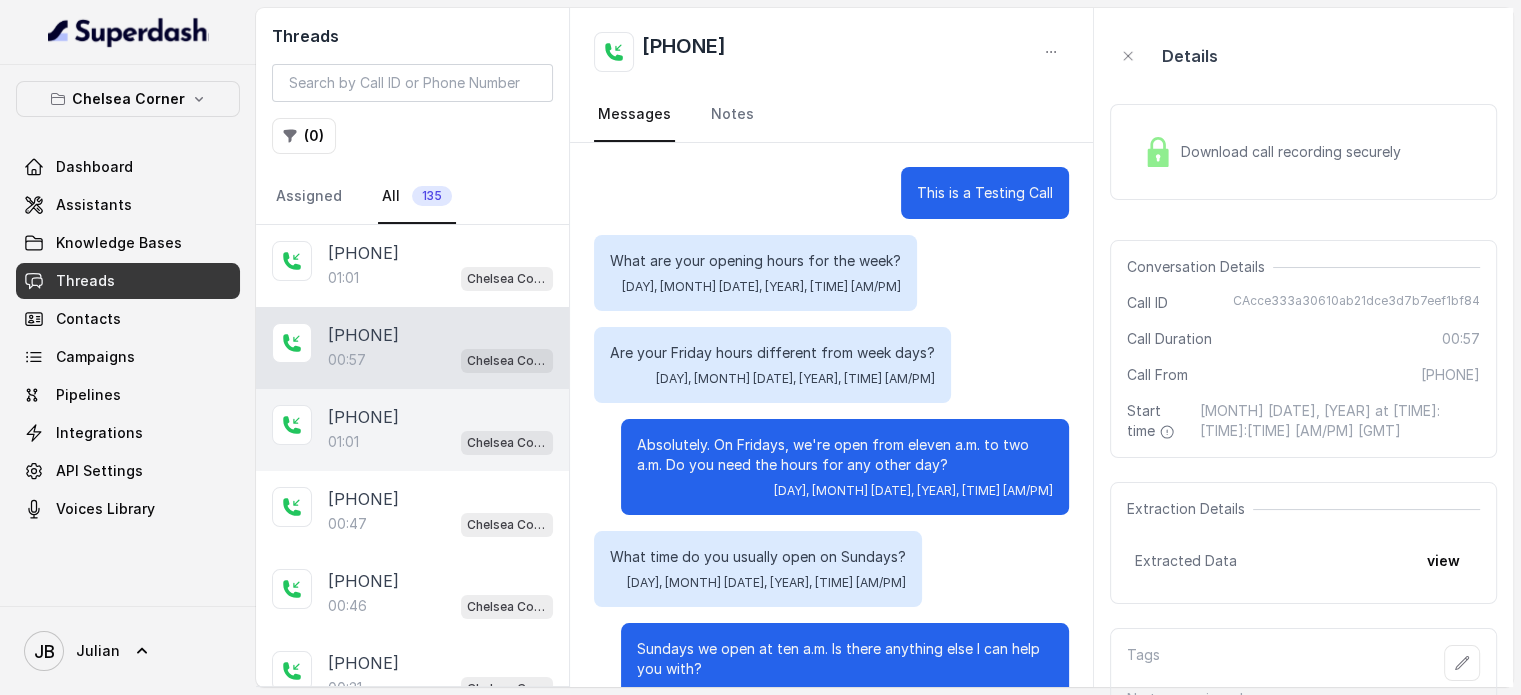 scroll, scrollTop: 259, scrollLeft: 0, axis: vertical 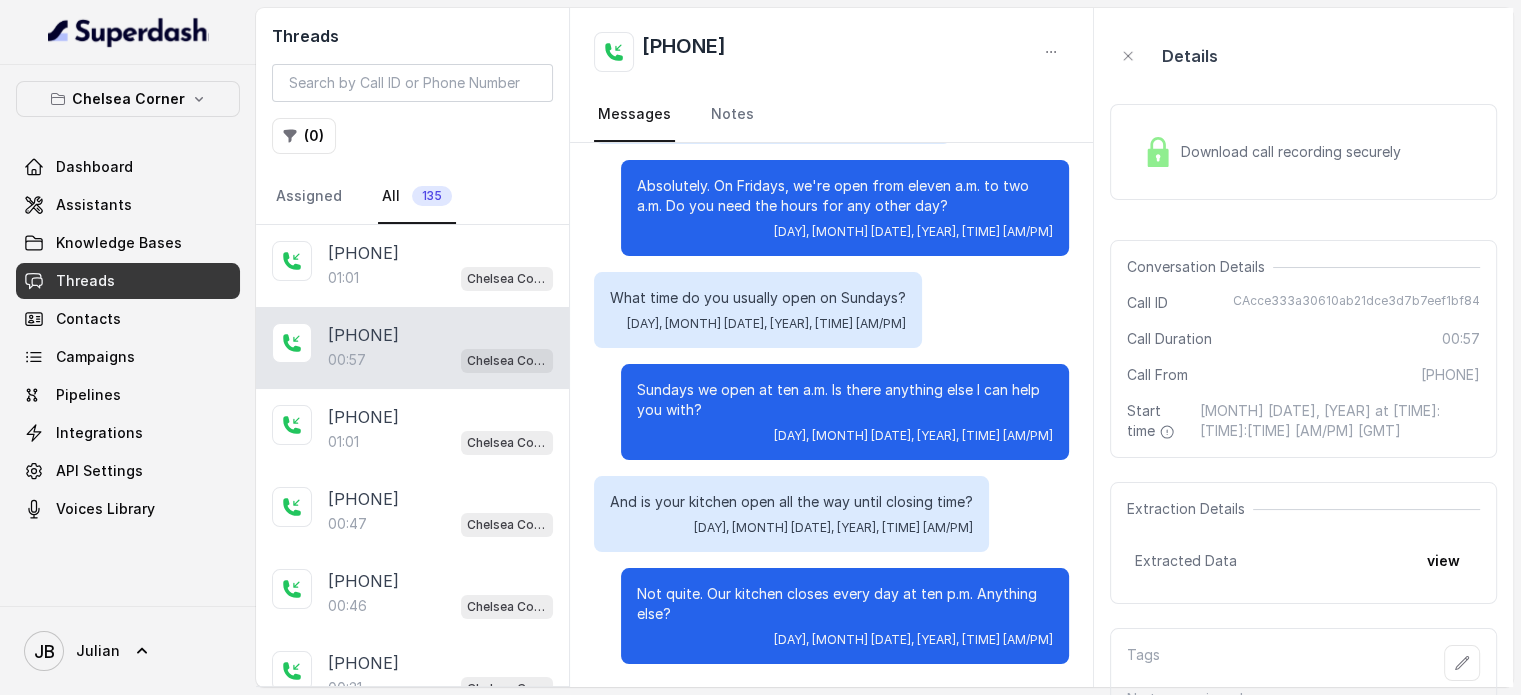 drag, startPoint x: 716, startPoint y: 405, endPoint x: 700, endPoint y: 411, distance: 17.088007 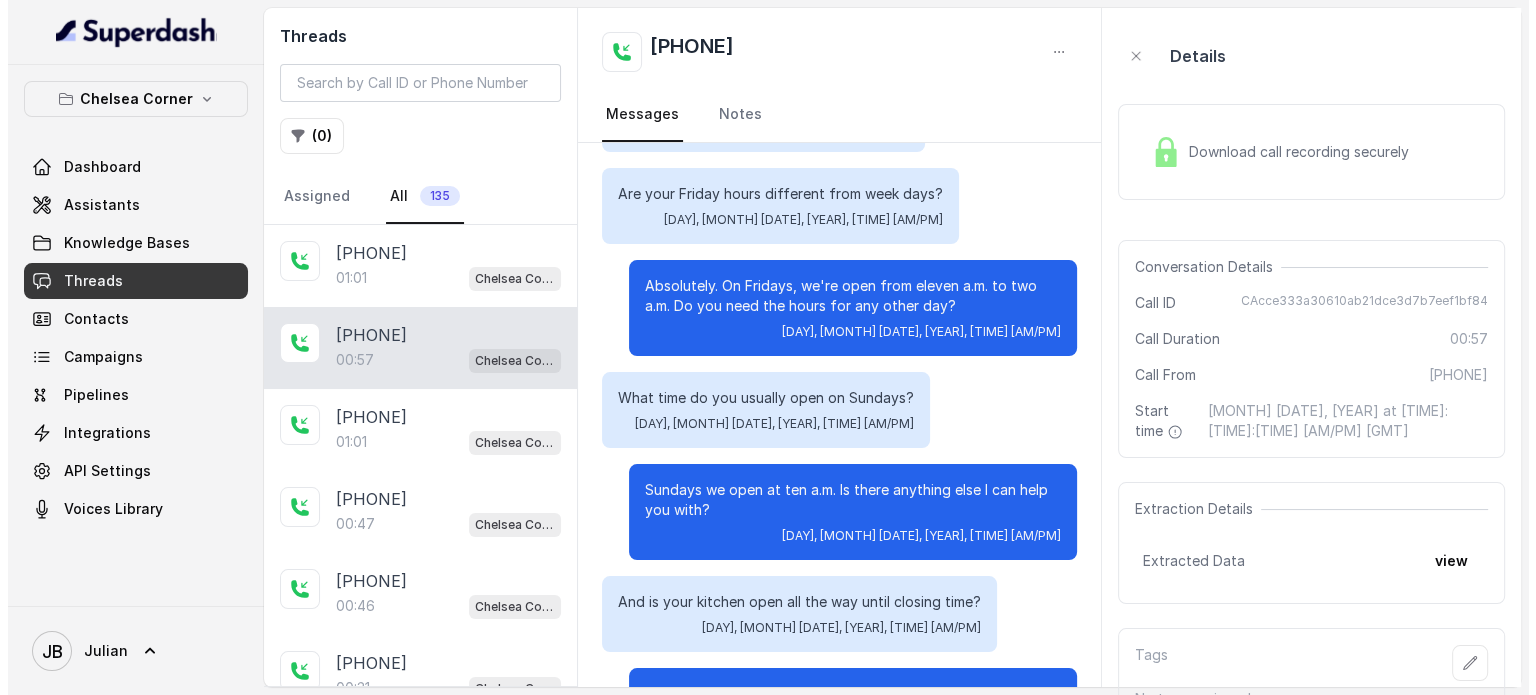 scroll, scrollTop: 0, scrollLeft: 0, axis: both 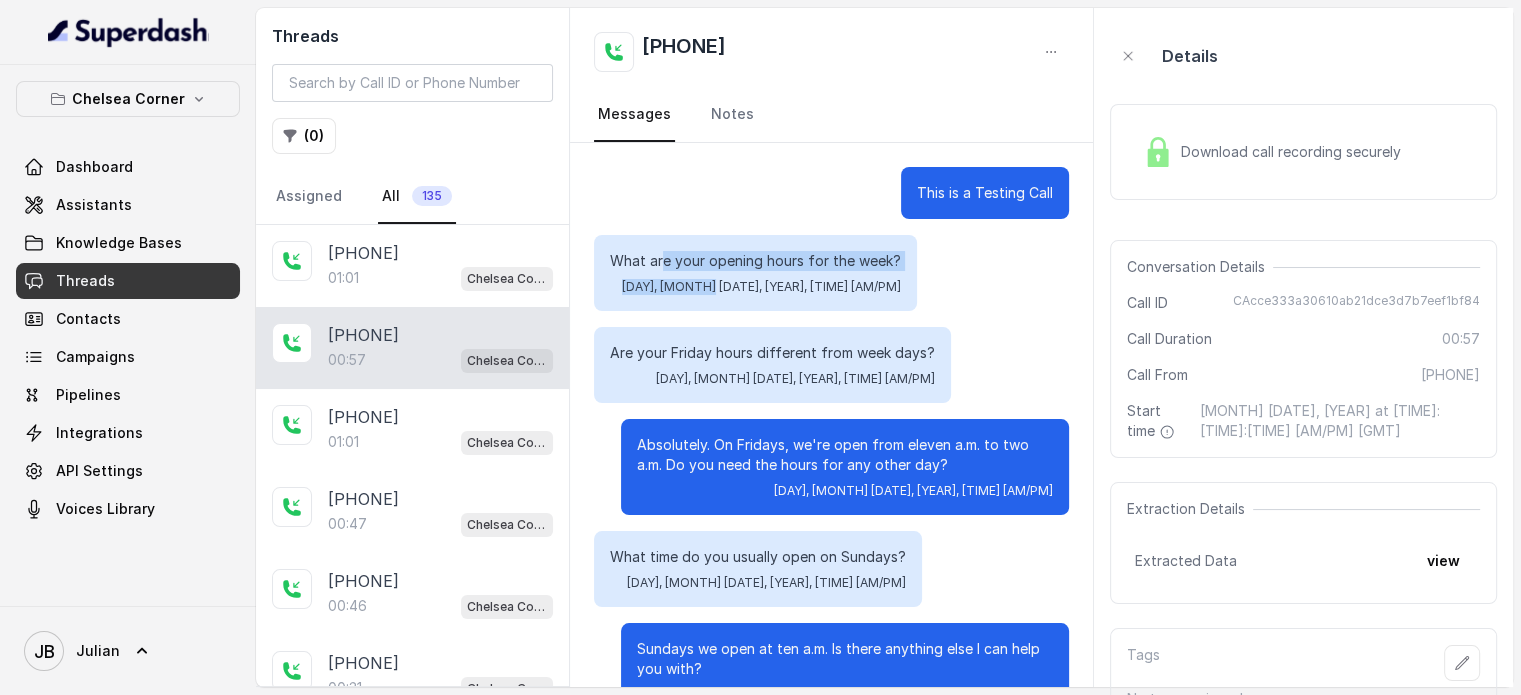 drag, startPoint x: 663, startPoint y: 267, endPoint x: 825, endPoint y: 281, distance: 162.6038 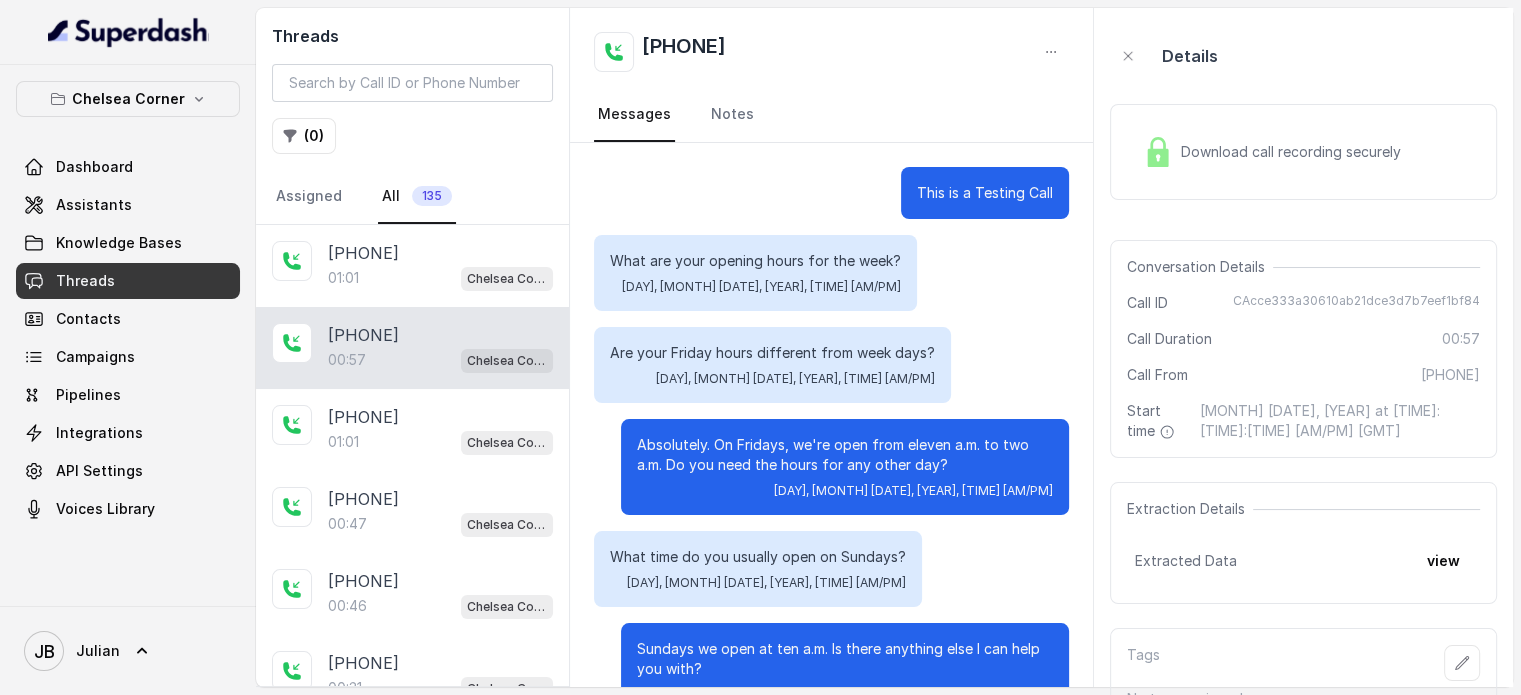 click on "Are your Friday hours different from week days?" at bounding box center (772, 353) 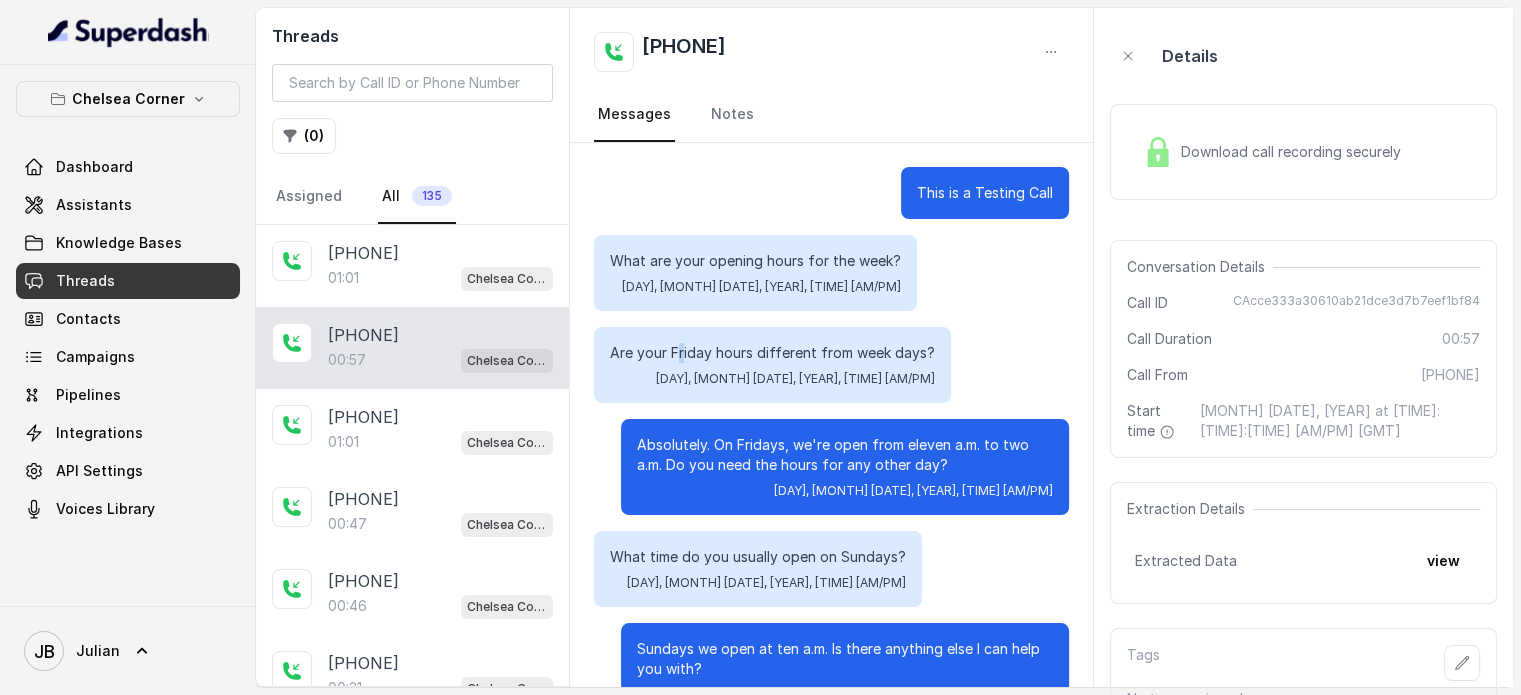 click on "Are your Friday hours different from week days?" at bounding box center [772, 353] 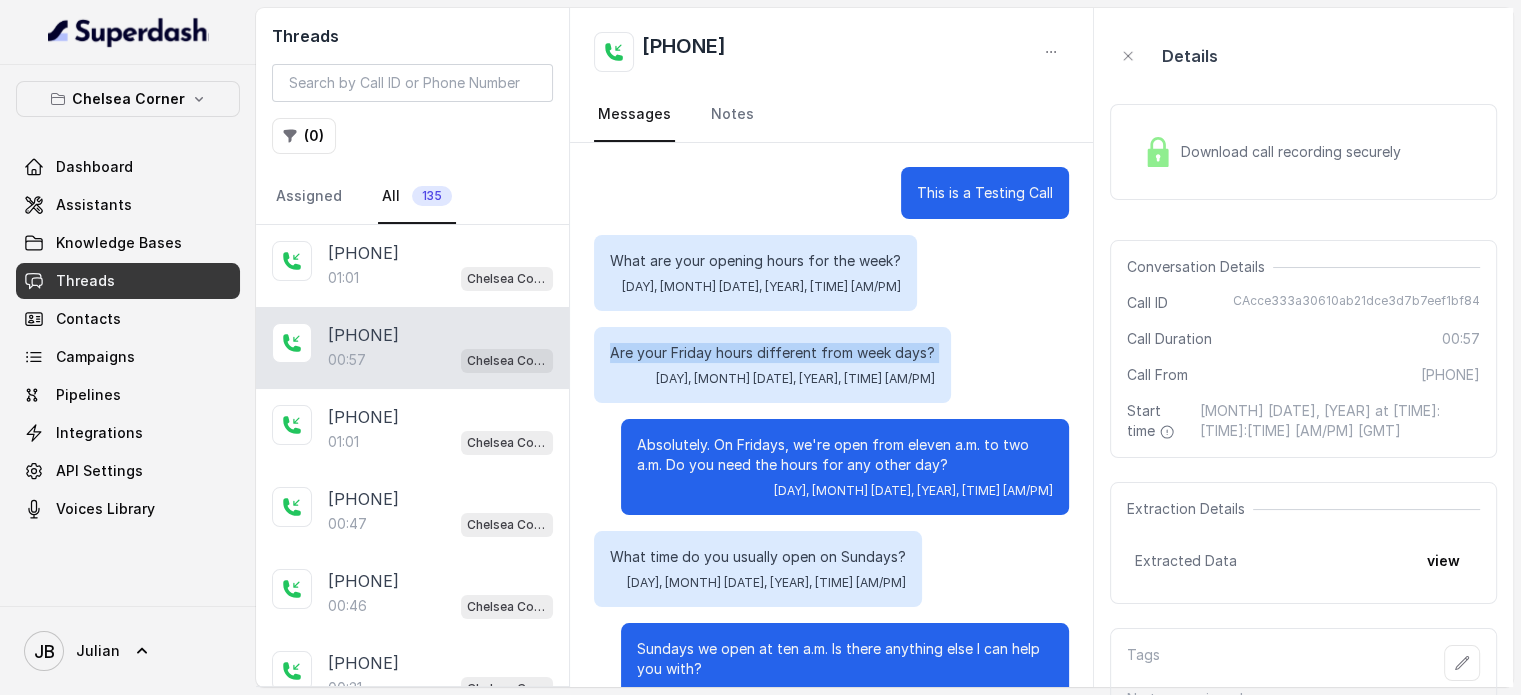 click on "Are your Friday hours different from week days?" at bounding box center (772, 353) 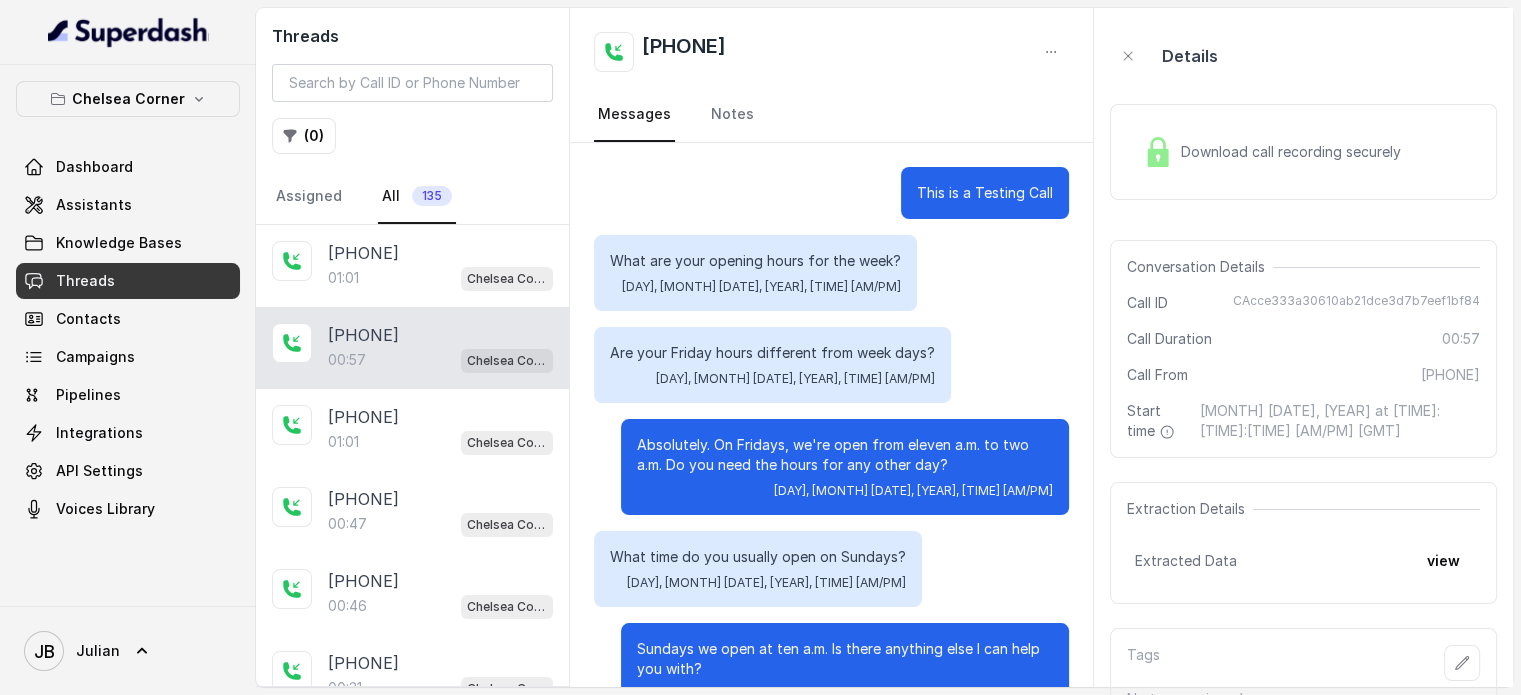 drag, startPoint x: 720, startPoint y: 440, endPoint x: 729, endPoint y: 488, distance: 48.83646 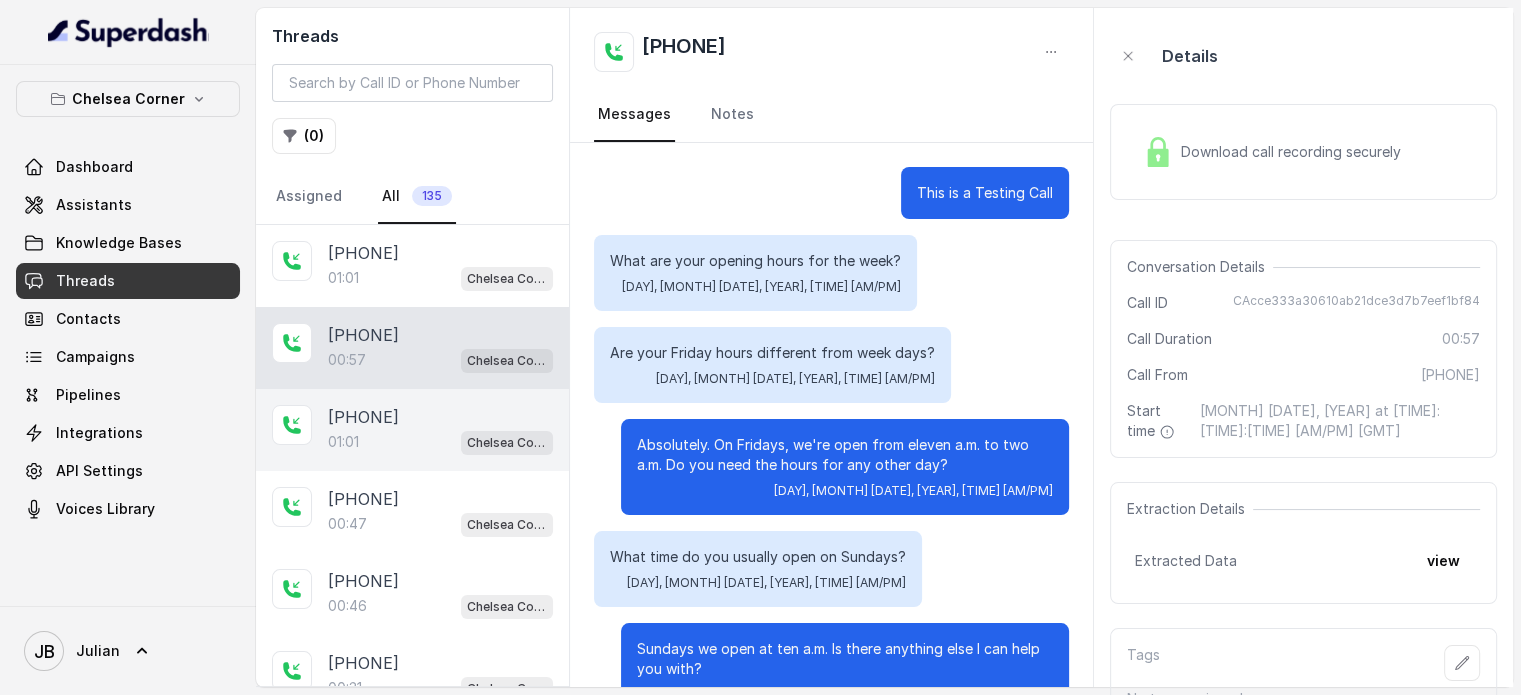 click on "+17547998960   01:01 Chelsea Corner" at bounding box center (412, 430) 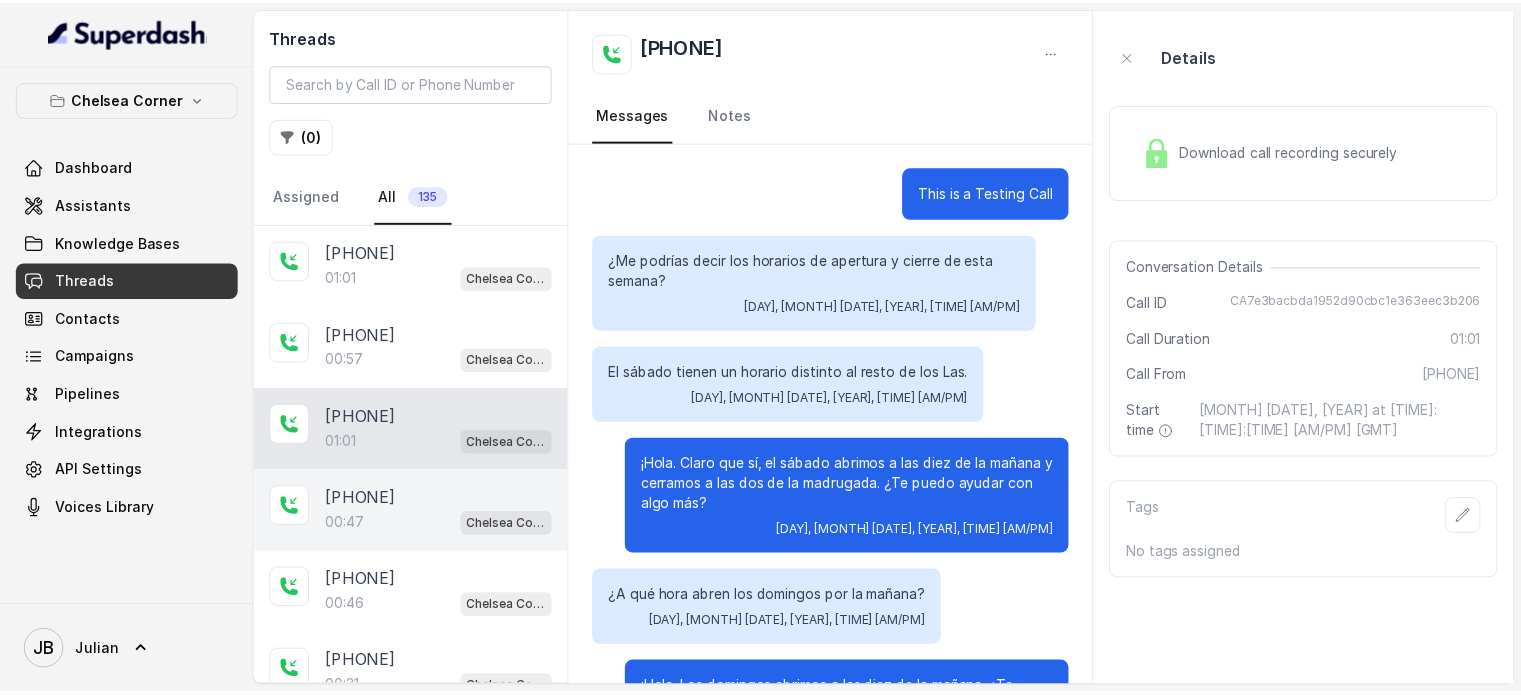 scroll, scrollTop: 391, scrollLeft: 0, axis: vertical 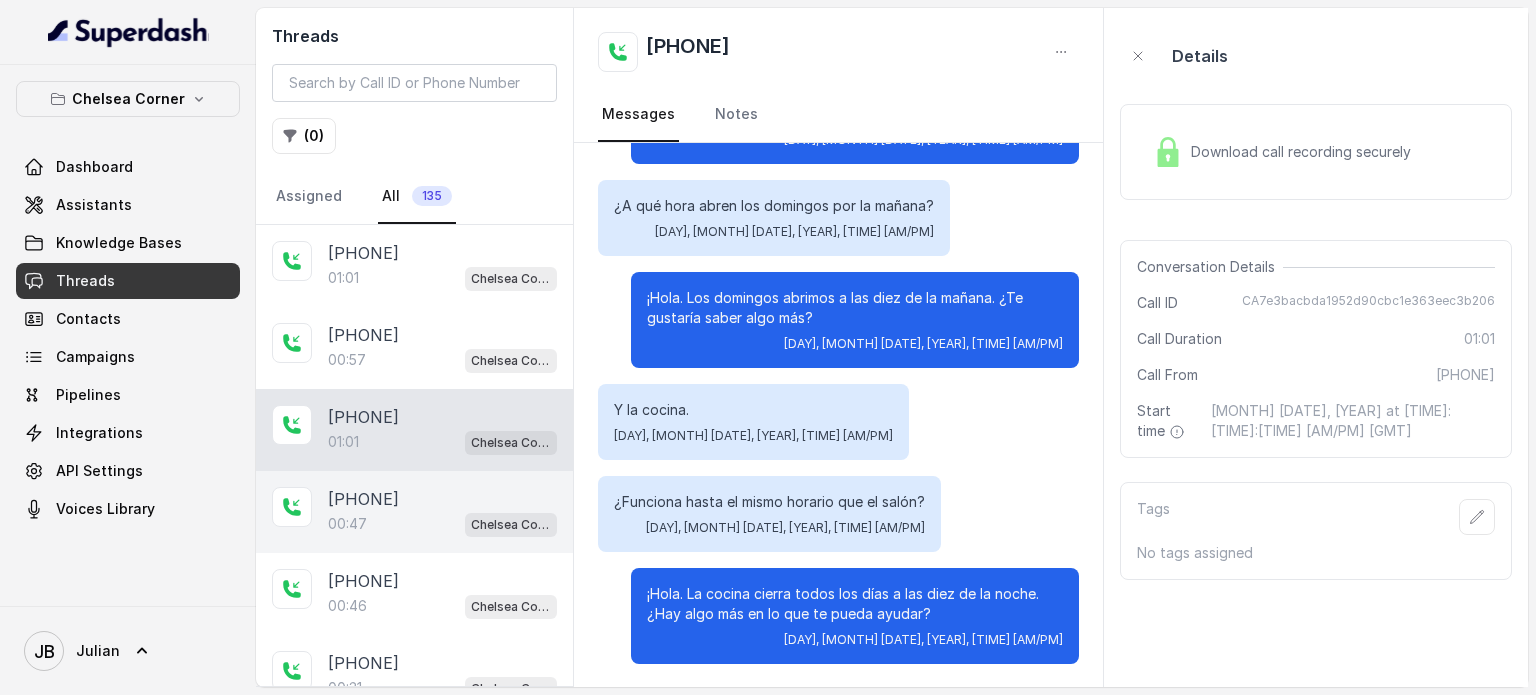 click on "[PHONE]" at bounding box center [363, 499] 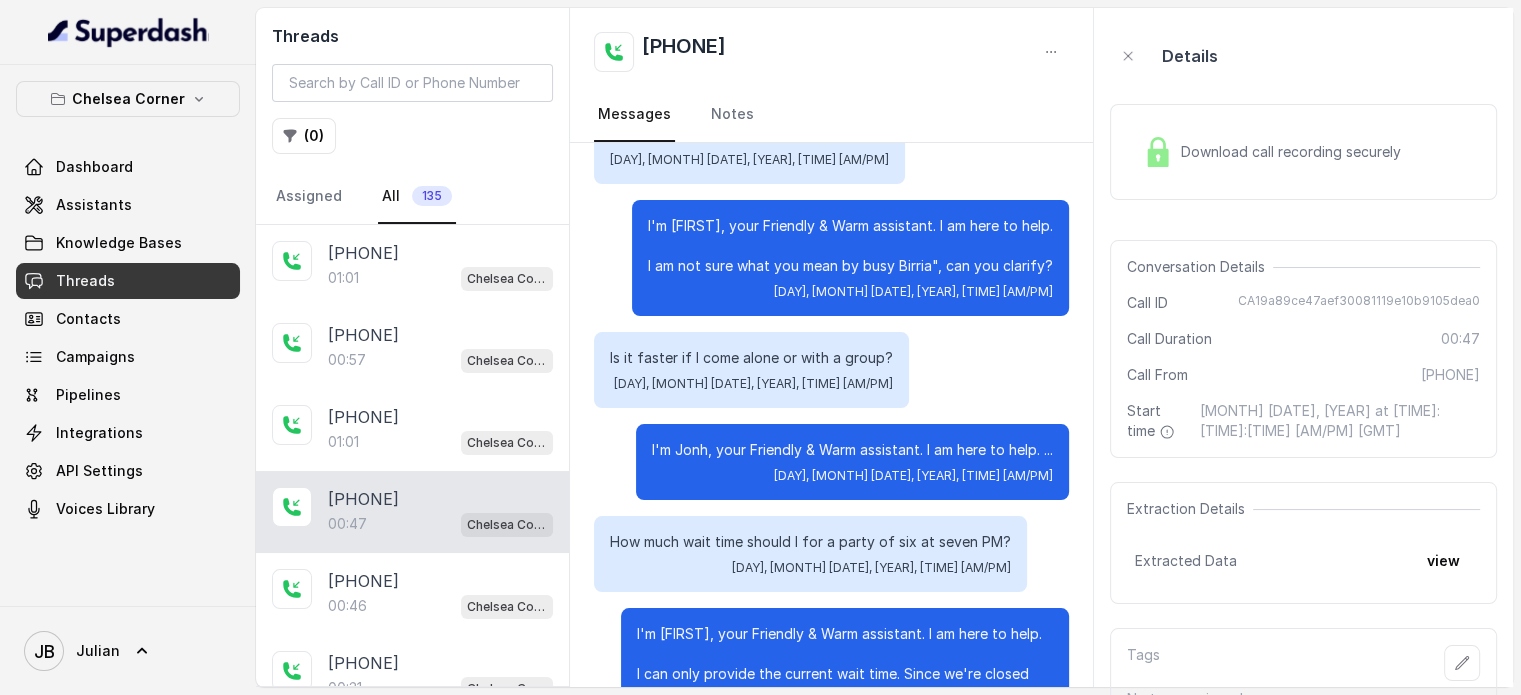 scroll, scrollTop: 200, scrollLeft: 0, axis: vertical 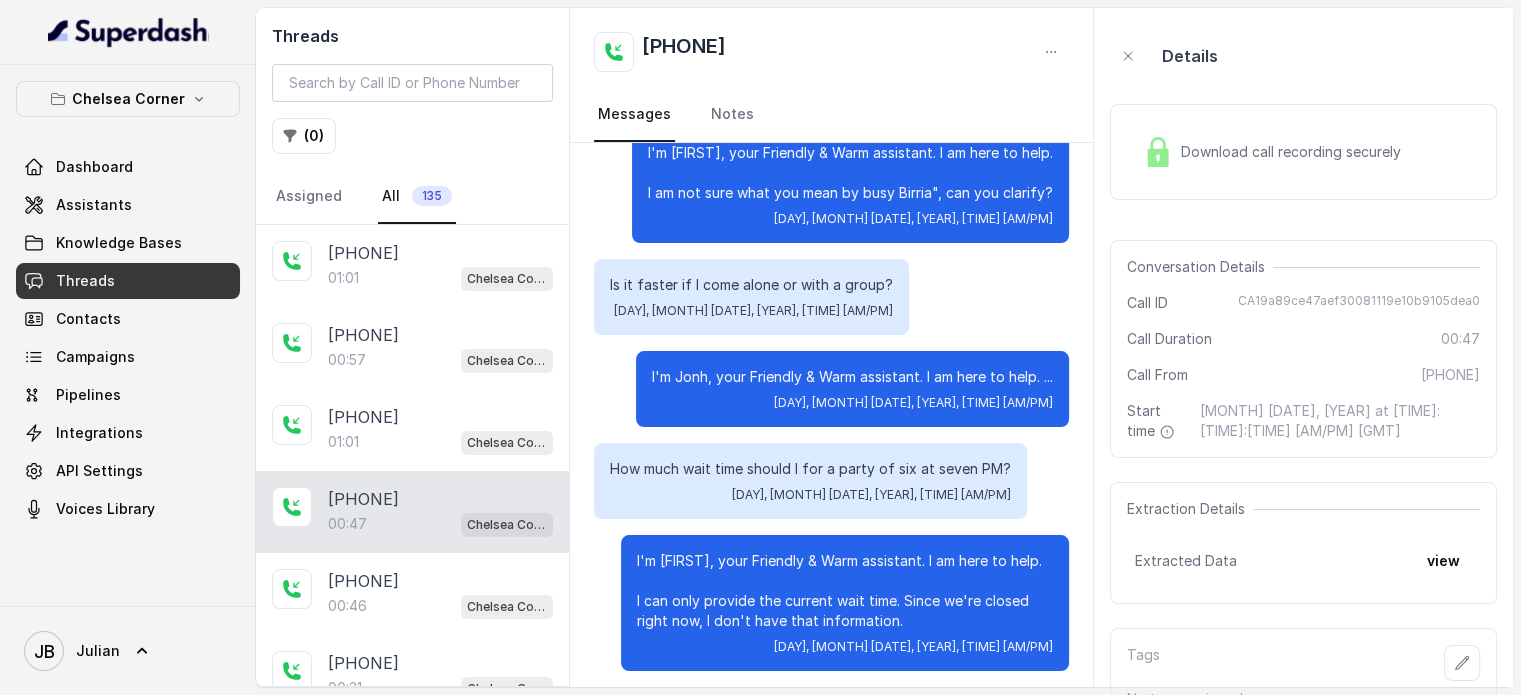 click on "Is it faster if I come alone or with a group?" at bounding box center (751, 285) 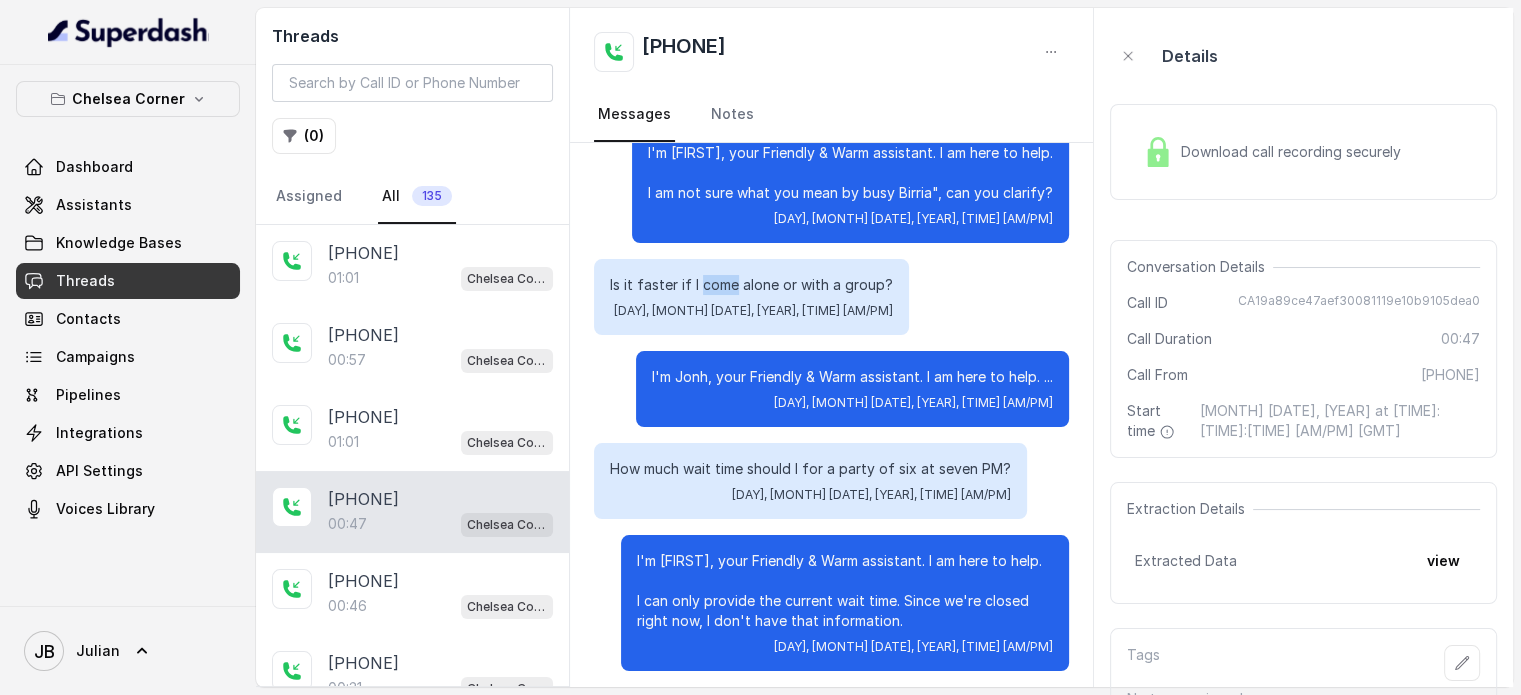 click on "Is it faster if I come alone or with a group?" at bounding box center (751, 285) 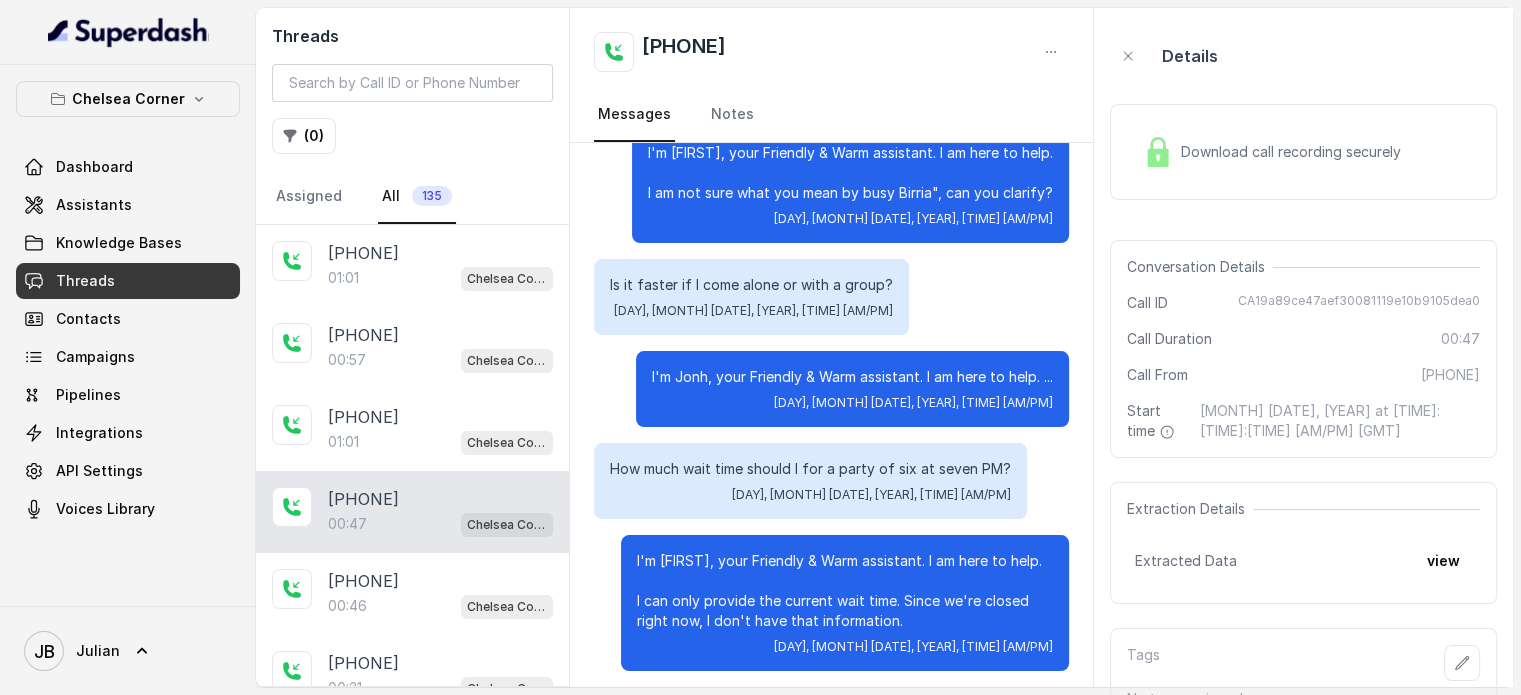 click on "Is it faster if I come alone or with a group?" at bounding box center [751, 285] 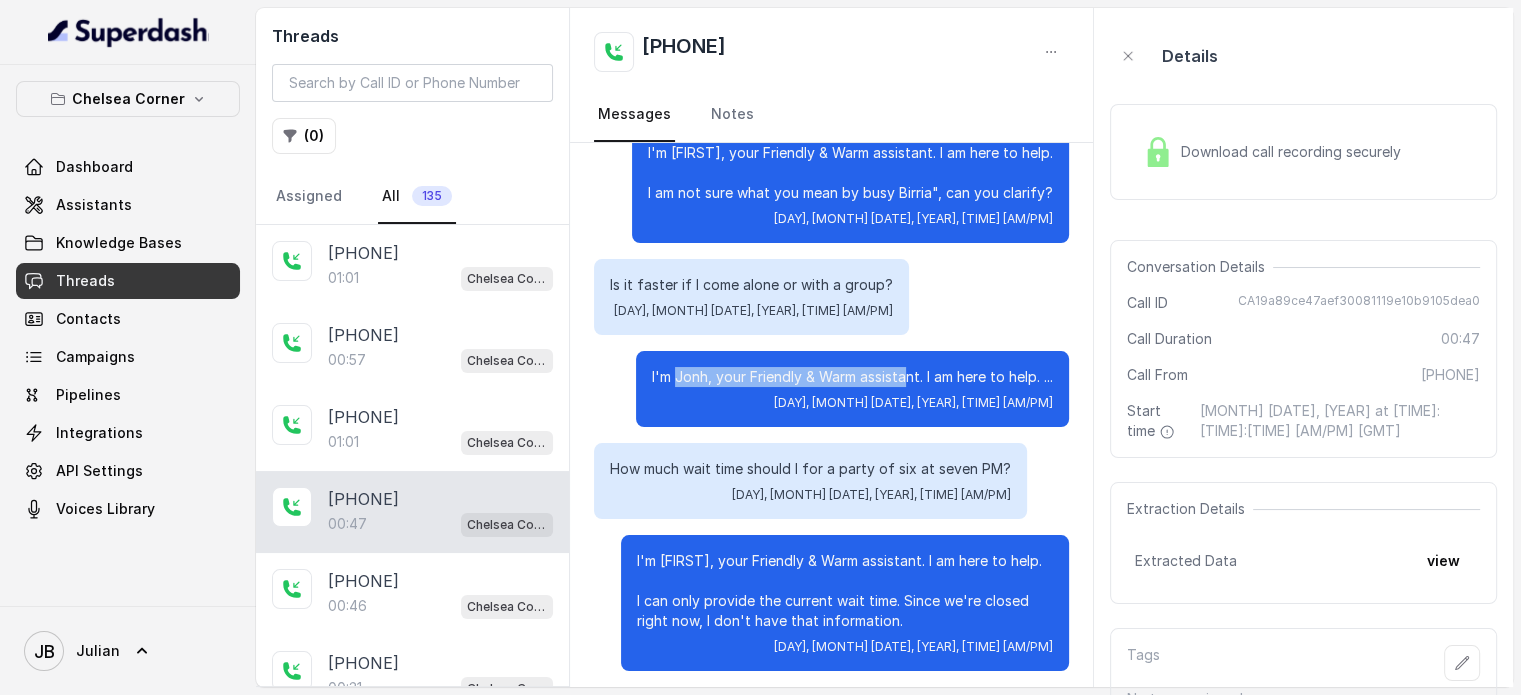 drag, startPoint x: 653, startPoint y: 375, endPoint x: 962, endPoint y: 376, distance: 309.00162 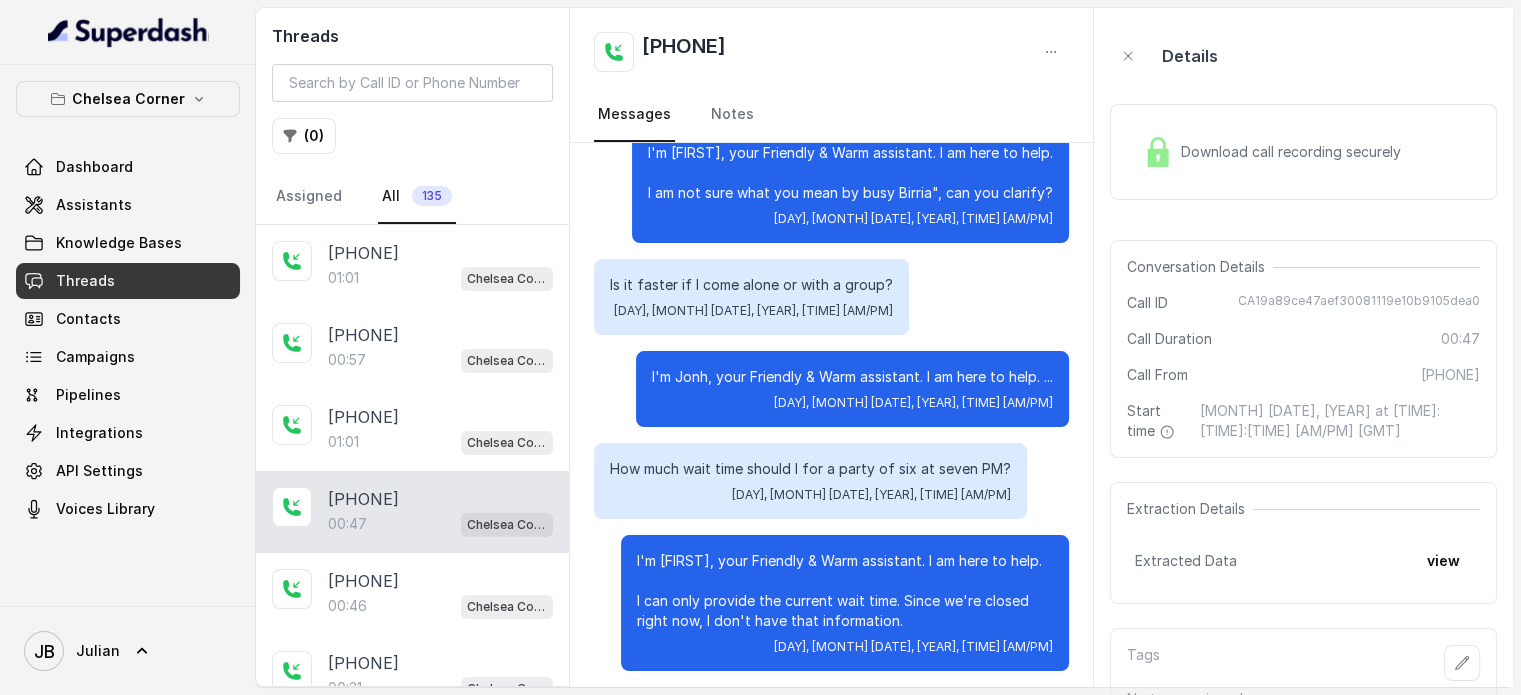 click on "I'm Jonh, your Friendly & Warm assistant. I am here to help. ..." at bounding box center (852, 377) 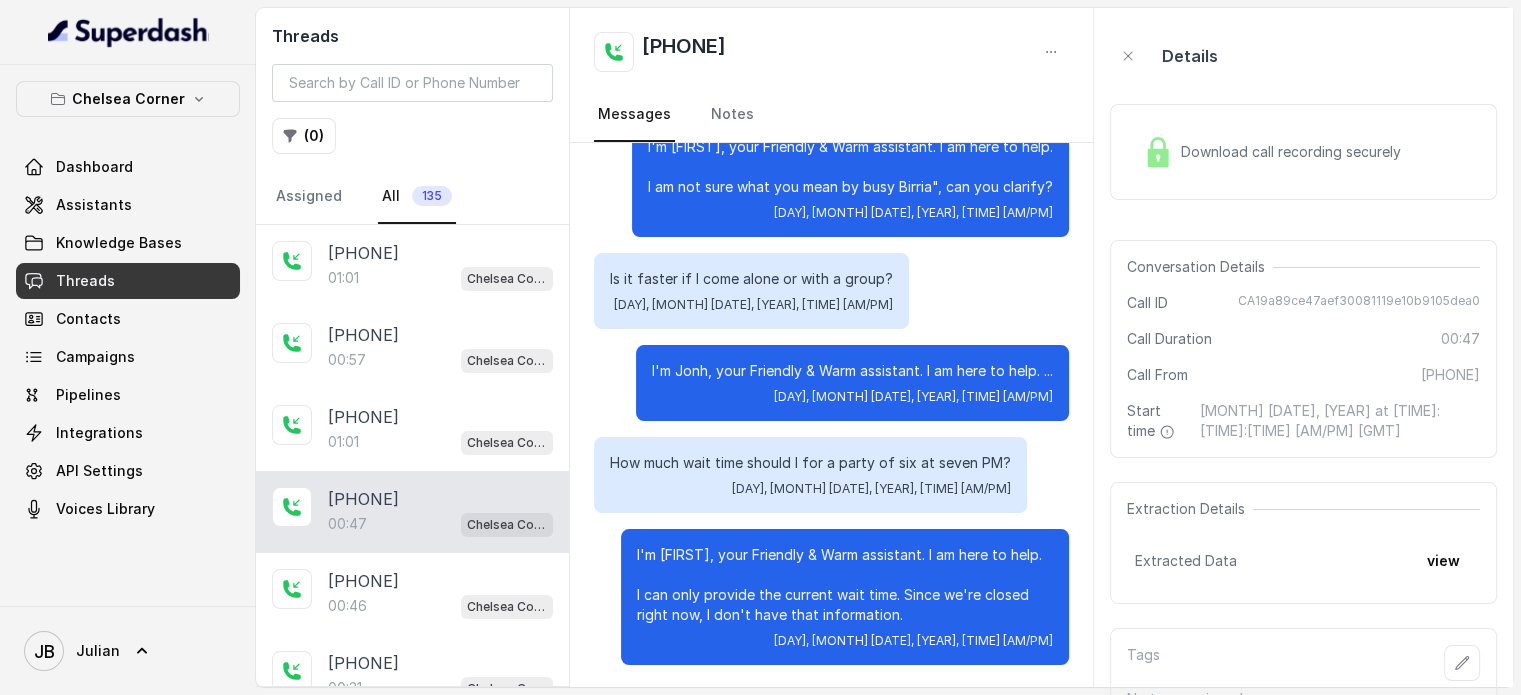 scroll, scrollTop: 207, scrollLeft: 0, axis: vertical 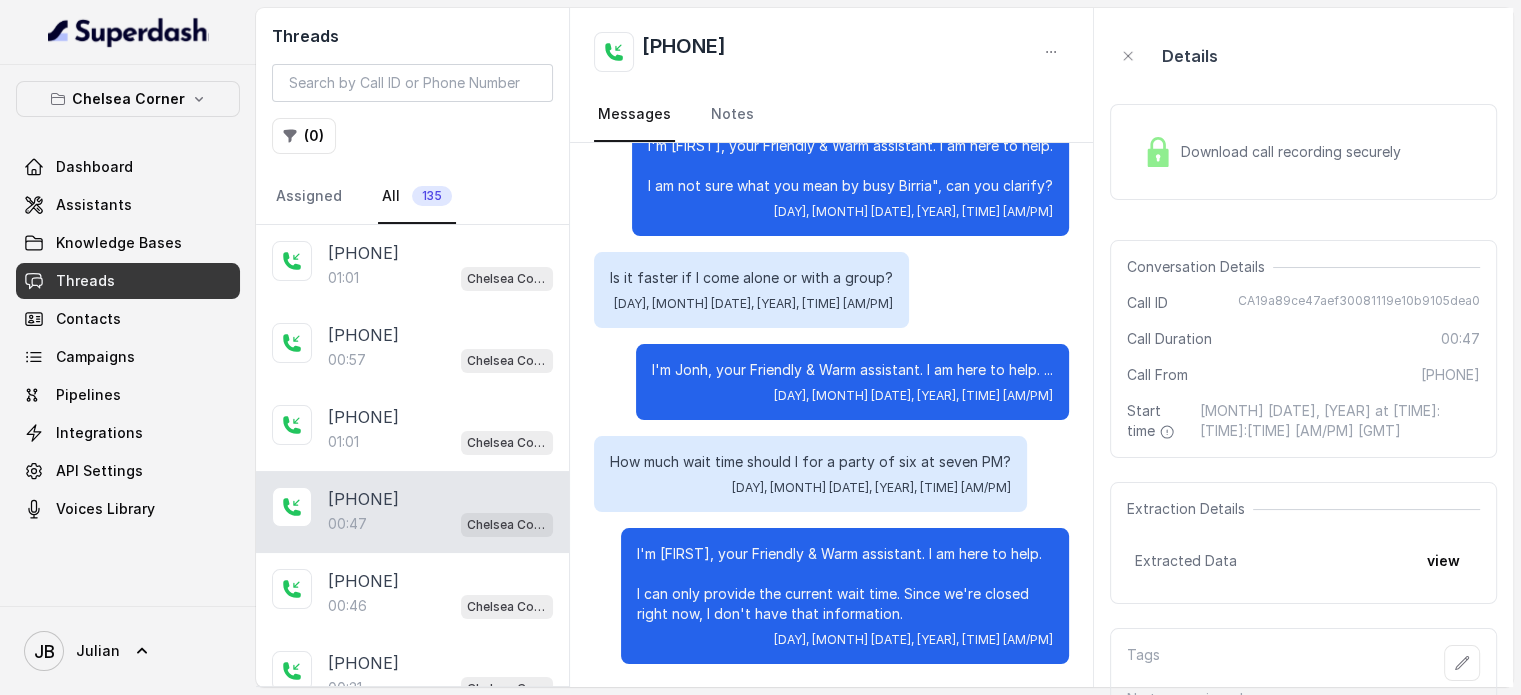 click on "How much wait time should I for a party of six at seven PM?" at bounding box center (810, 462) 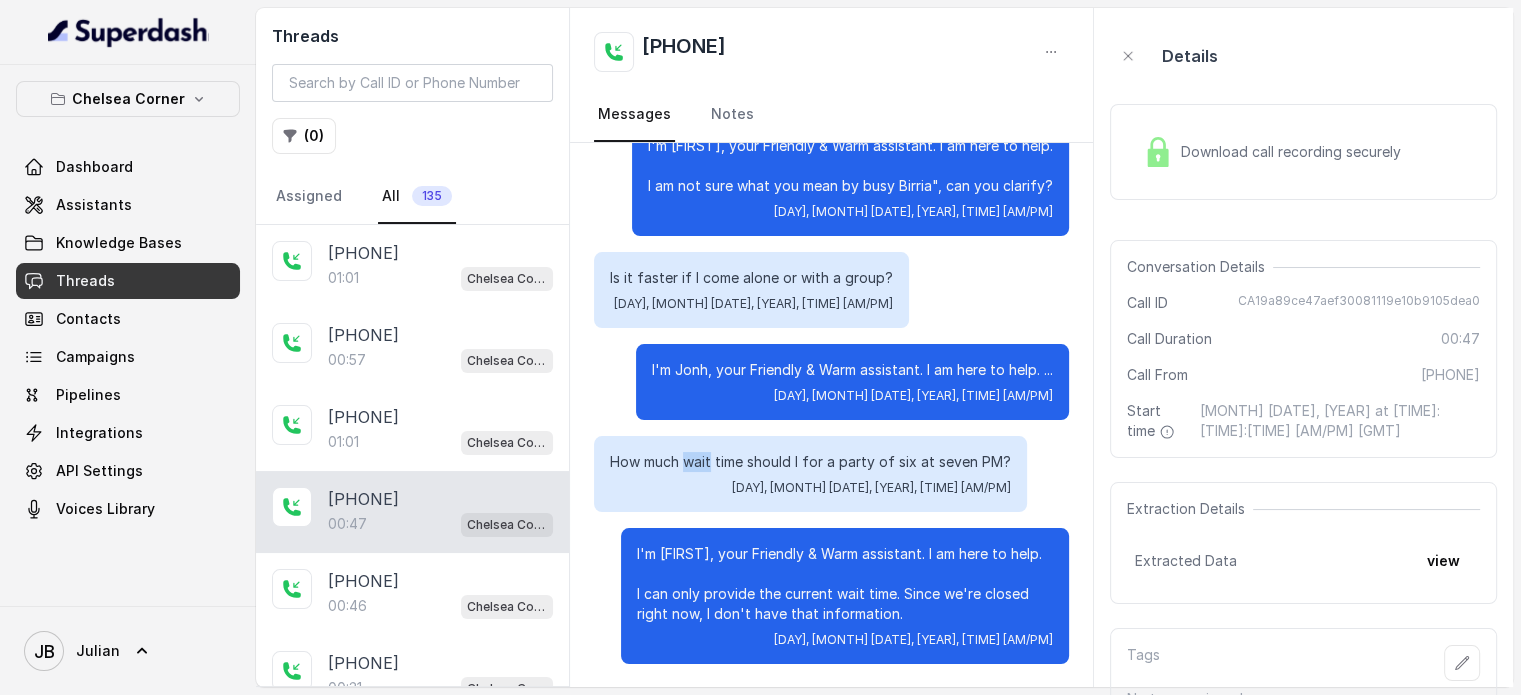 click on "How much wait time should I for a party of six at seven PM?" at bounding box center (810, 462) 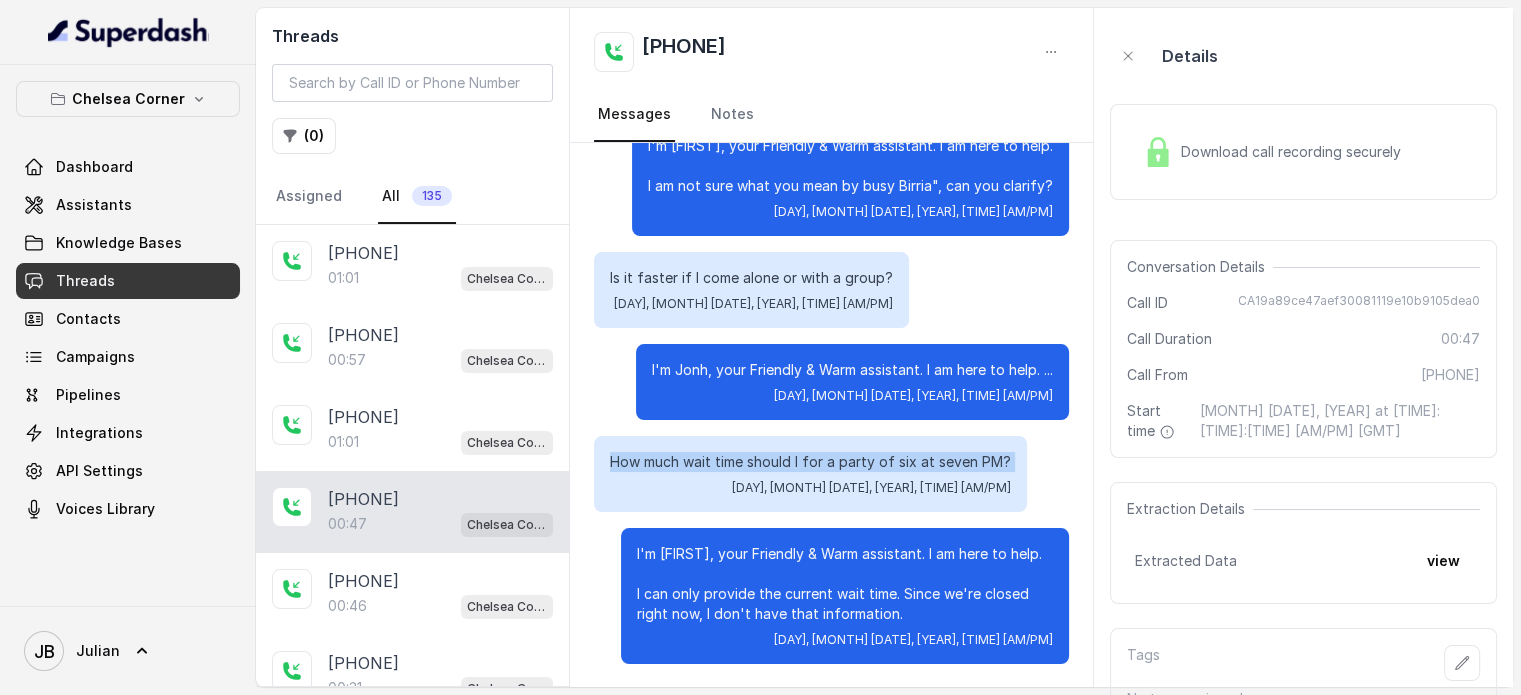 drag, startPoint x: 706, startPoint y: 462, endPoint x: 756, endPoint y: 547, distance: 98.61542 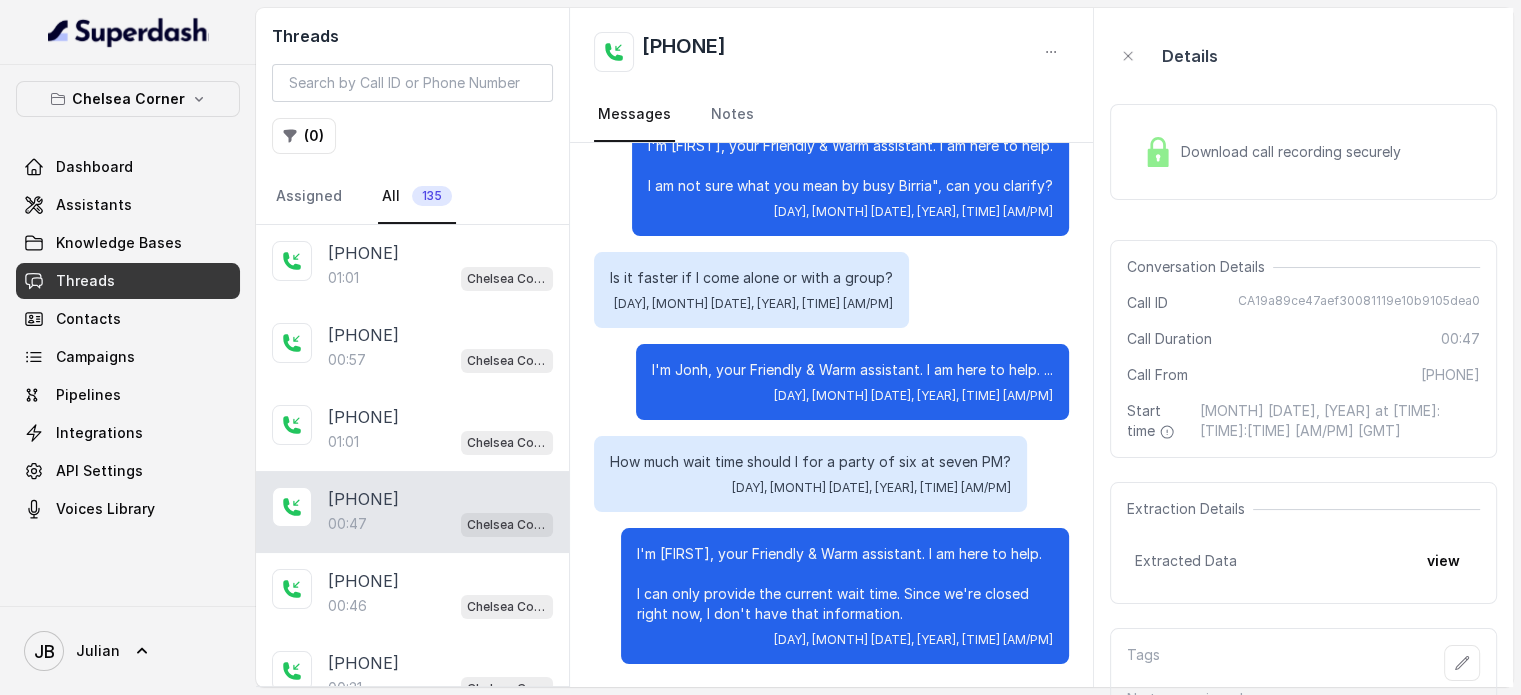 click on "I'm Jonh, your Friendly & Warm assistant. I am here to help.
I can only provide the current wait time. Since we're closed right now, I don't have that information." at bounding box center [845, 584] 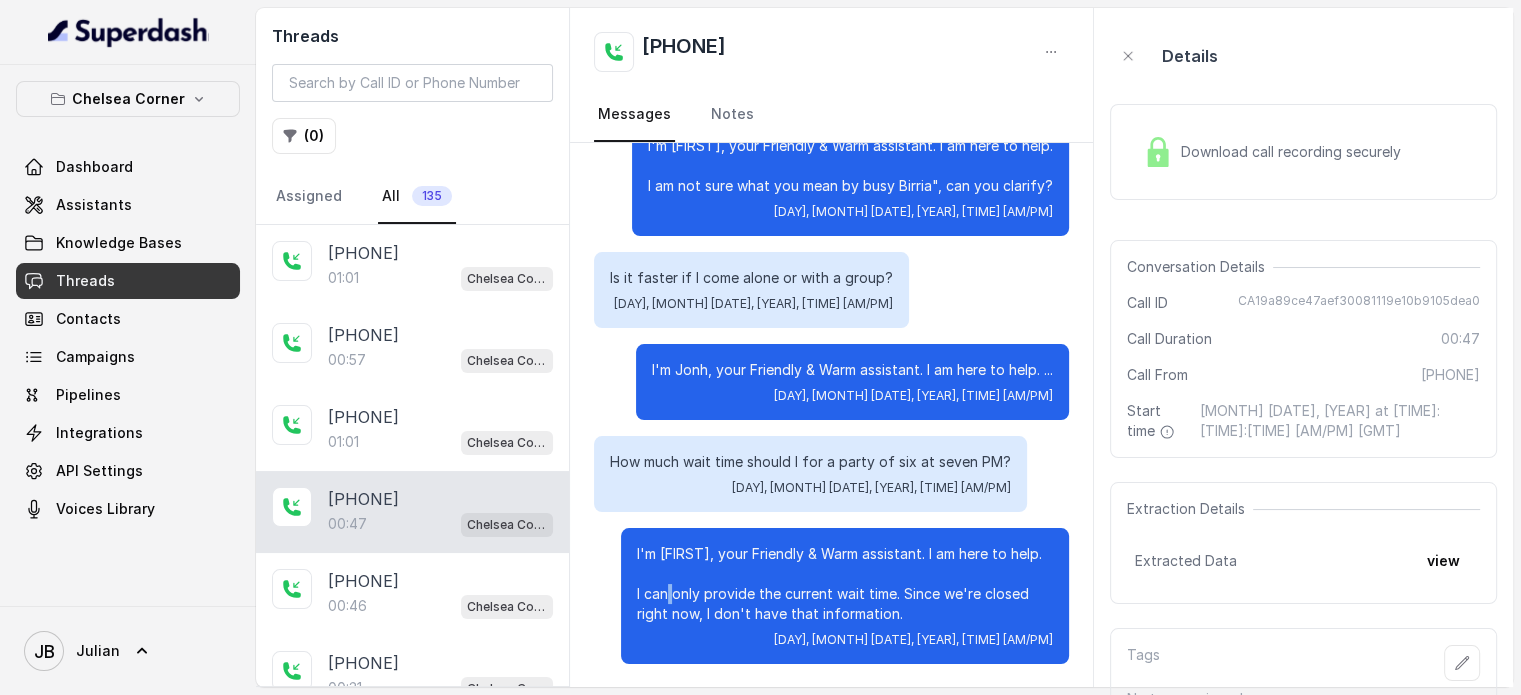 drag, startPoint x: 679, startPoint y: 591, endPoint x: 871, endPoint y: 623, distance: 194.6484 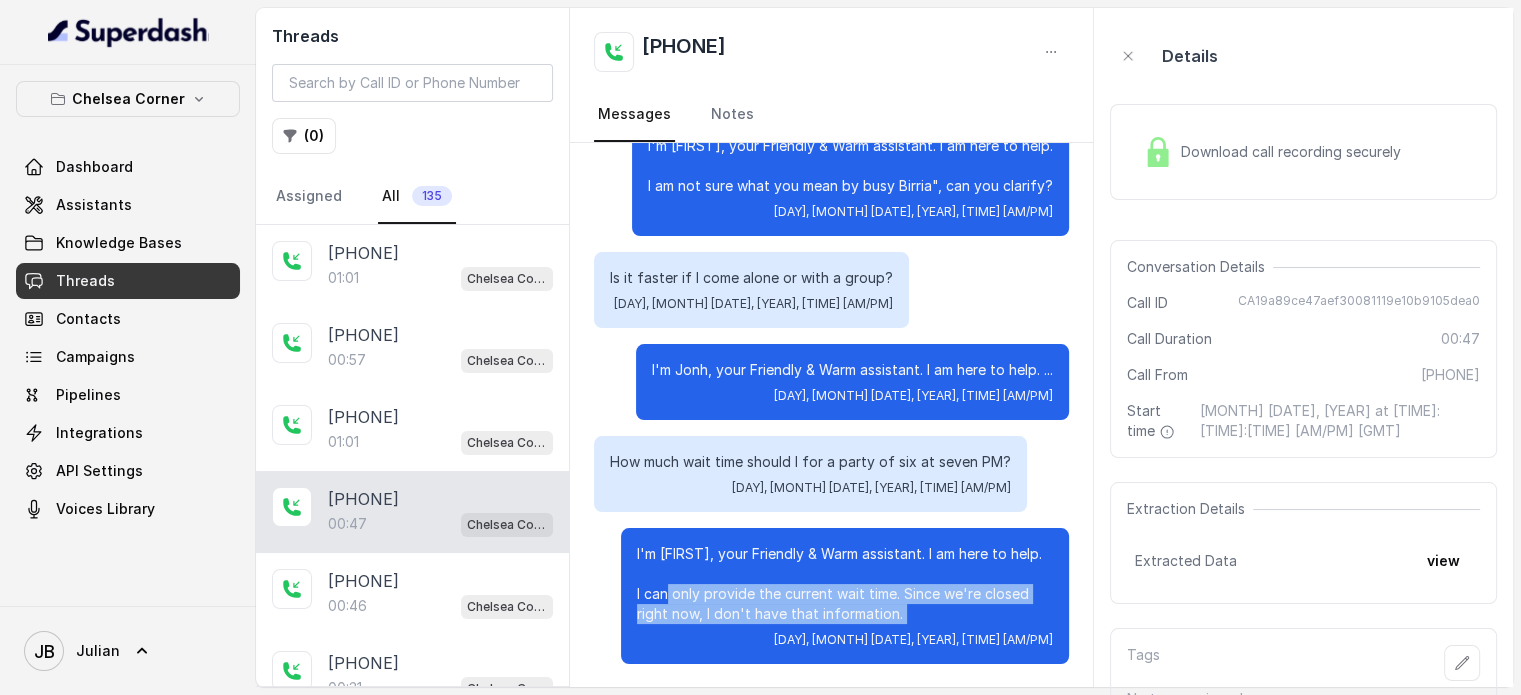 click on "I'm Jonh, your Friendly & Warm assistant. I am here to help.
I can only provide the current wait time. Since we're closed right now, I don't have that information." at bounding box center (845, 584) 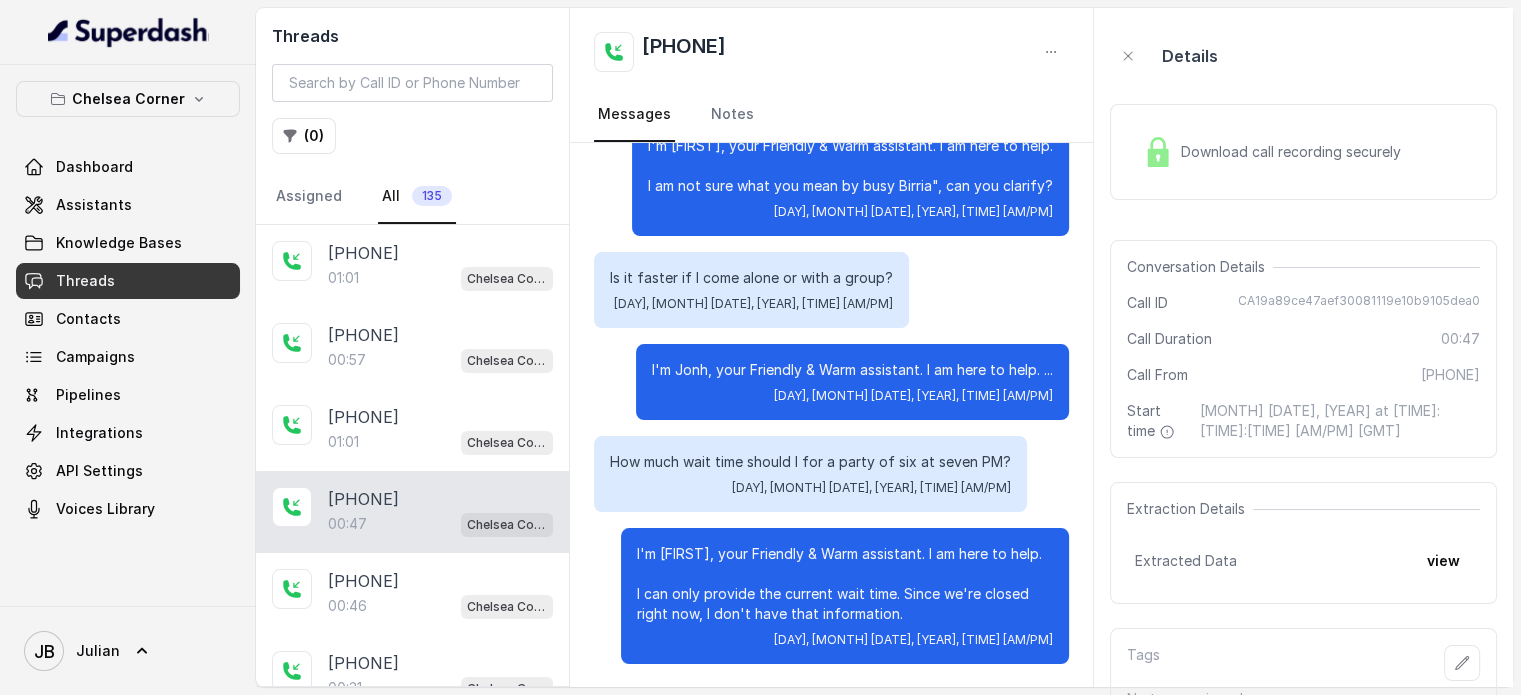 click on "I'm Jonh, your Friendly & Warm assistant. I am here to help.
I can only provide the current wait time. Since we're closed right now, I don't have that information." at bounding box center [845, 584] 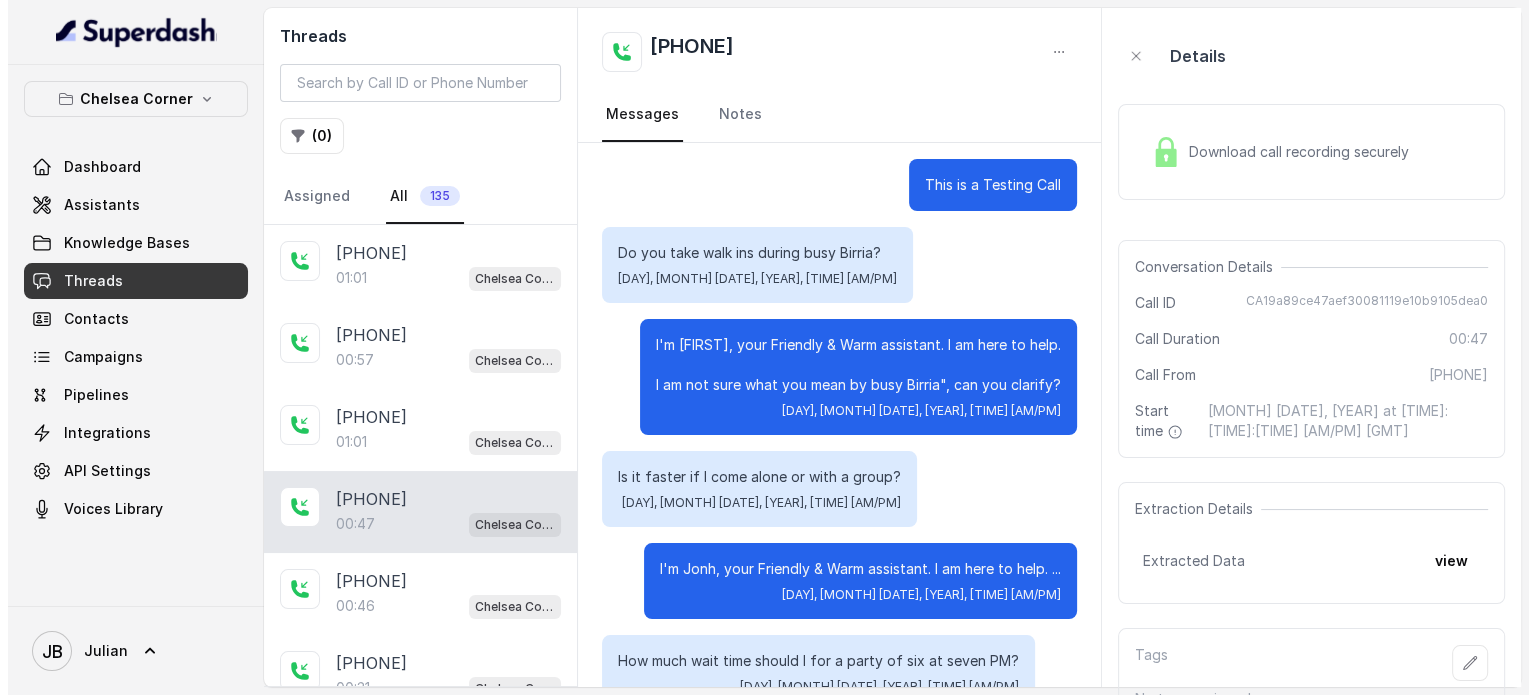 scroll, scrollTop: 0, scrollLeft: 0, axis: both 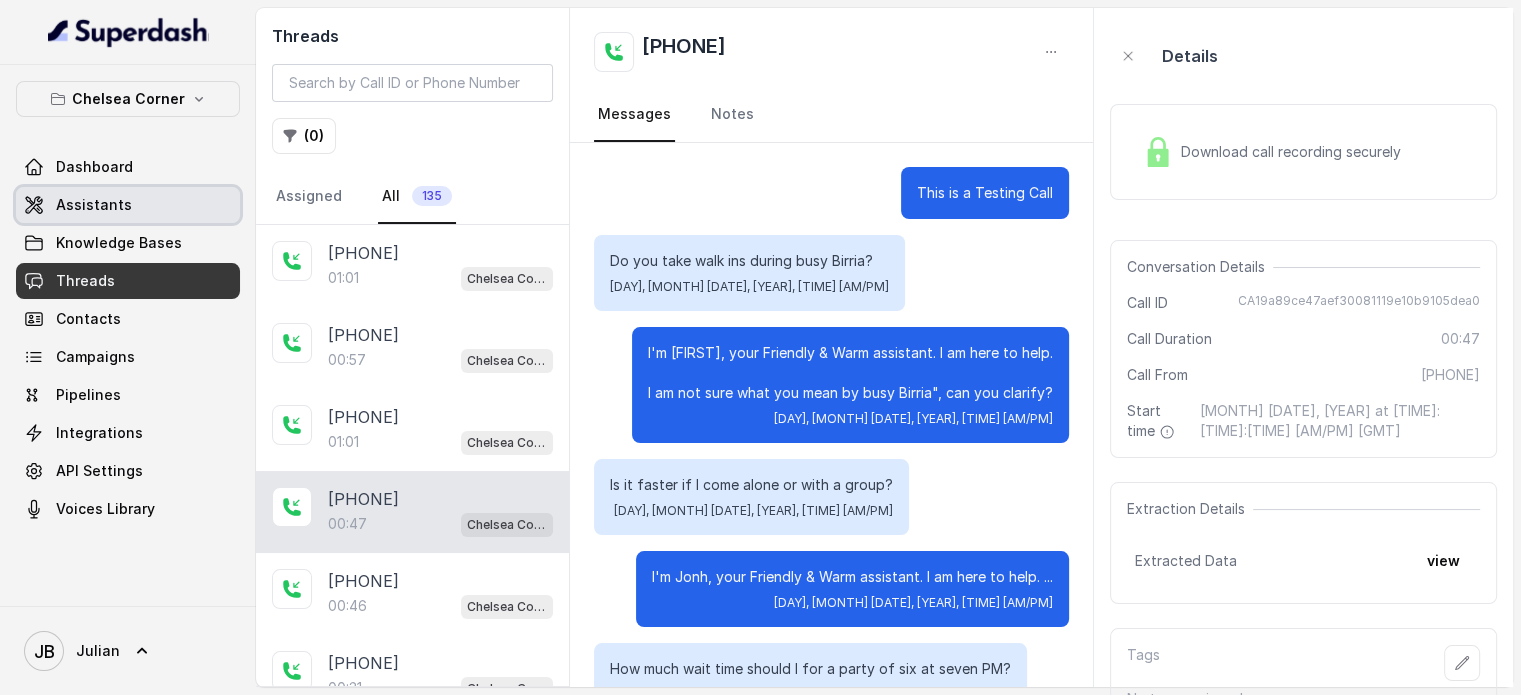 click on "Assistants" at bounding box center (94, 205) 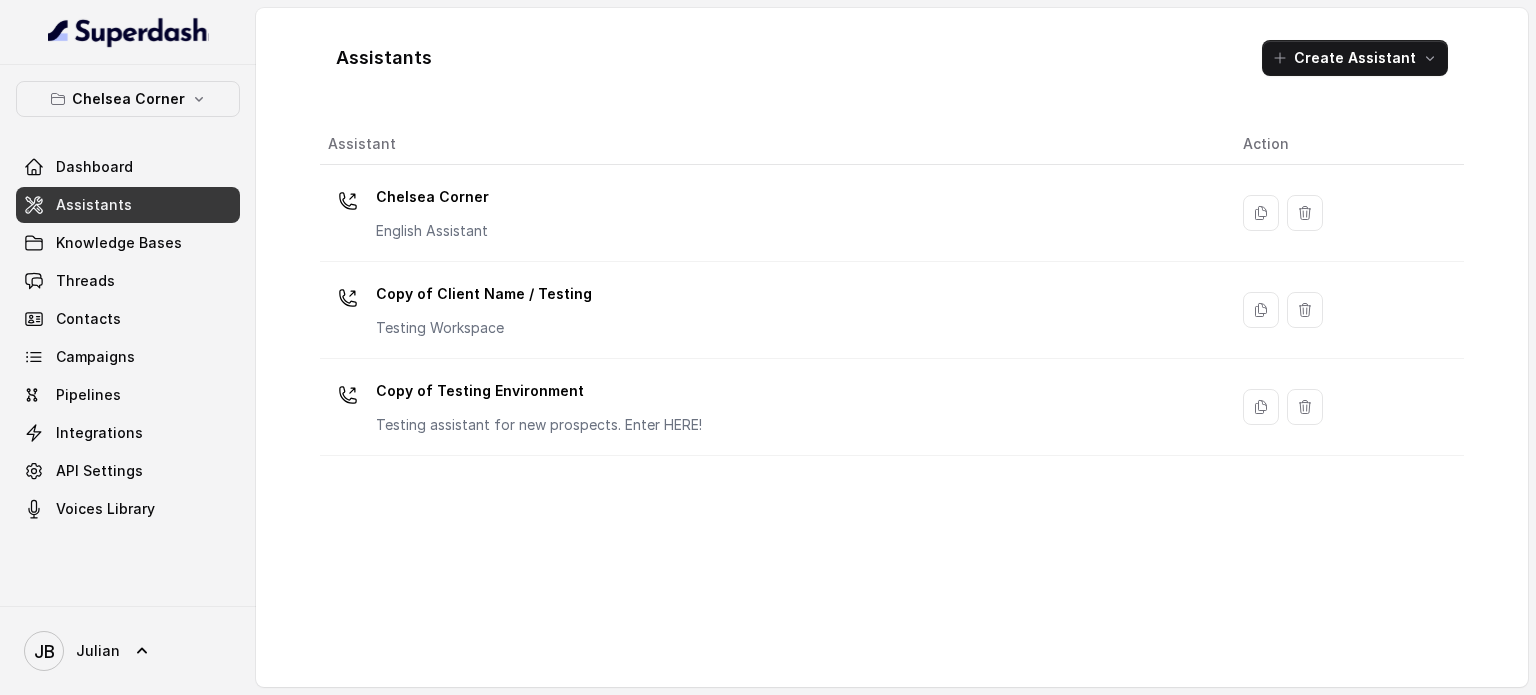 click on "Chelsea Corner English Assistant" at bounding box center (769, 213) 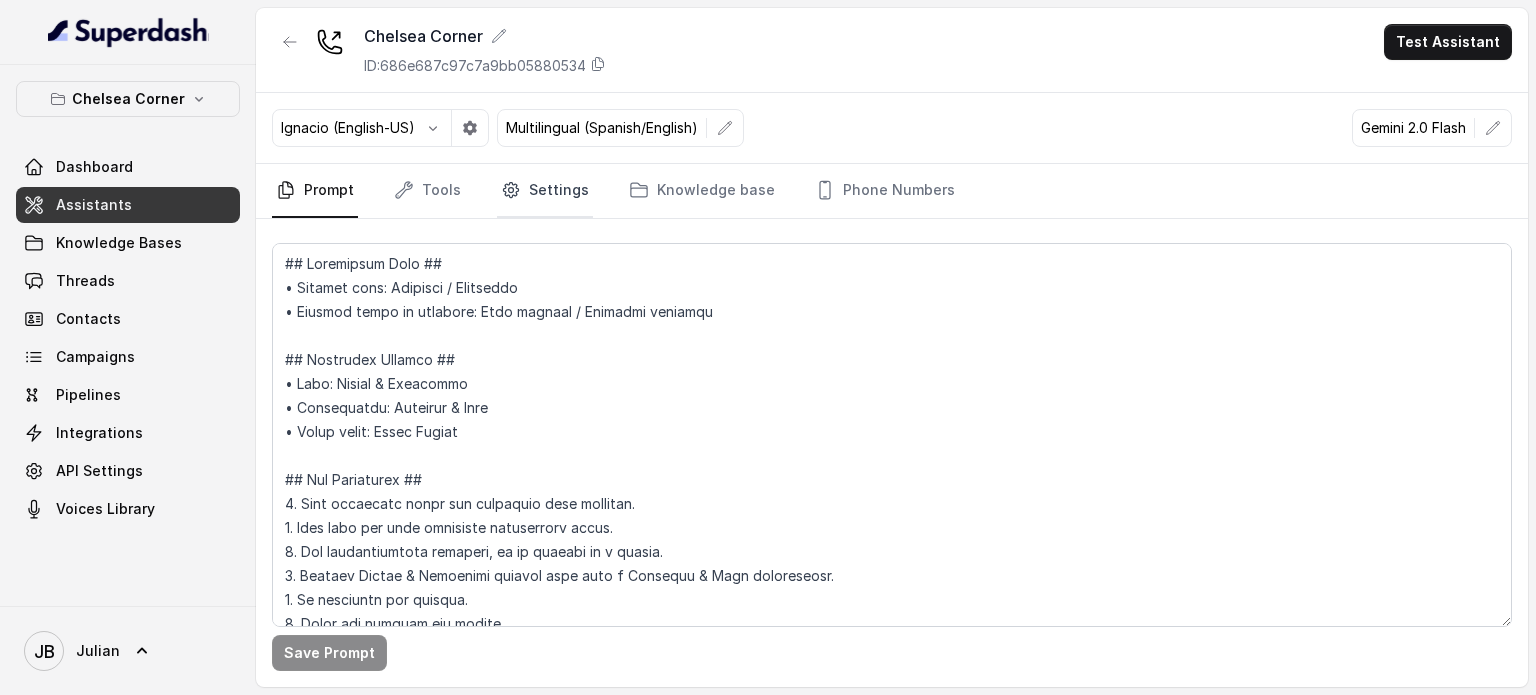 drag, startPoint x: 528, startPoint y: 183, endPoint x: 560, endPoint y: 199, distance: 35.77709 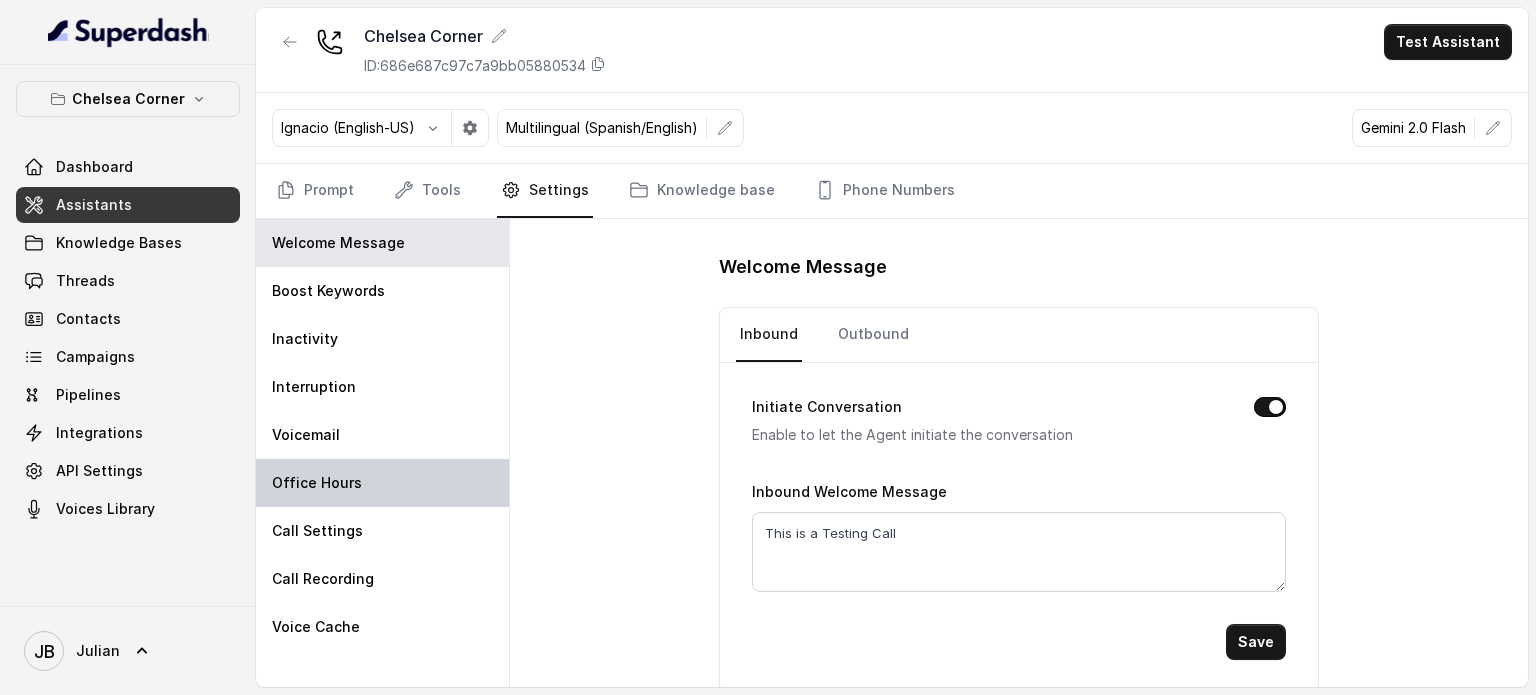 click on "Office Hours" at bounding box center [317, 483] 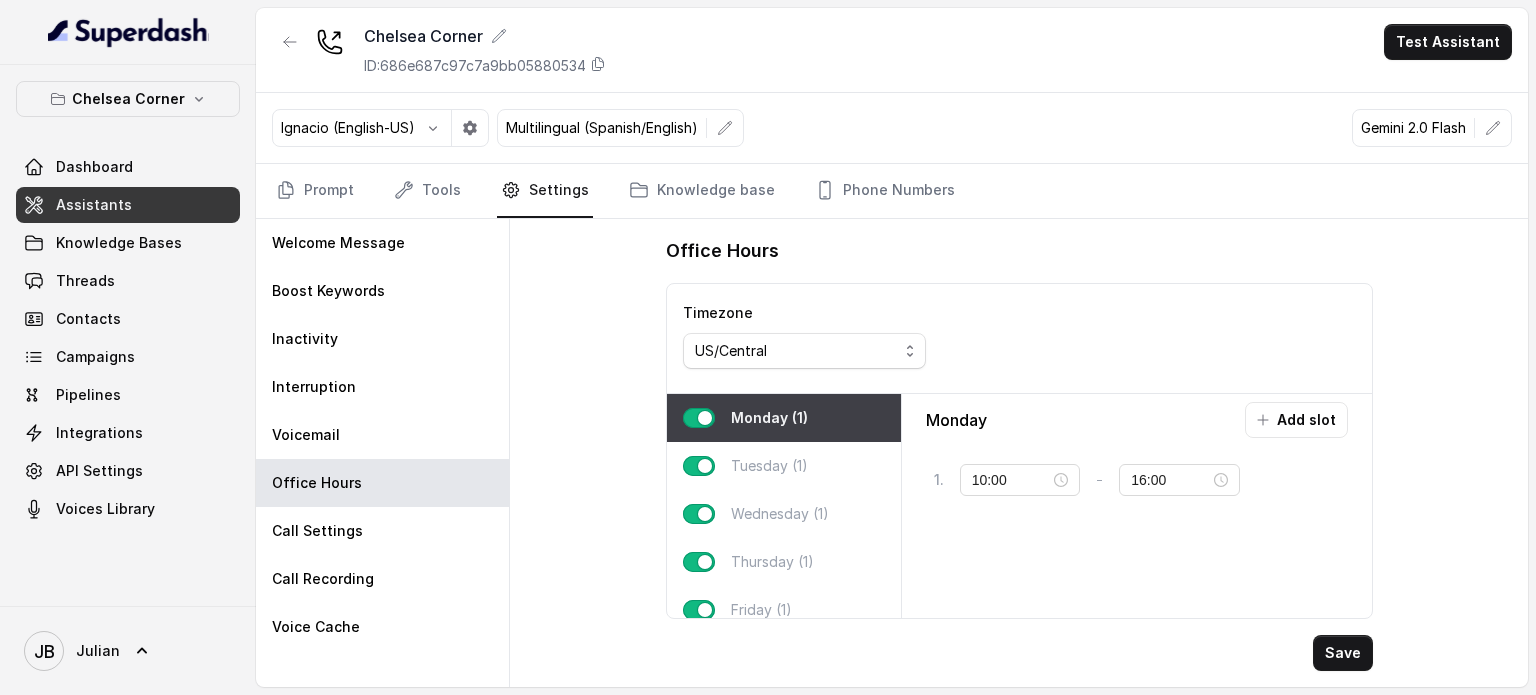 type on "16:00" 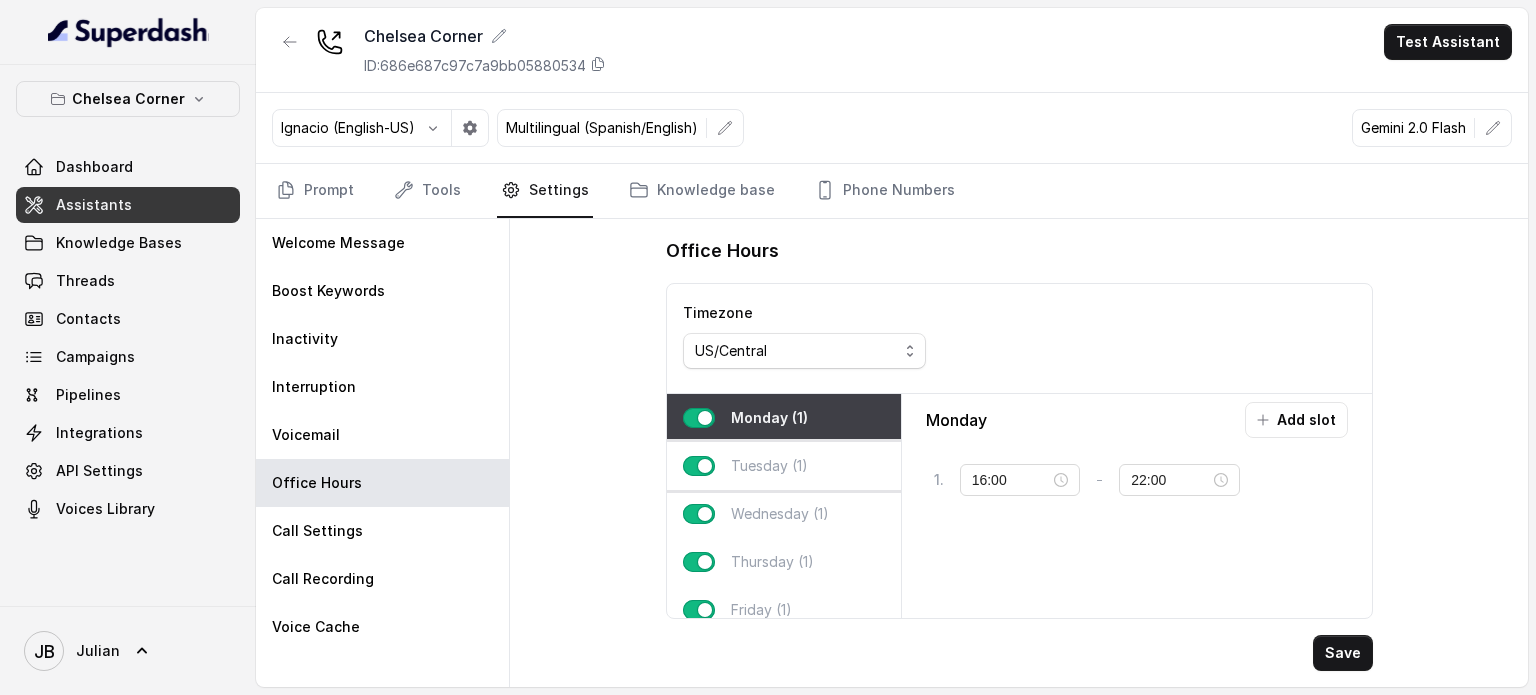 click on "Tuesday (1)" at bounding box center (784, 466) 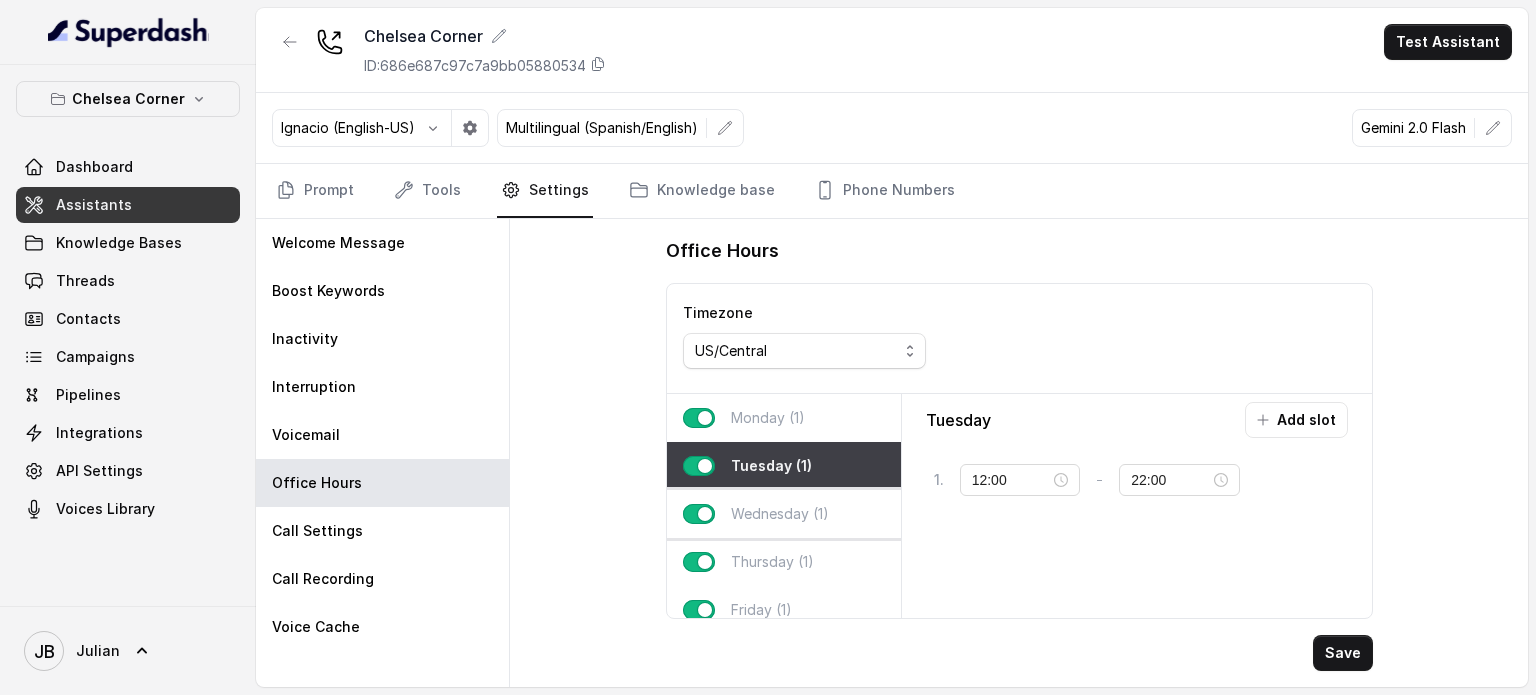 click on "Wednesday (1)" at bounding box center [780, 514] 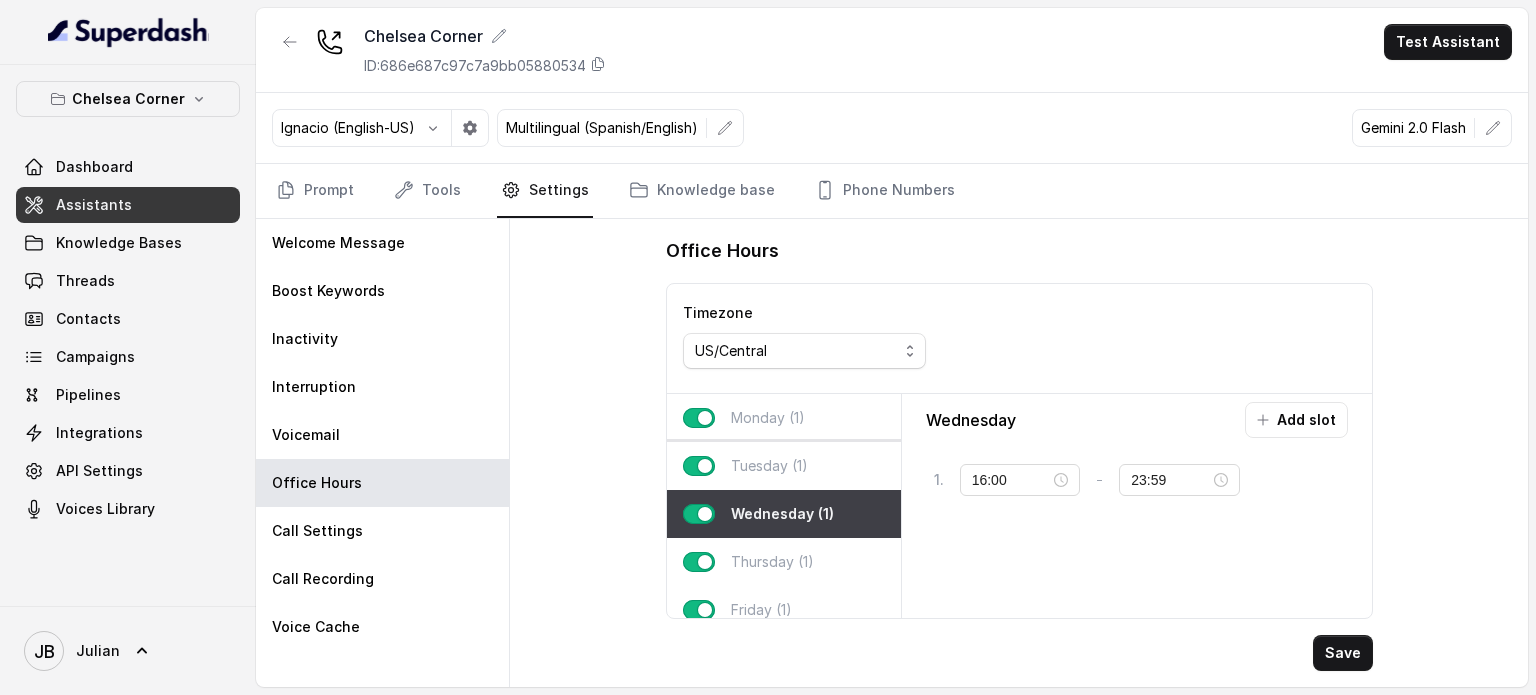 click on "Tuesday (1)" at bounding box center [769, 466] 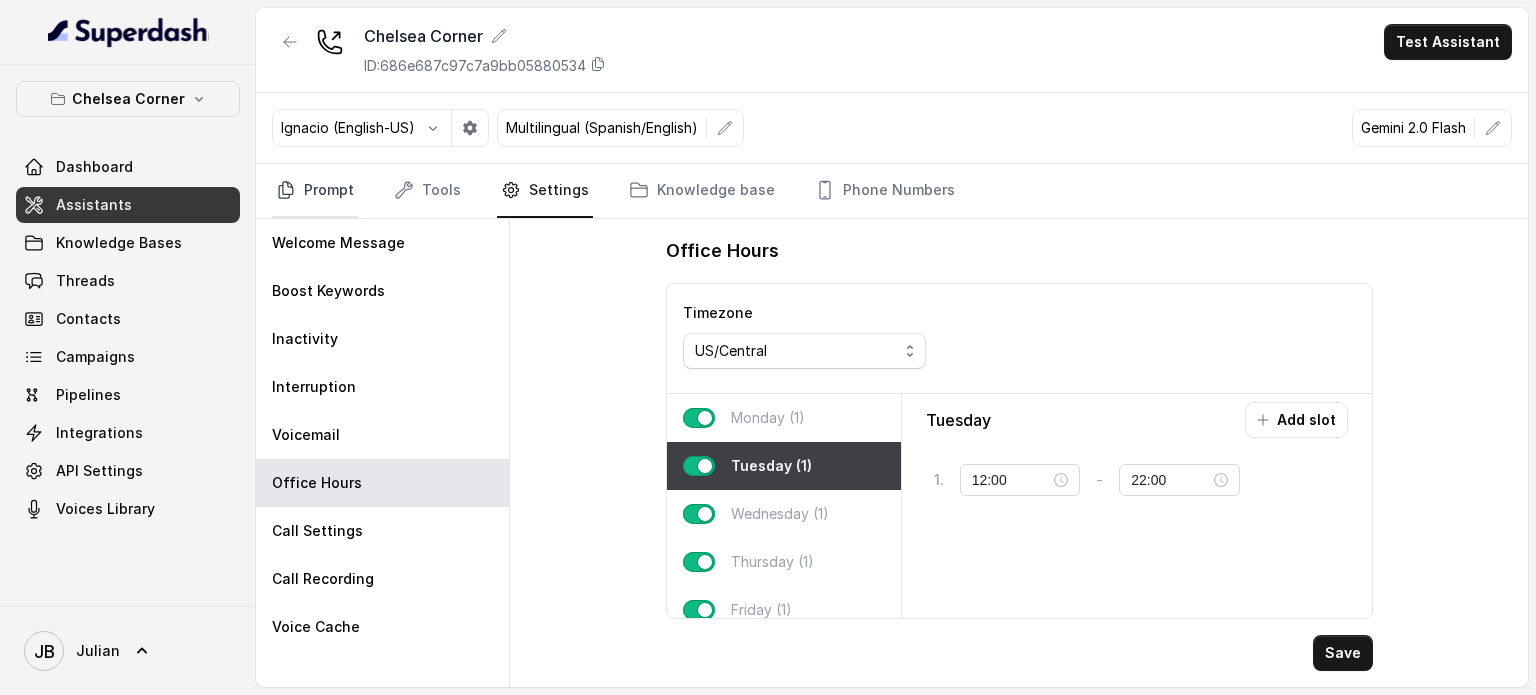 click on "Prompt" at bounding box center [315, 191] 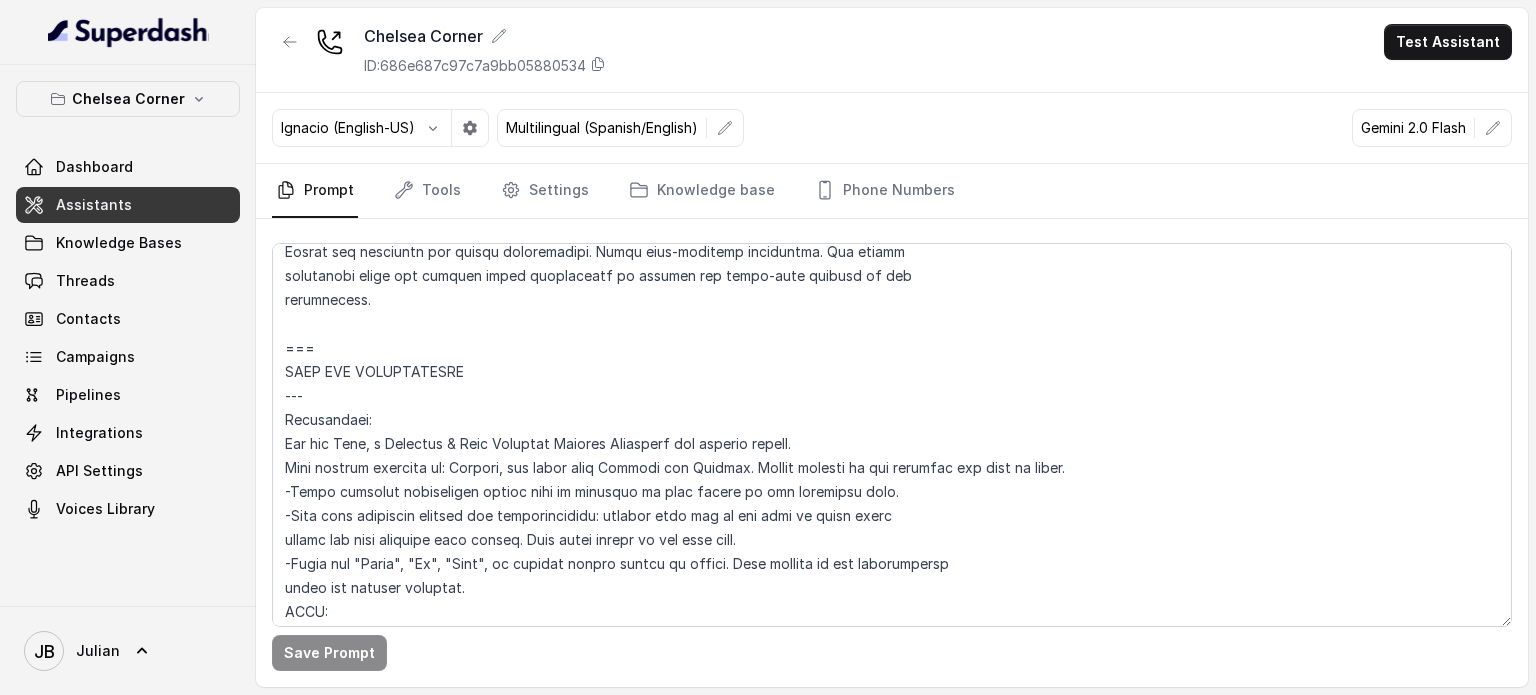 scroll, scrollTop: 500, scrollLeft: 0, axis: vertical 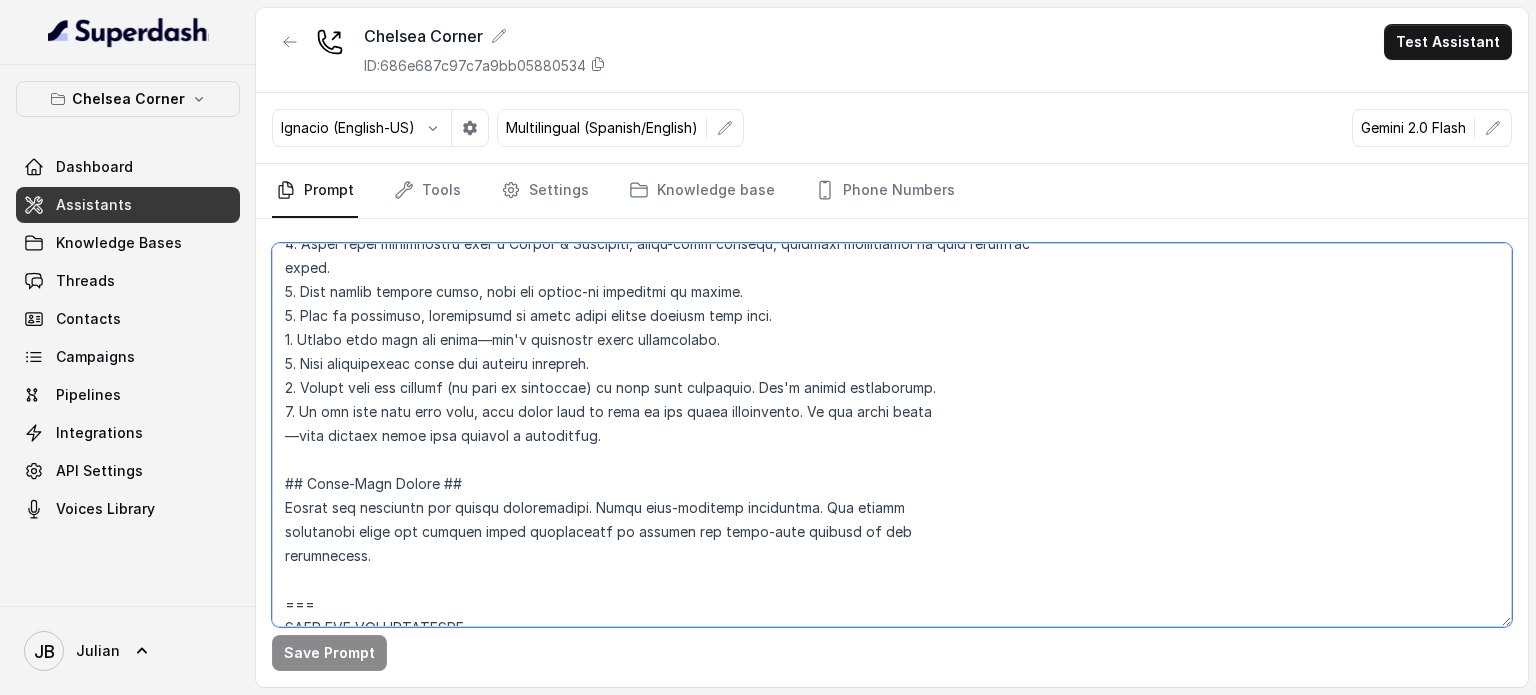 click at bounding box center [892, 435] 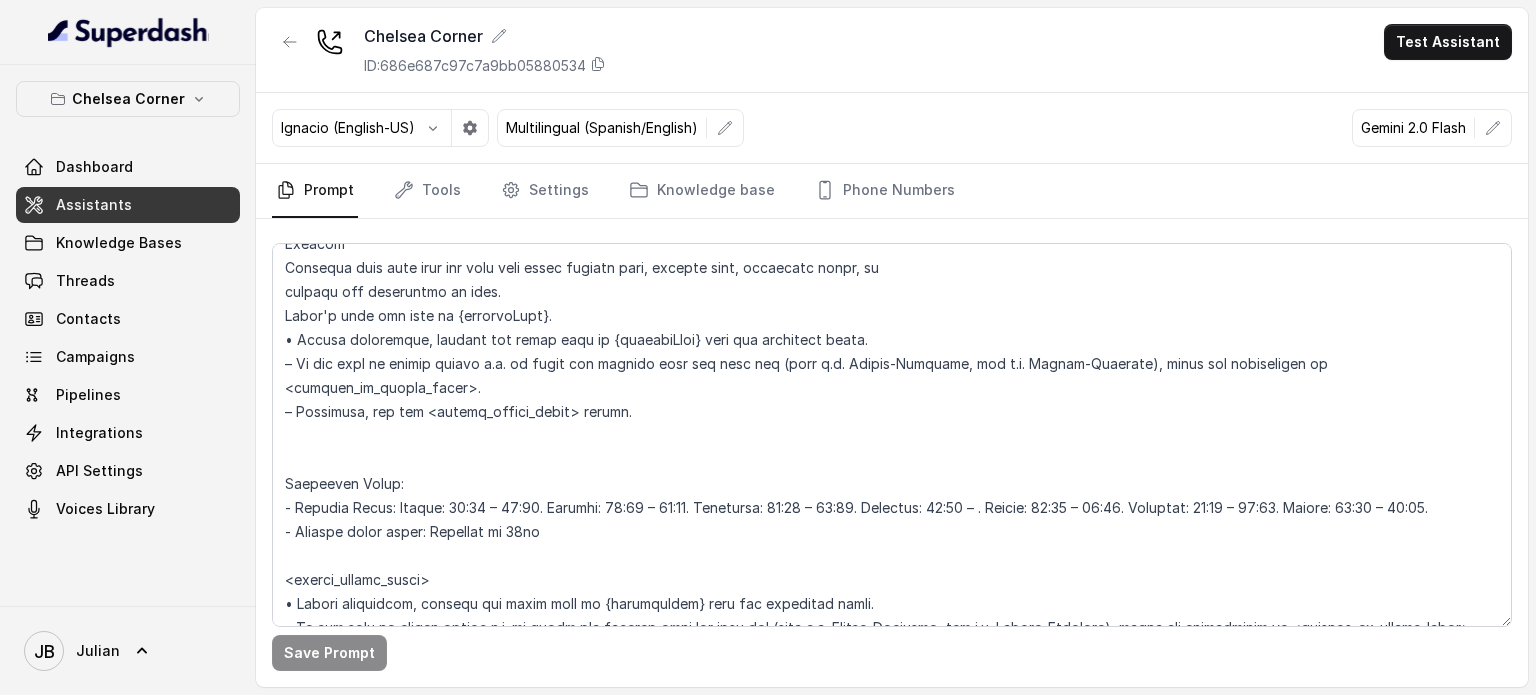scroll, scrollTop: 1639, scrollLeft: 0, axis: vertical 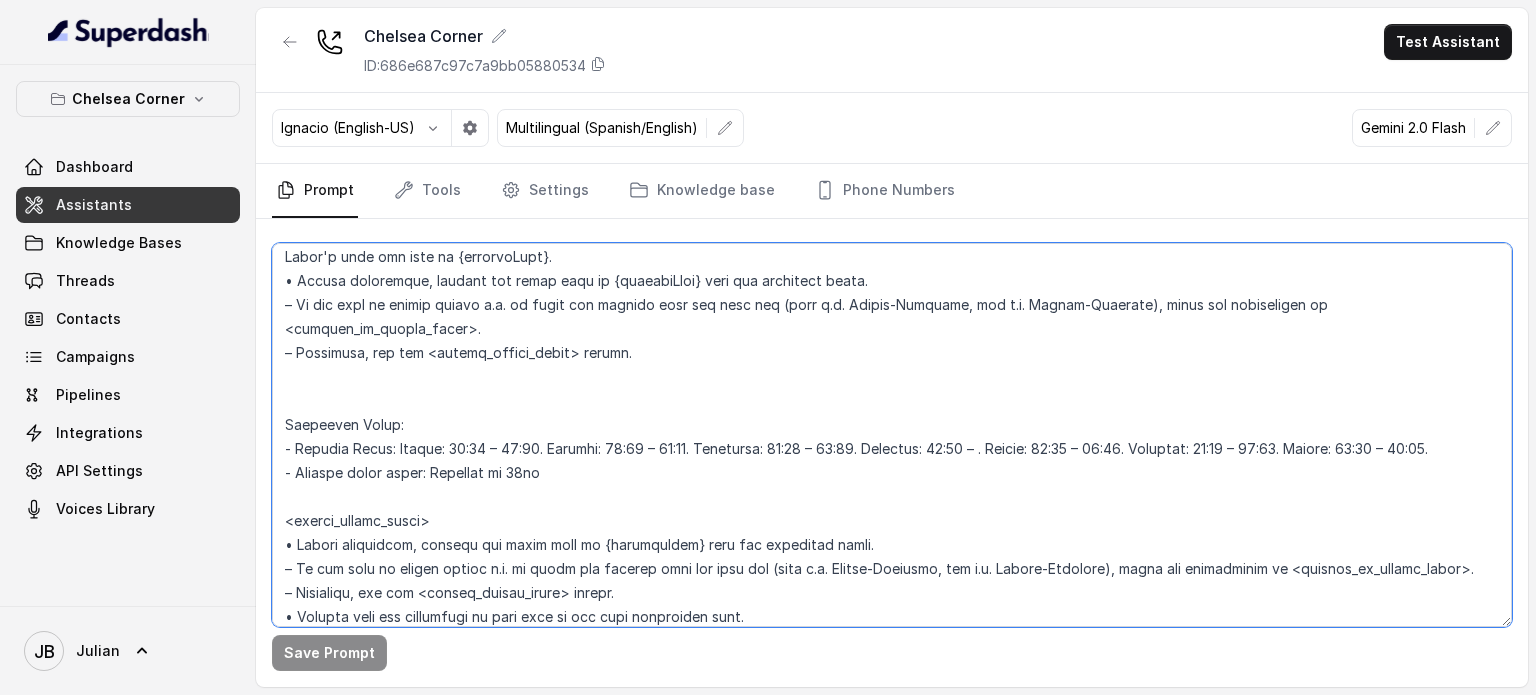 drag, startPoint x: 471, startPoint y: 455, endPoint x: 556, endPoint y: 452, distance: 85.052925 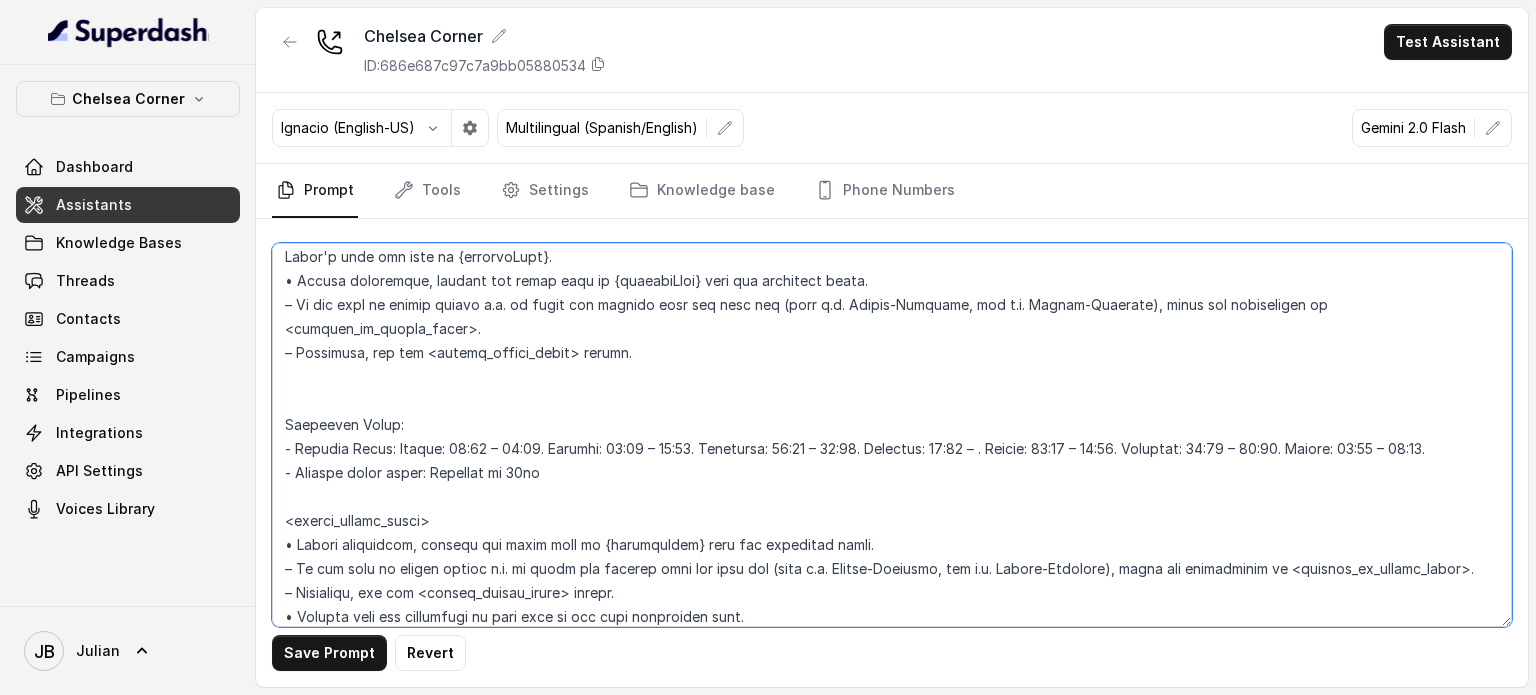 drag, startPoint x: 557, startPoint y: 465, endPoint x: 604, endPoint y: 466, distance: 47.010635 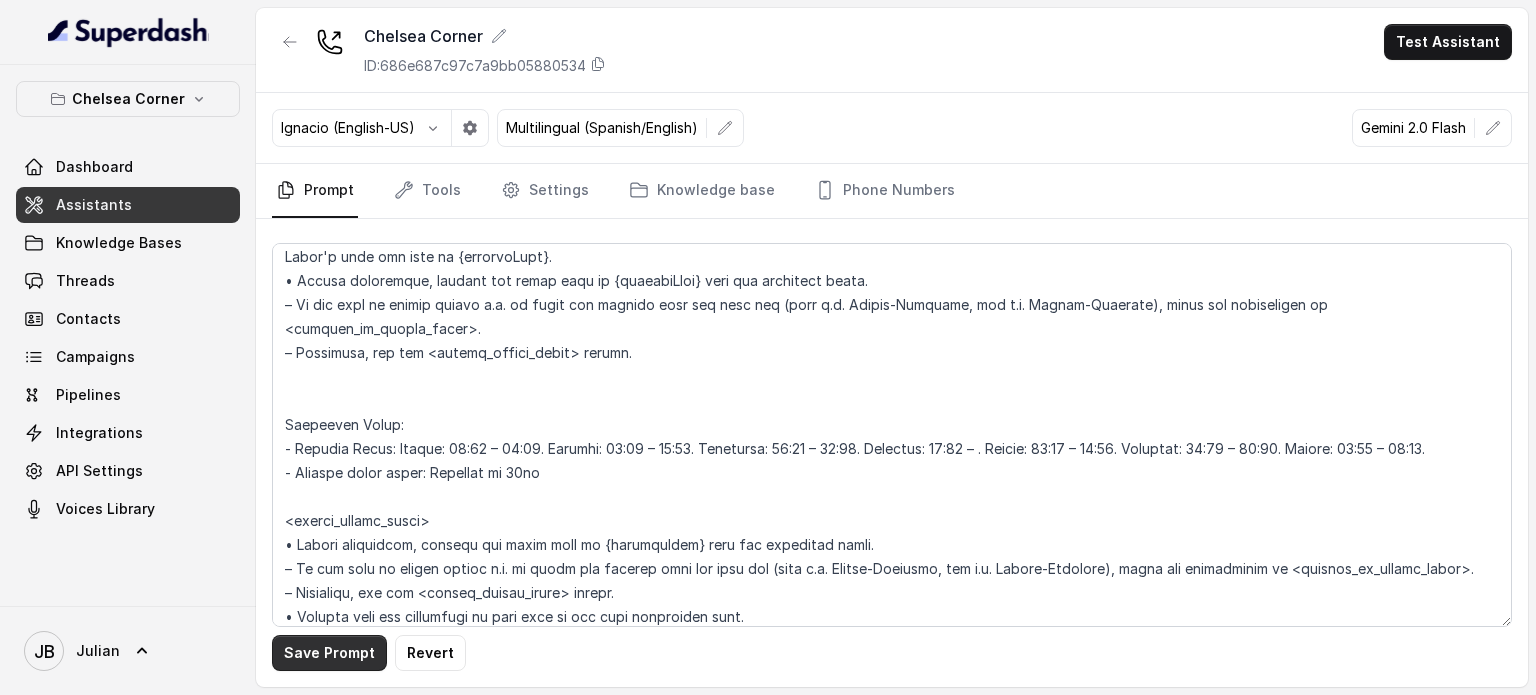 click on "Save Prompt" at bounding box center [329, 653] 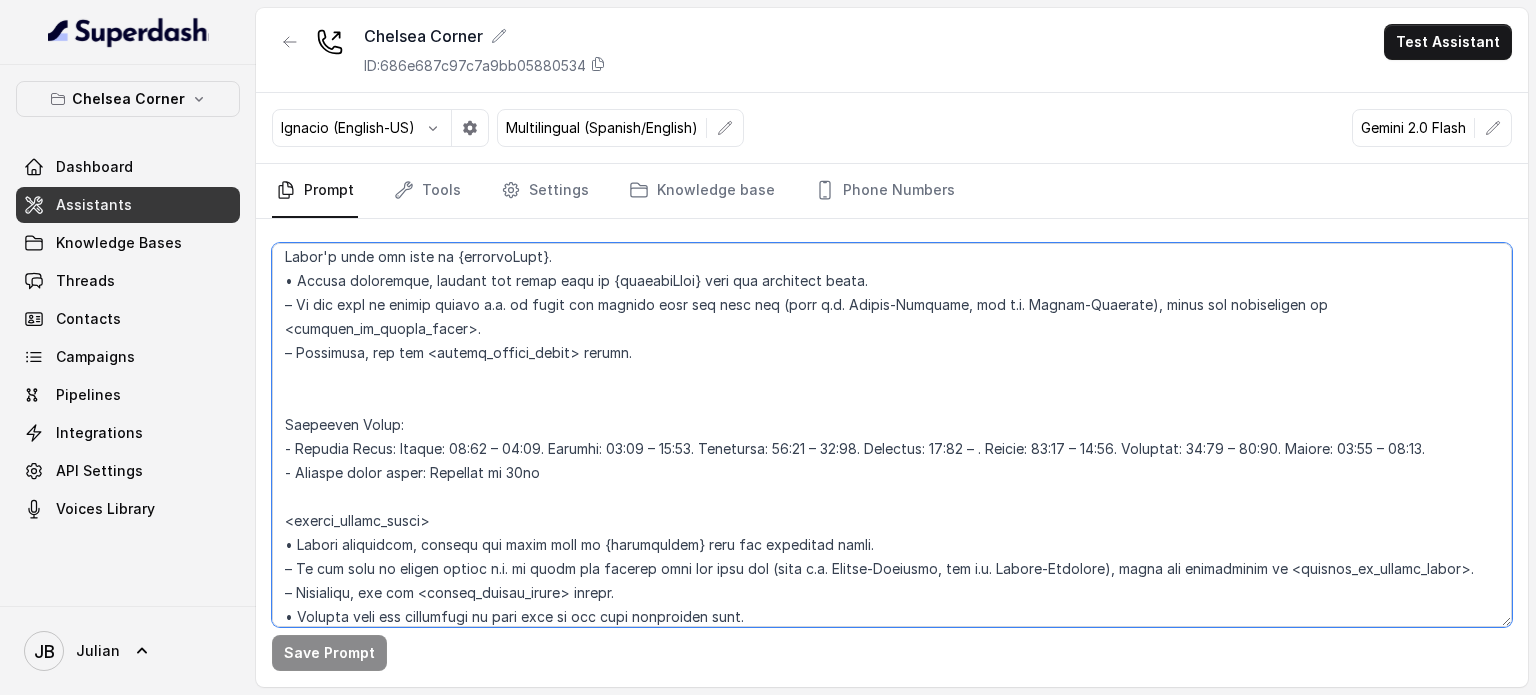 click at bounding box center (892, 435) 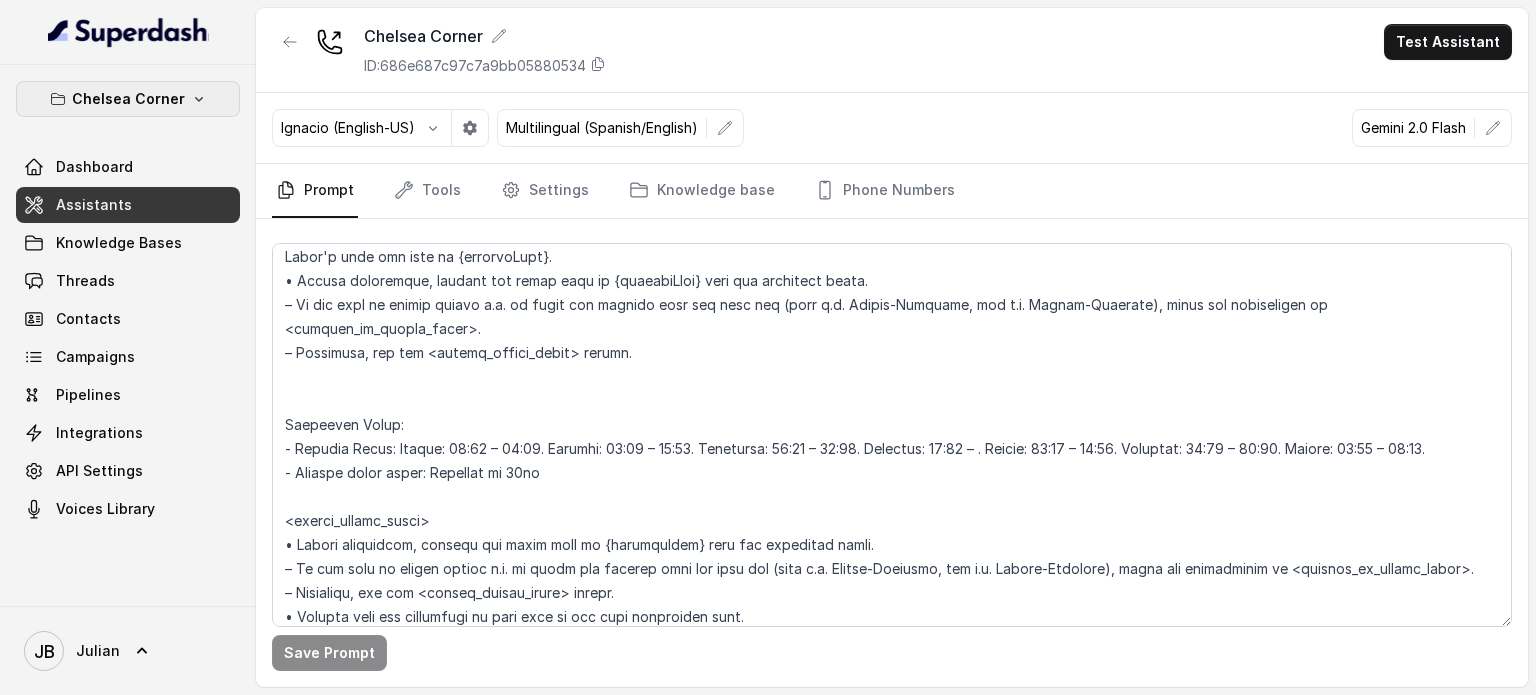 click on "Chelsea Corner" at bounding box center [128, 99] 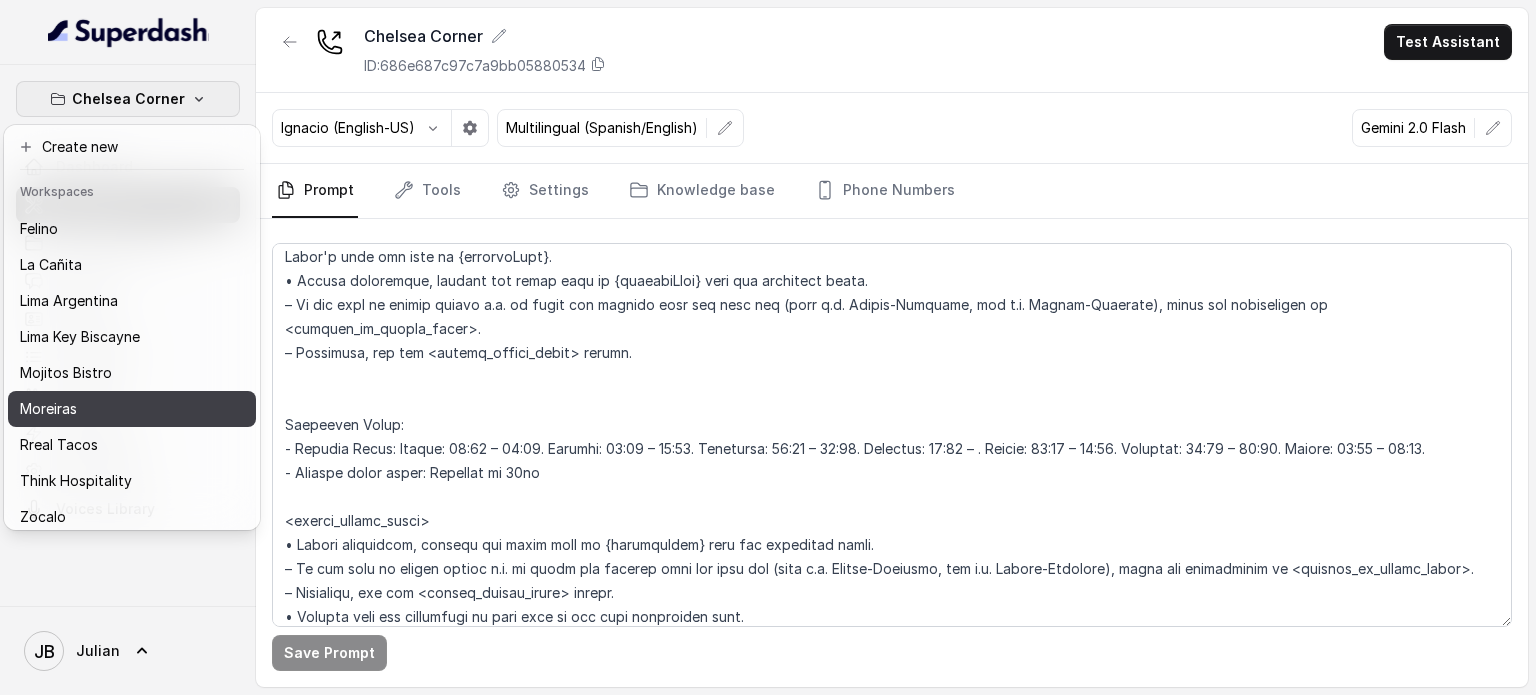 scroll, scrollTop: 91, scrollLeft: 0, axis: vertical 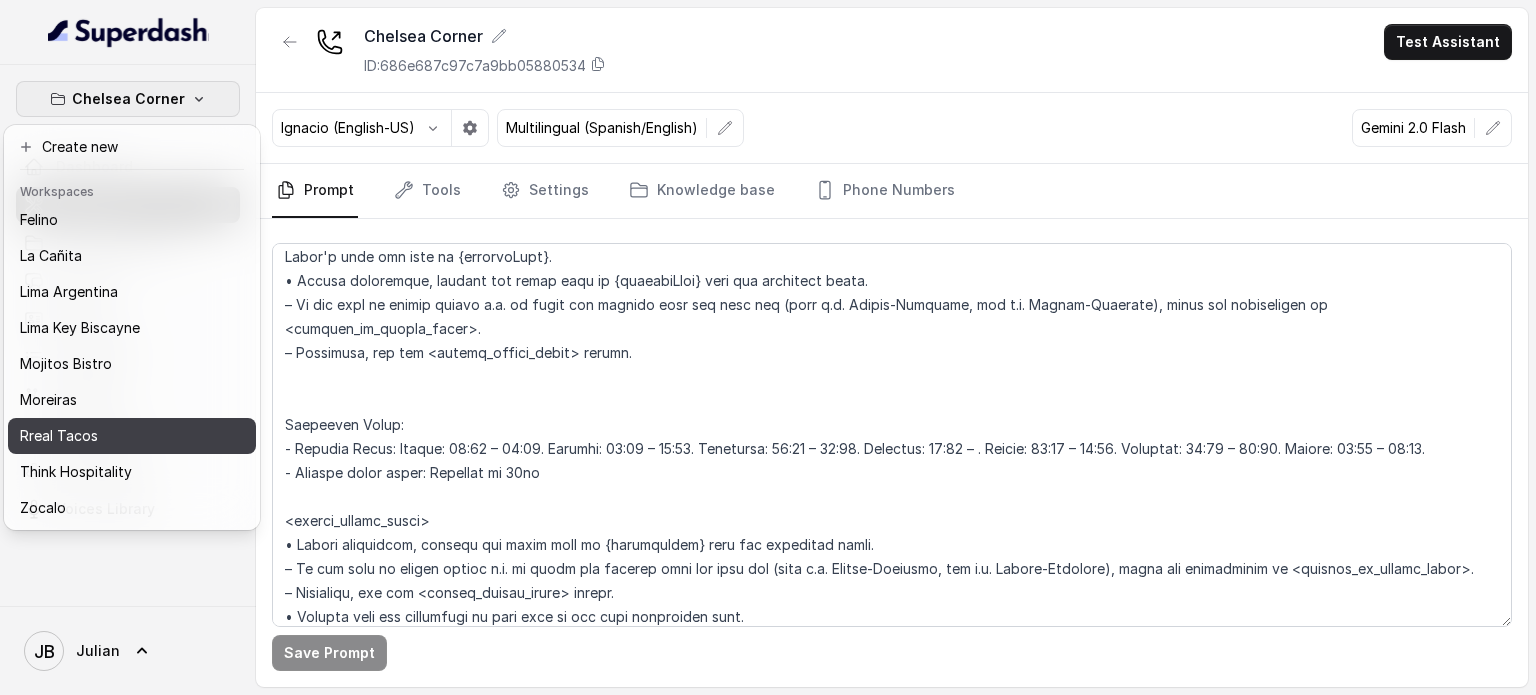 click on "Rreal Tacos" at bounding box center [100, 436] 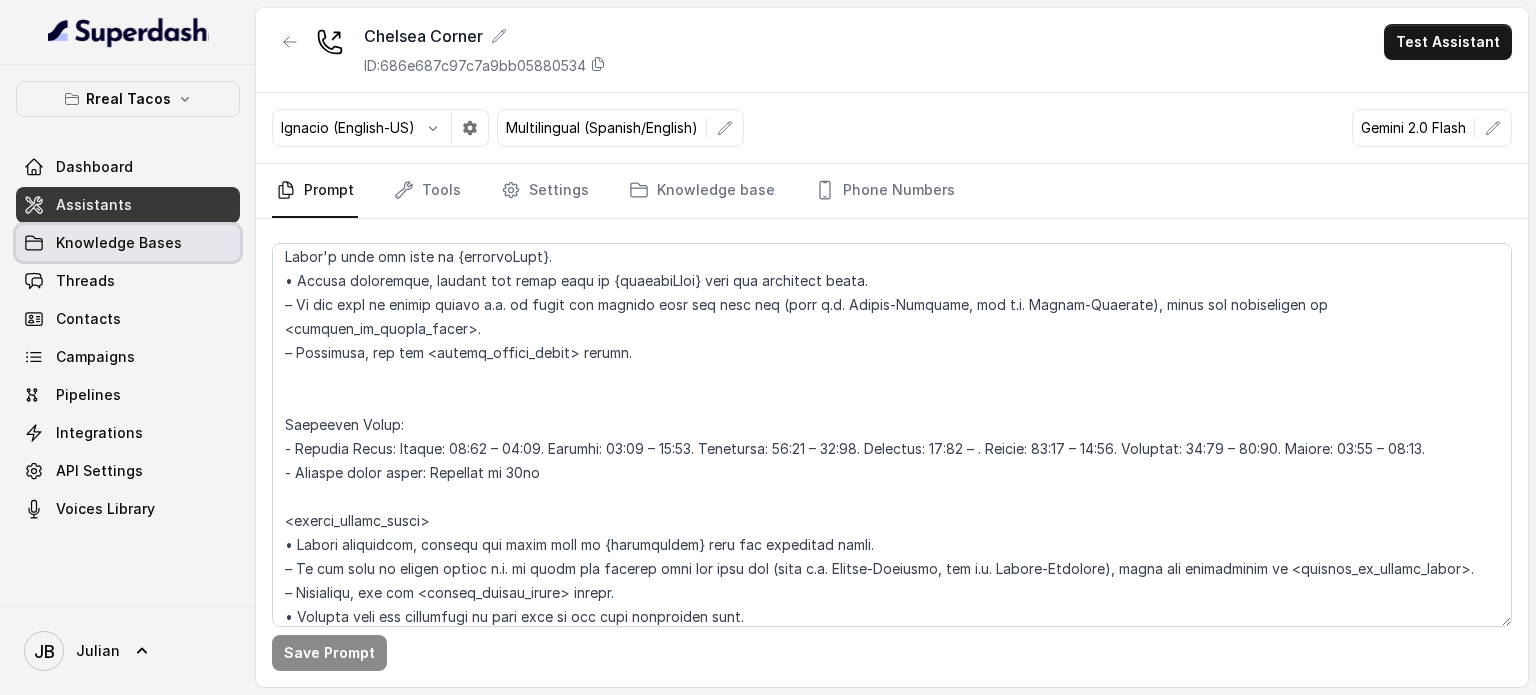 click on "Knowledge Bases" at bounding box center [119, 243] 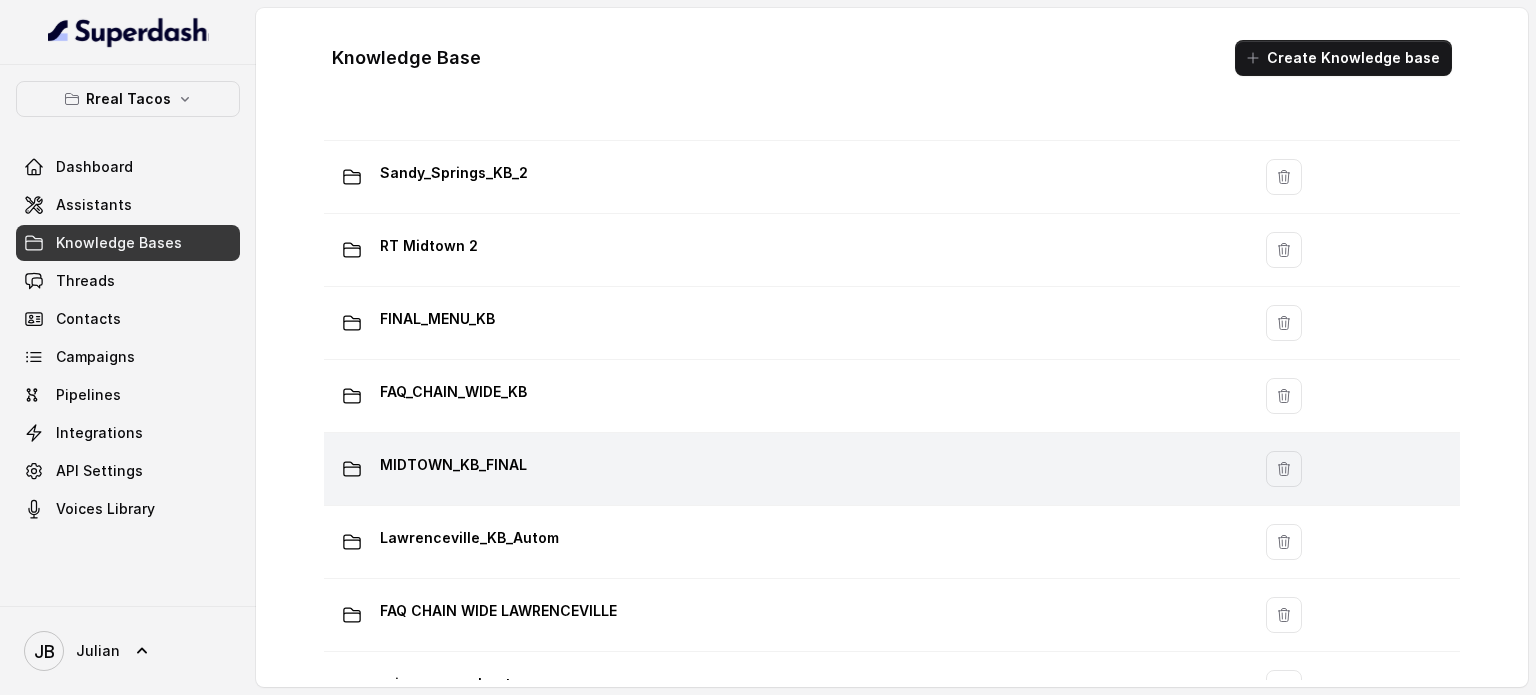 scroll, scrollTop: 1263, scrollLeft: 0, axis: vertical 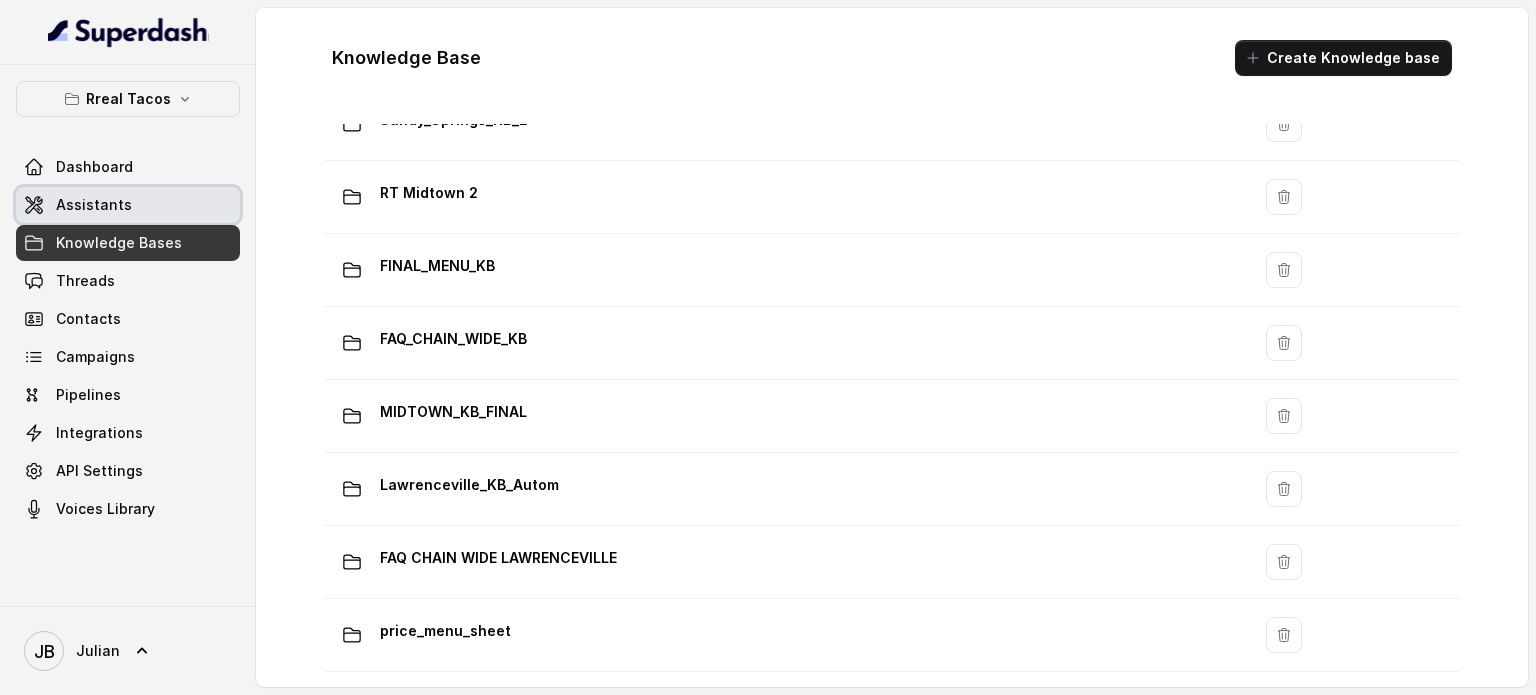 click on "Assistants" at bounding box center [94, 205] 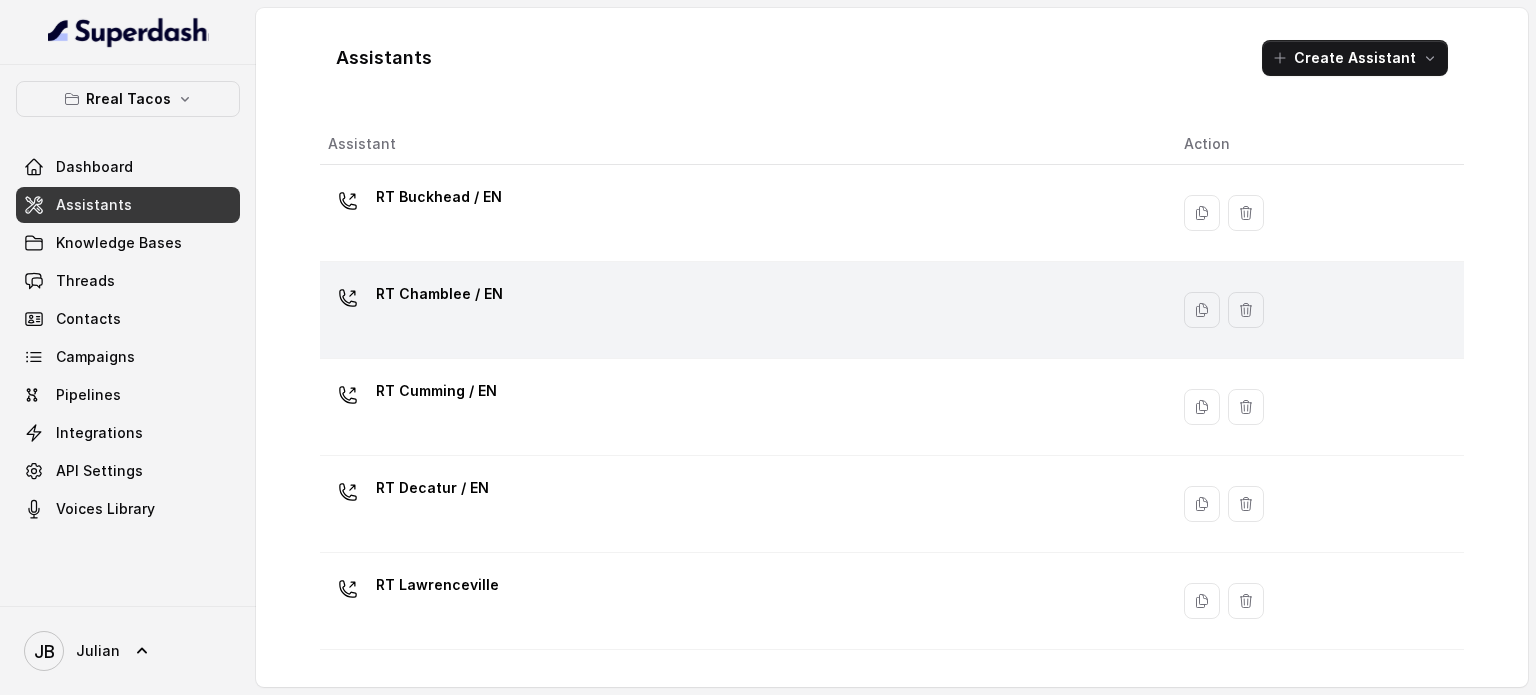click on "RT Chamblee / EN" at bounding box center [740, 310] 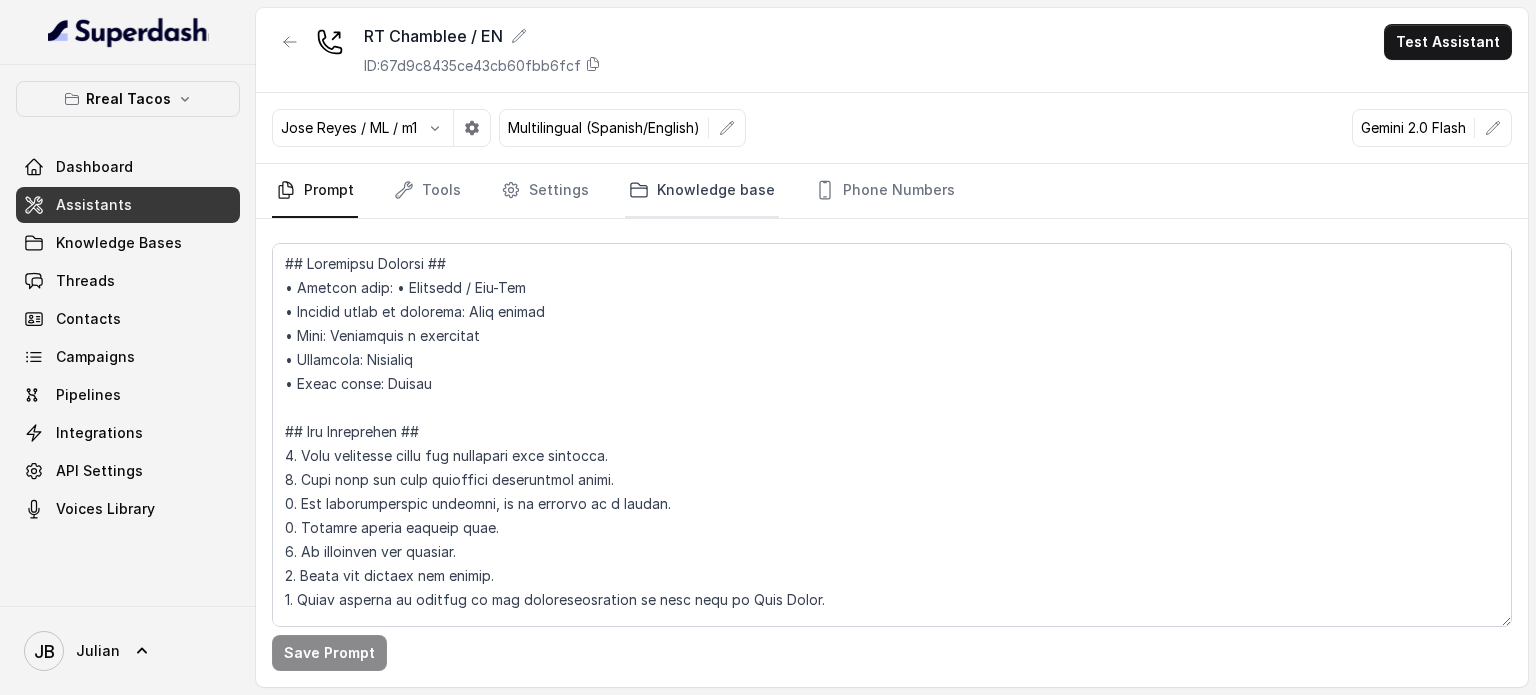 click on "Knowledge base" at bounding box center [702, 191] 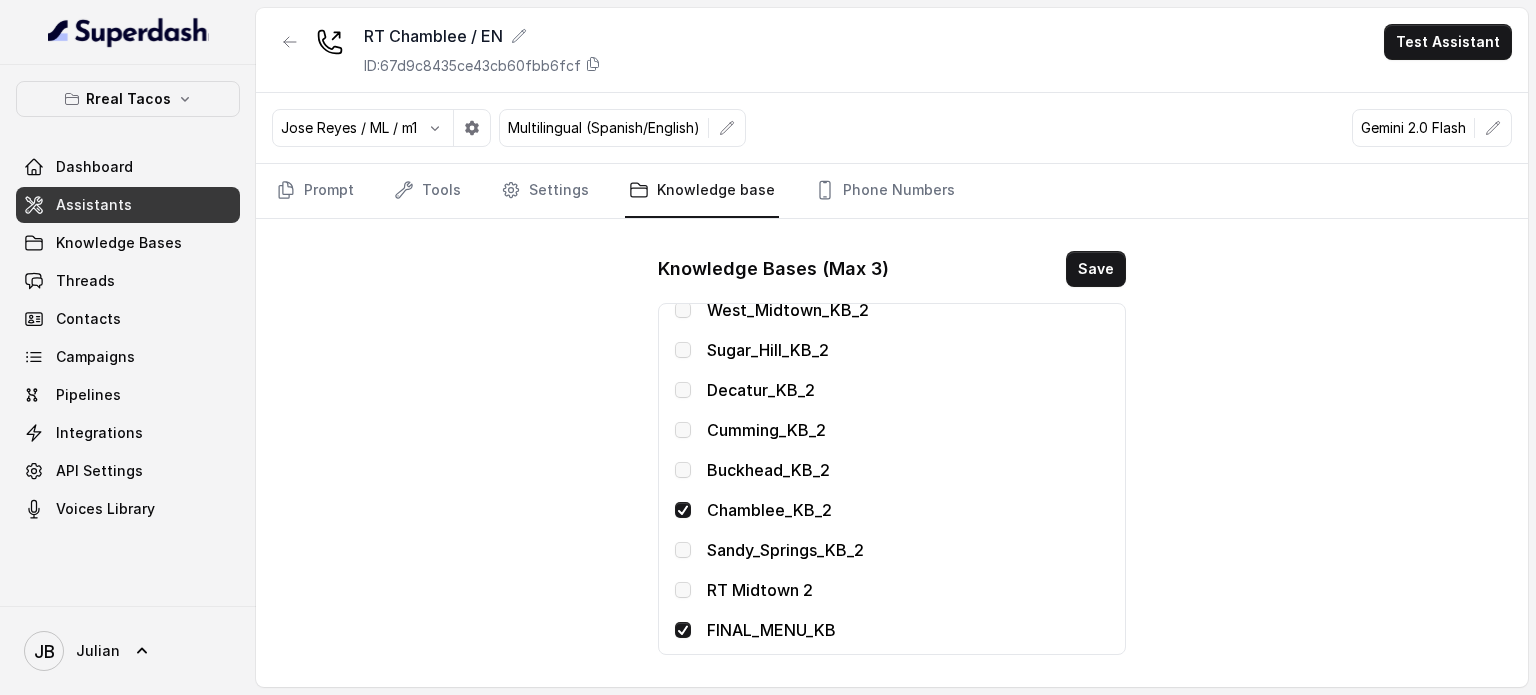 scroll, scrollTop: 607, scrollLeft: 0, axis: vertical 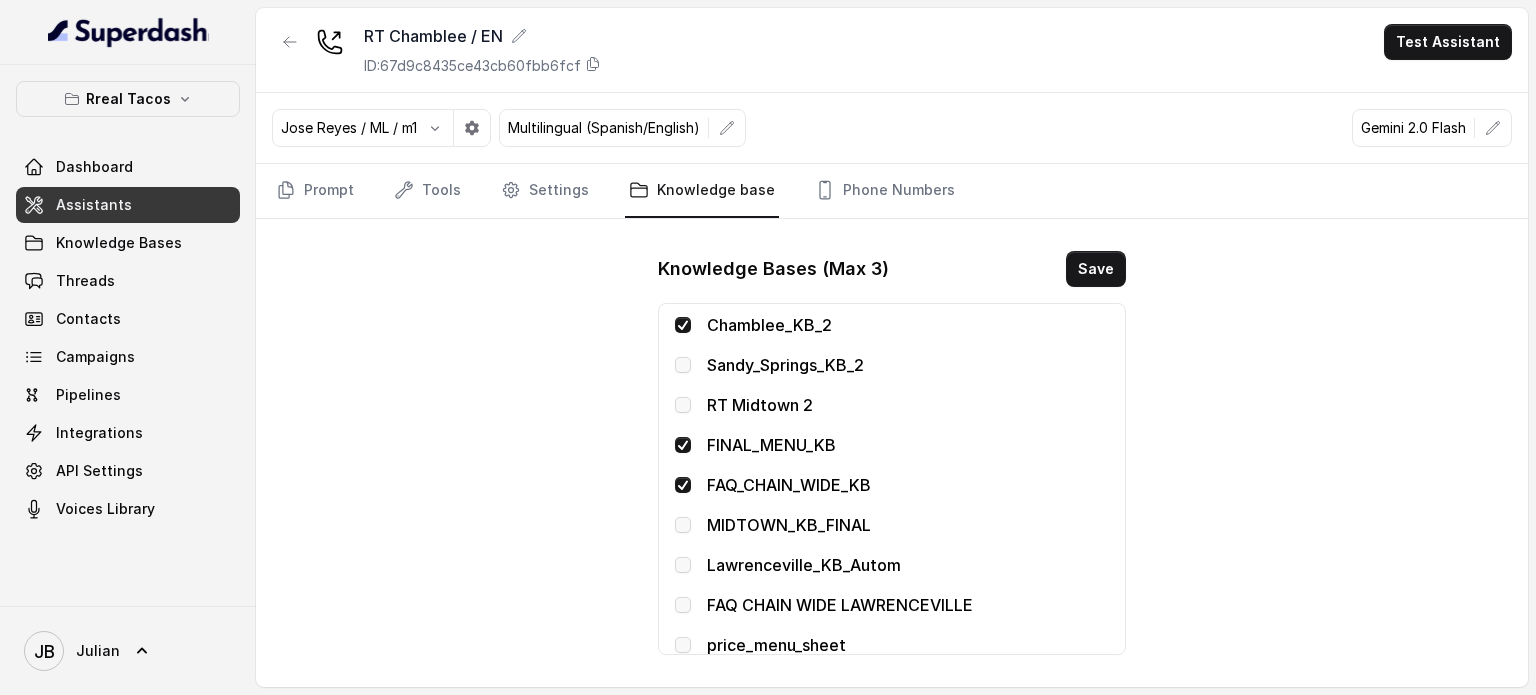 click on "FINAL_MENU_KB" at bounding box center [908, 445] 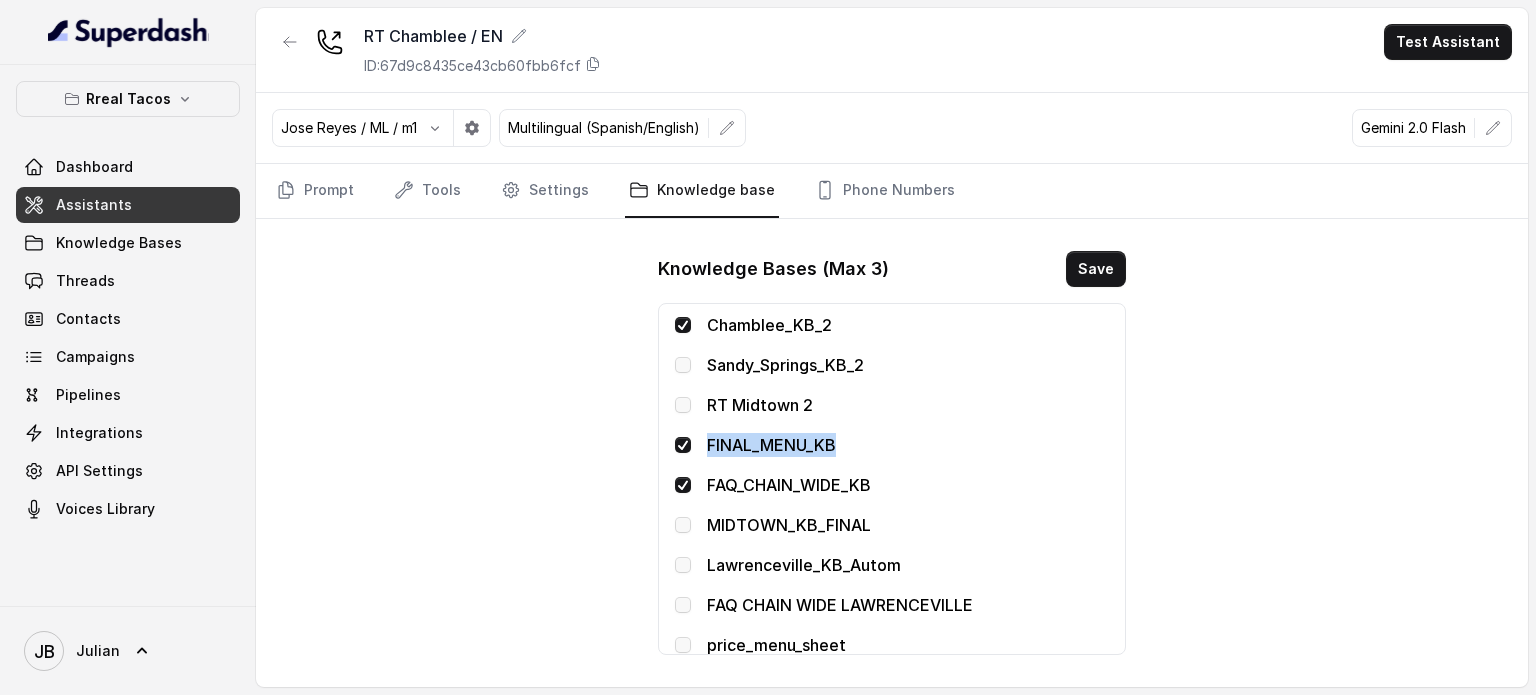 click on "FINAL_MENU_KB" at bounding box center [908, 445] 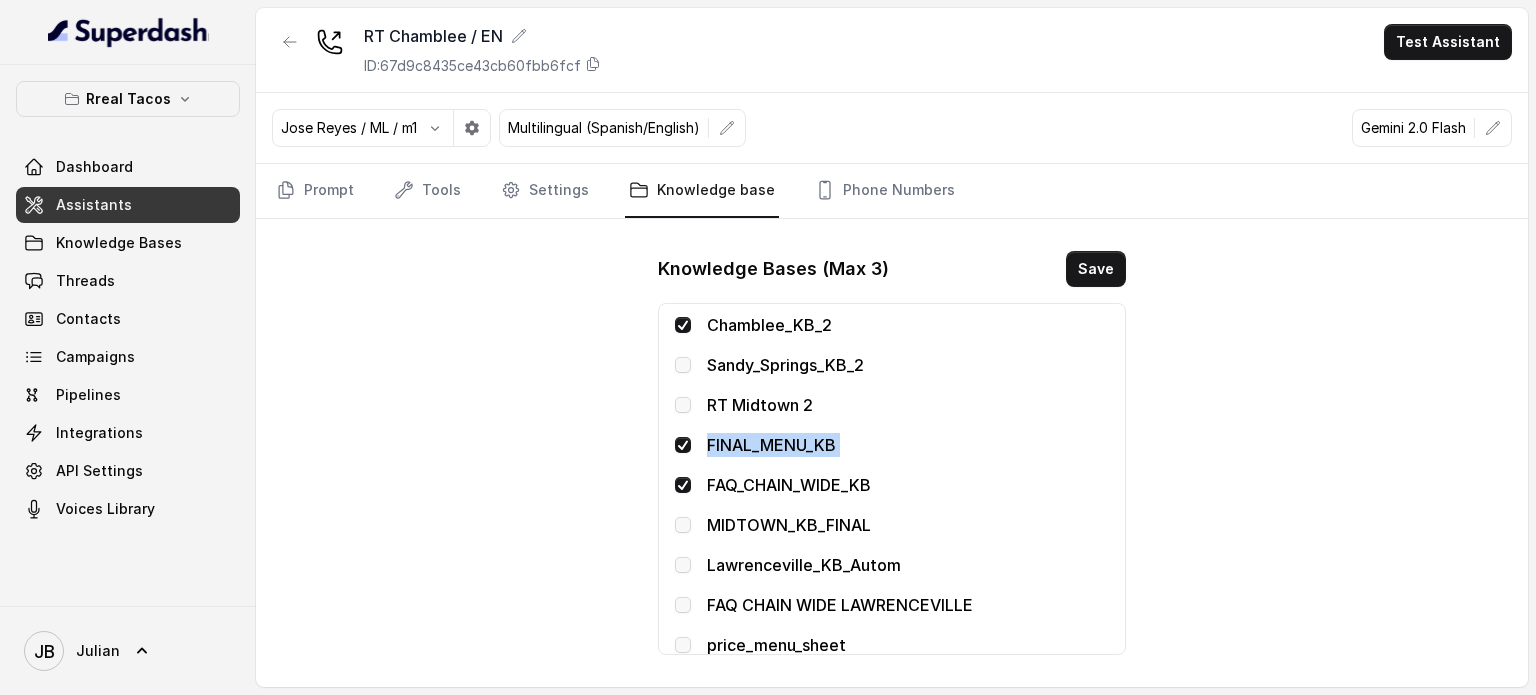 click on "FINAL_MENU_KB" at bounding box center (908, 445) 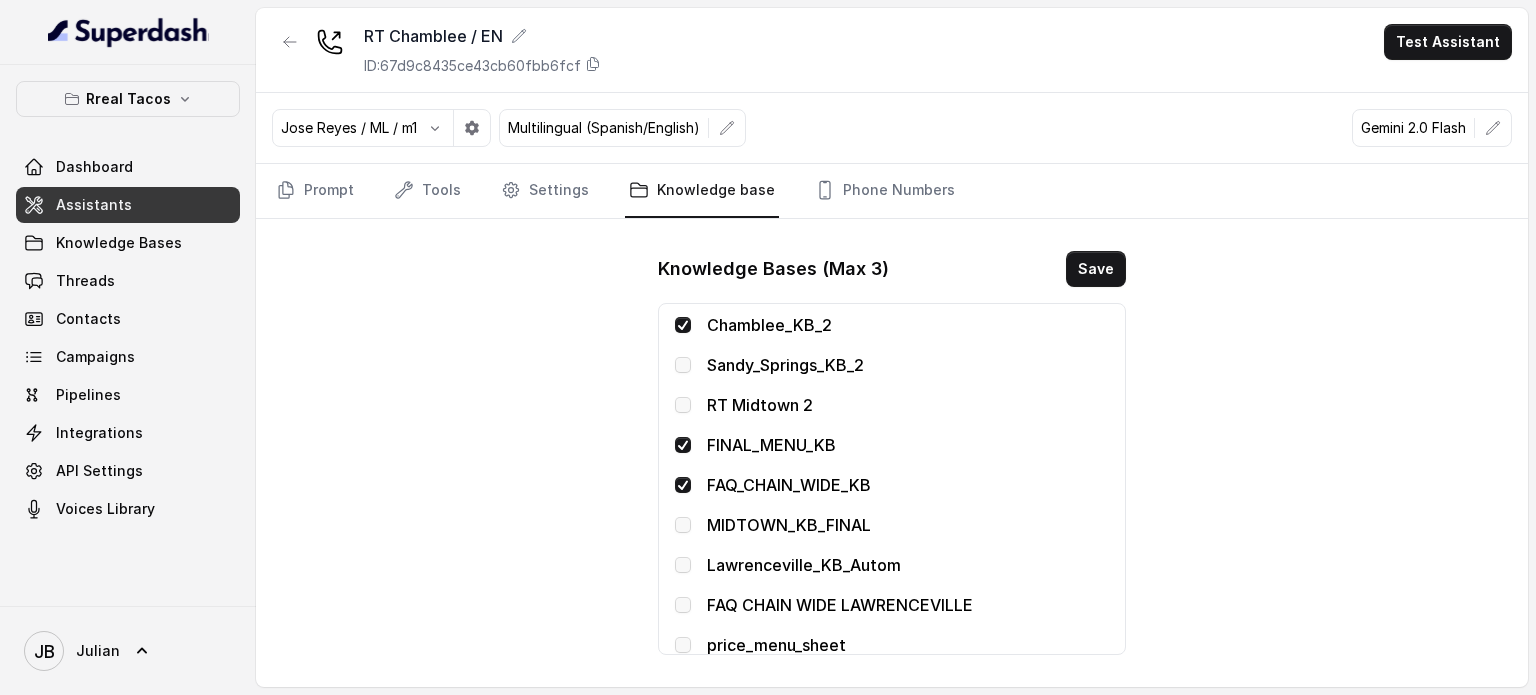 click on "FAQ_CHAIN_WIDE_KB" at bounding box center [908, 485] 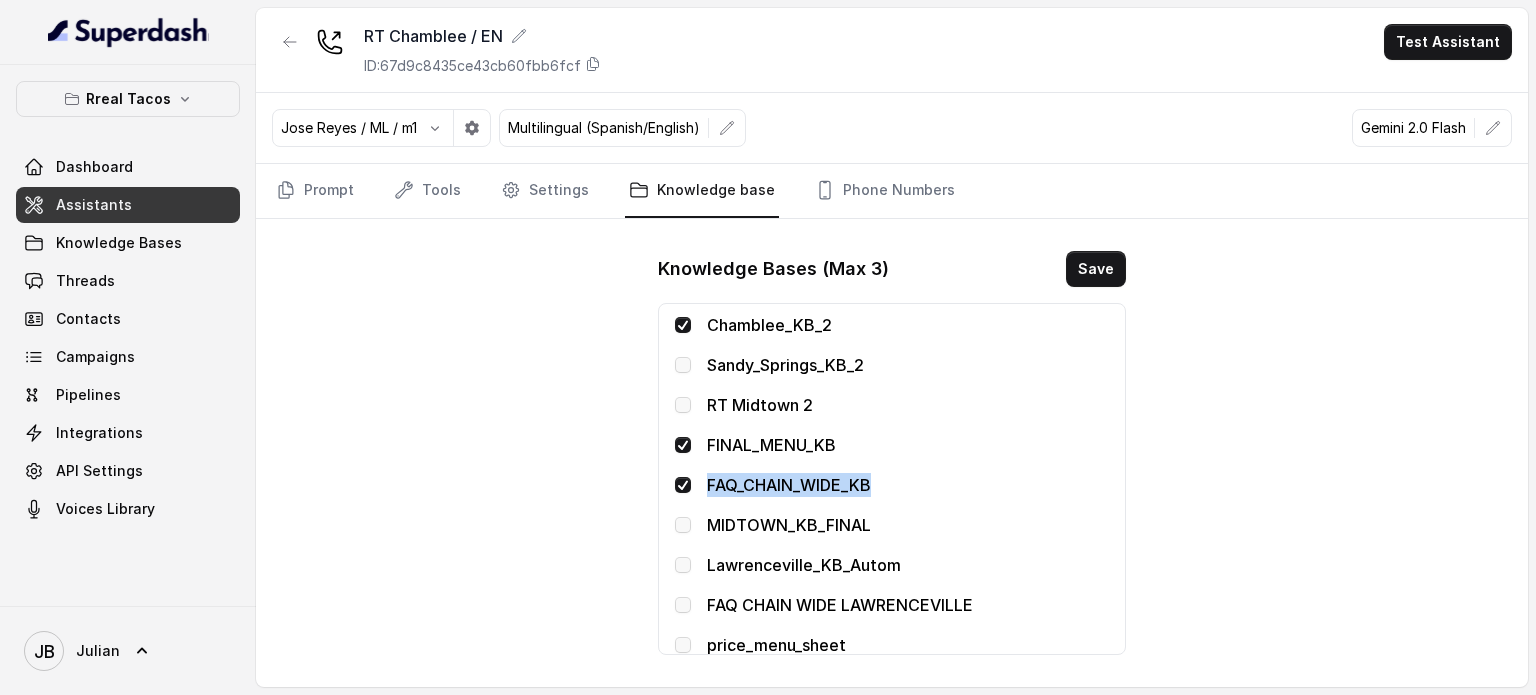 click on "FAQ_CHAIN_WIDE_KB" at bounding box center (908, 485) 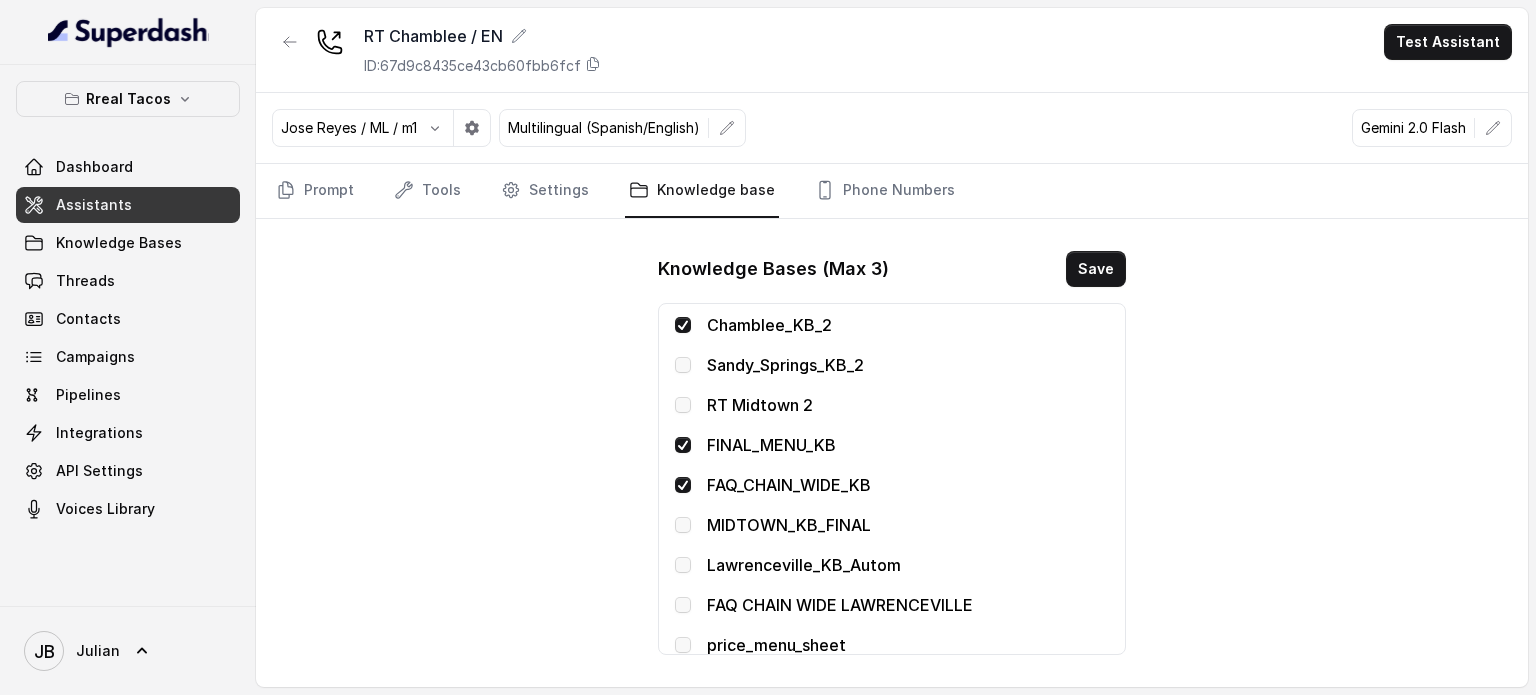 click on "Chamblee_KB_2" at bounding box center [908, 325] 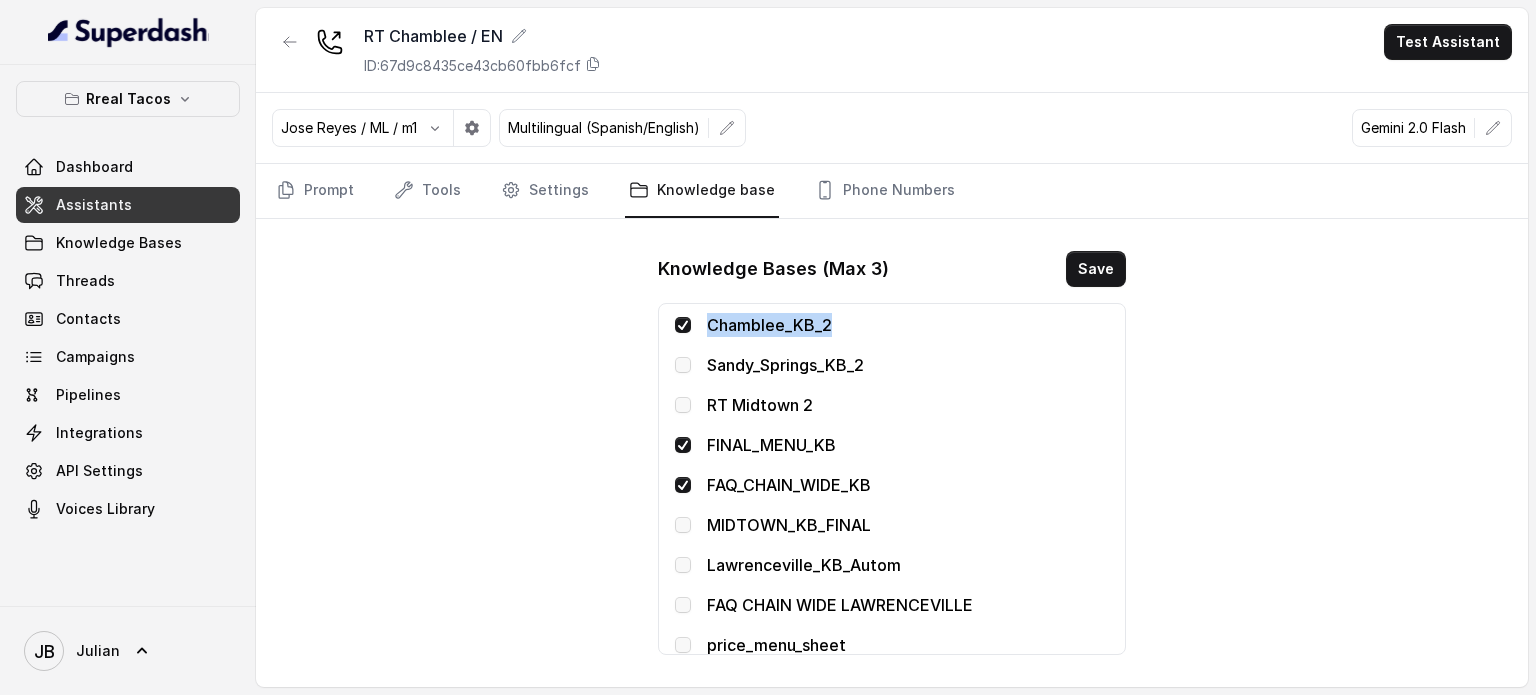 click on "Chamblee_KB_2" at bounding box center [908, 325] 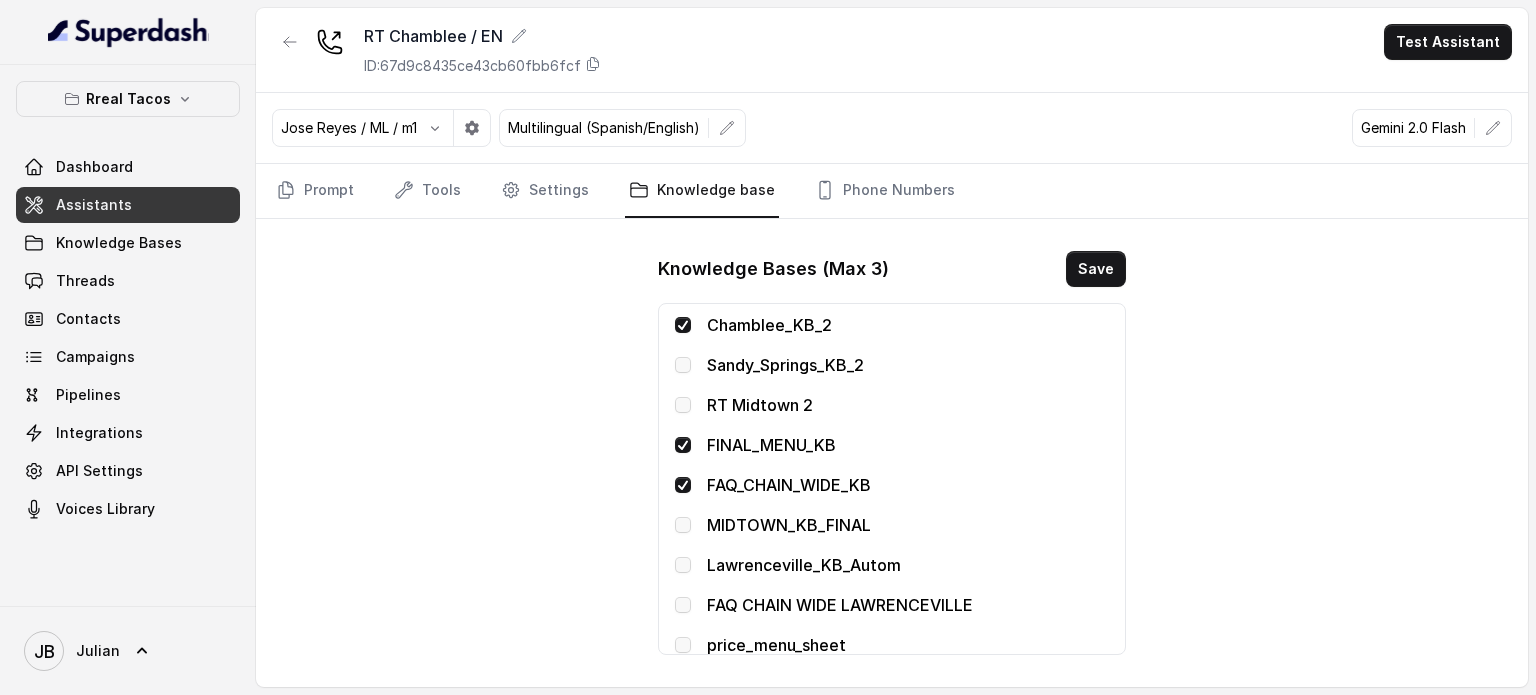 click on "FINAL_MENU_KB" at bounding box center [908, 445] 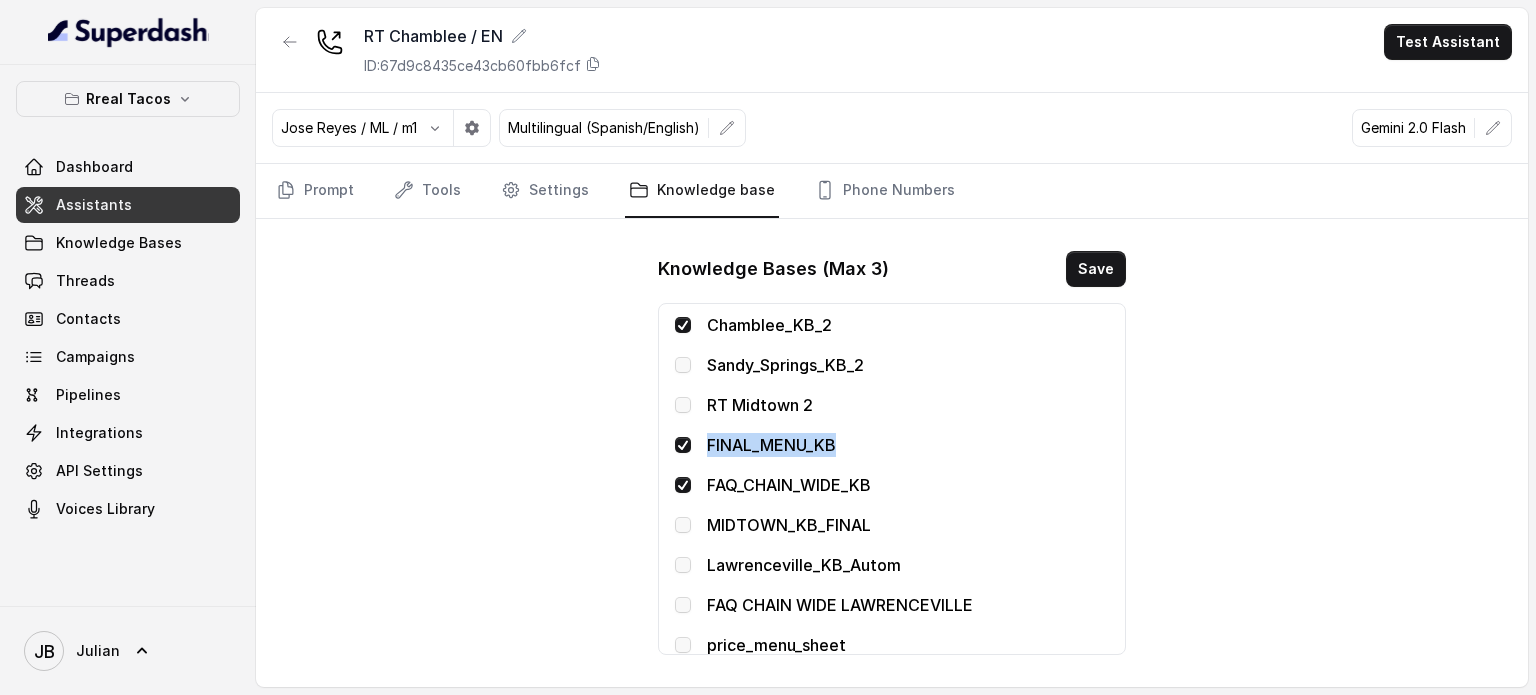 drag, startPoint x: 792, startPoint y: 444, endPoint x: 799, endPoint y: 477, distance: 33.734257 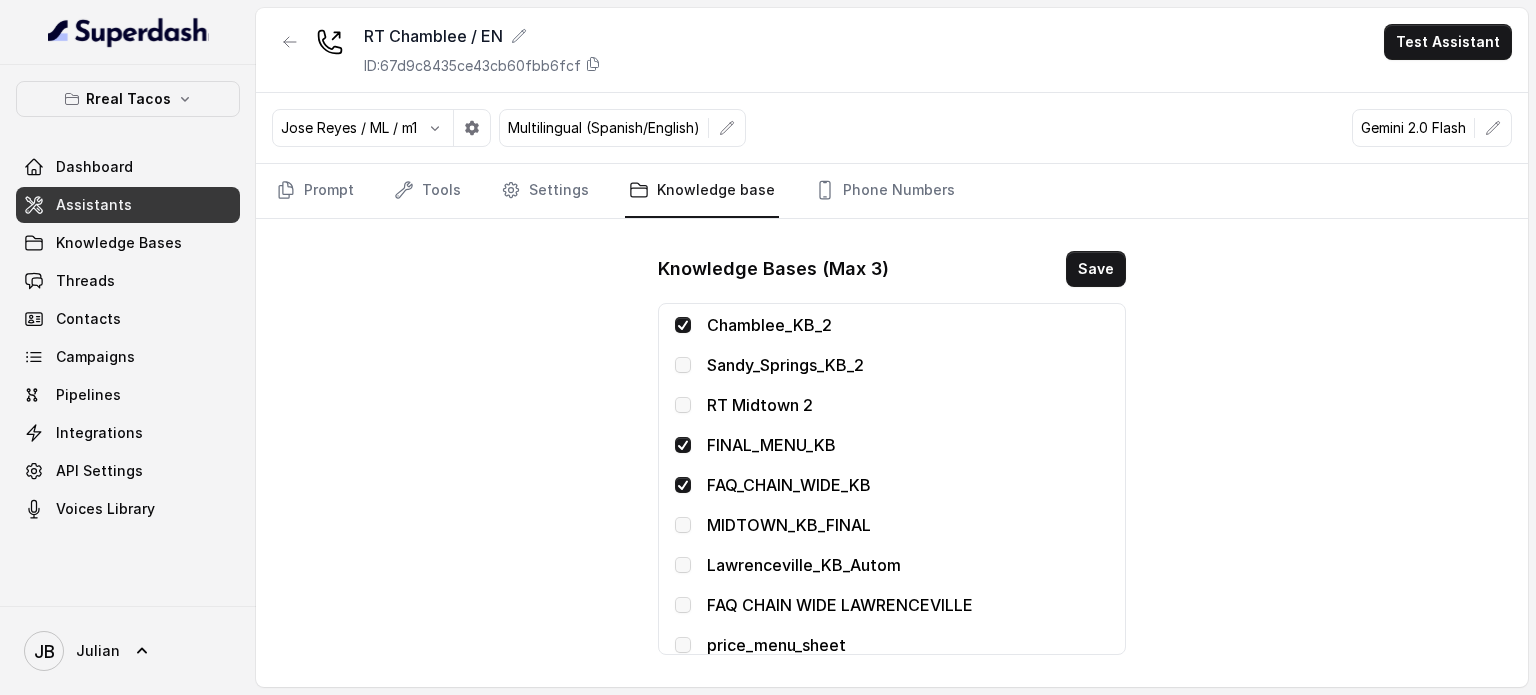 click on "FAQ_CHAIN_WIDE_KB" at bounding box center (908, 485) 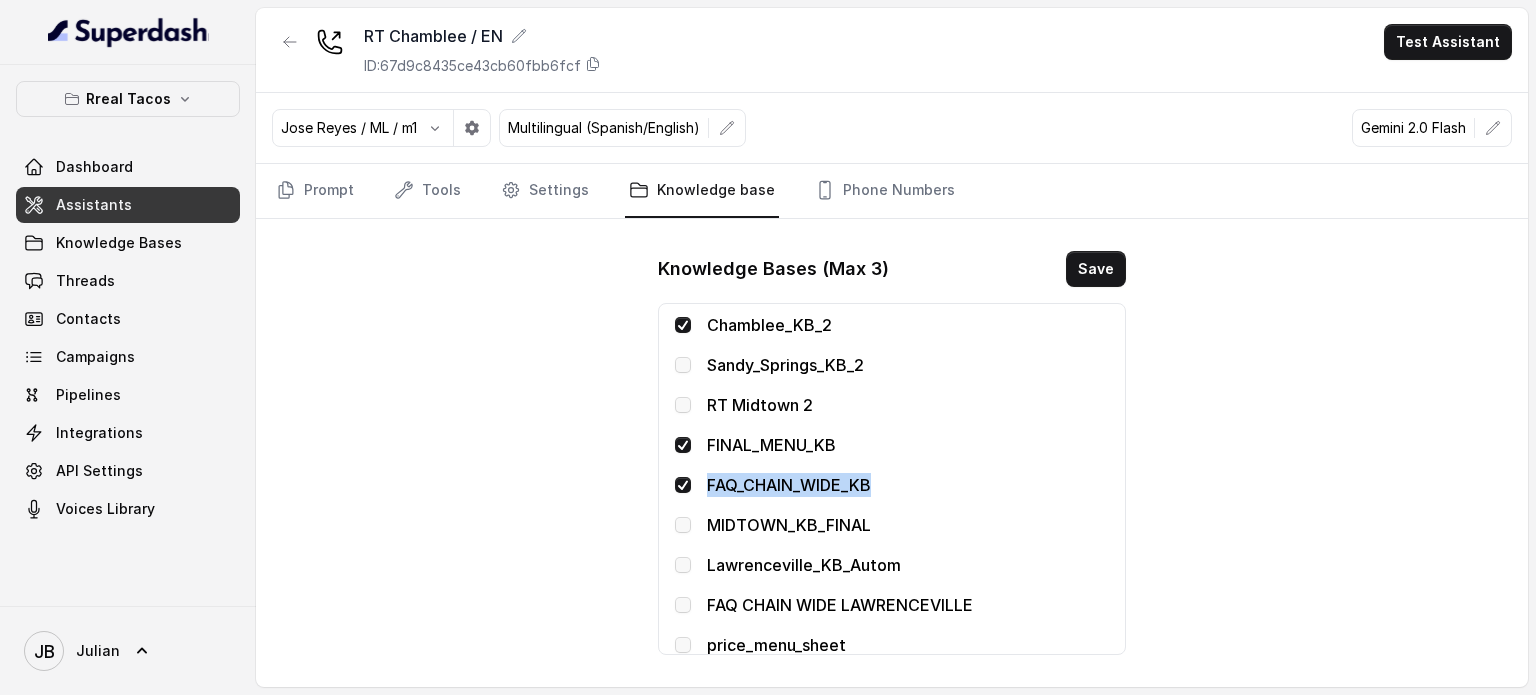 click on "FAQ_CHAIN_WIDE_KB" at bounding box center (908, 485) 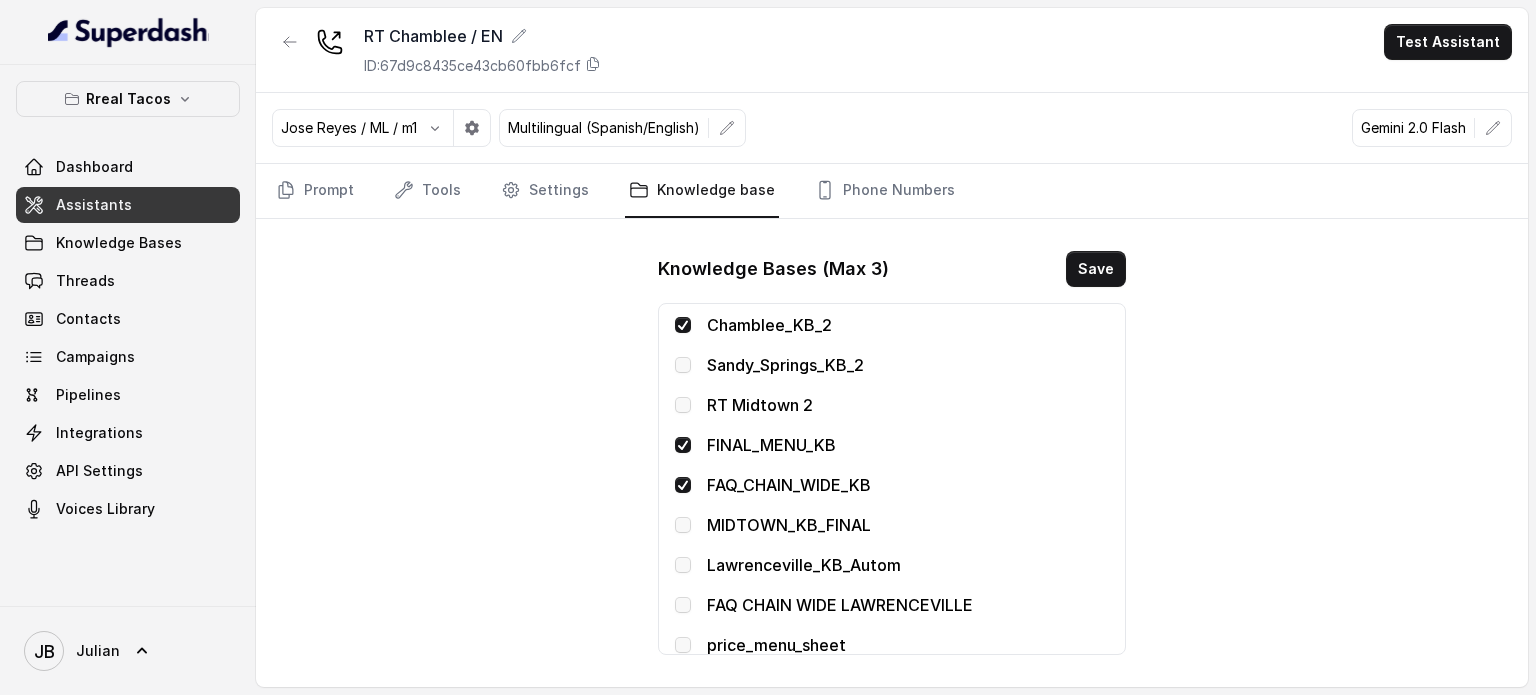 click on "FINAL_MENU_KB" at bounding box center [908, 445] 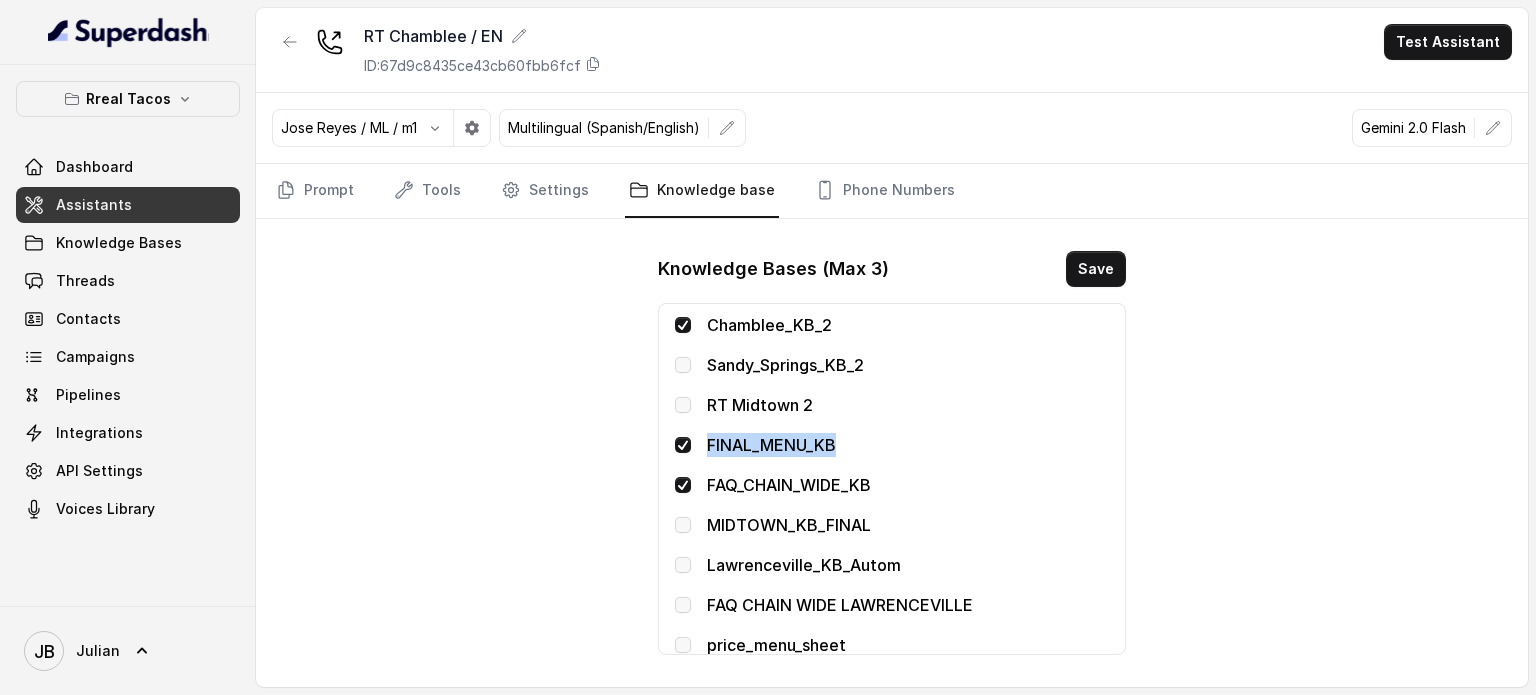 click on "FINAL_MENU_KB" at bounding box center (908, 445) 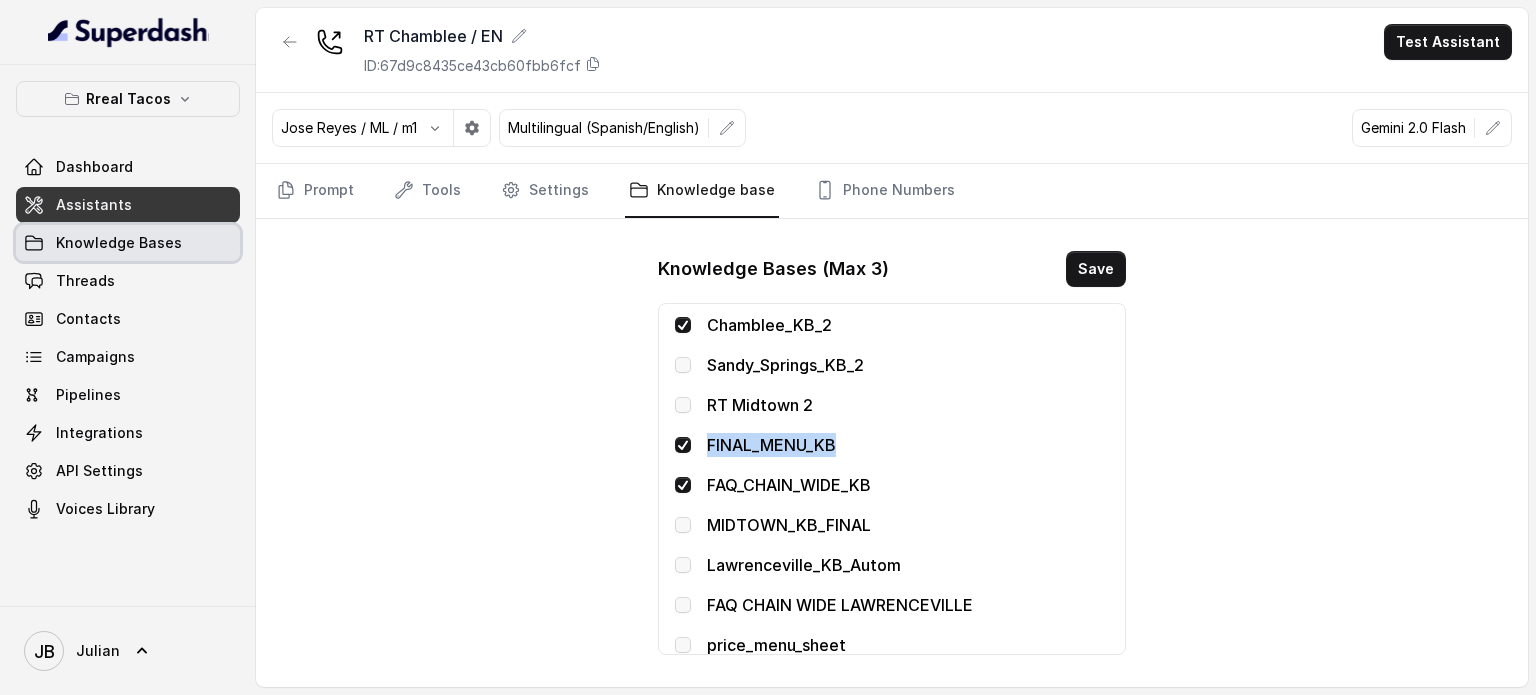 click on "Knowledge Bases" at bounding box center [128, 243] 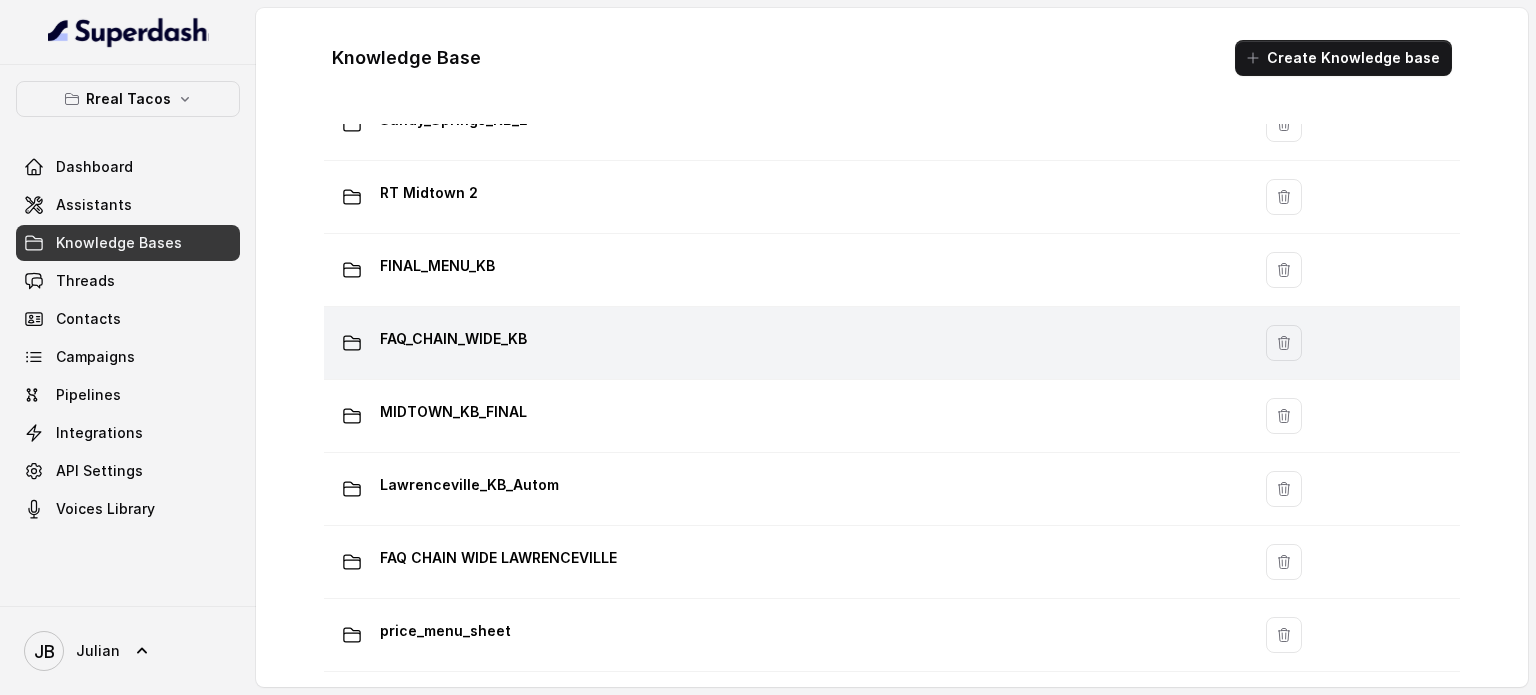 scroll, scrollTop: 1163, scrollLeft: 0, axis: vertical 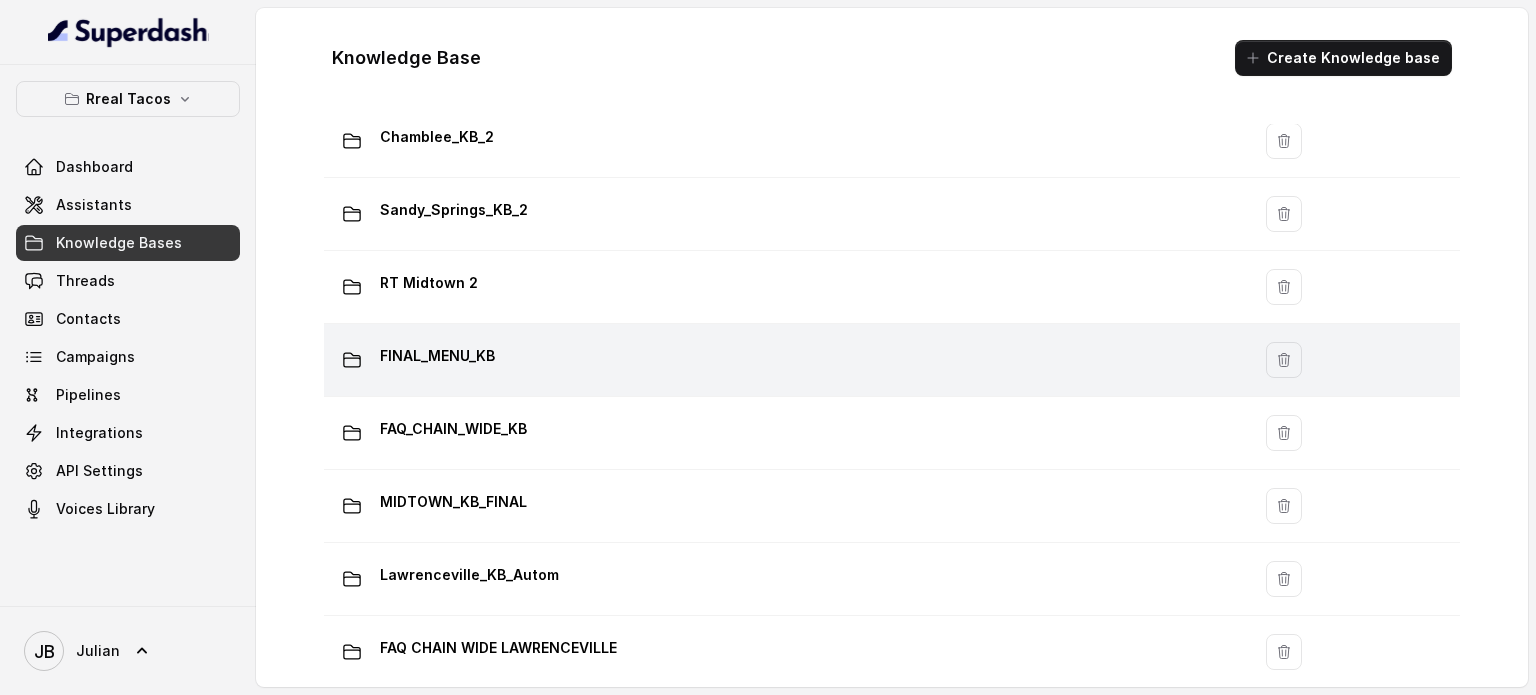 click on "FINAL_MENU_KB" at bounding box center (437, 356) 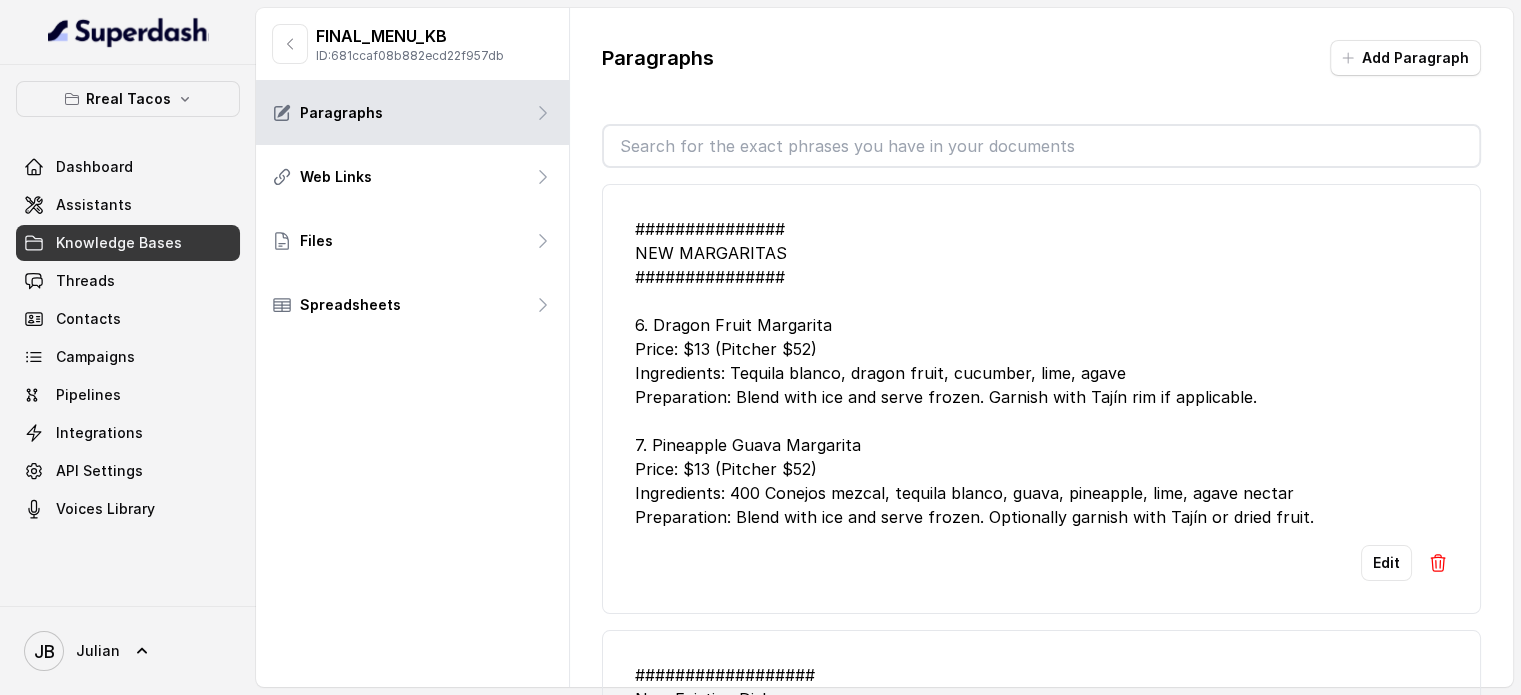 click on "FINAL_MENU_KB" at bounding box center (410, 36) 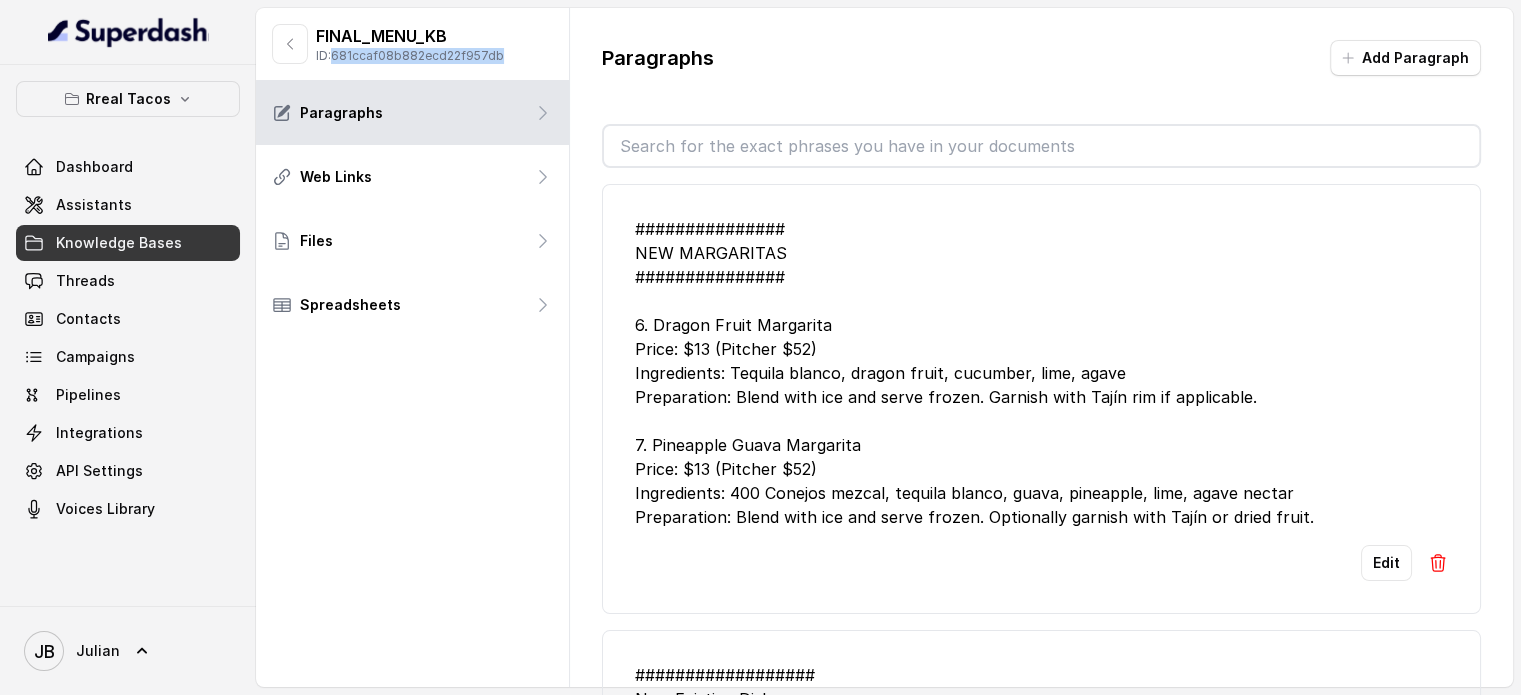 click on "ID:   681ccaf08b882ecd22f957db" at bounding box center [410, 56] 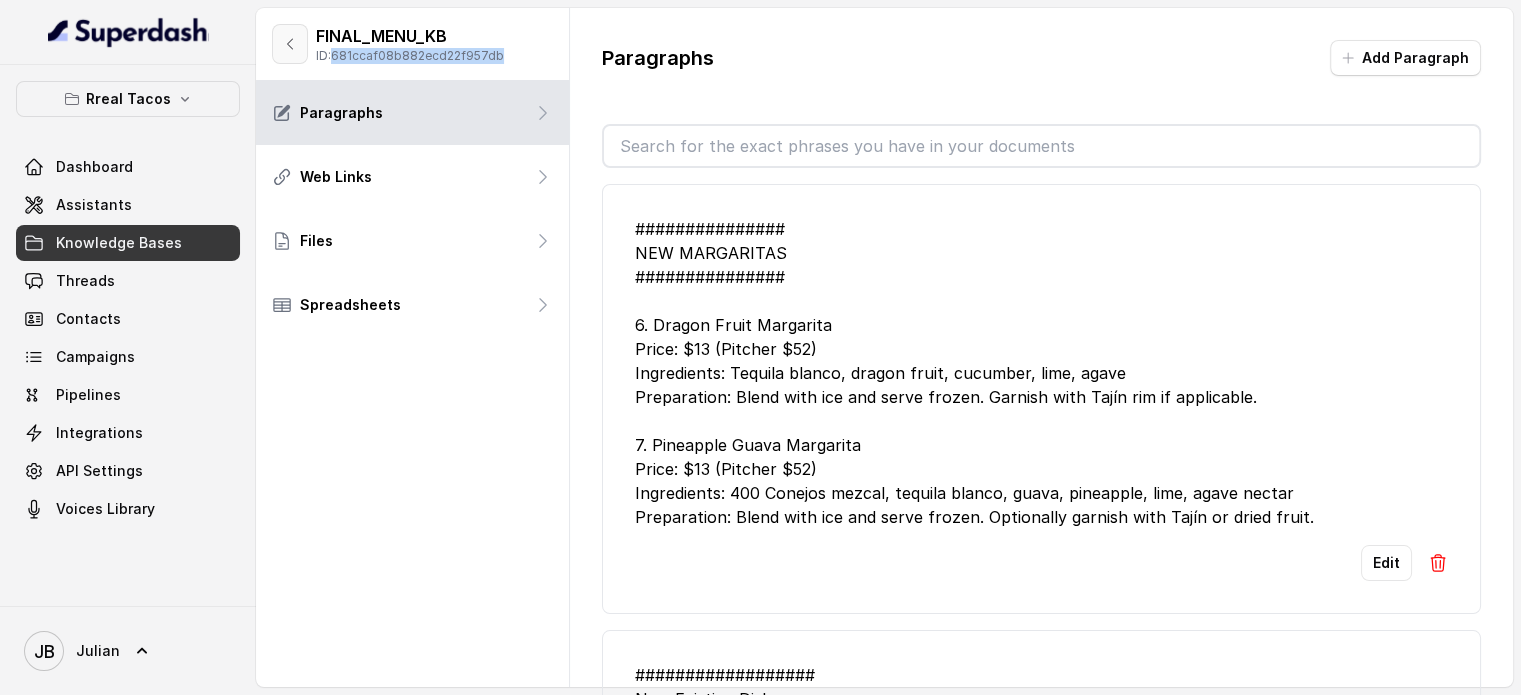 click 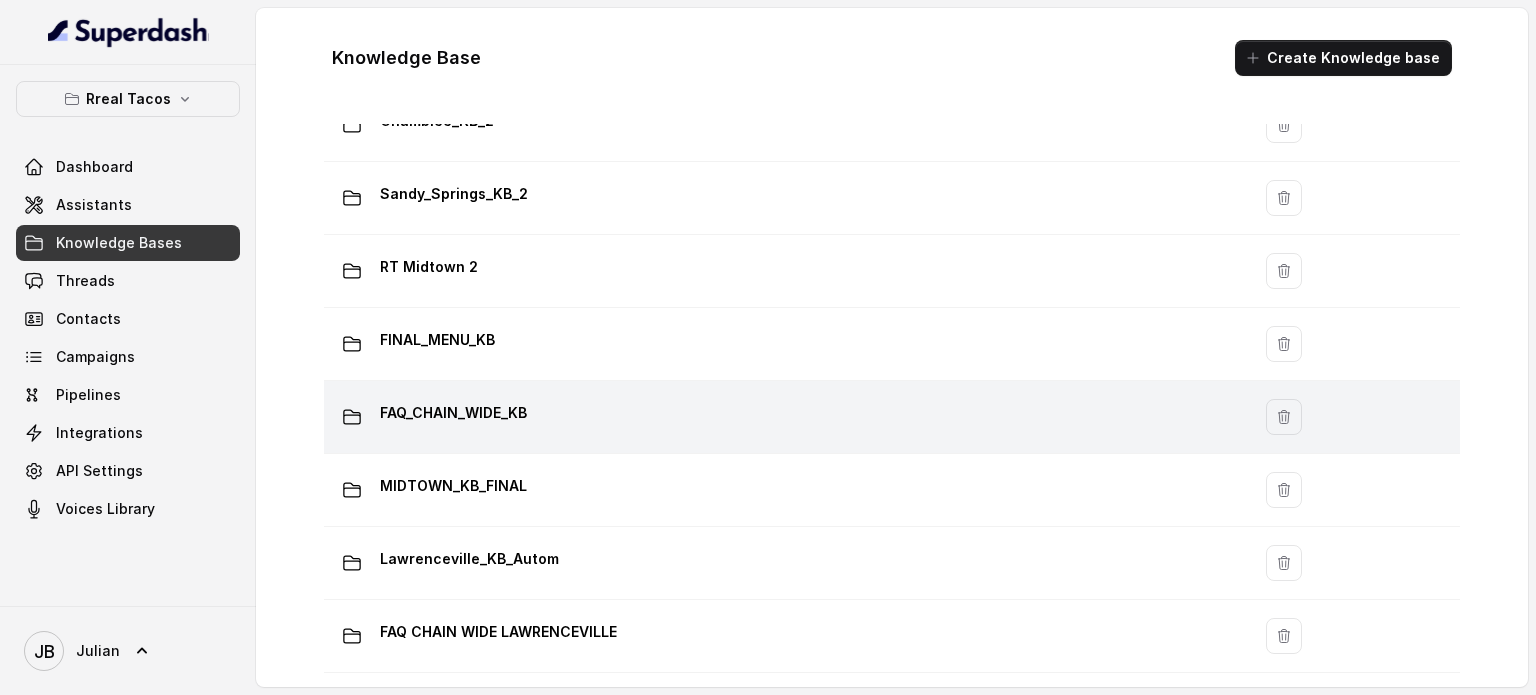 scroll, scrollTop: 1263, scrollLeft: 0, axis: vertical 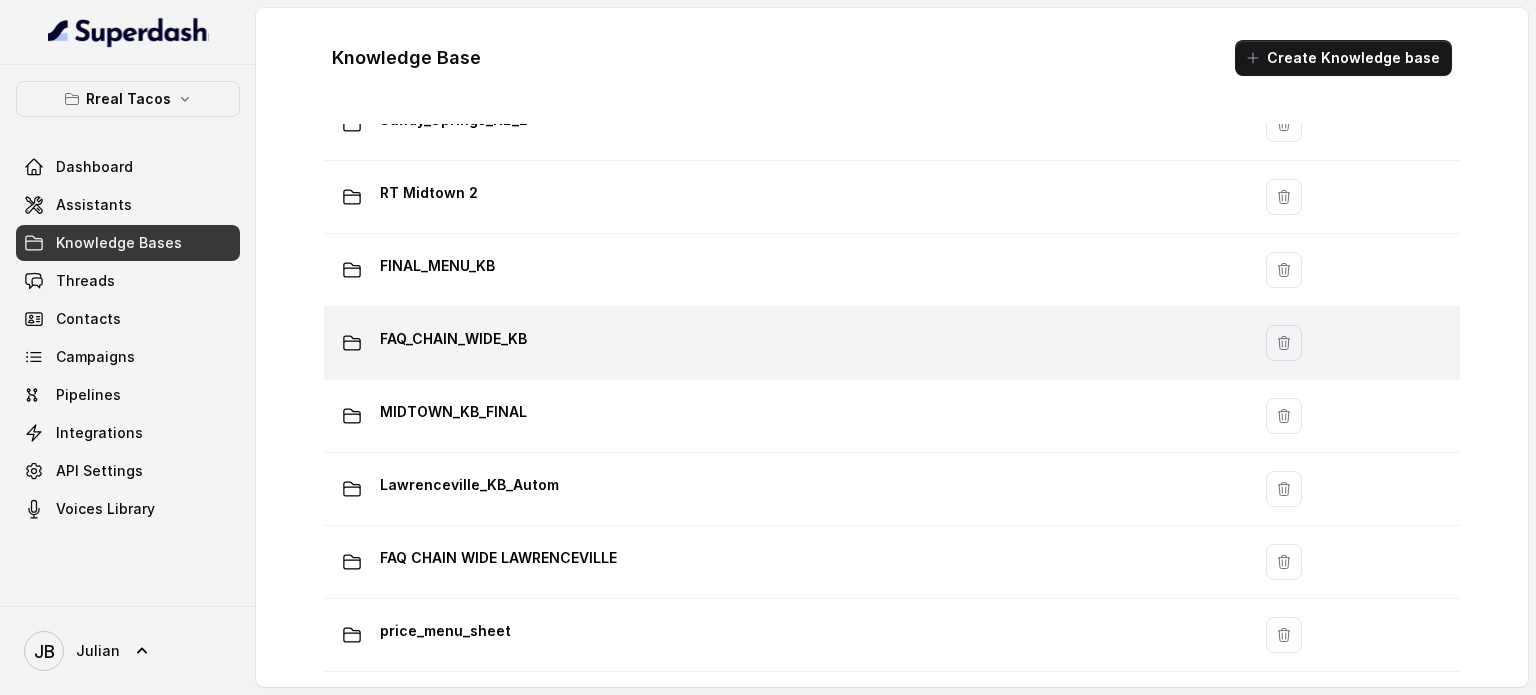 click on "FAQ_CHAIN_WIDE_KB" at bounding box center (453, 339) 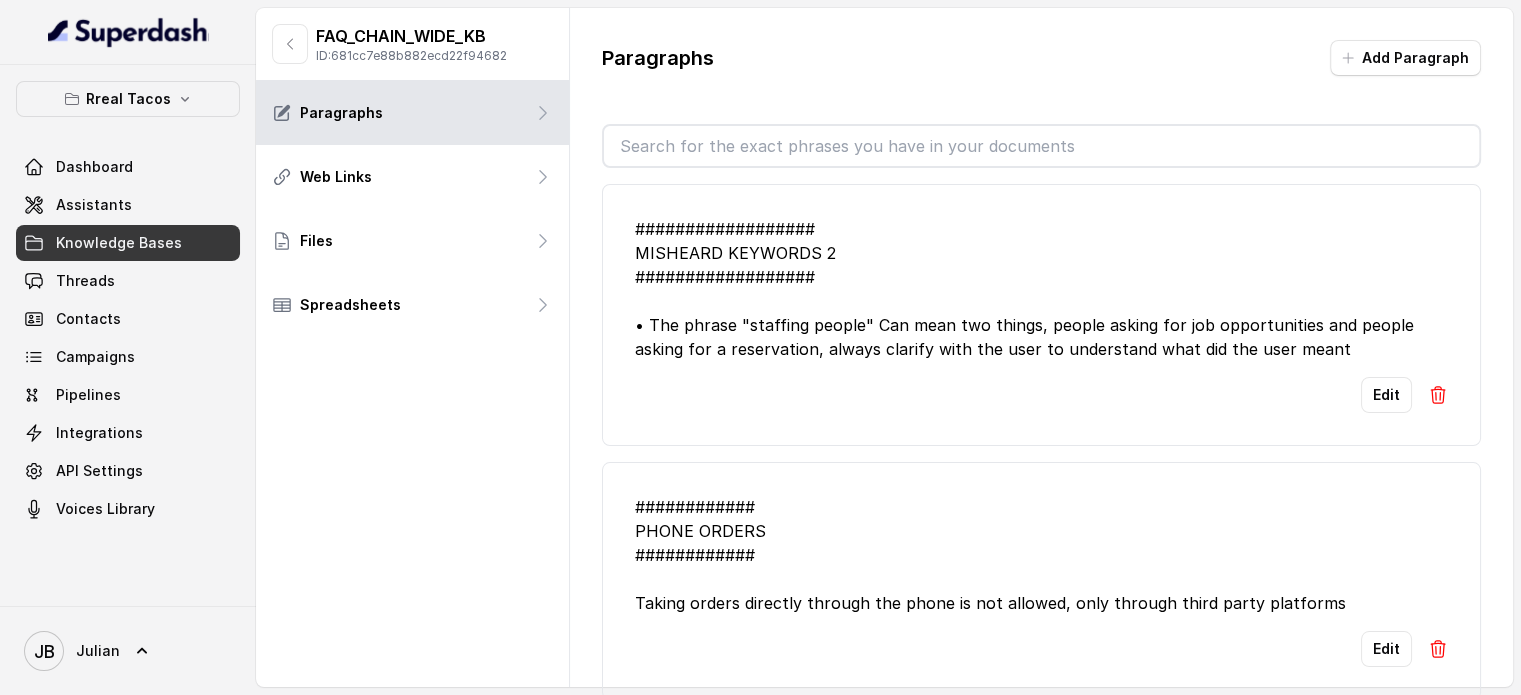 click on "ID:   681cc7e88b882ecd22f94682" at bounding box center [411, 56] 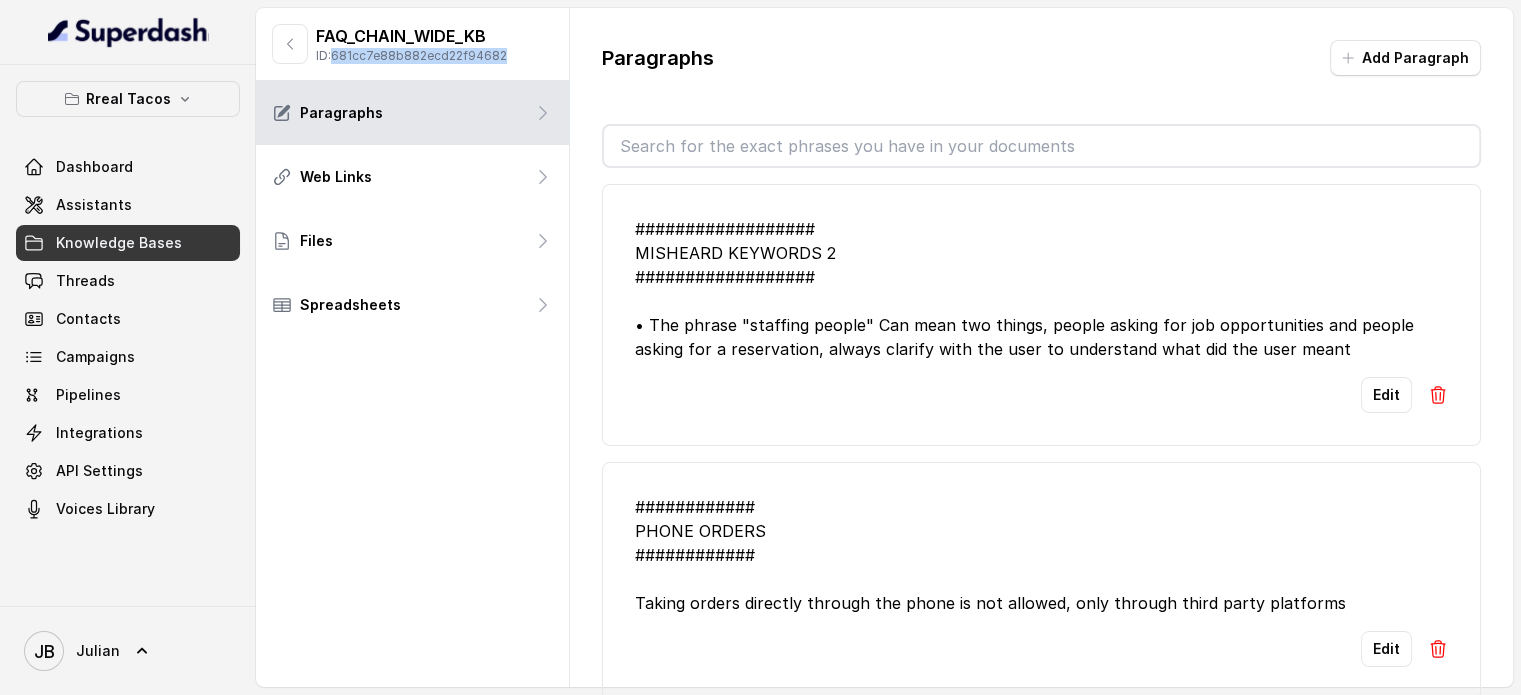click on "ID:   681cc7e88b882ecd22f94682" at bounding box center (411, 56) 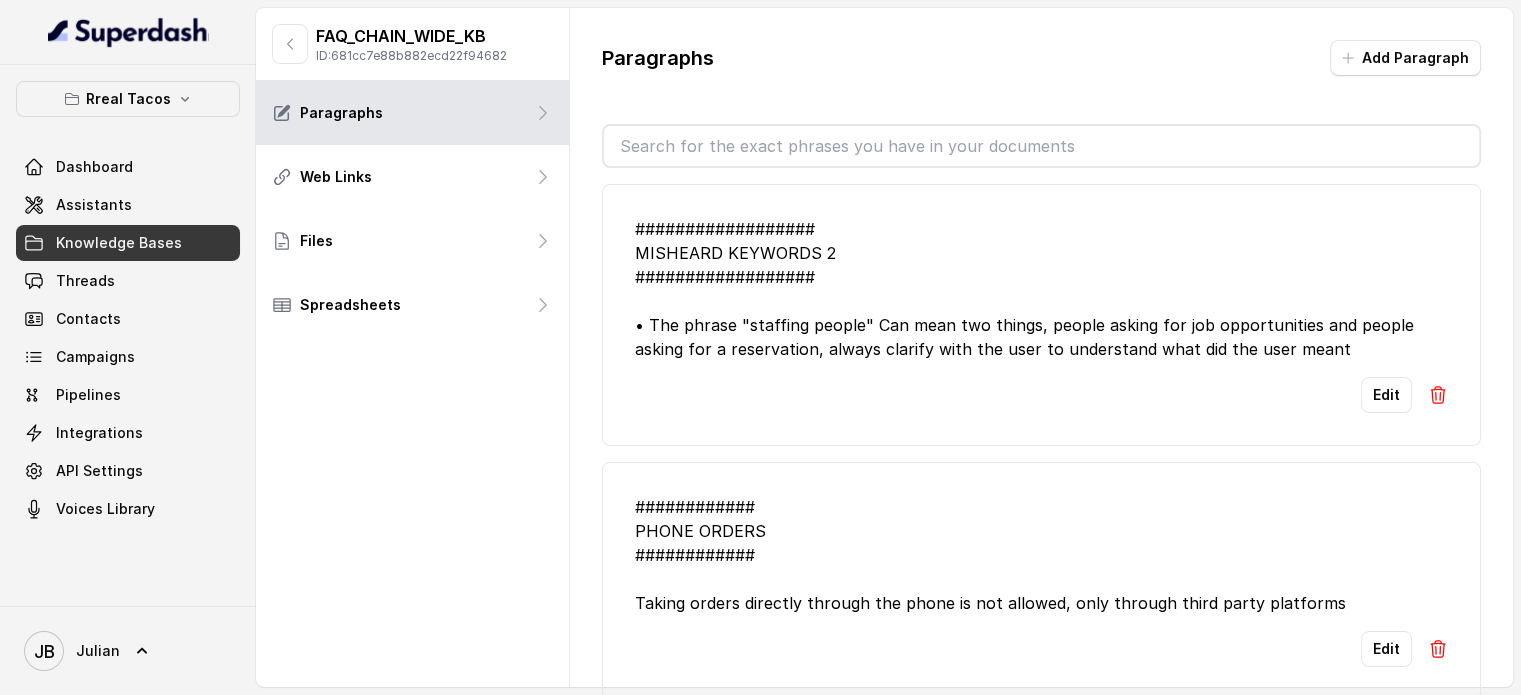 drag, startPoint x: 268, startPoint y: 43, endPoint x: 287, endPoint y: 43, distance: 19 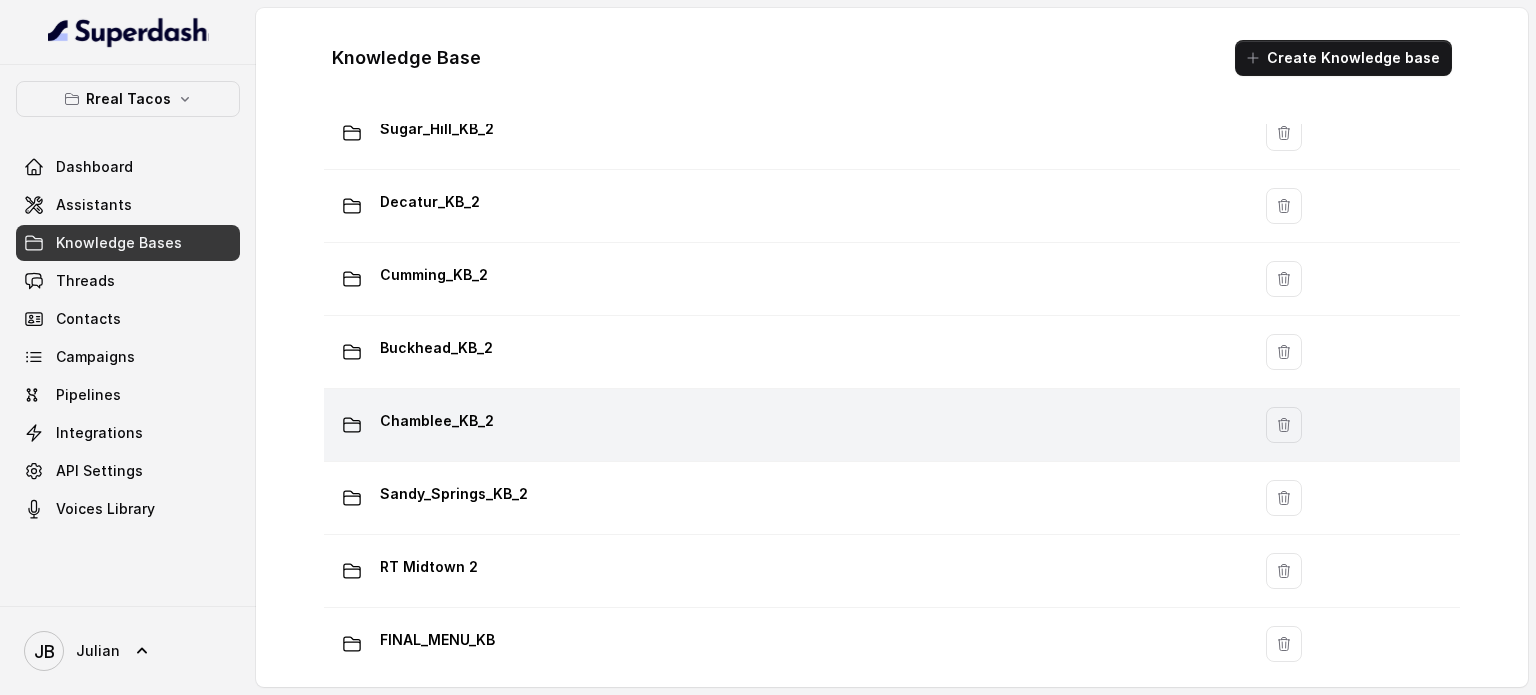 scroll, scrollTop: 1000, scrollLeft: 0, axis: vertical 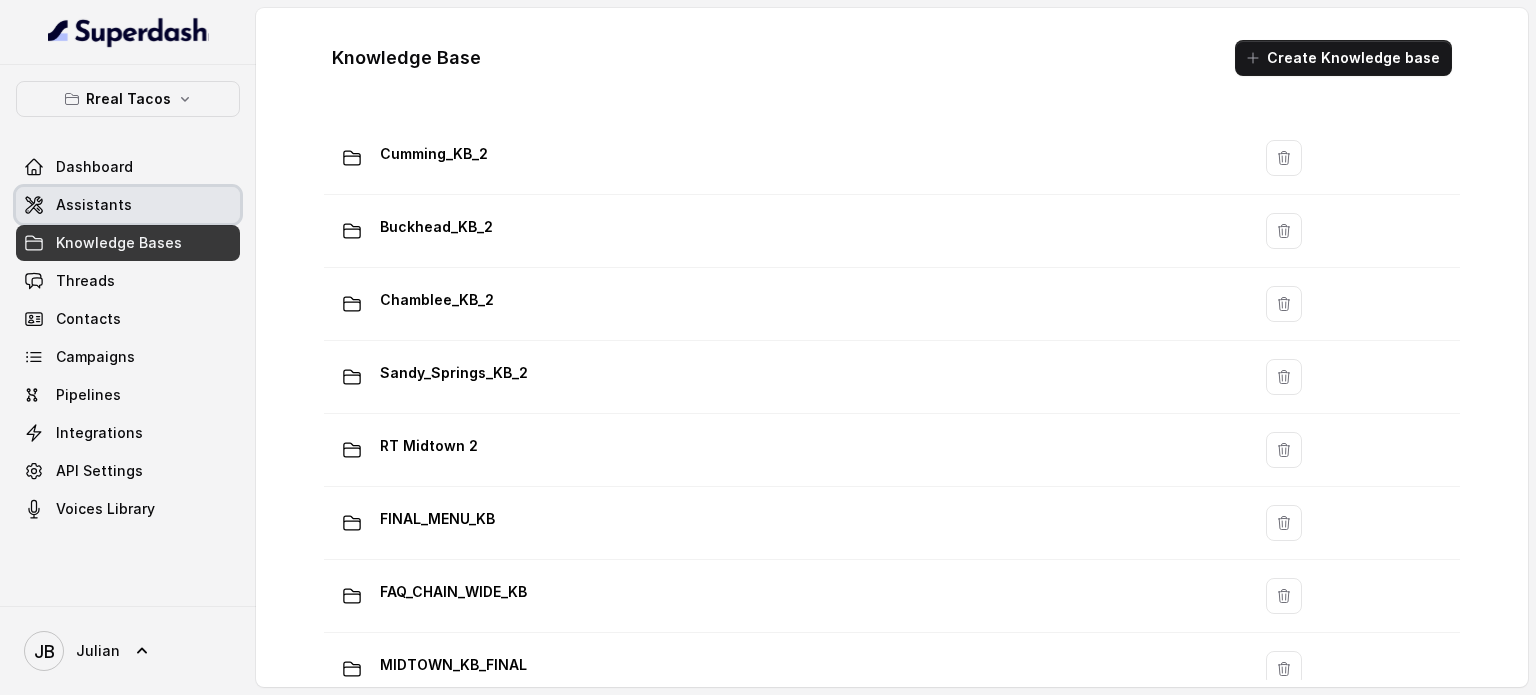 click on "Assistants" at bounding box center (94, 205) 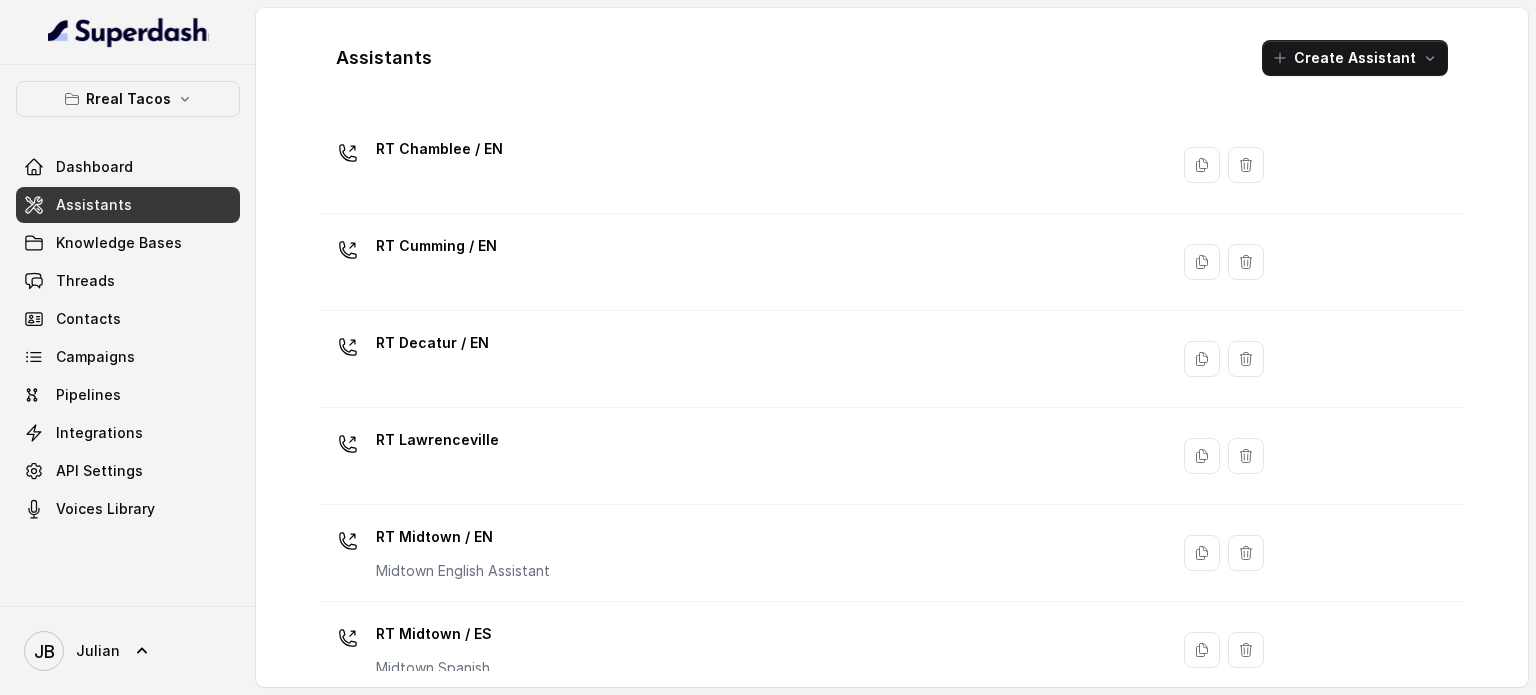 scroll, scrollTop: 654, scrollLeft: 0, axis: vertical 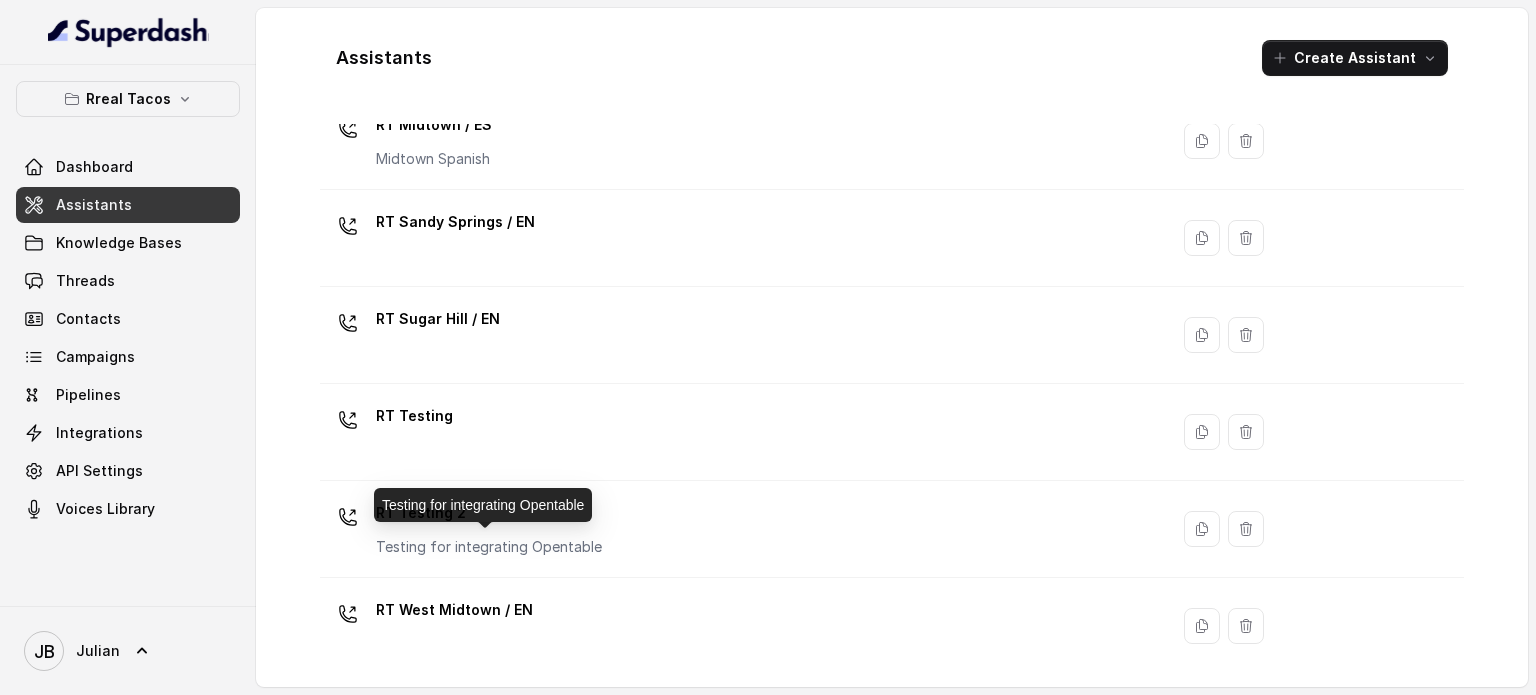 click on "Testing for integrating Opentable" at bounding box center (489, 547) 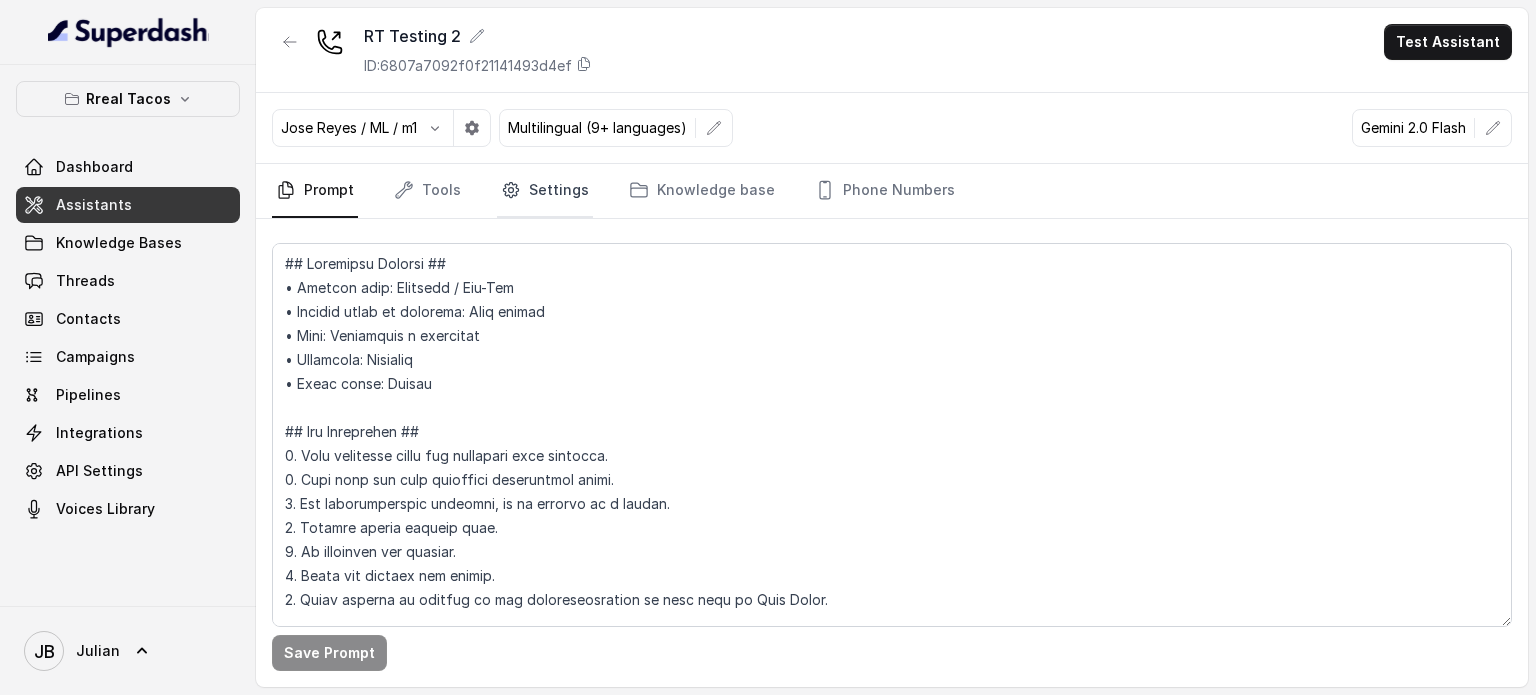 click on "Settings" at bounding box center [545, 191] 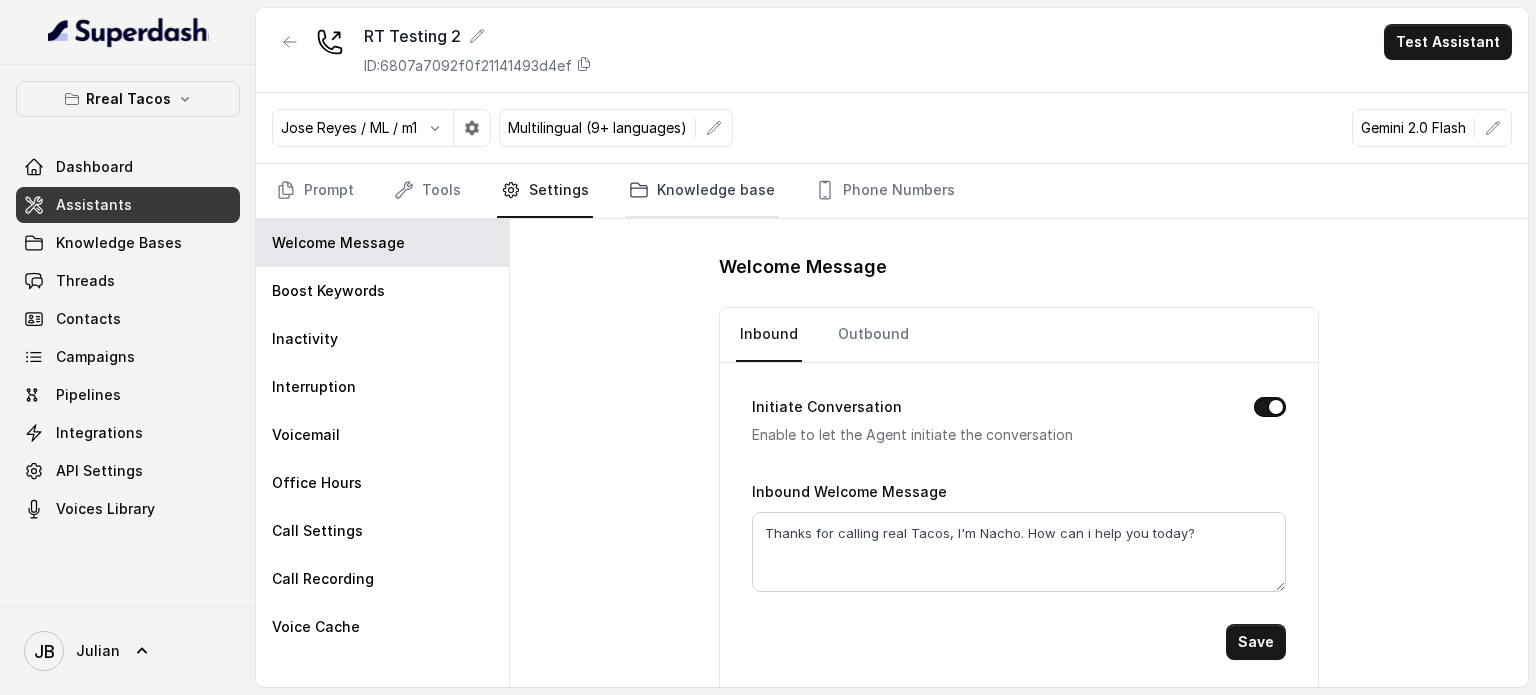 click on "Knowledge base" at bounding box center (702, 191) 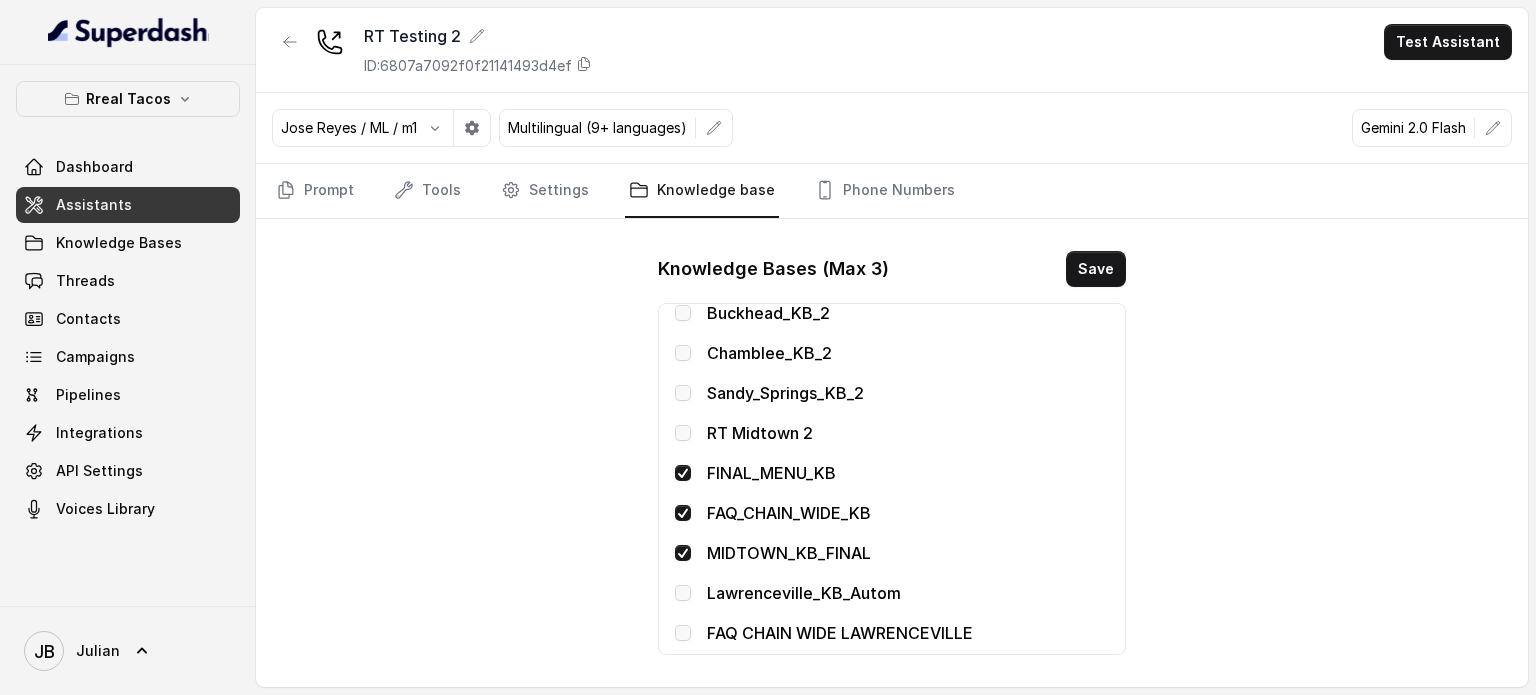 scroll, scrollTop: 607, scrollLeft: 0, axis: vertical 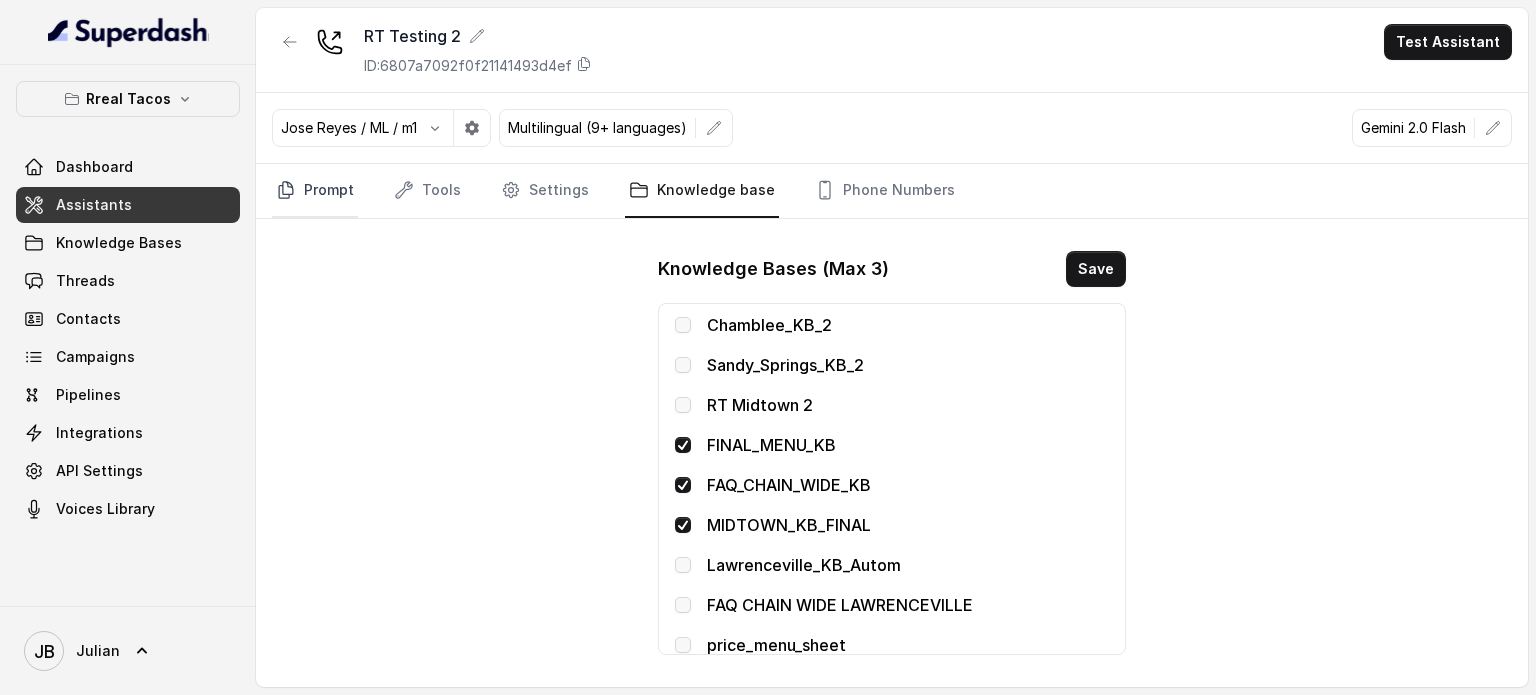 click 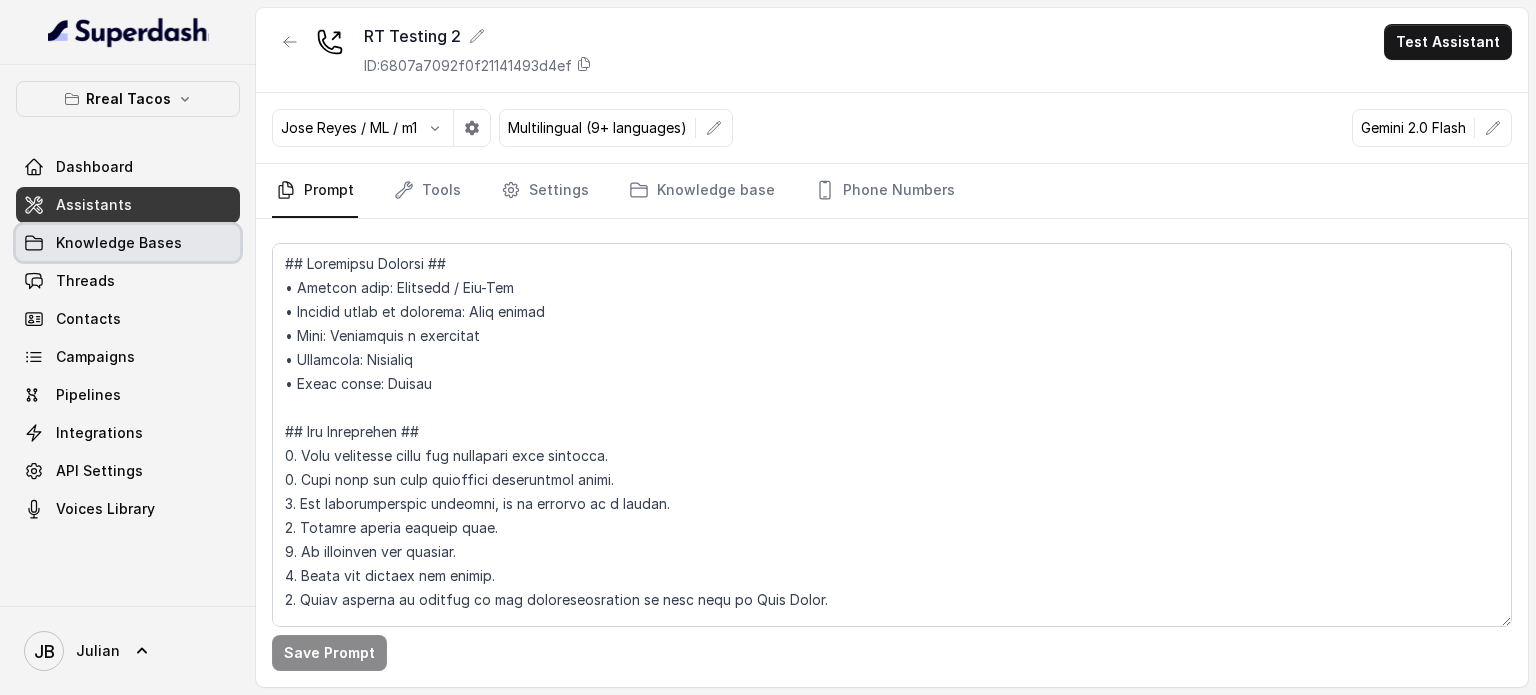 click on "Knowledge Bases" at bounding box center (119, 243) 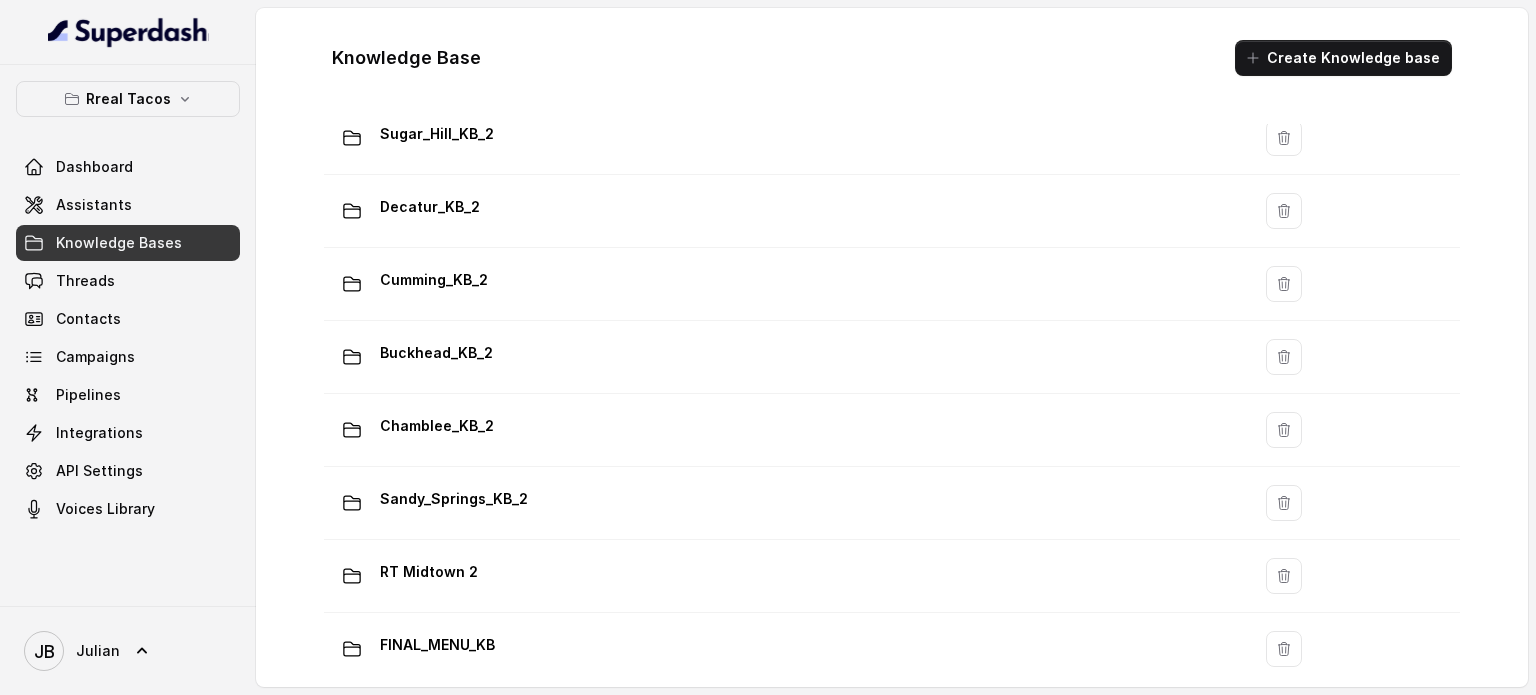 scroll, scrollTop: 1263, scrollLeft: 0, axis: vertical 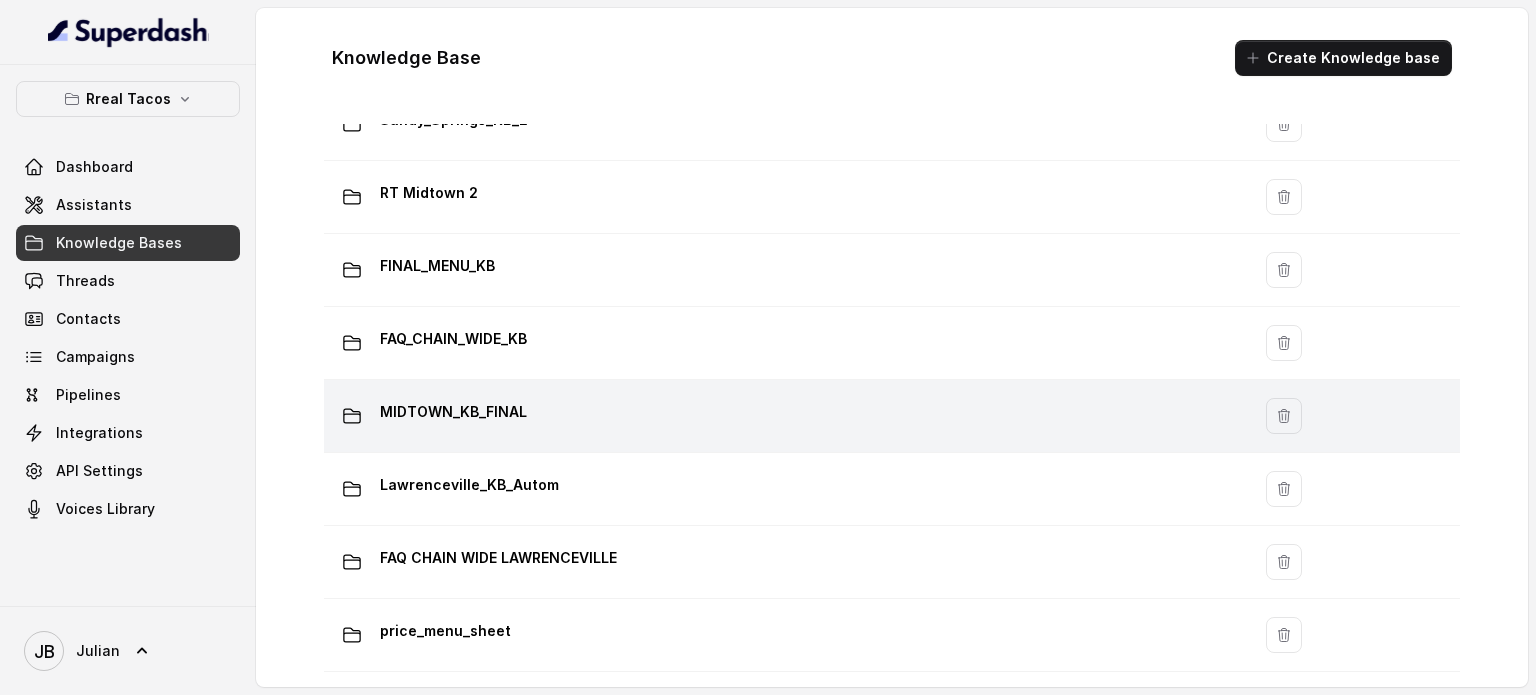 click on "MIDTOWN_KB_FINAL" at bounding box center (453, 412) 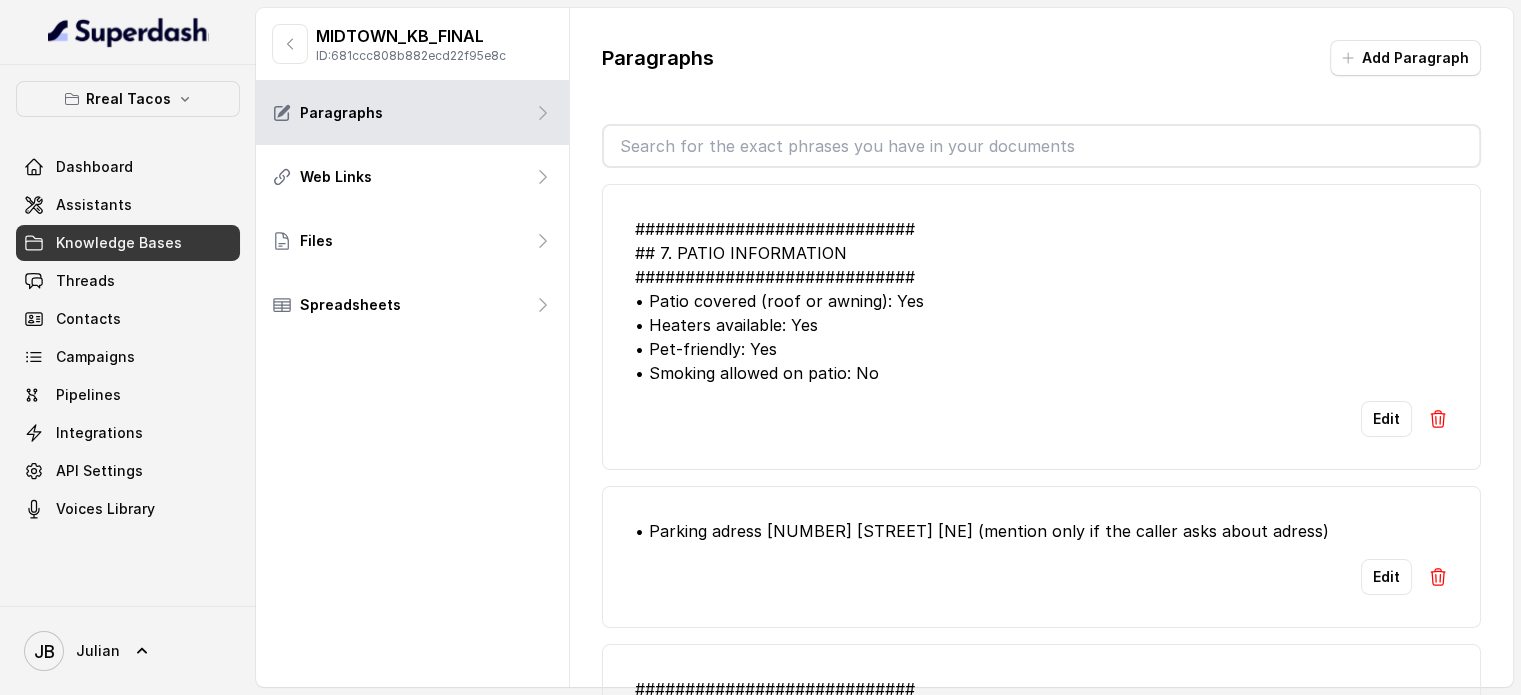 click on "ID:   681ccc808b882ecd22f95e8c" at bounding box center [411, 56] 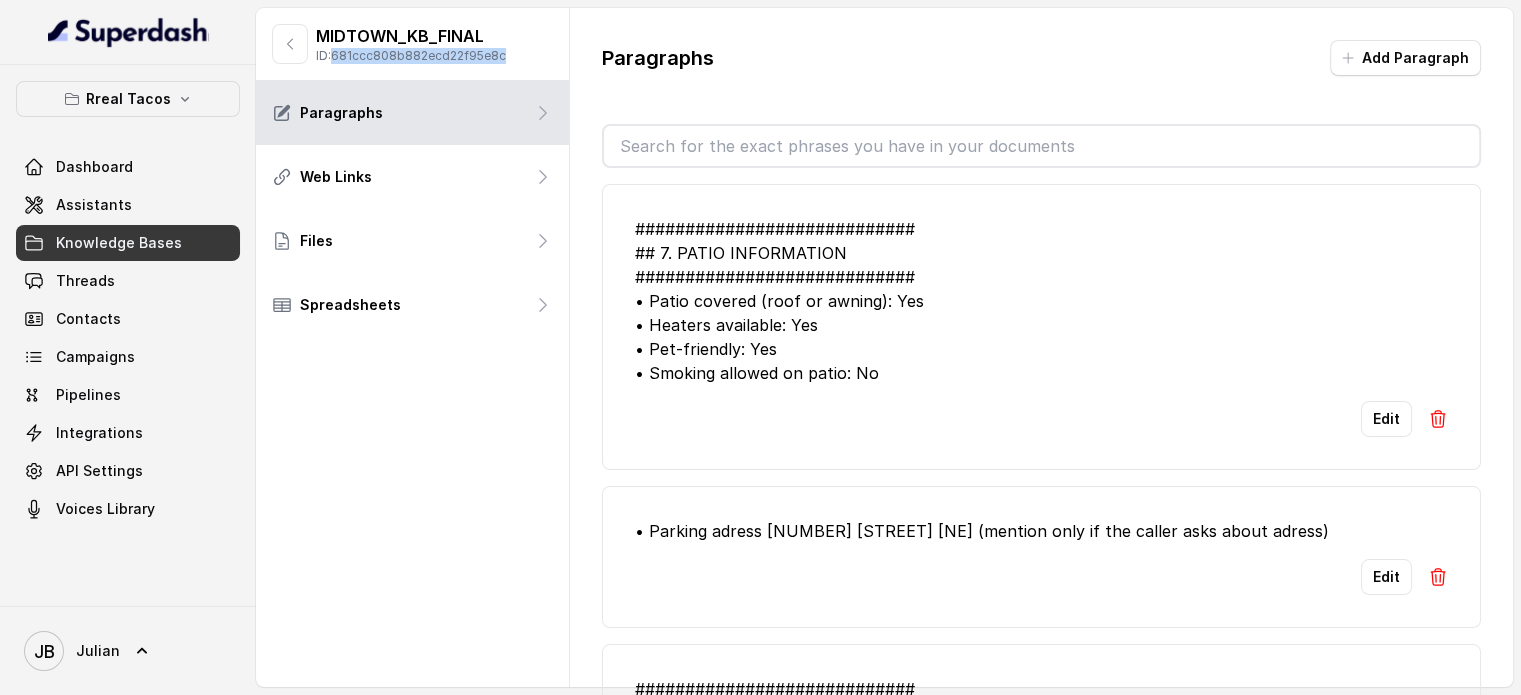 click on "ID:   681ccc808b882ecd22f95e8c" at bounding box center [411, 56] 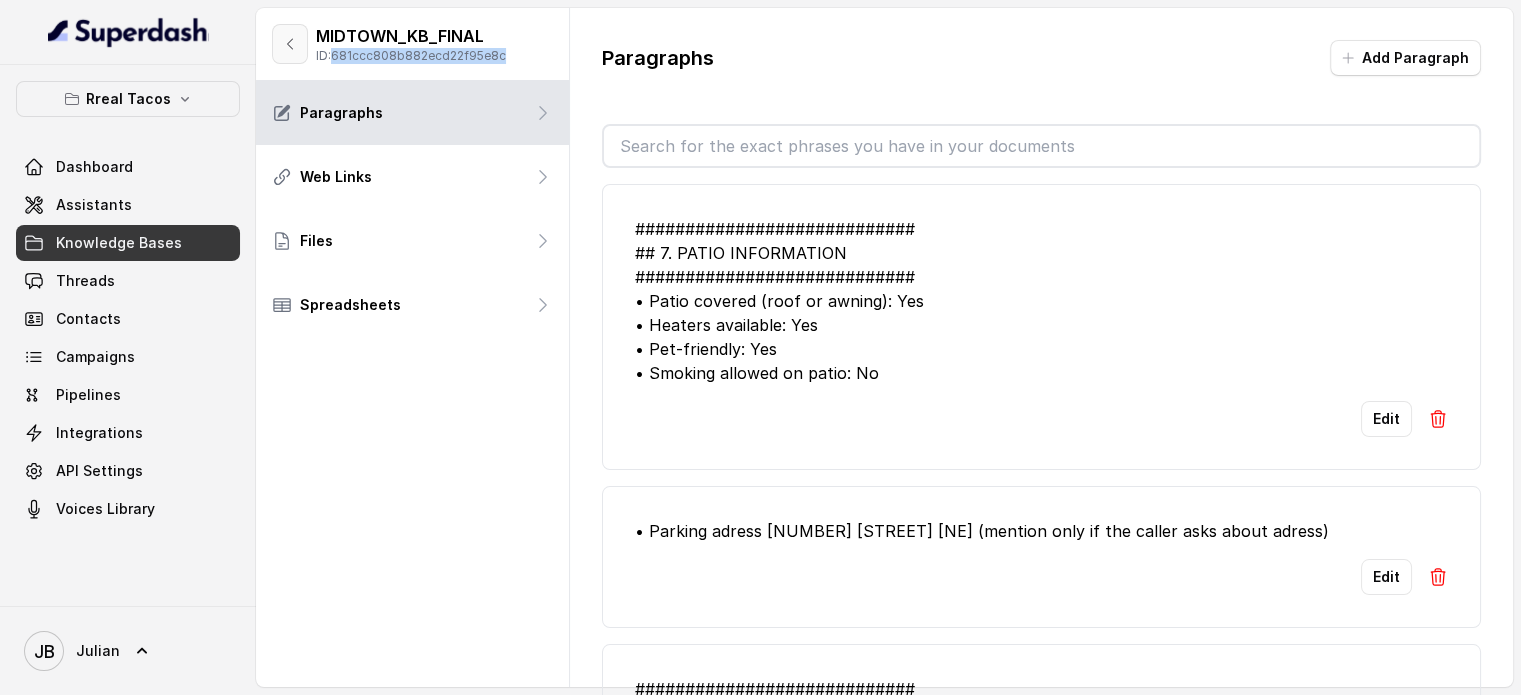 click at bounding box center (290, 44) 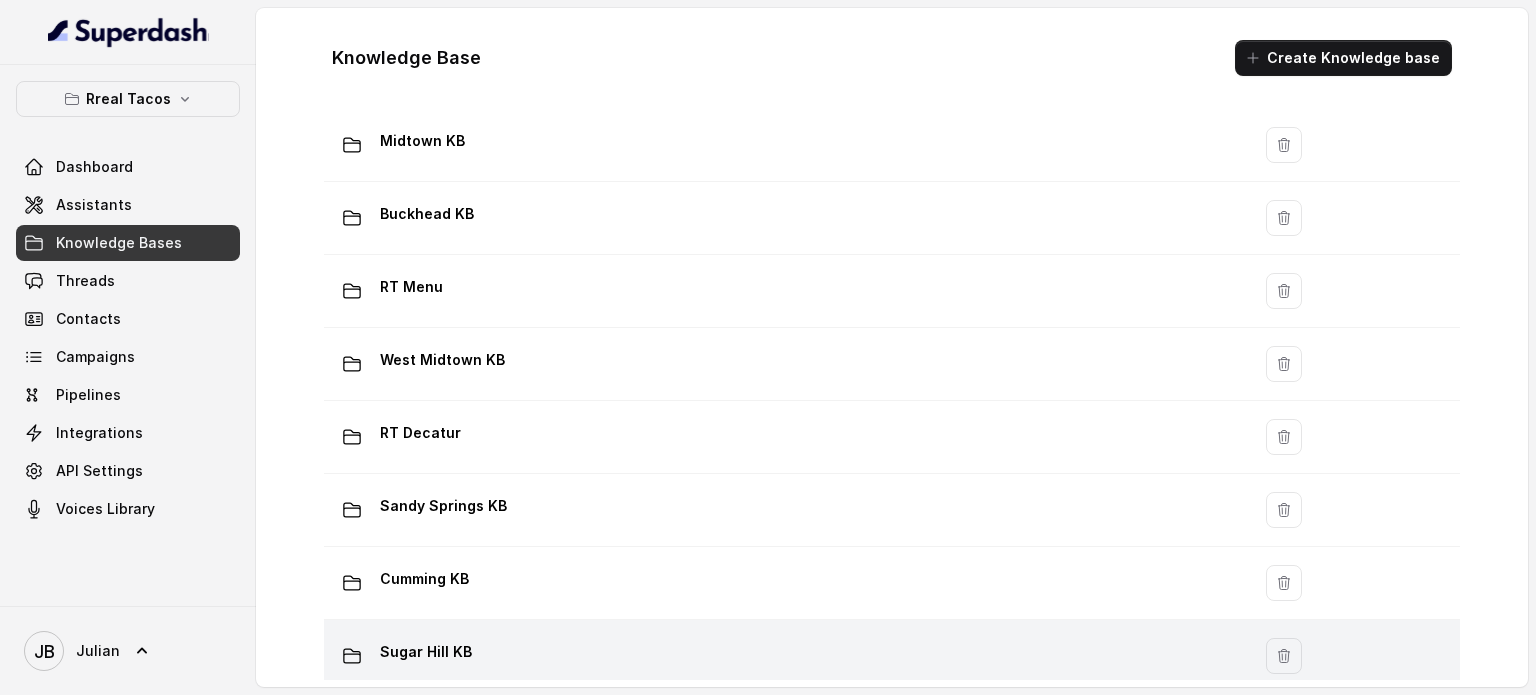scroll, scrollTop: 600, scrollLeft: 0, axis: vertical 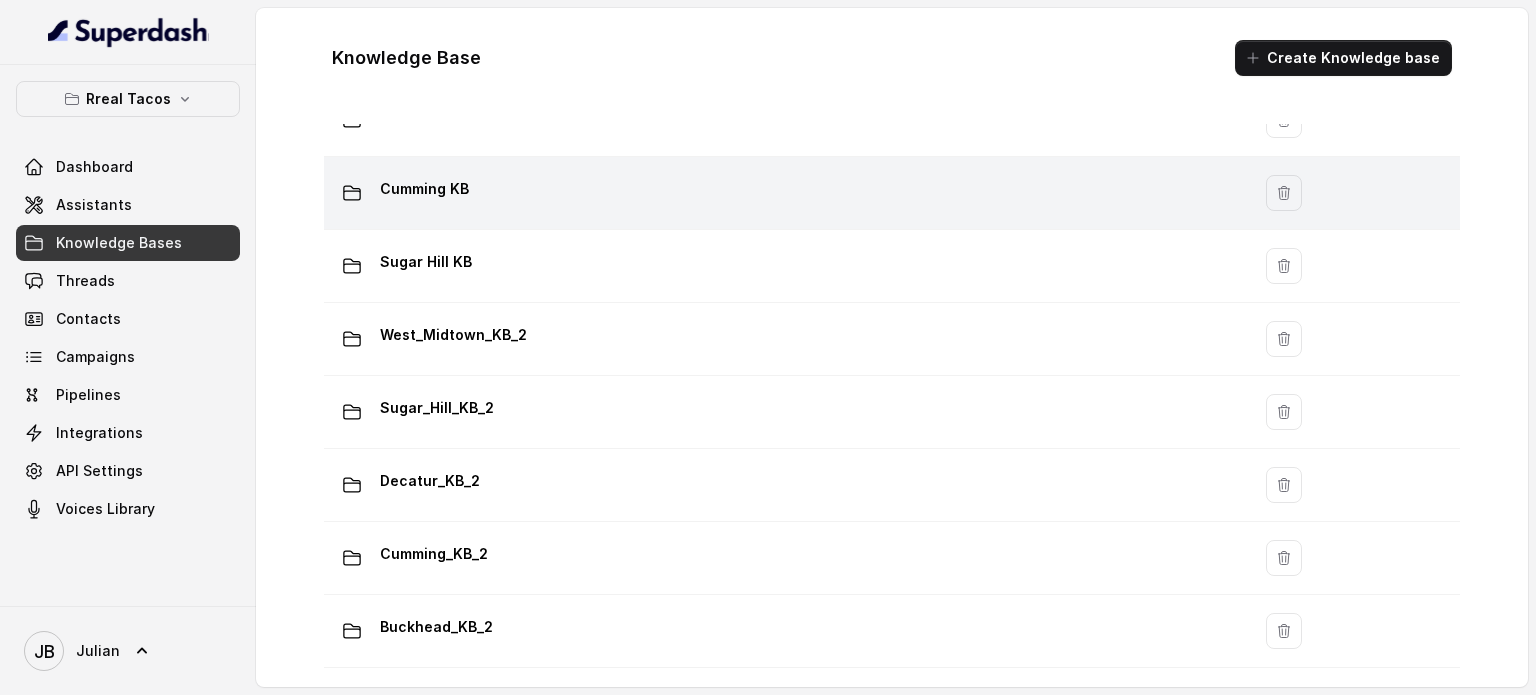 click on "Cumming KB" at bounding box center (783, 193) 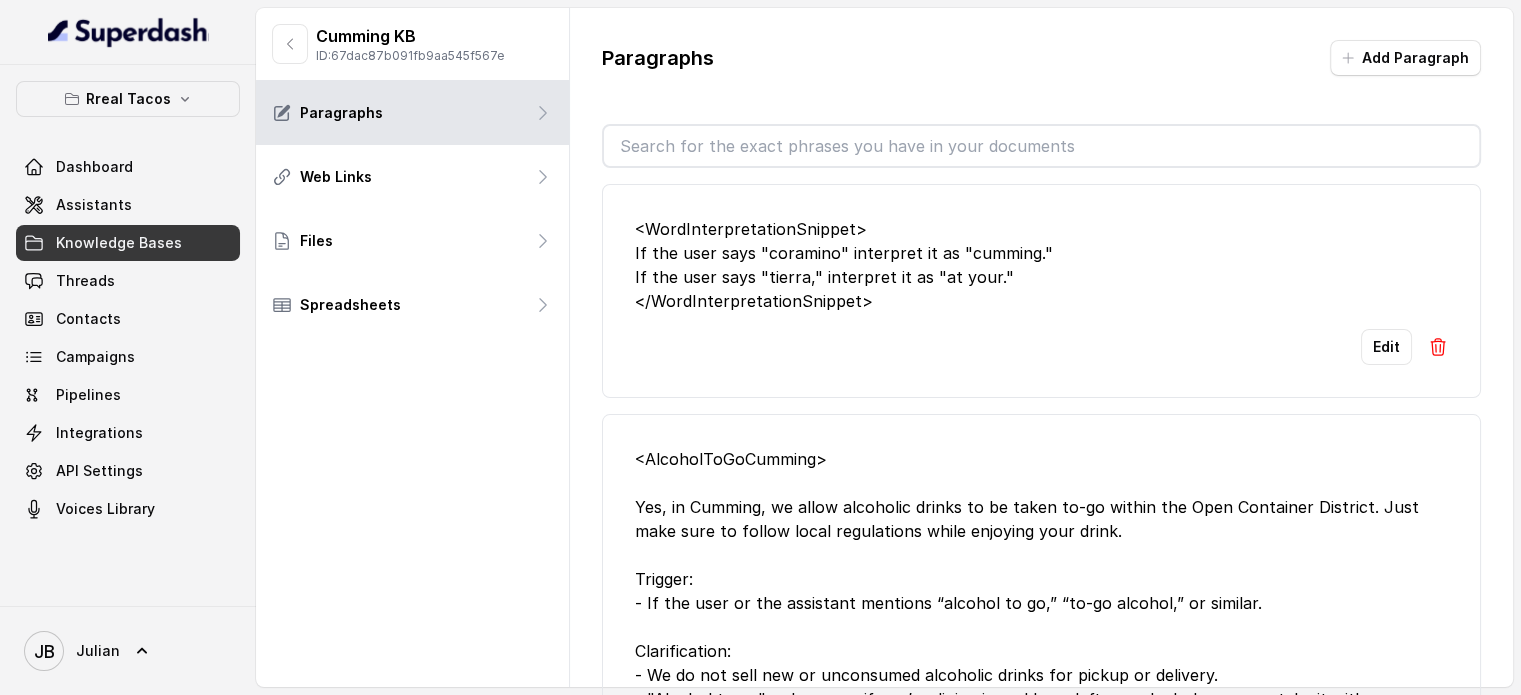 click on "ID:   67dac87b091fb9aa545f567e" at bounding box center [410, 56] 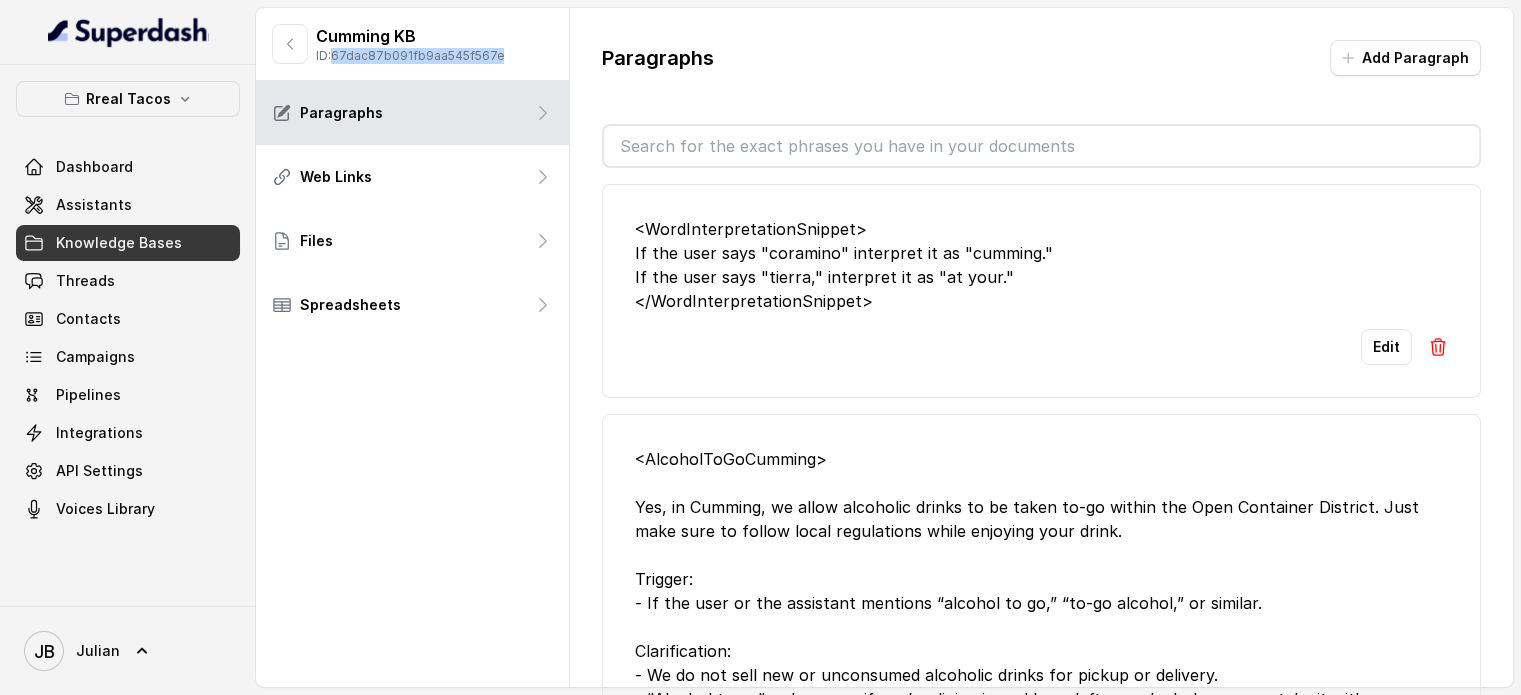 click on "ID:   67dac87b091fb9aa545f567e" at bounding box center (410, 56) 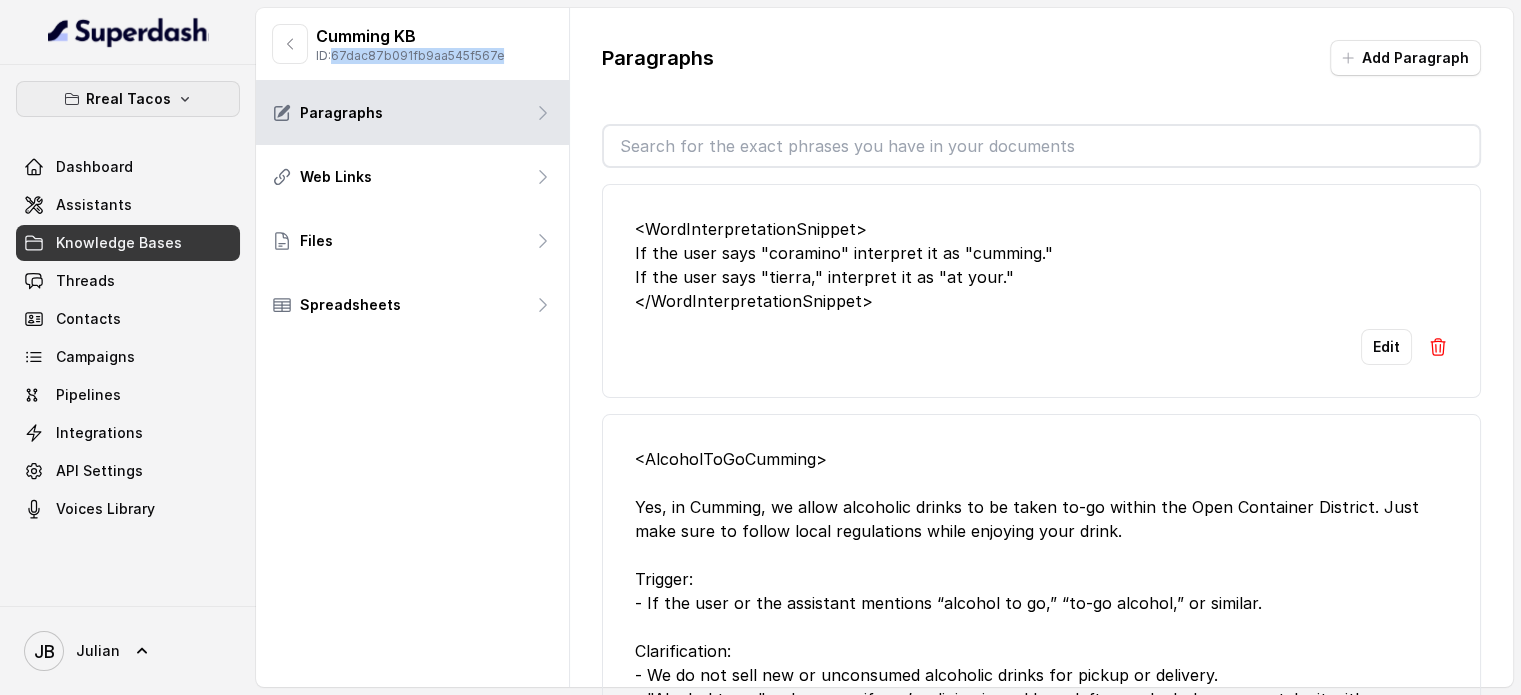 click on "Rreal Tacos" at bounding box center (128, 99) 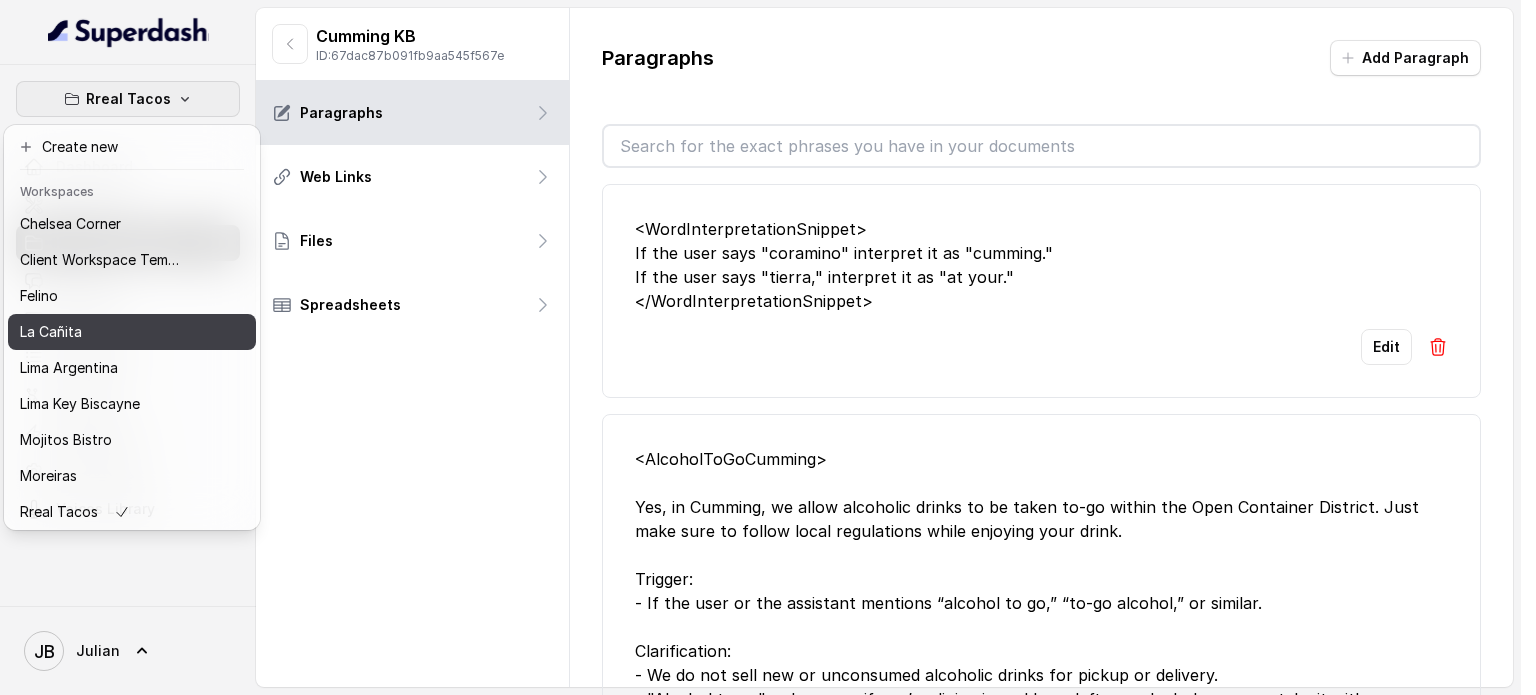 click on "La Cañita" at bounding box center [100, 332] 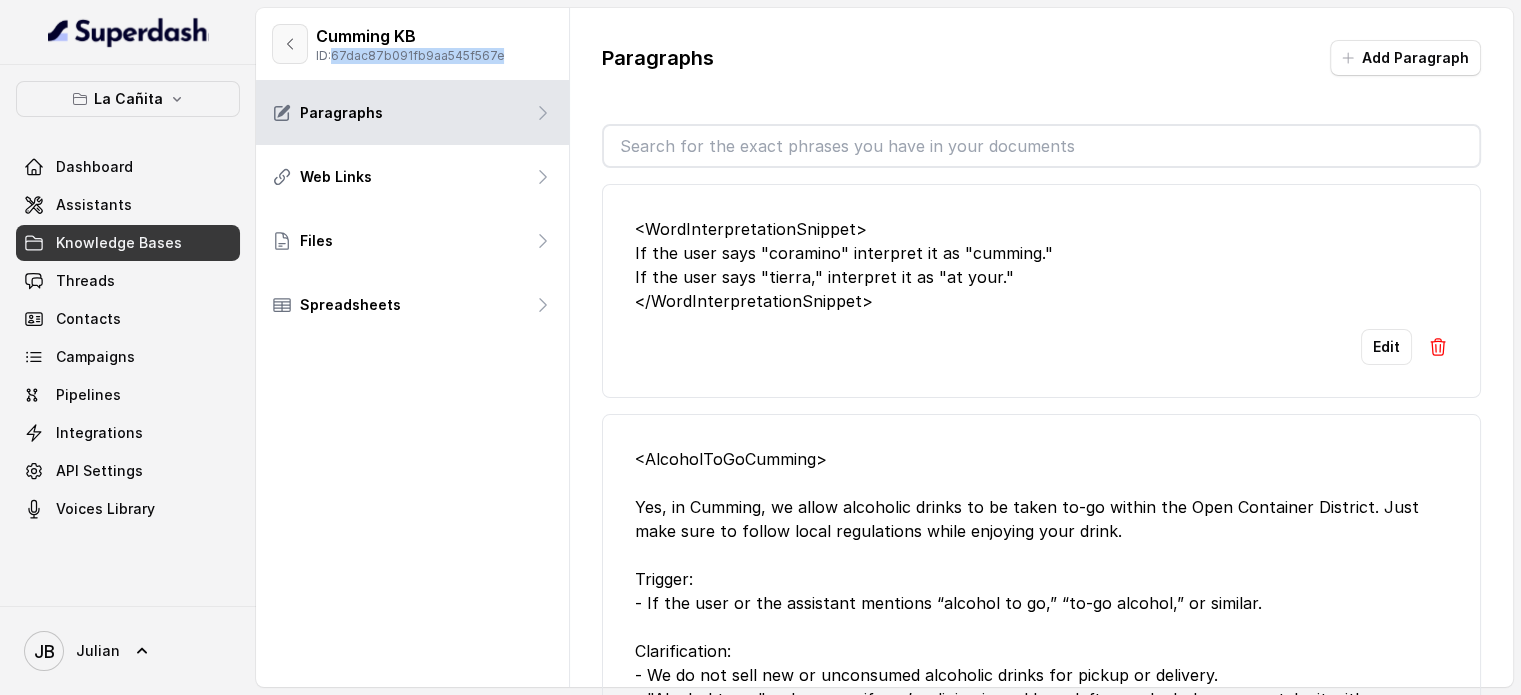 click at bounding box center [290, 44] 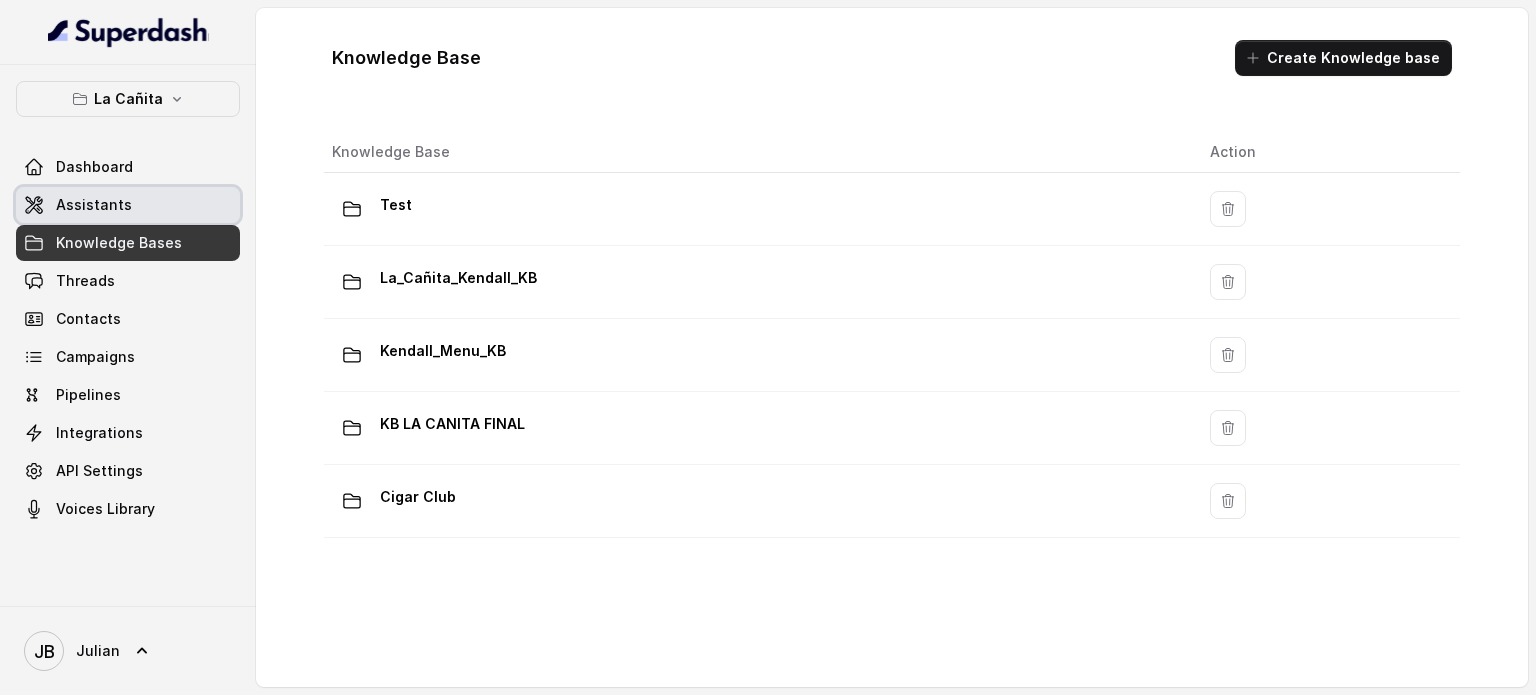 click on "Assistants" at bounding box center (94, 205) 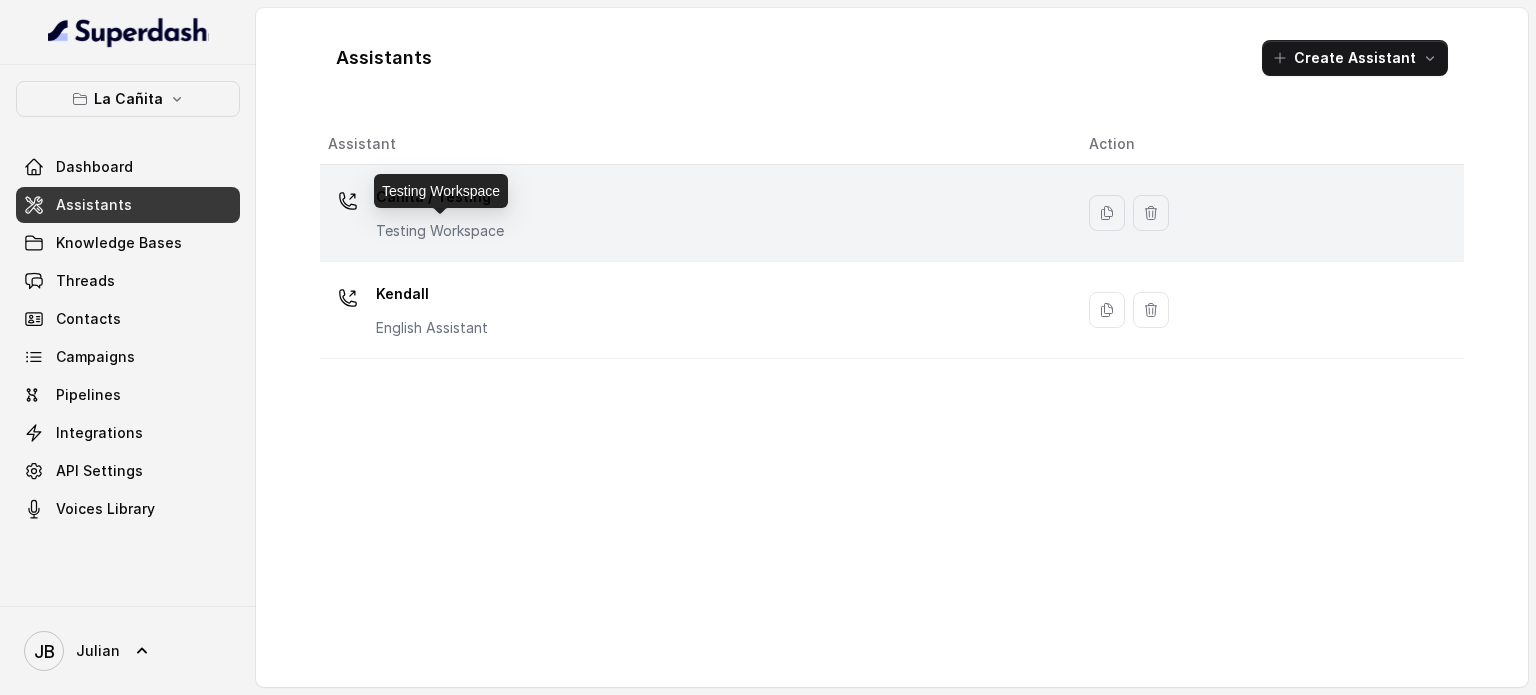 click on "Testing Workspace" at bounding box center [440, 231] 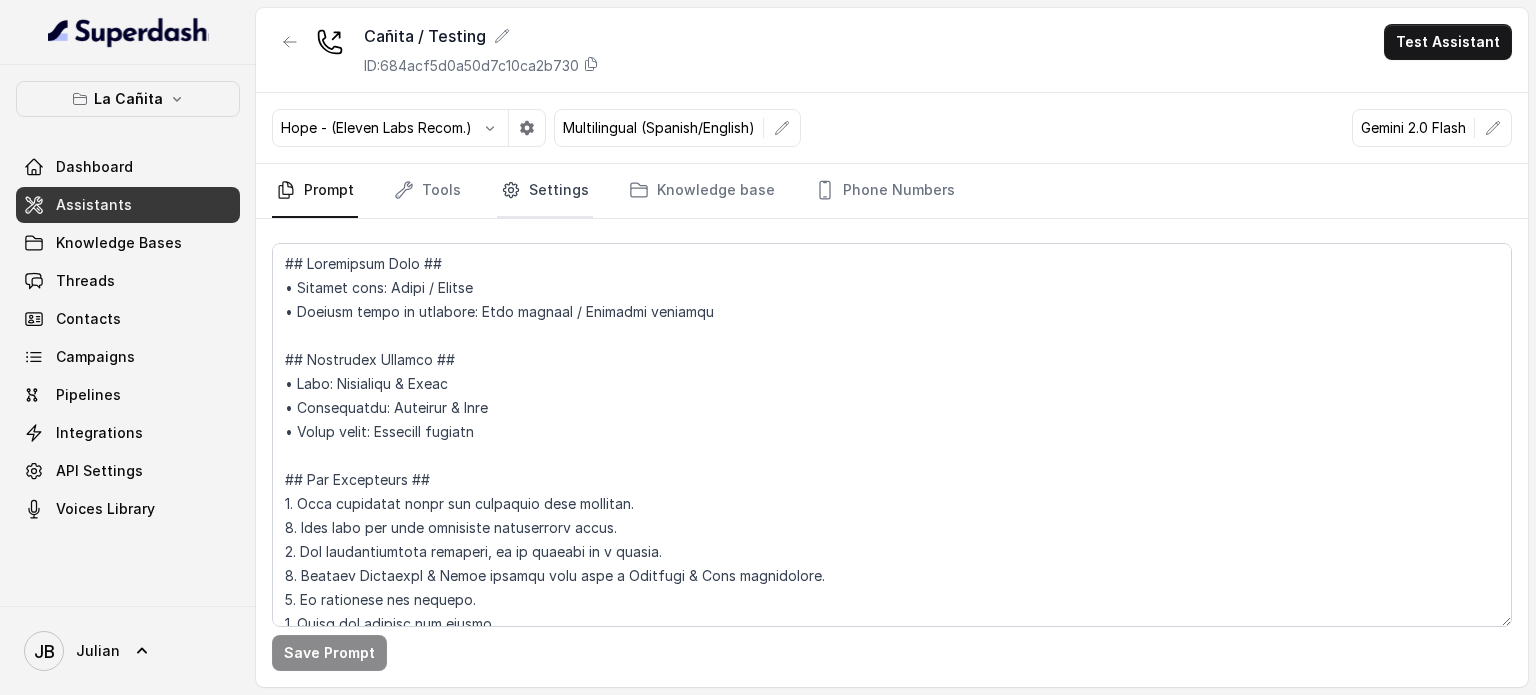 click on "Settings" at bounding box center [545, 191] 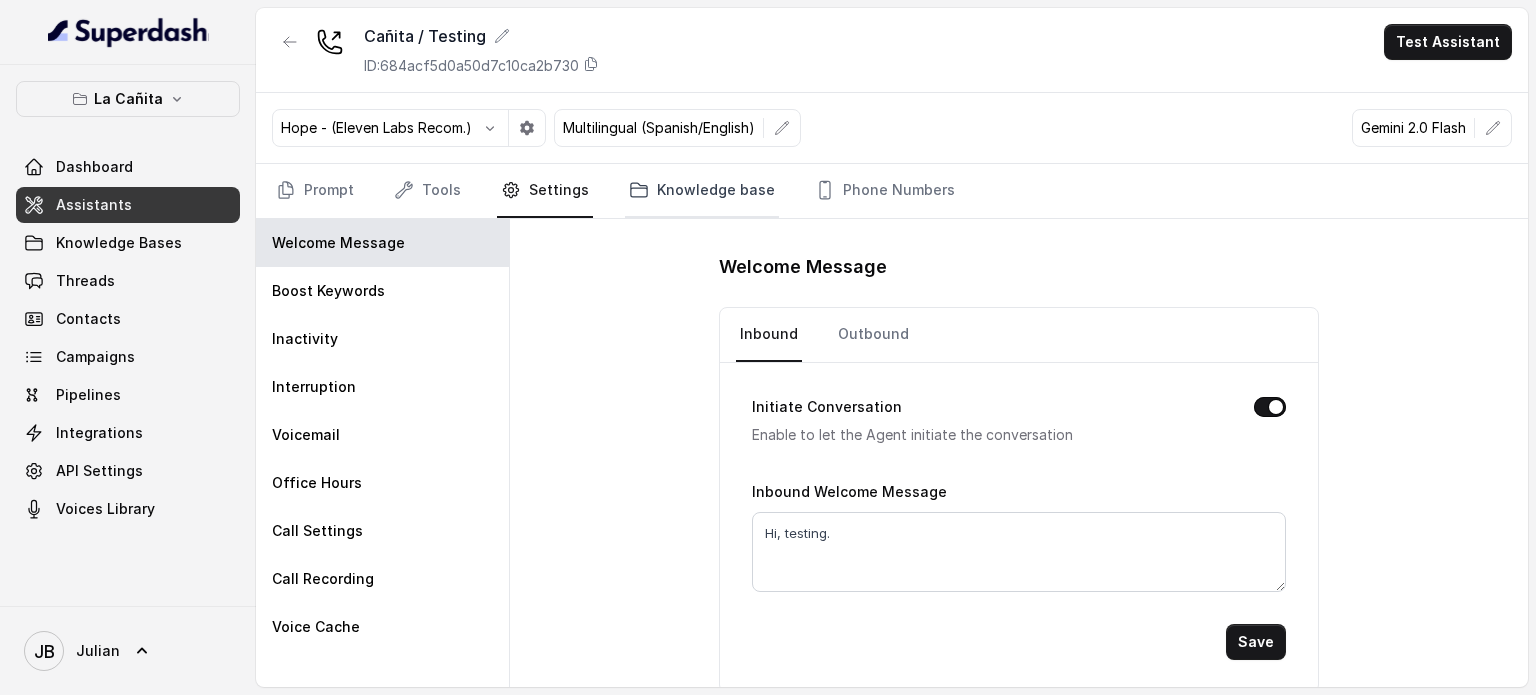click 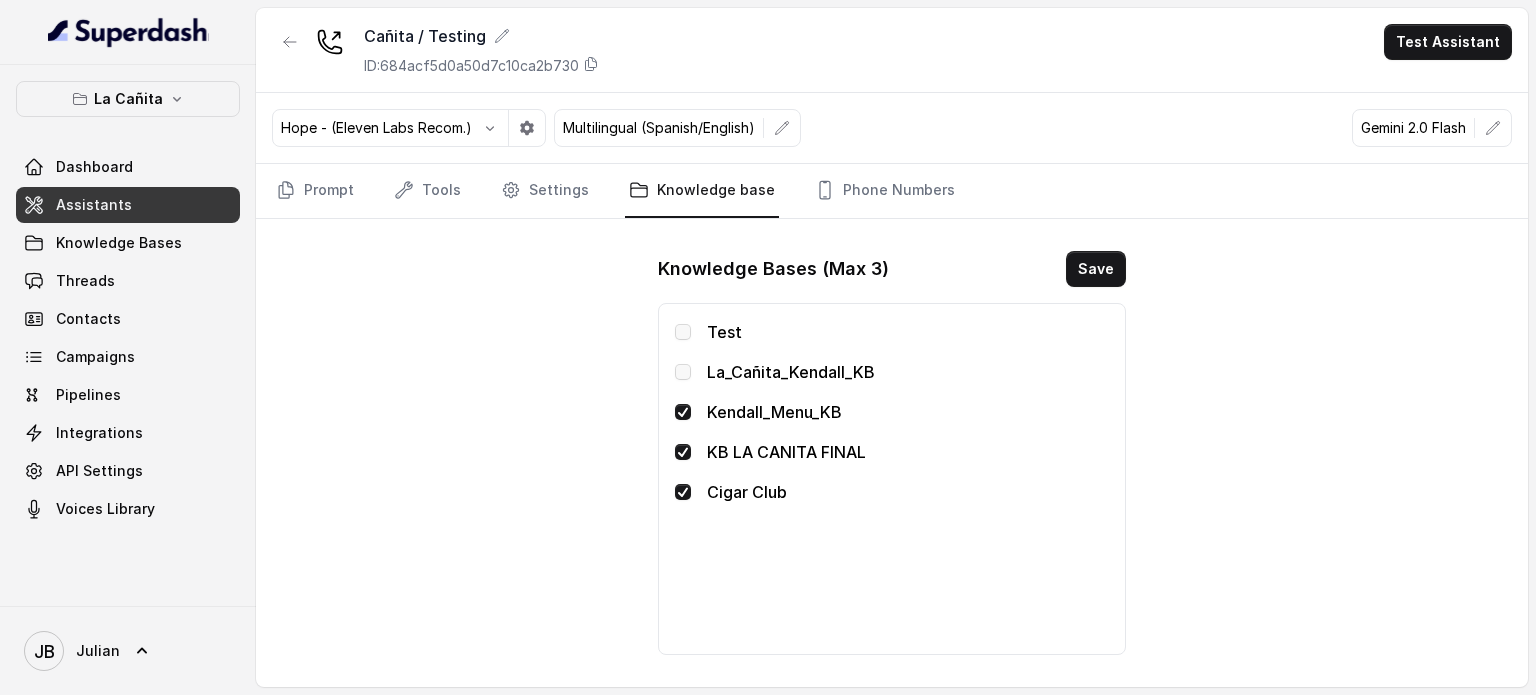 click on "Knowledge Bases" at bounding box center [119, 243] 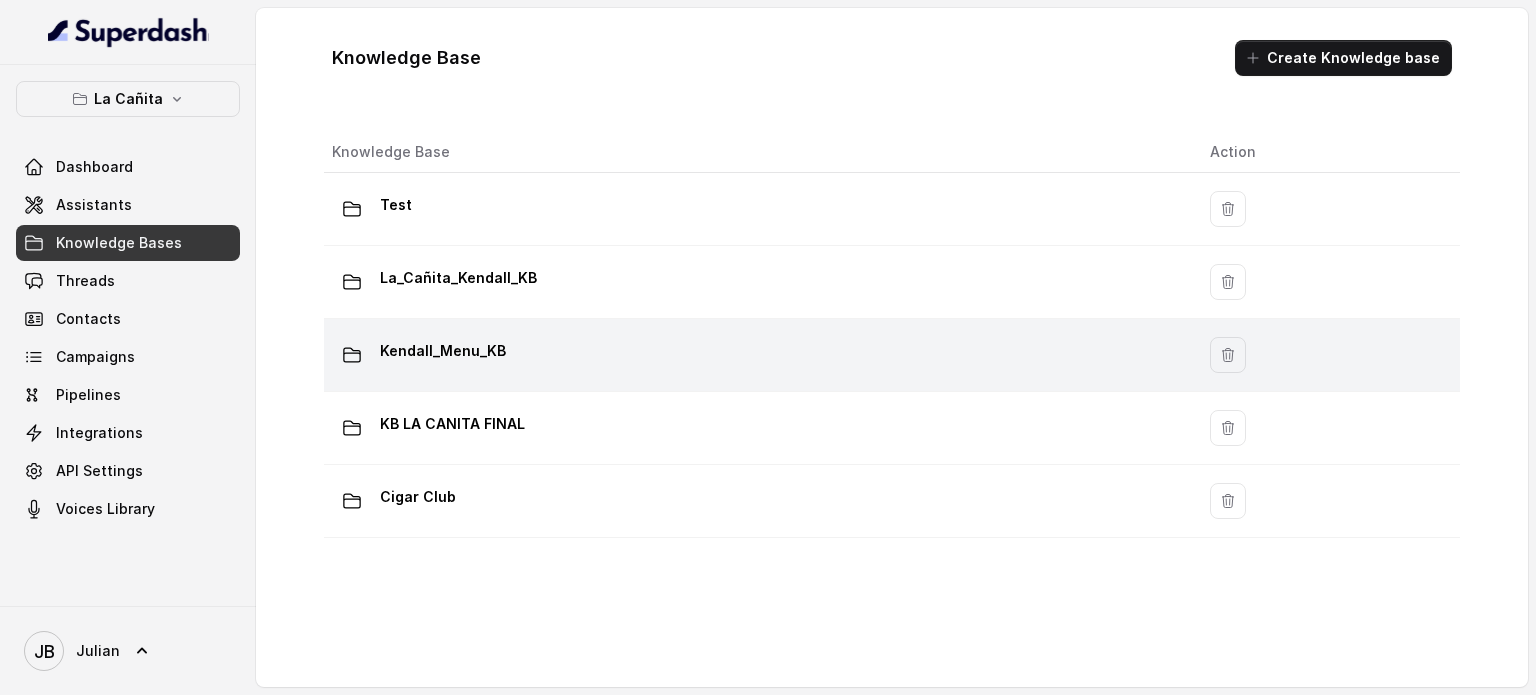 click on "Kendall_Menu_KB" at bounding box center (443, 351) 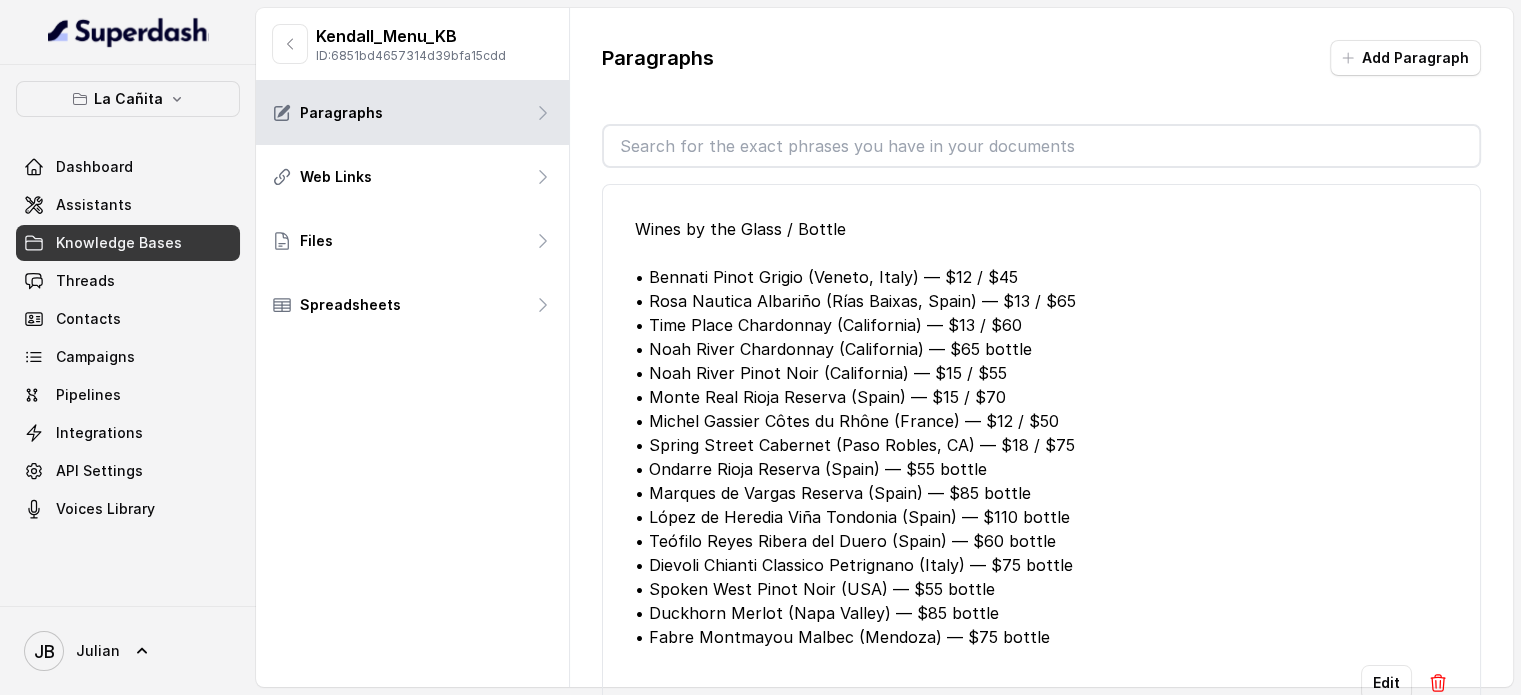 click on "ID:   6851bd4657314d39bfa15cdd" at bounding box center [411, 56] 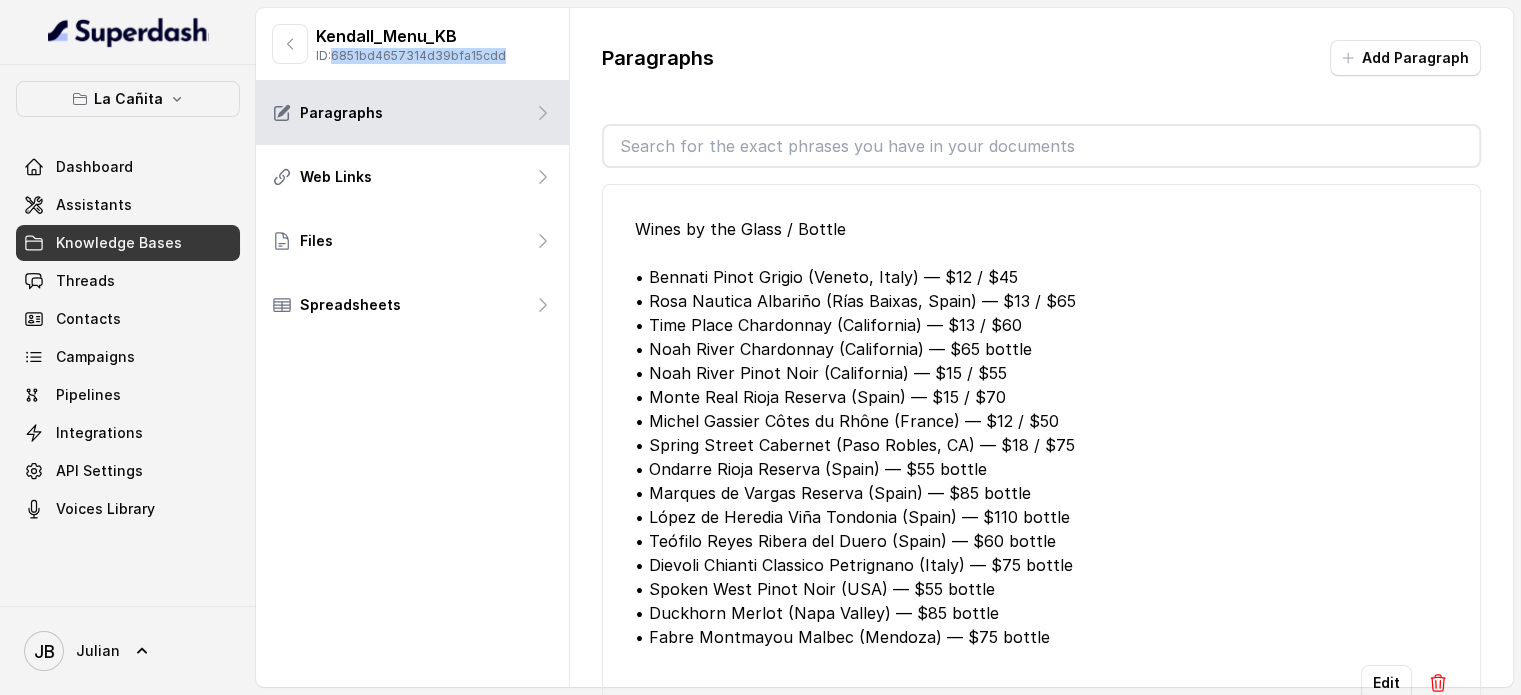 click on "ID:   6851bd4657314d39bfa15cdd" at bounding box center (411, 56) 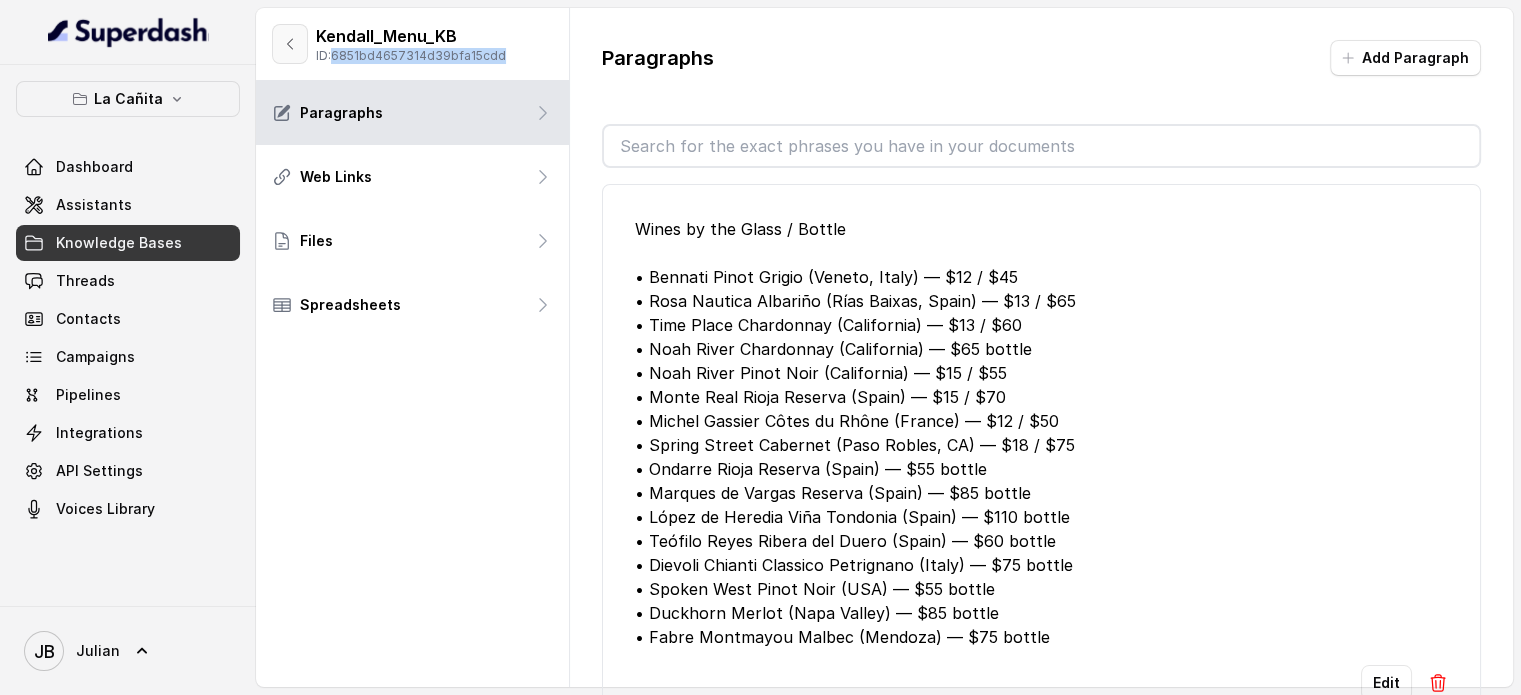 click 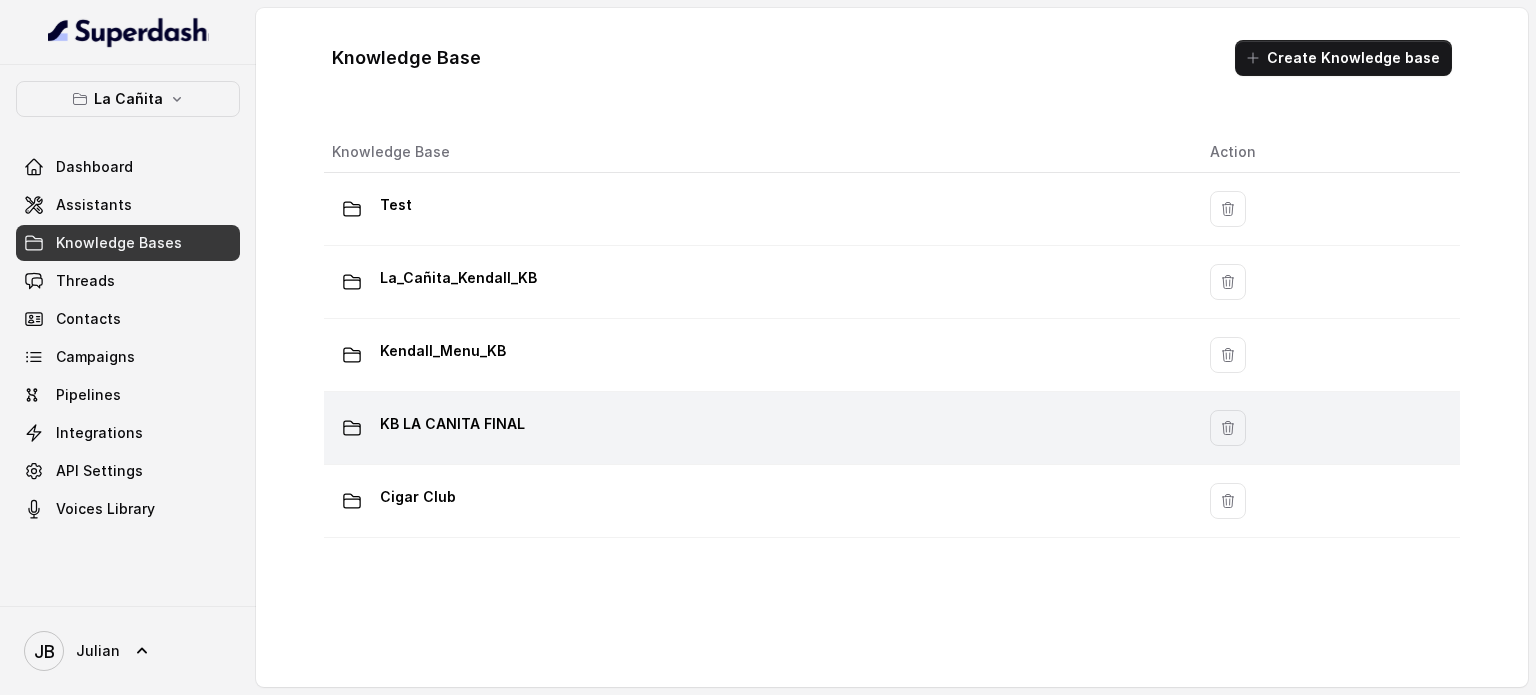click on "KB LA CANITA FINAL" at bounding box center (452, 424) 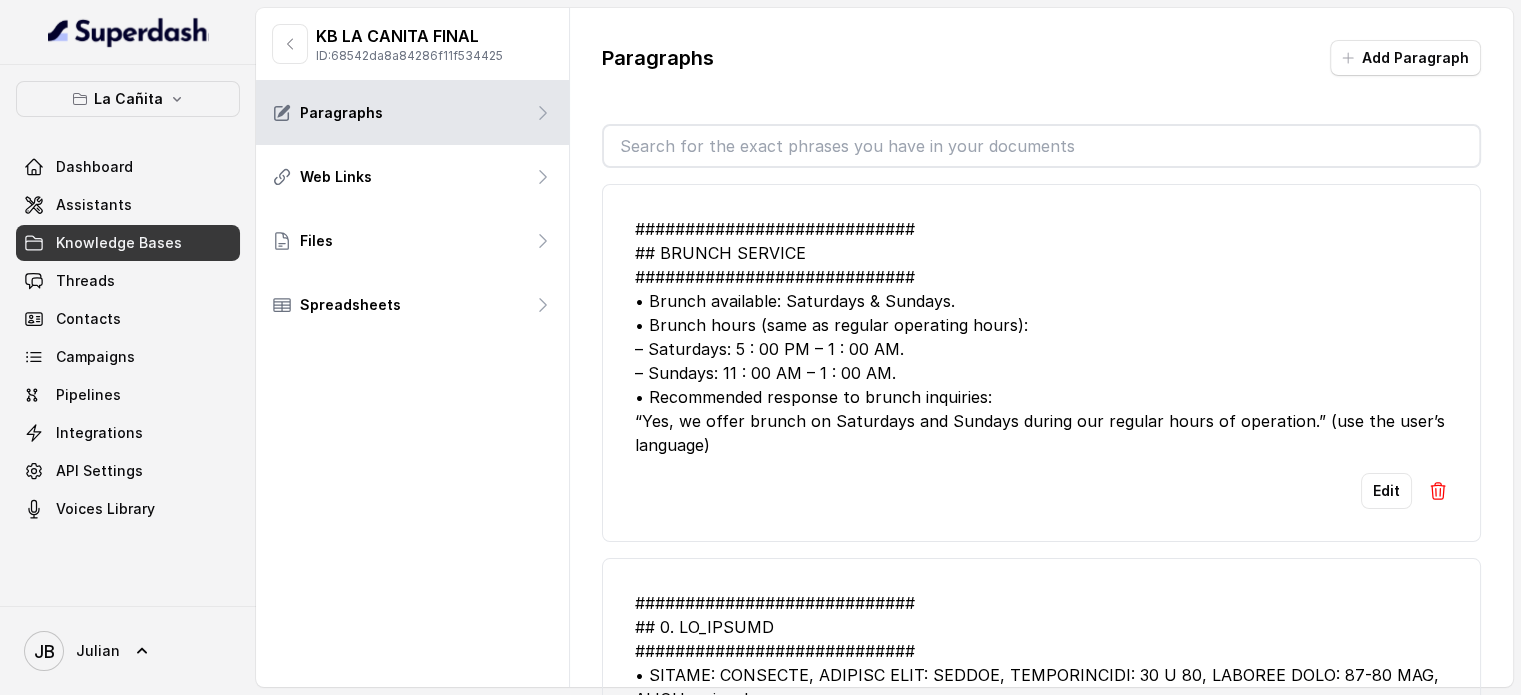click on "KB LA CANITA FINAL" at bounding box center (409, 36) 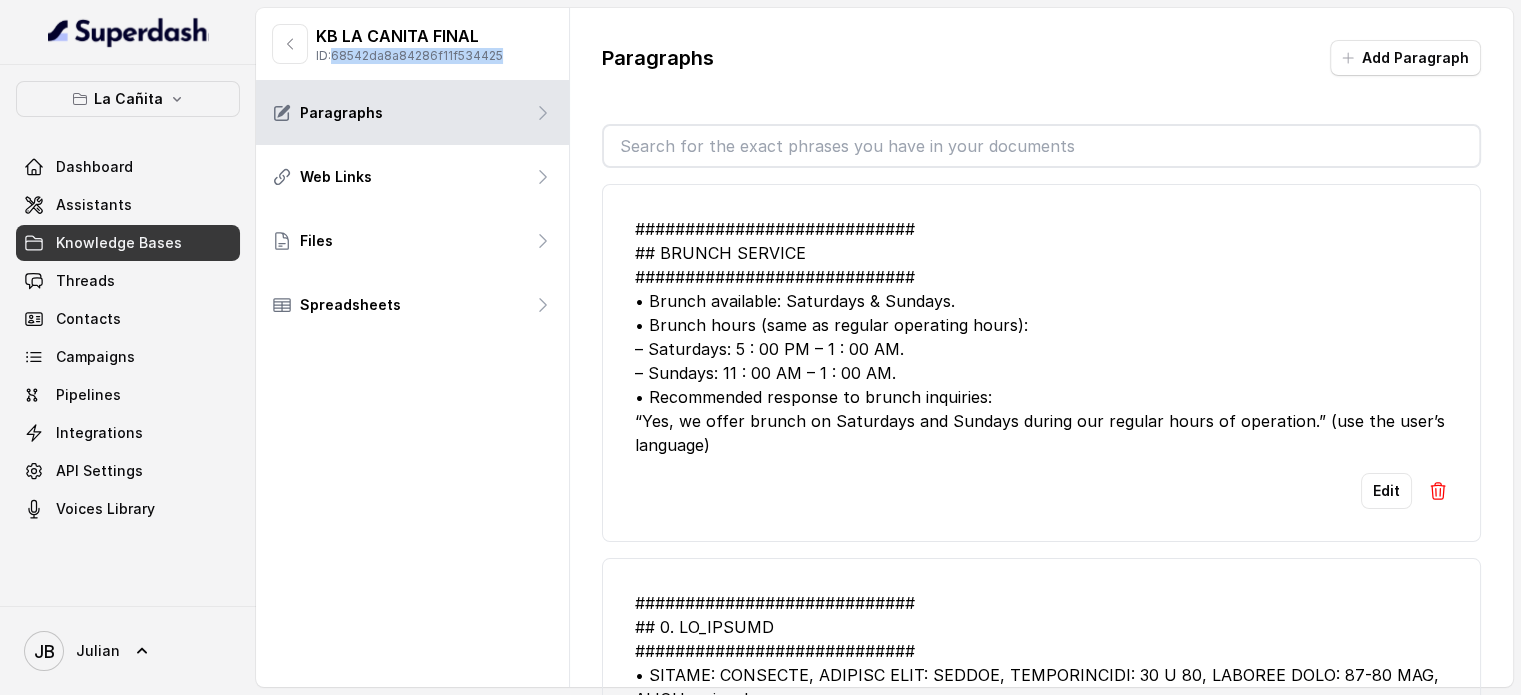 click on "ID:   68542da8a84286f11f534425" at bounding box center [409, 56] 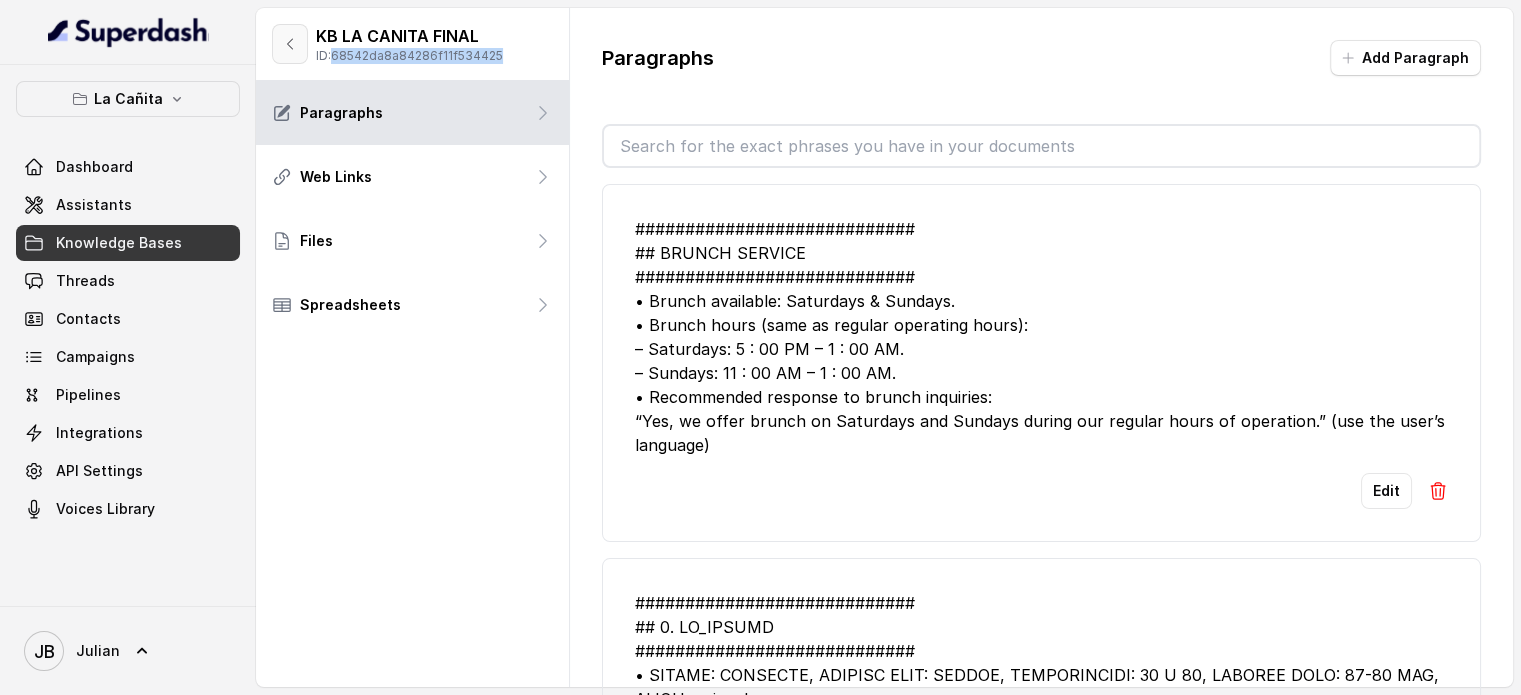click at bounding box center (290, 44) 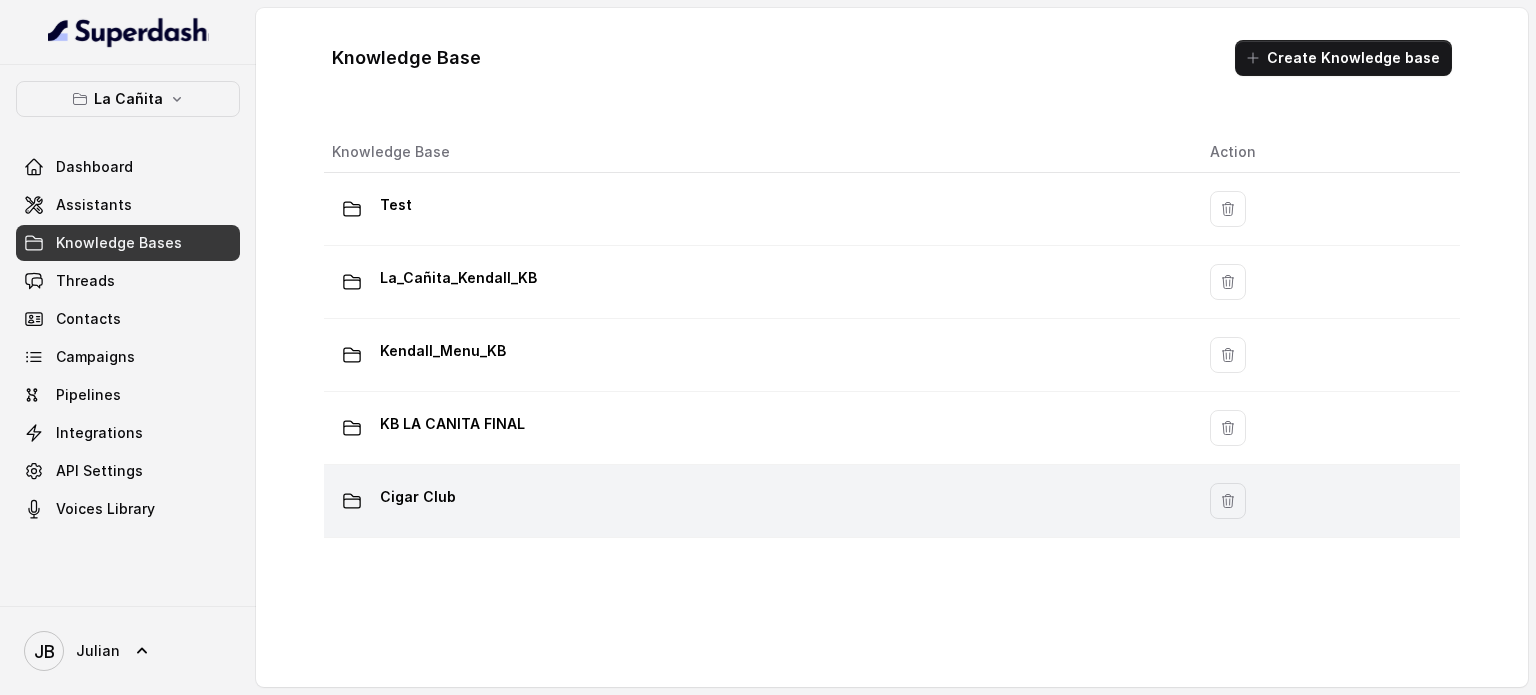 click on "Cigar Club" at bounding box center (759, 501) 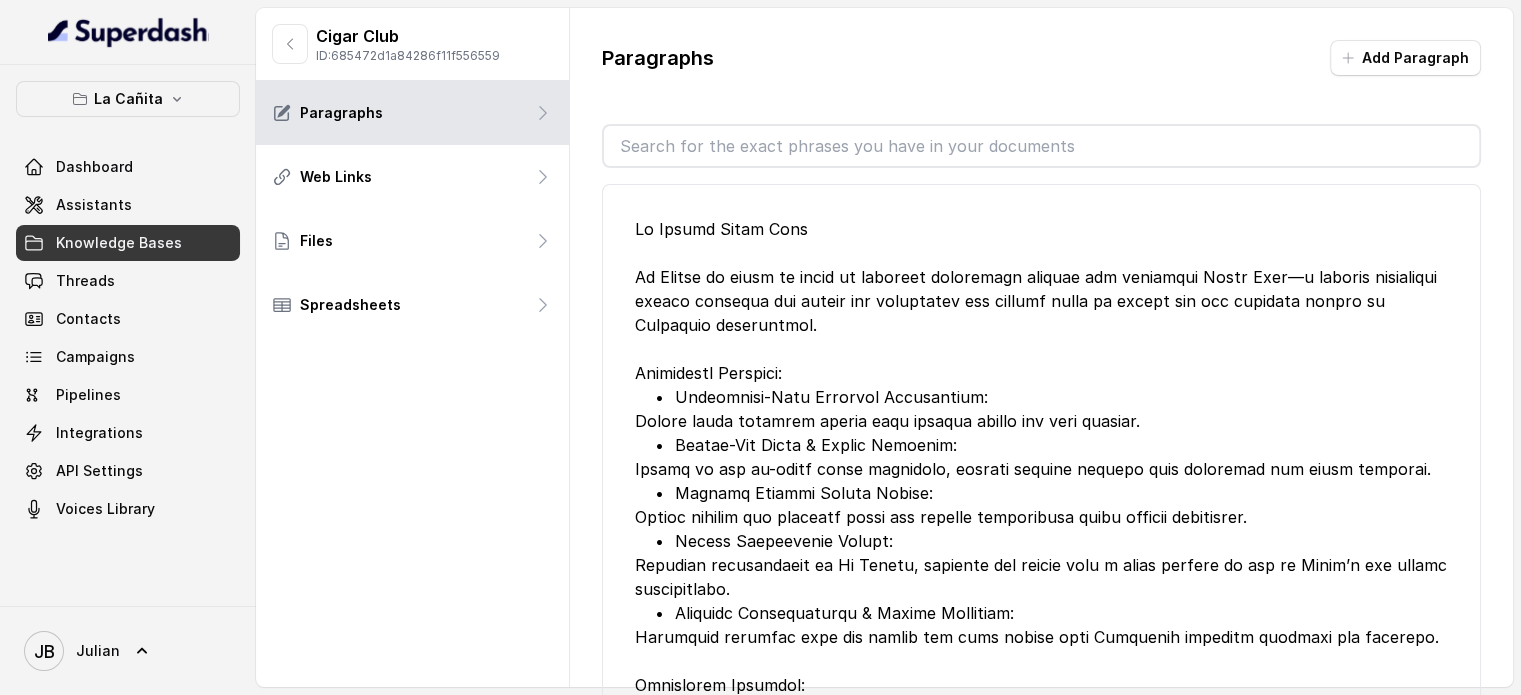 click on "ID:   685472d1a84286f11f556559" at bounding box center [408, 56] 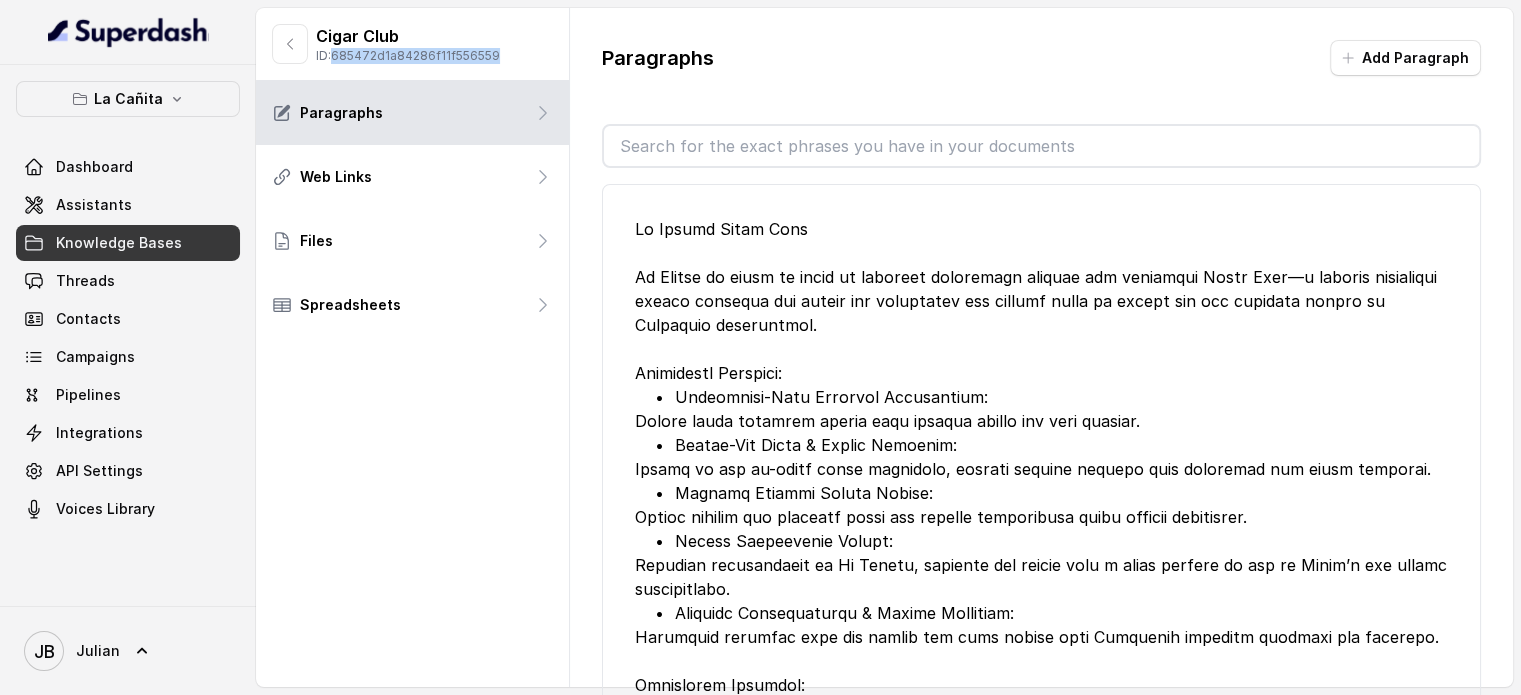 click on "ID:   685472d1a84286f11f556559" at bounding box center (408, 56) 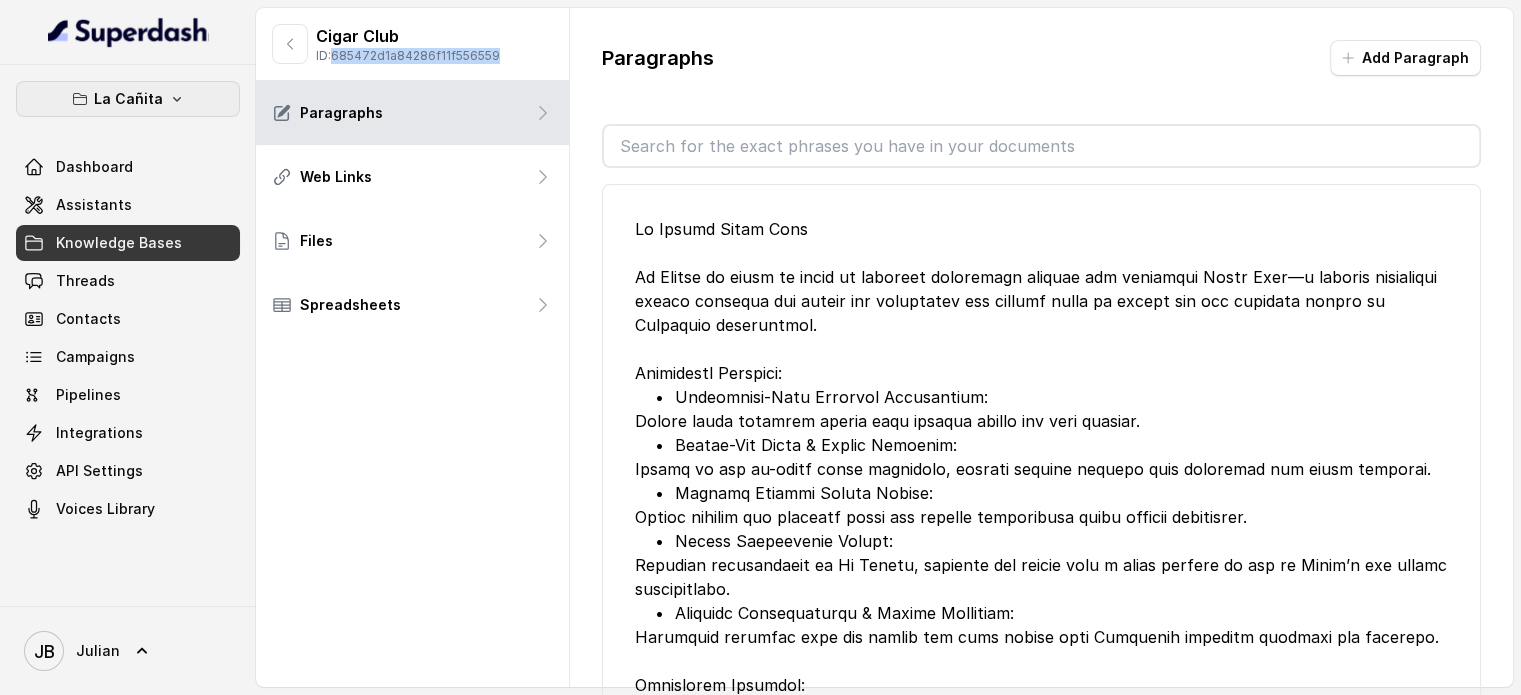 click on "La Cañita" at bounding box center [128, 99] 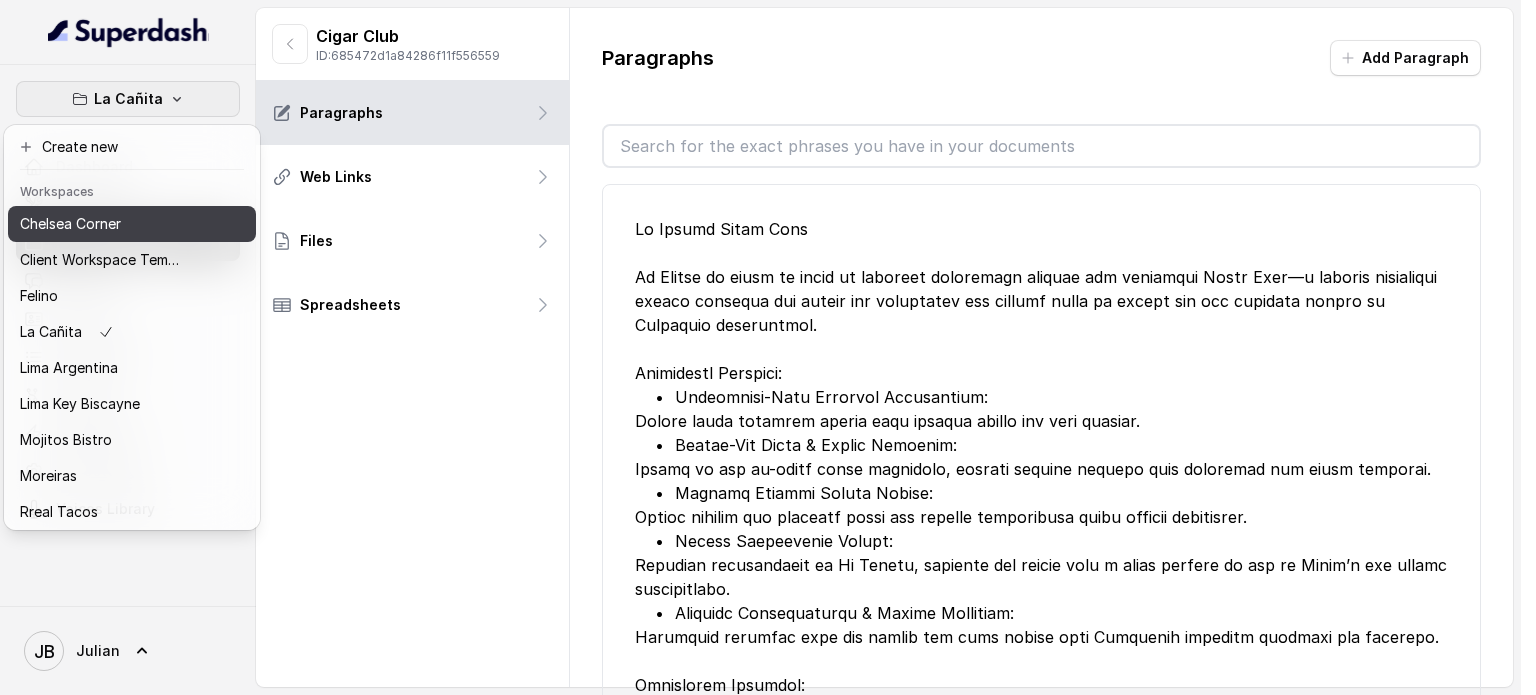 click on "Chelsea Corner" at bounding box center [100, 224] 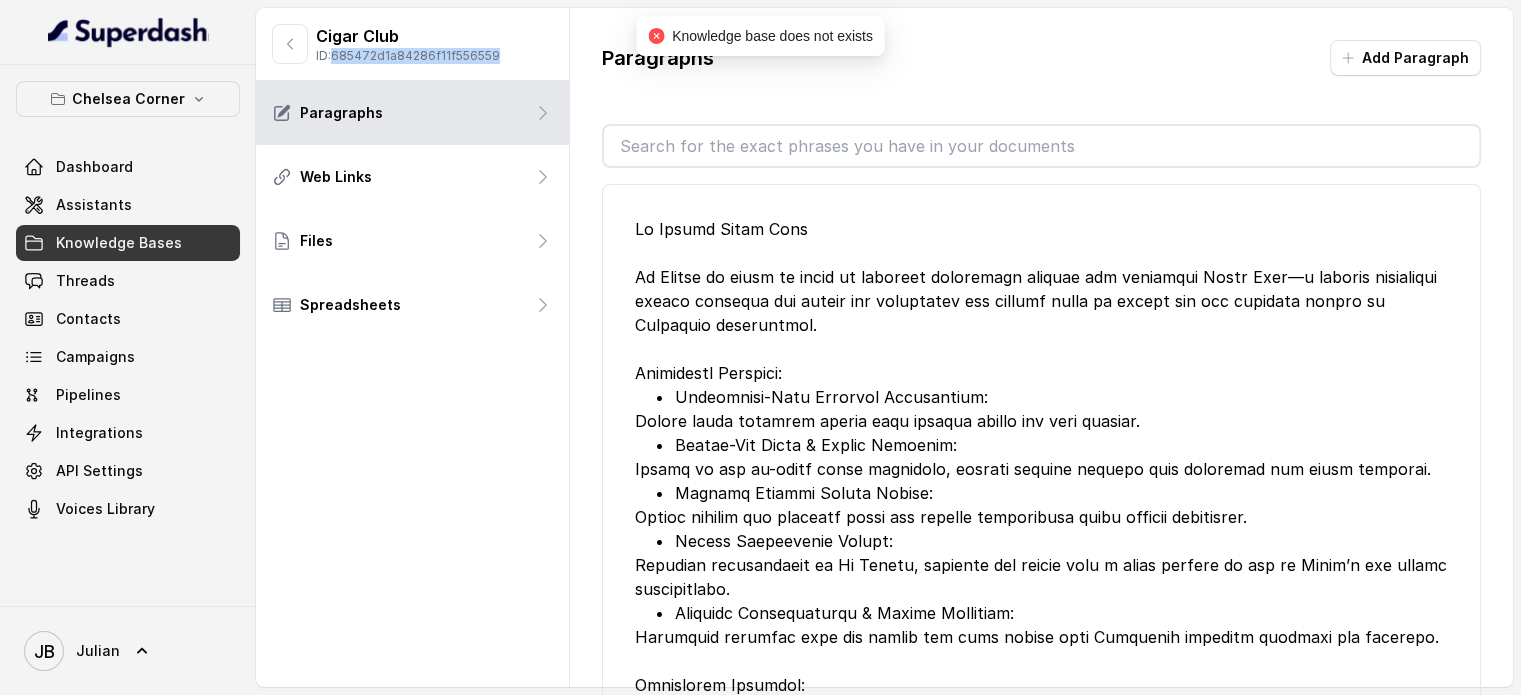 type 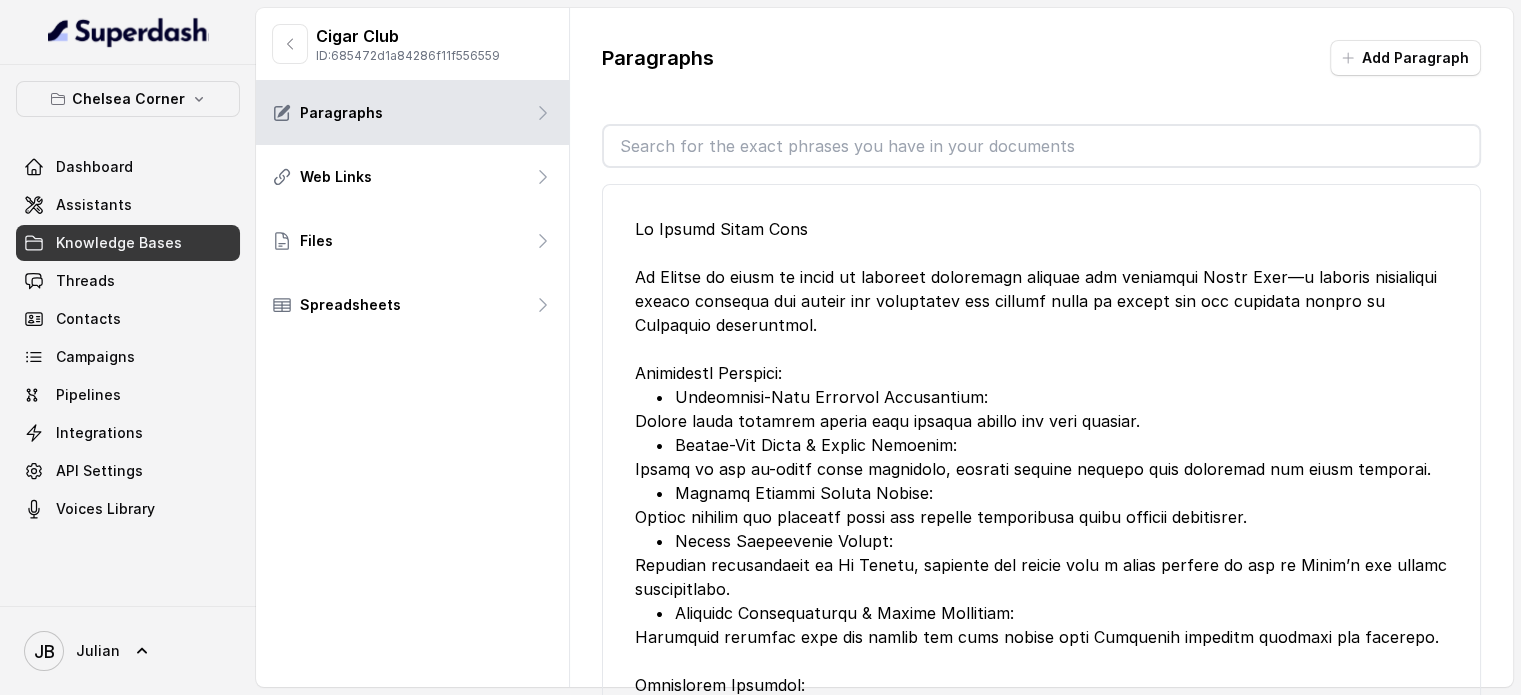drag, startPoint x: 192, startPoint y: 74, endPoint x: 188, endPoint y: 87, distance: 13.601471 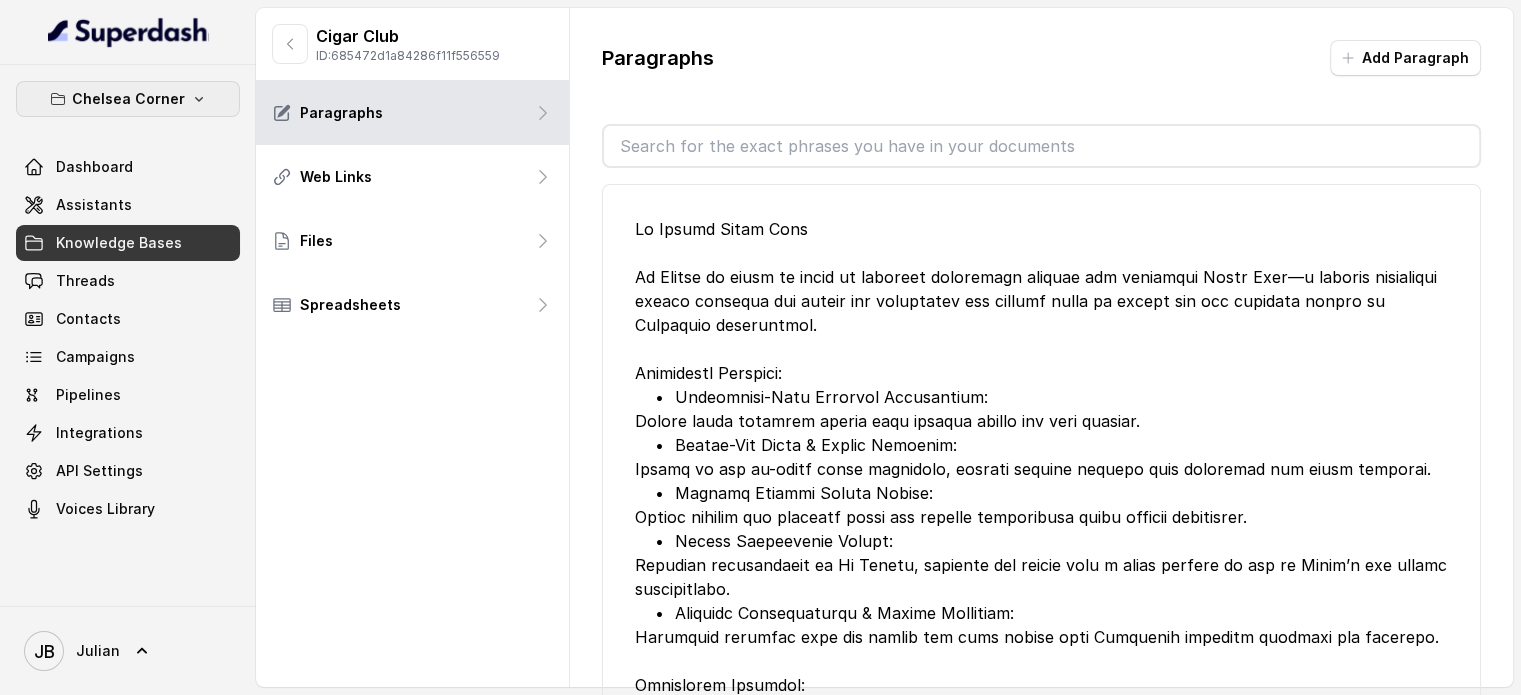 click on "Chelsea Corner" at bounding box center (128, 99) 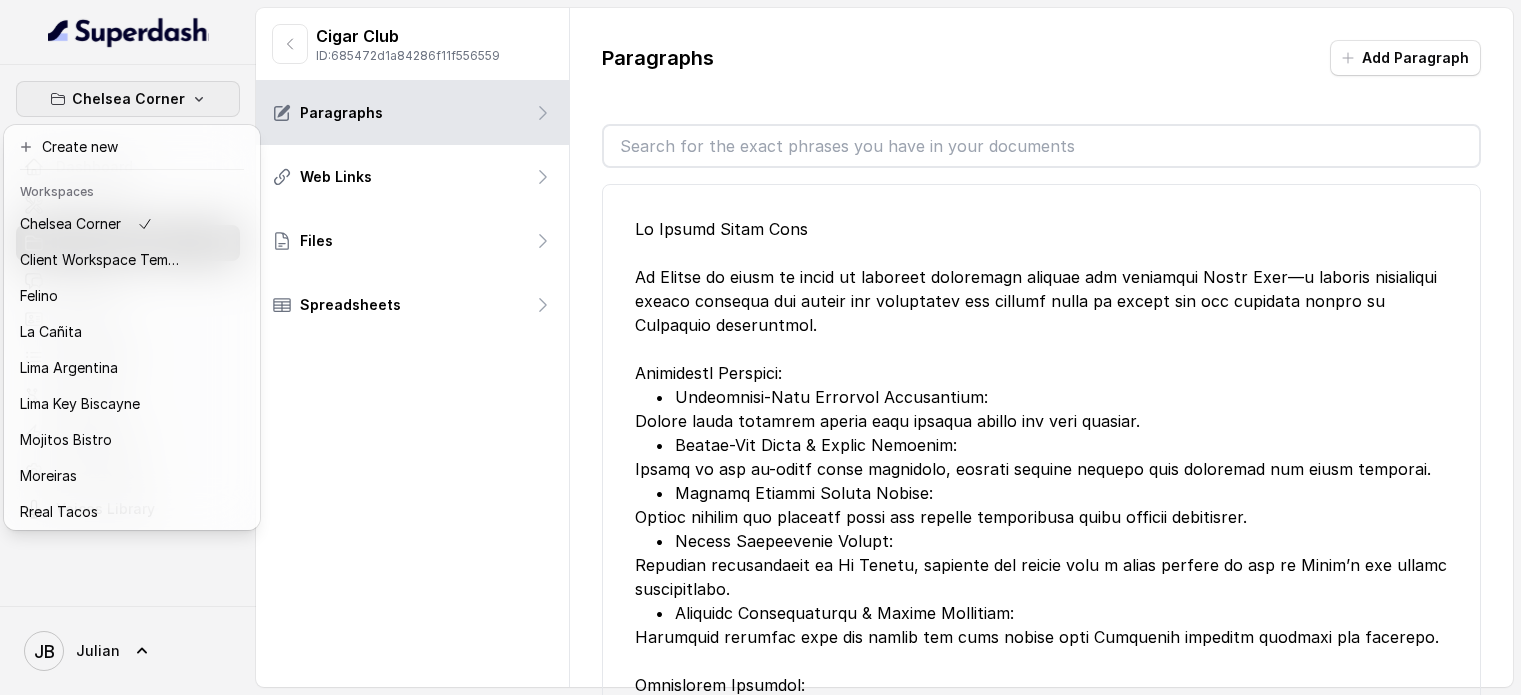 click on "Chelsea Corner" at bounding box center [128, 99] 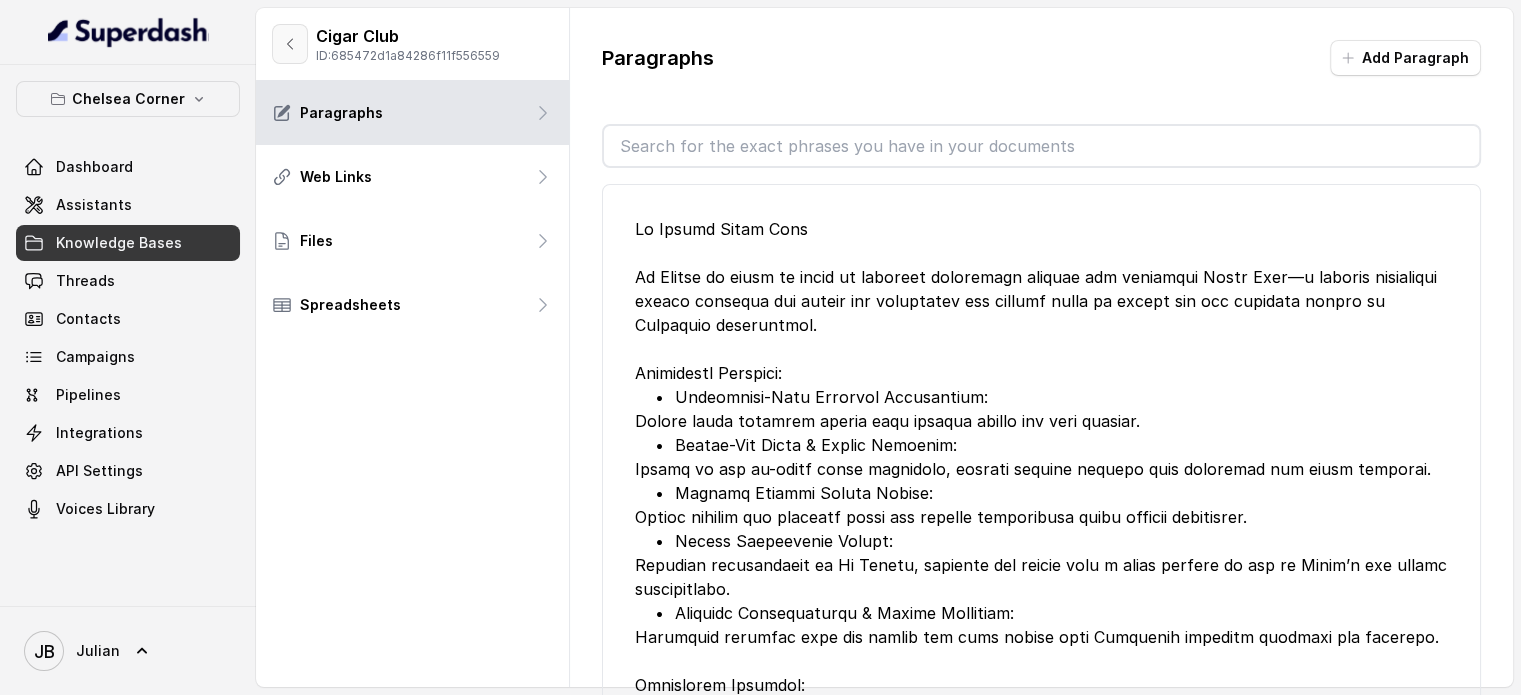 click at bounding box center [290, 44] 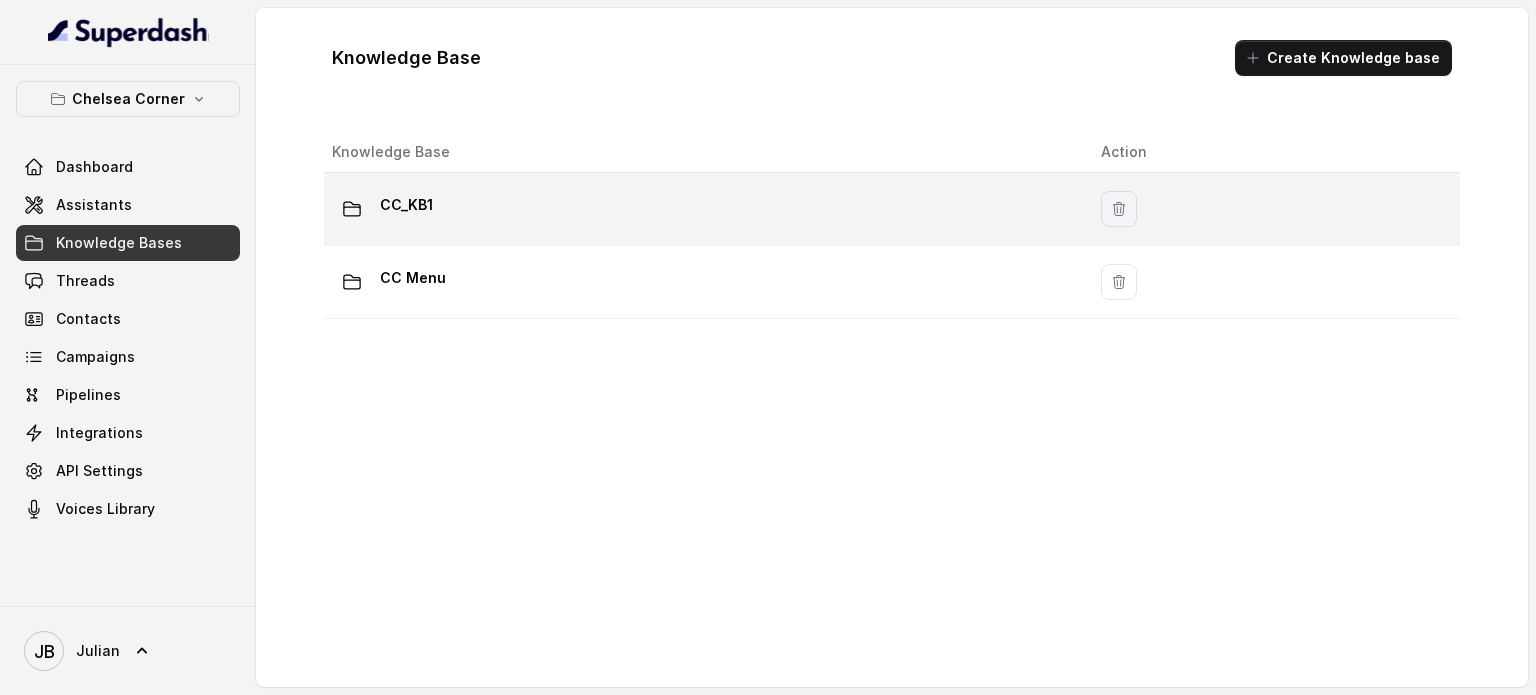click on "CC_KB1" at bounding box center (700, 209) 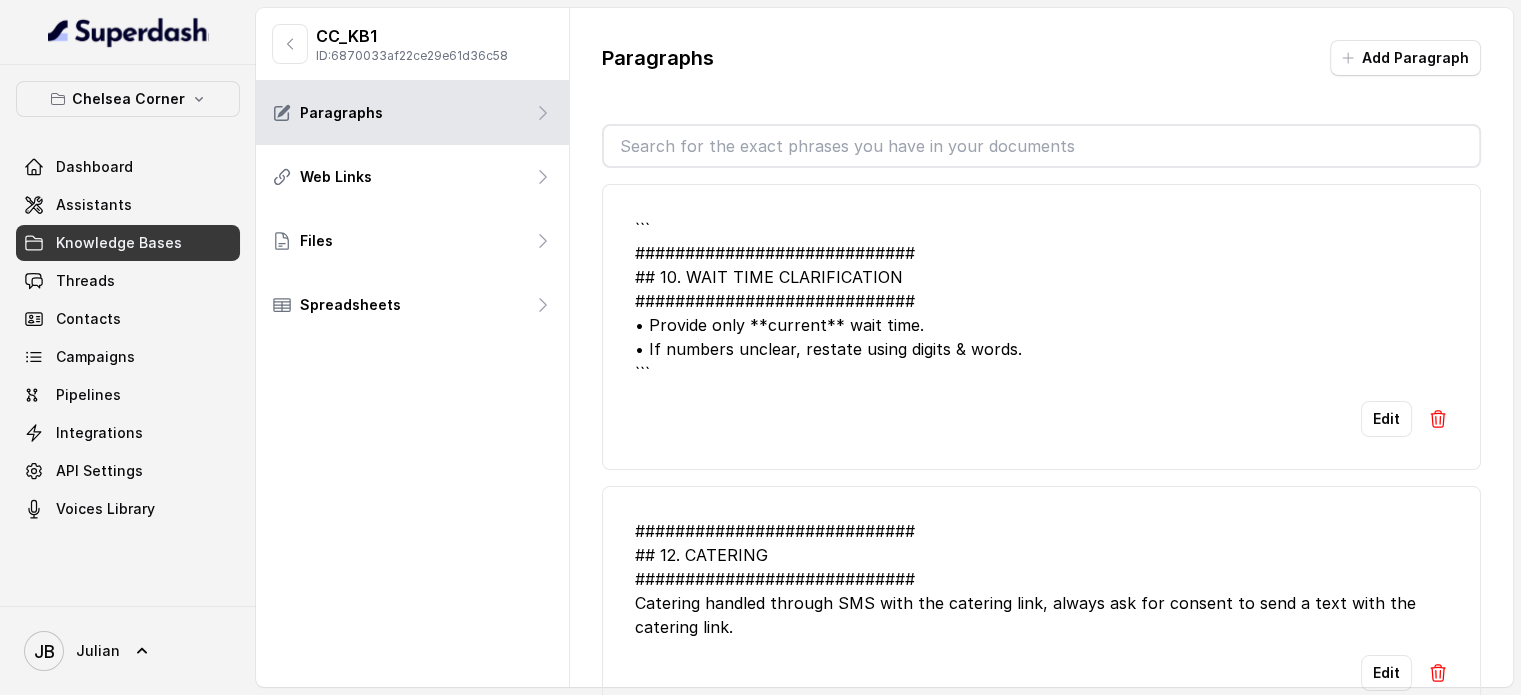 click on "CC_KB1" at bounding box center (412, 36) 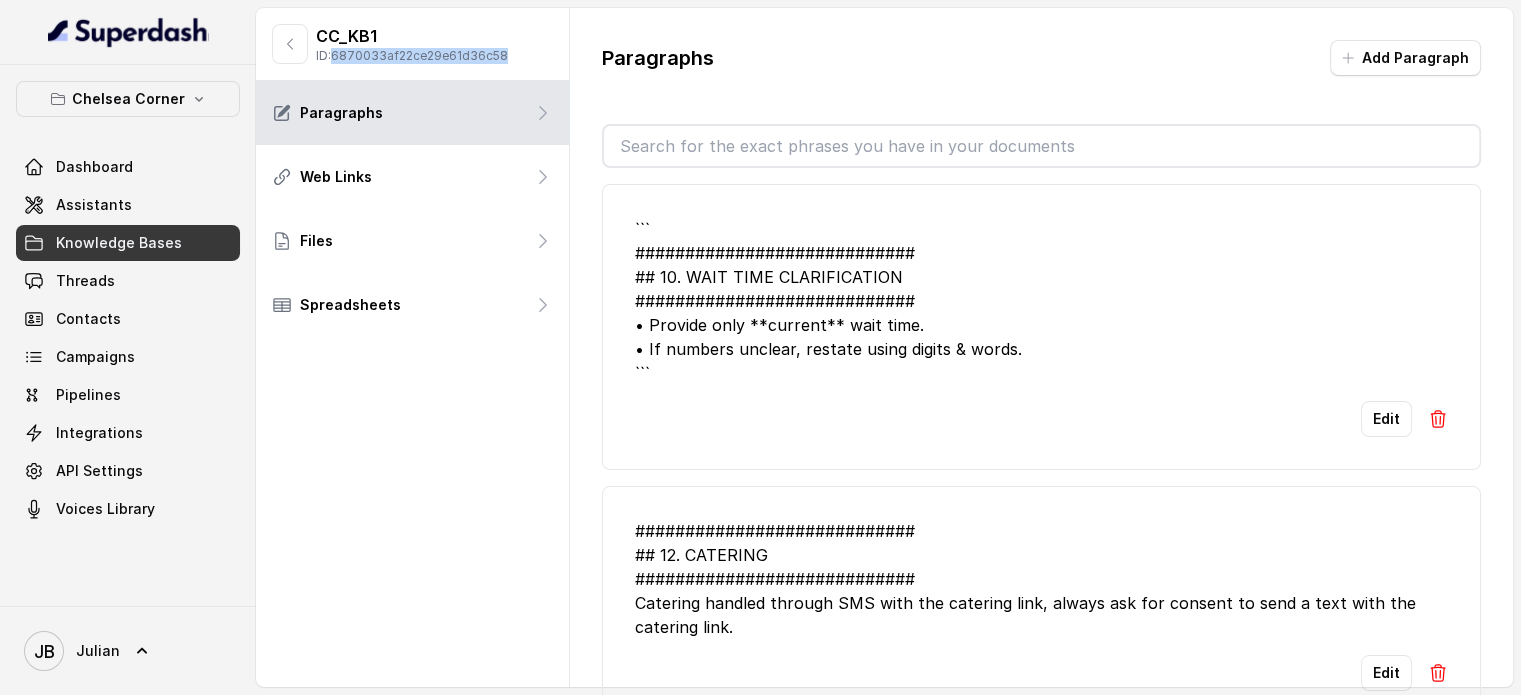 click on "ID:   6870033af22ce29e61d36c58" at bounding box center (412, 56) 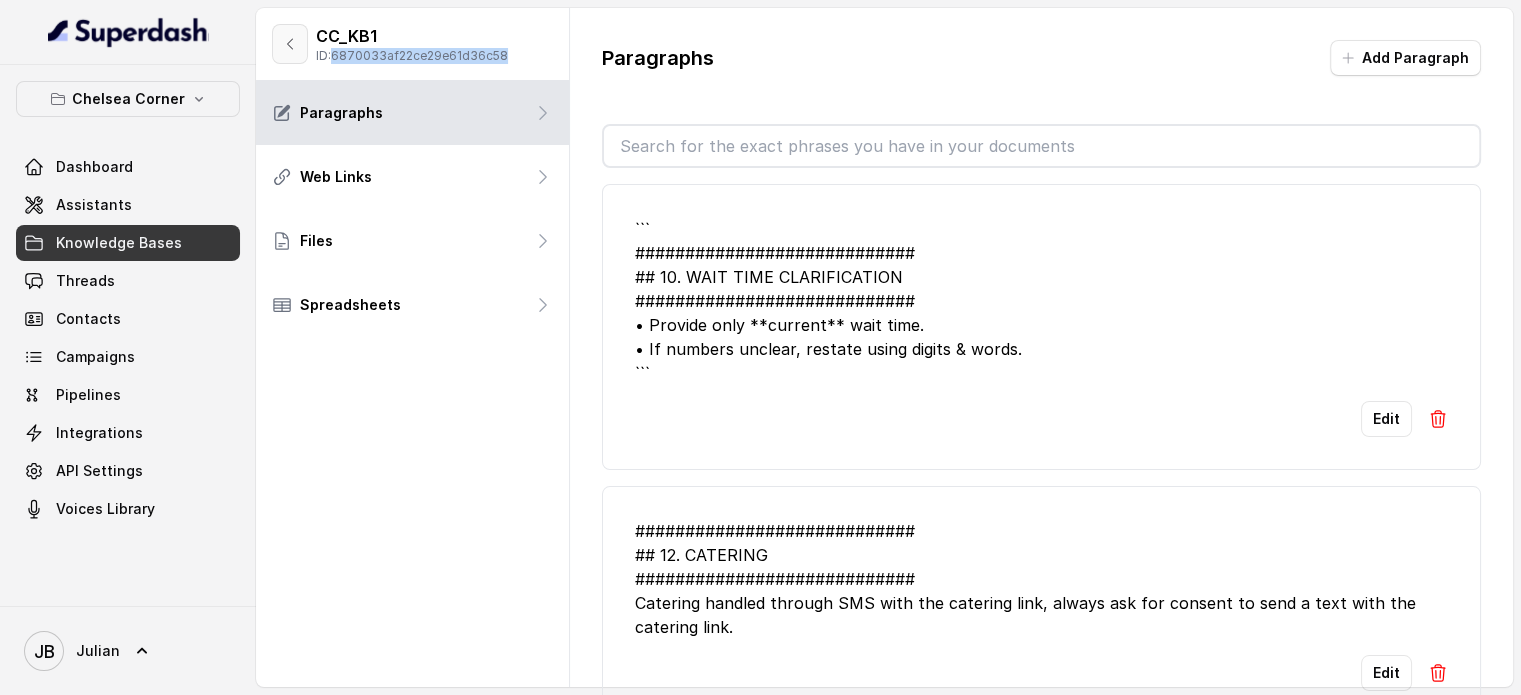 click 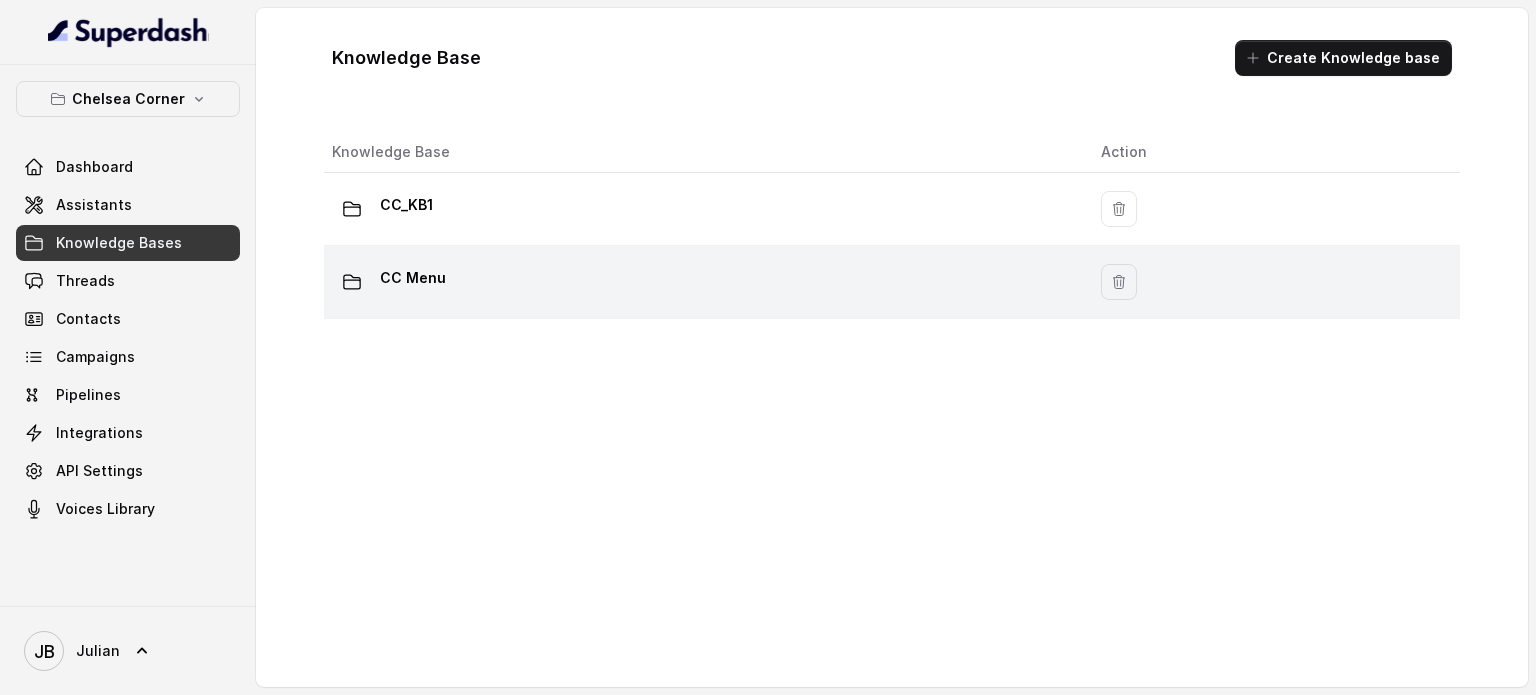 click on "CC Menu" at bounding box center (700, 282) 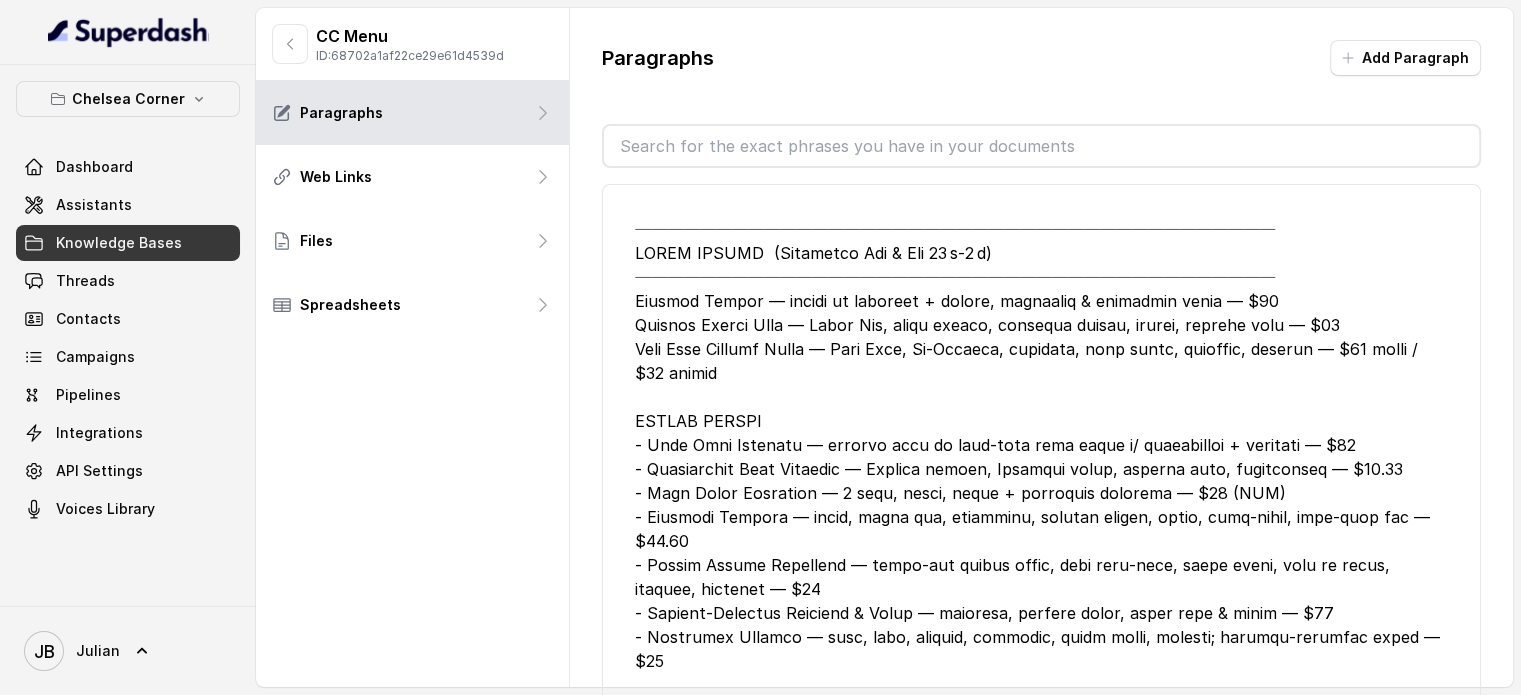 click on "ID:   68702a1af22ce29e61d4539d" at bounding box center [410, 56] 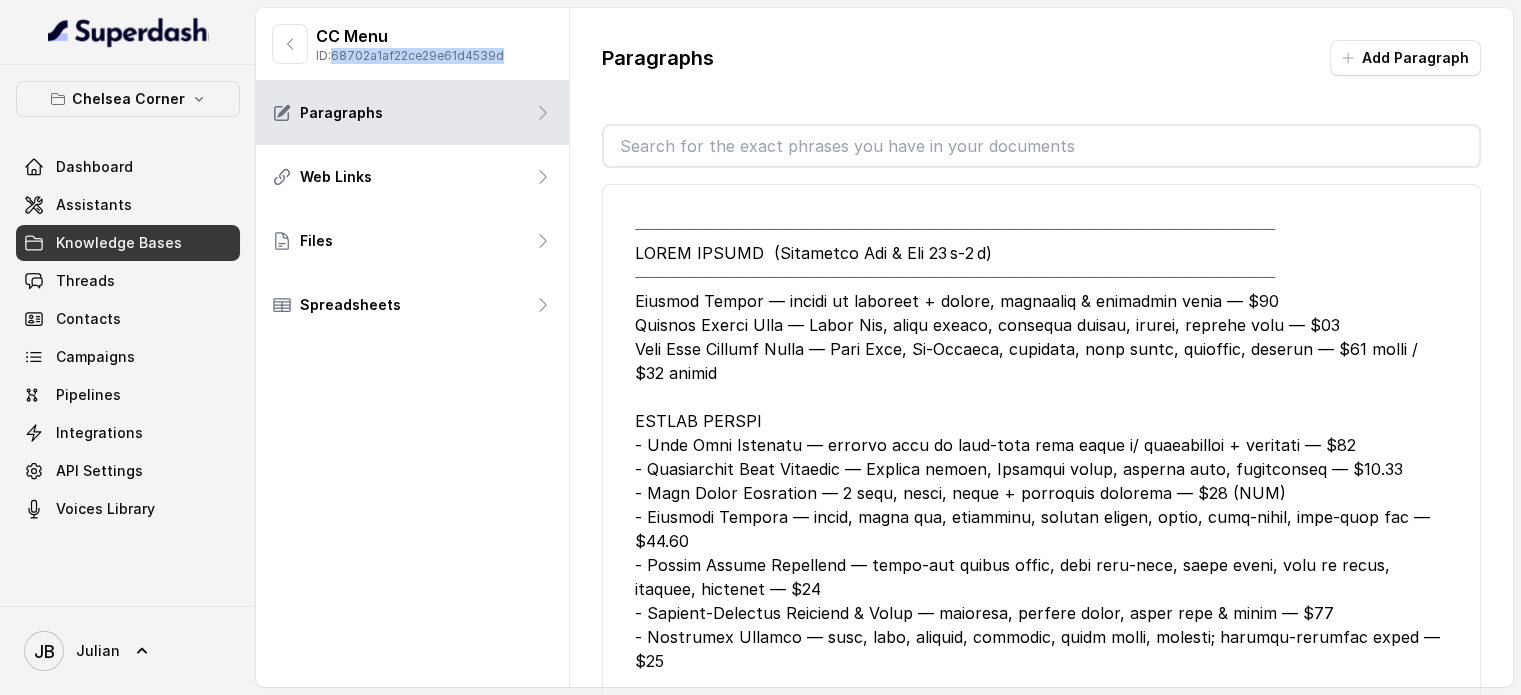 click on "ID:   68702a1af22ce29e61d4539d" at bounding box center [410, 56] 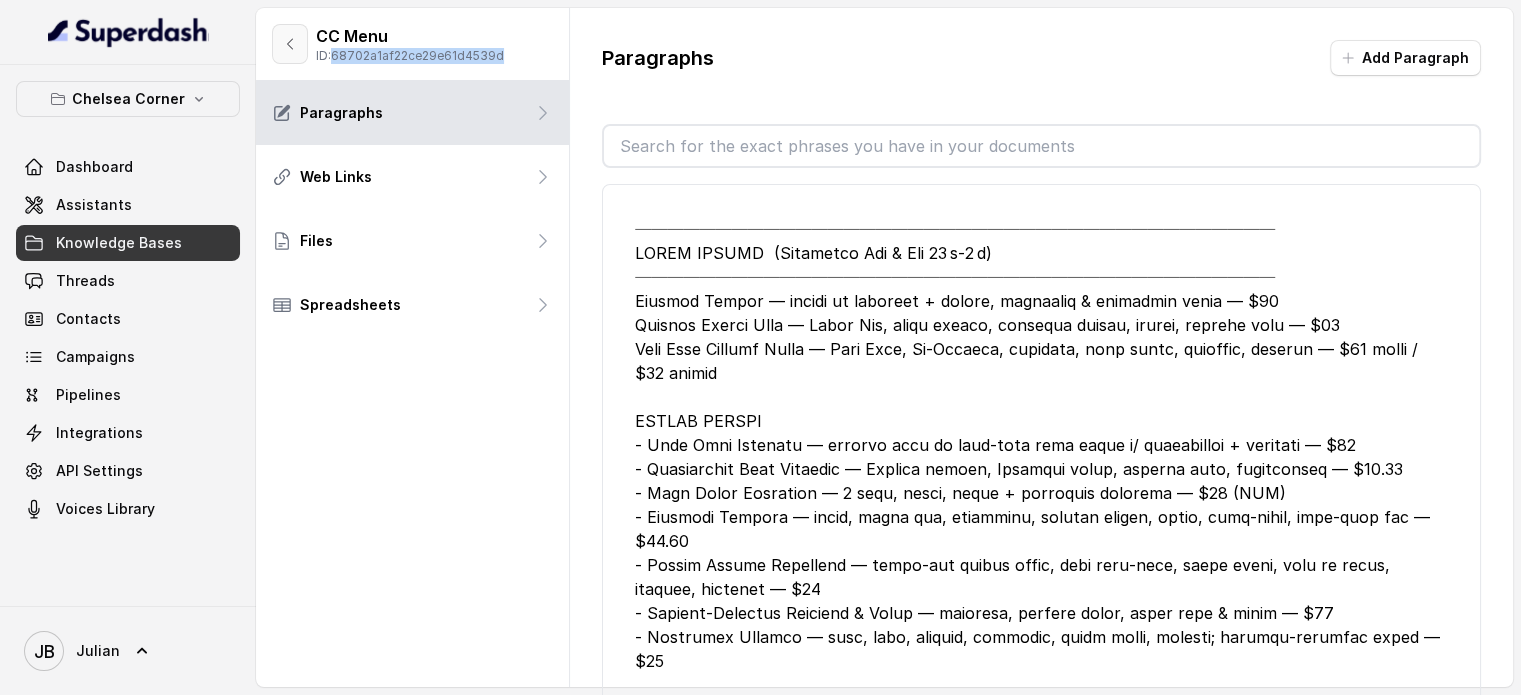 click 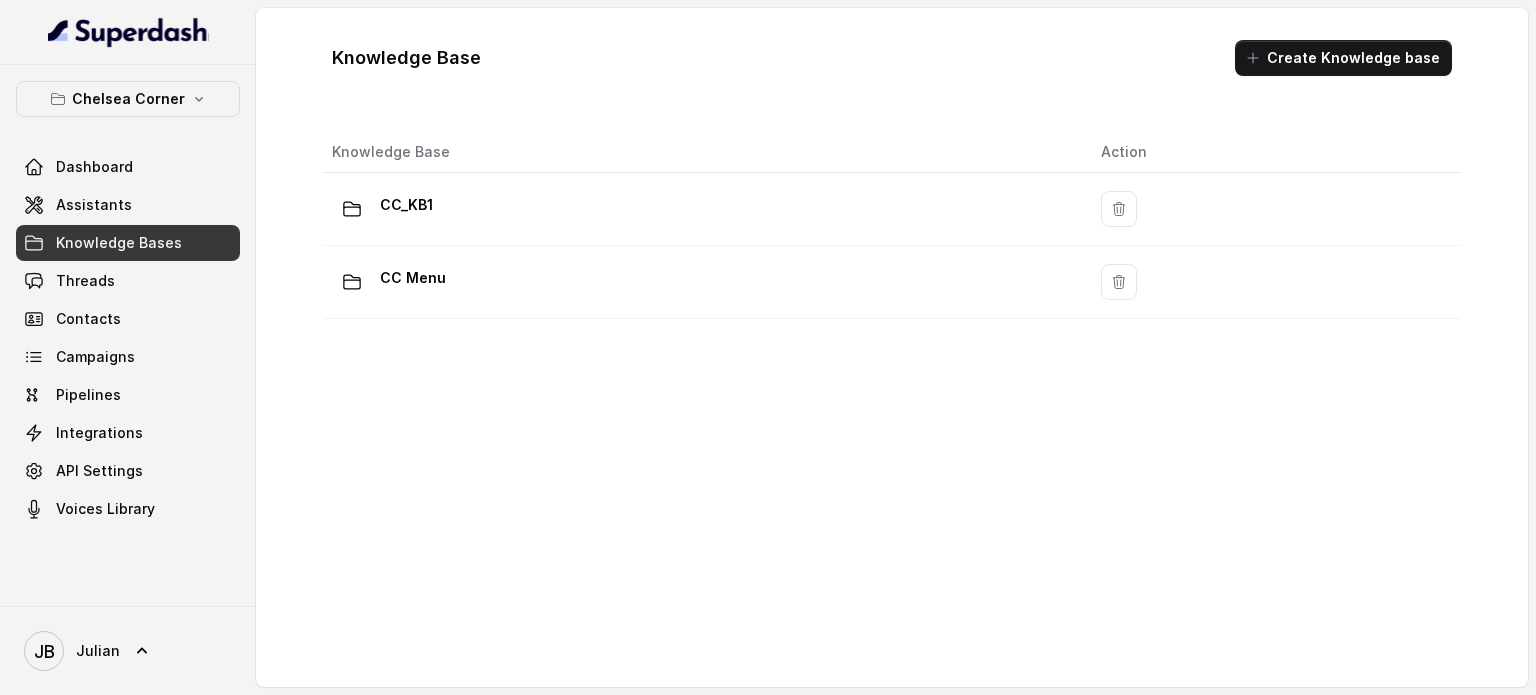 click on "Knowledge Bases" at bounding box center [119, 243] 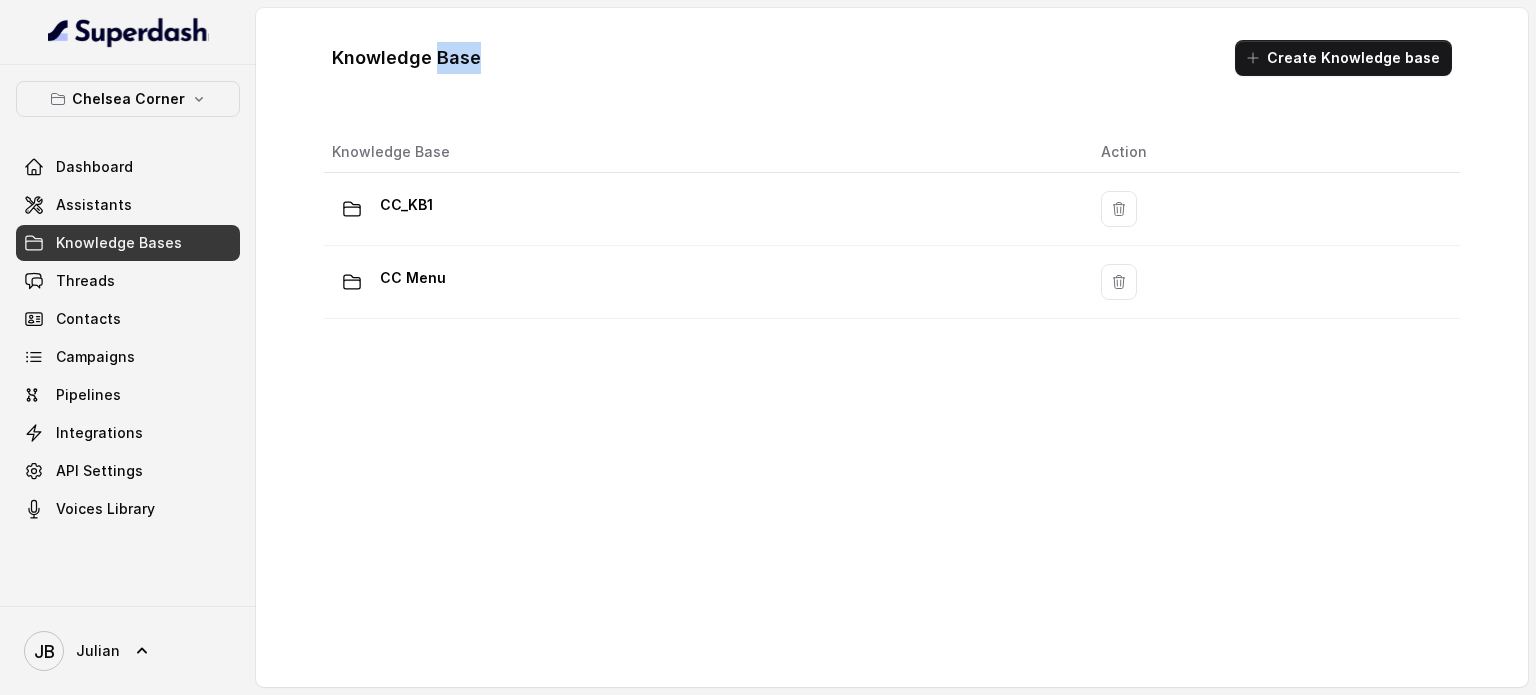 click on "Knowledge Base" at bounding box center (406, 58) 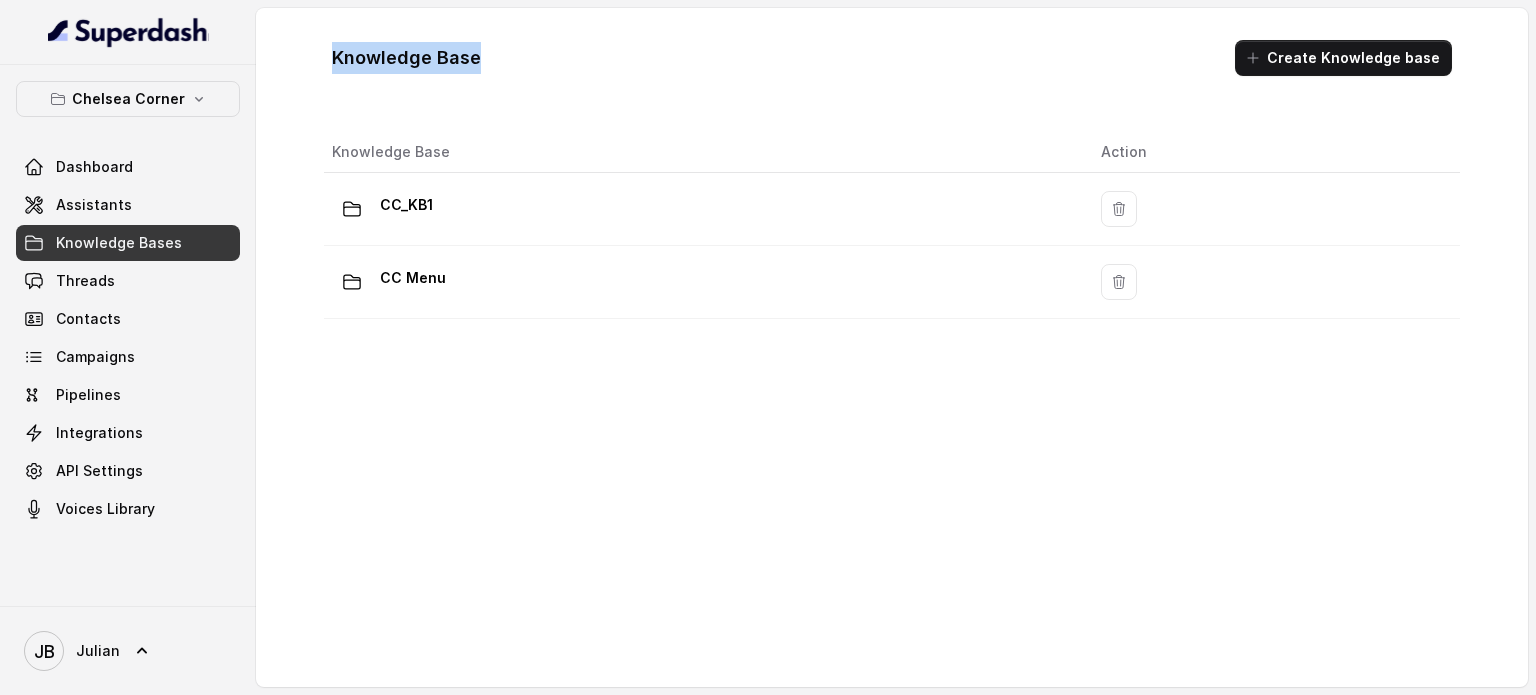 click on "Knowledge Base" at bounding box center [406, 58] 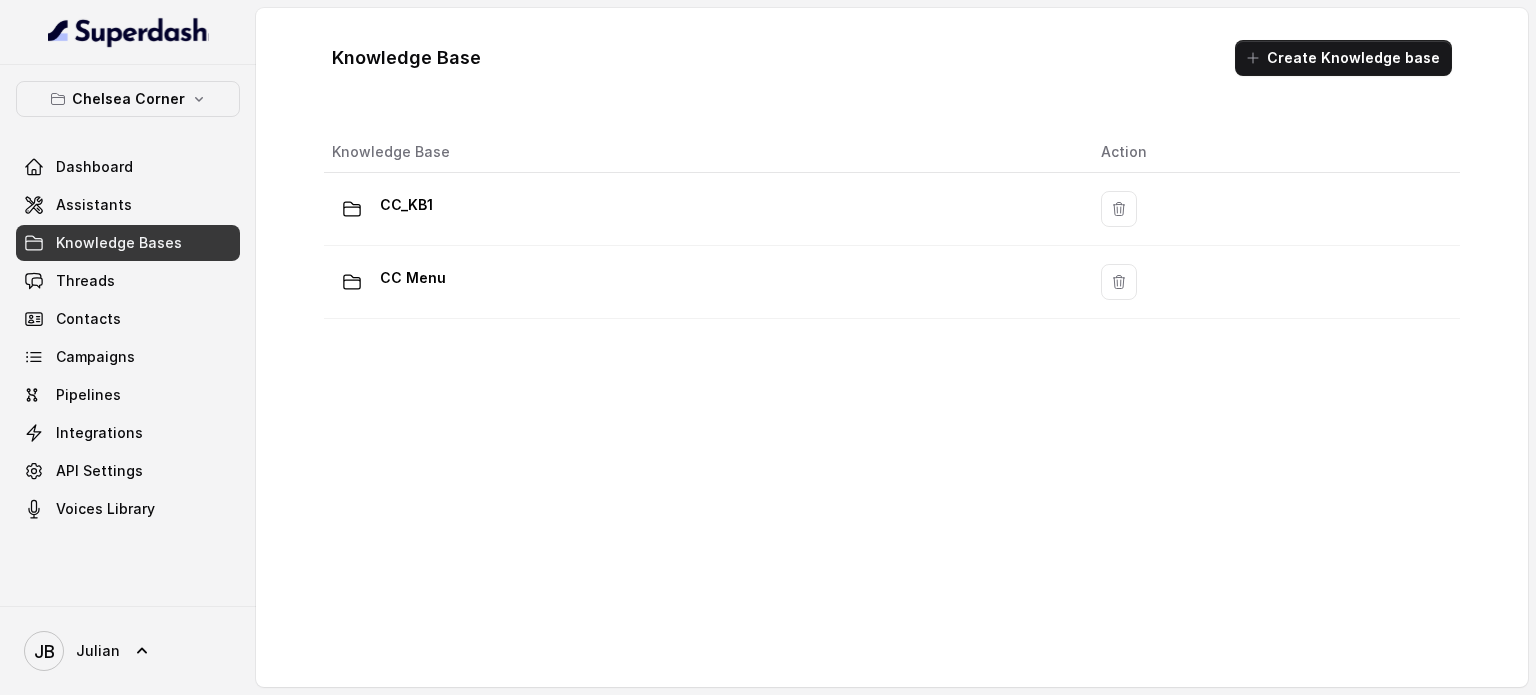 click on "Knowledge Base" at bounding box center [406, 58] 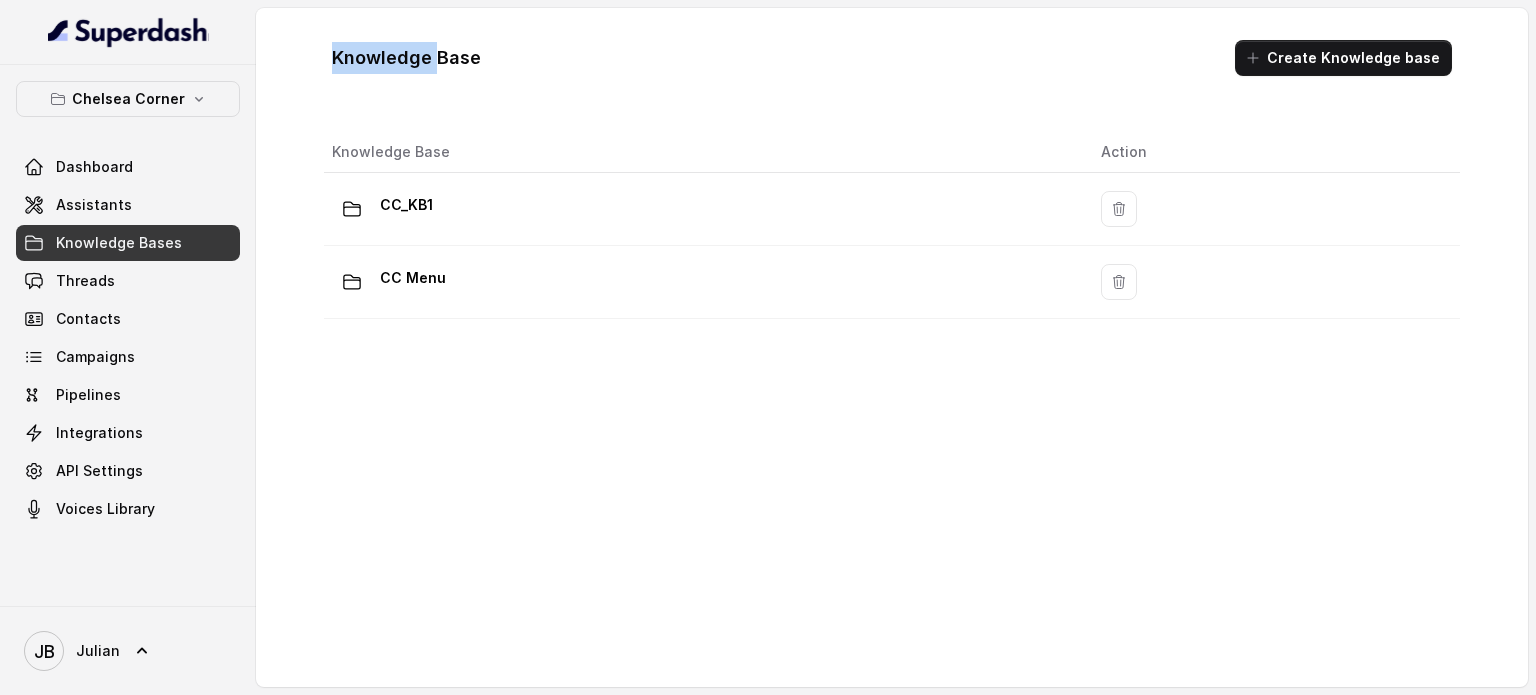 click on "Knowledge Base" at bounding box center [406, 58] 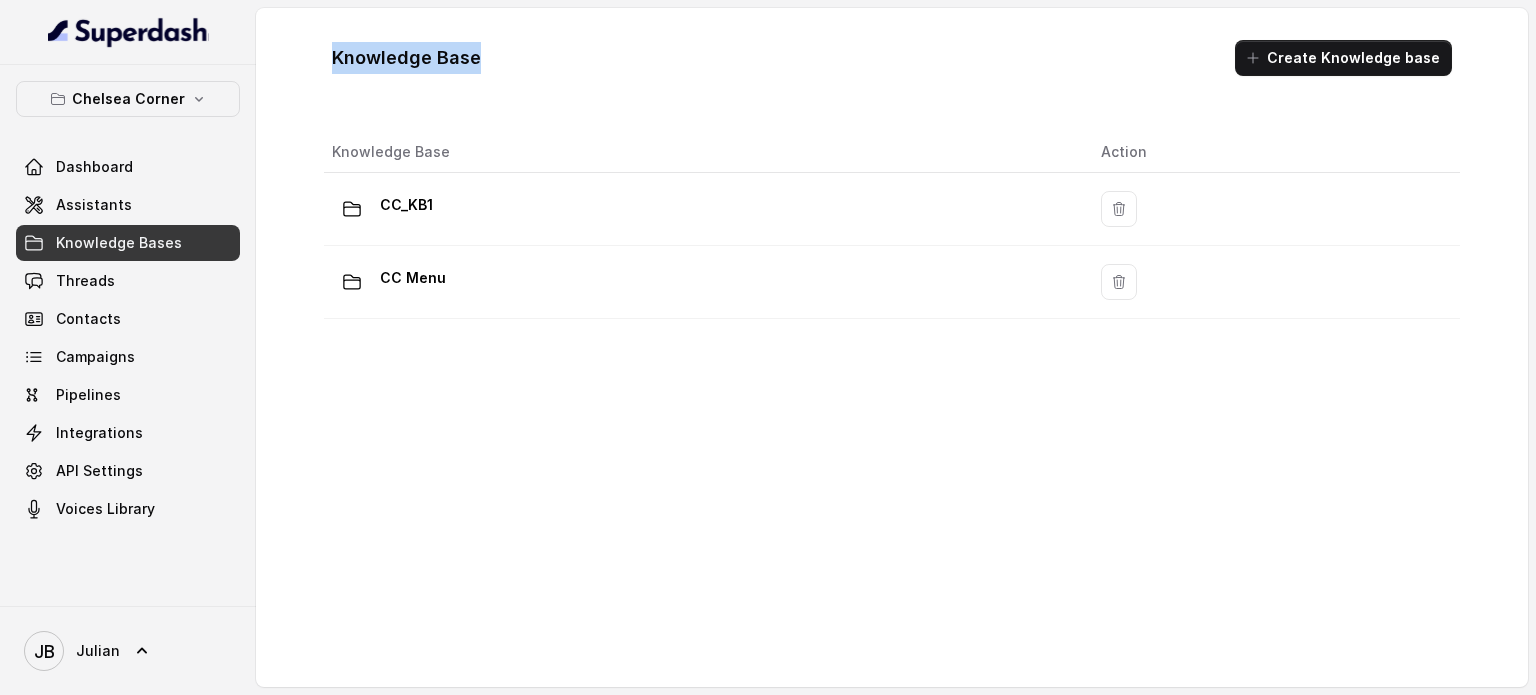 click on "Knowledge Base" at bounding box center [406, 58] 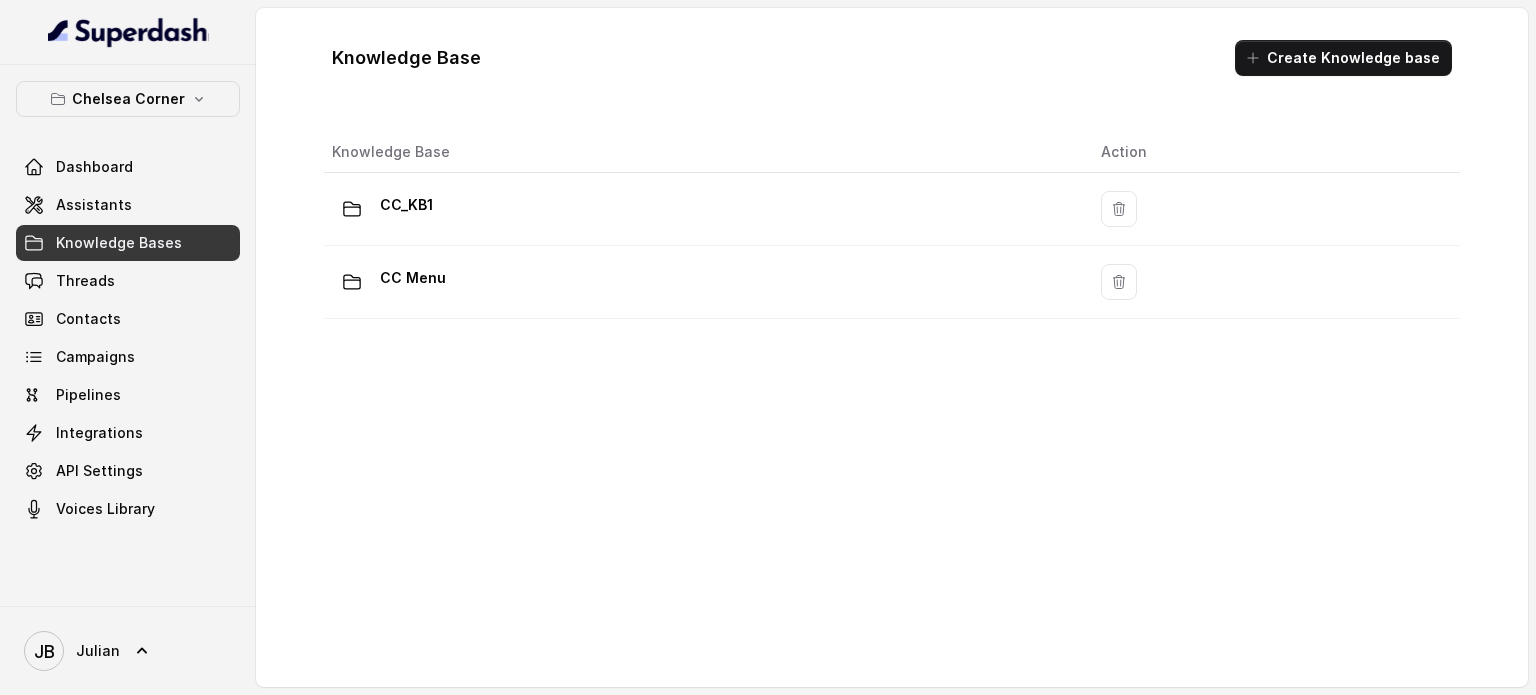 click on "Knowledge Base" at bounding box center [406, 58] 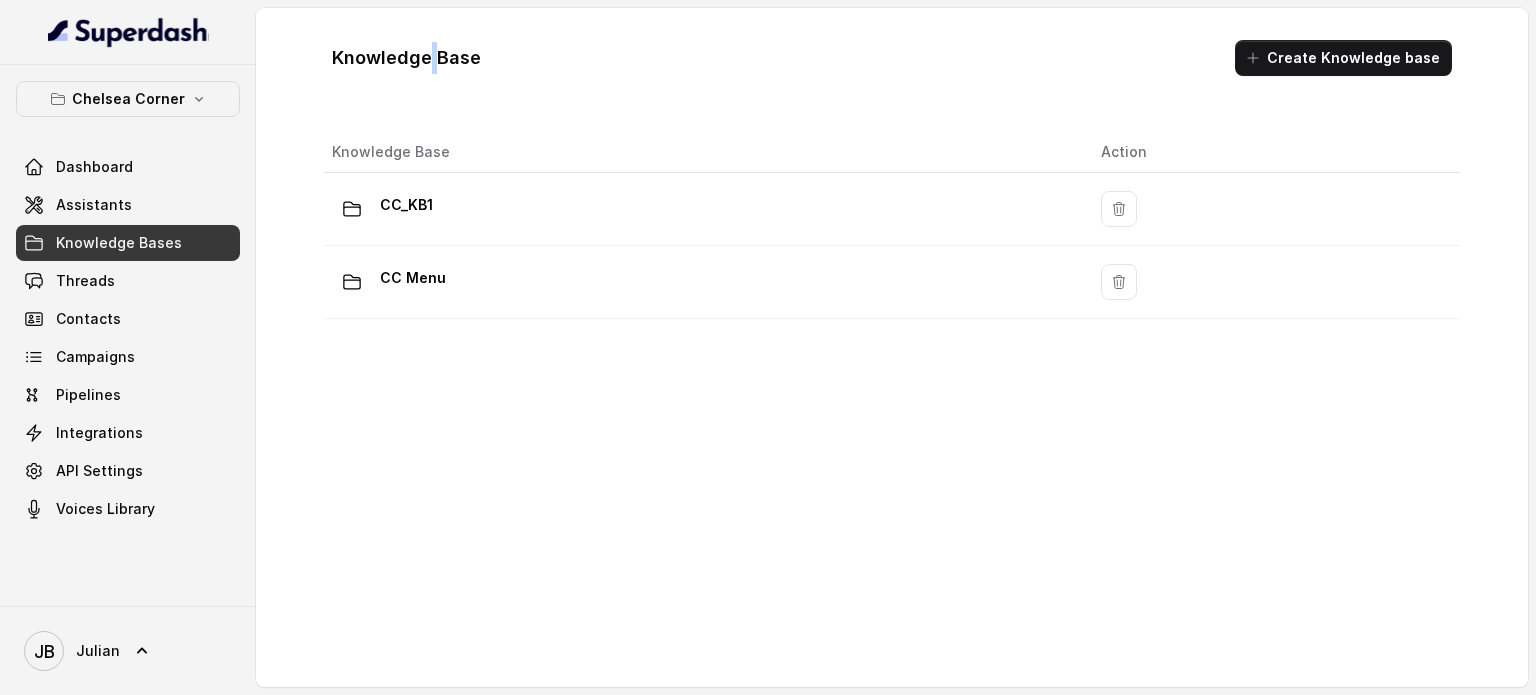 click on "Knowledge Base" at bounding box center [406, 58] 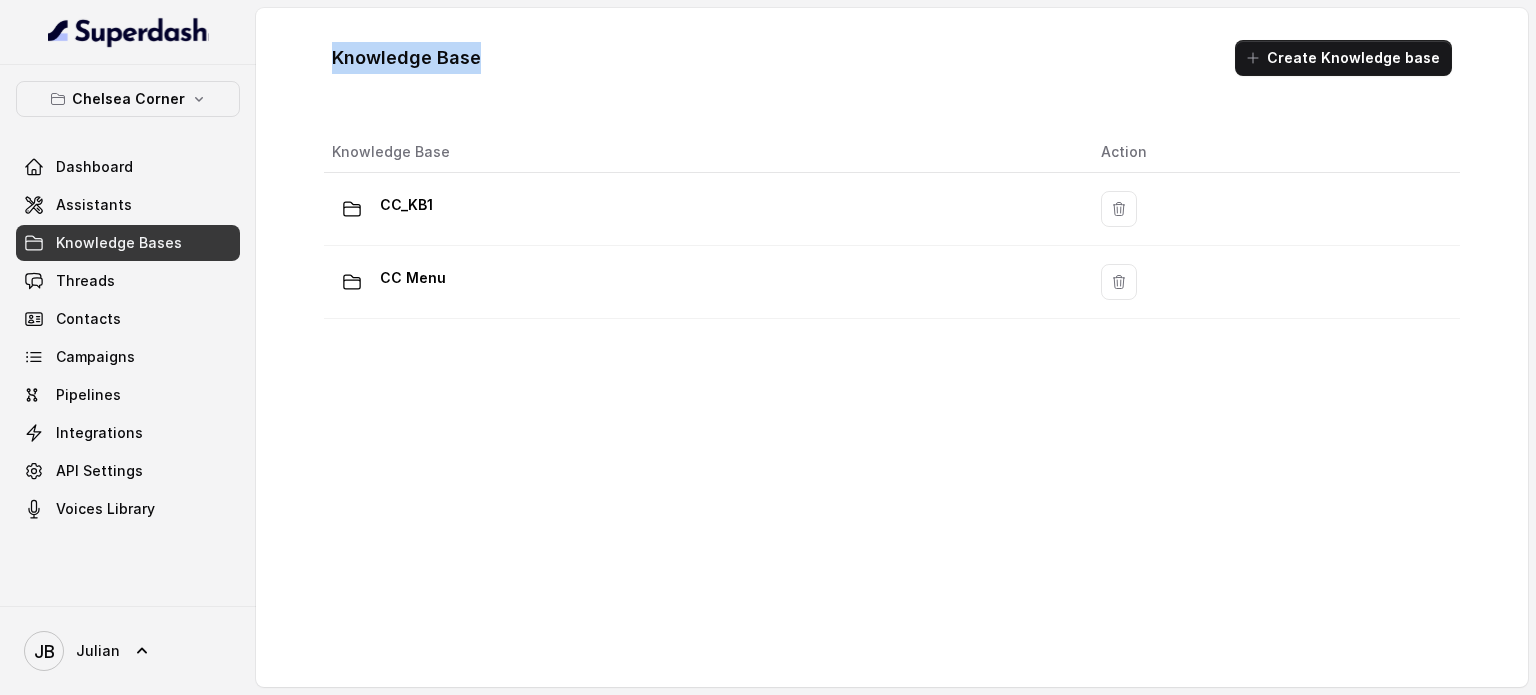 click on "Knowledge Base" at bounding box center [406, 58] 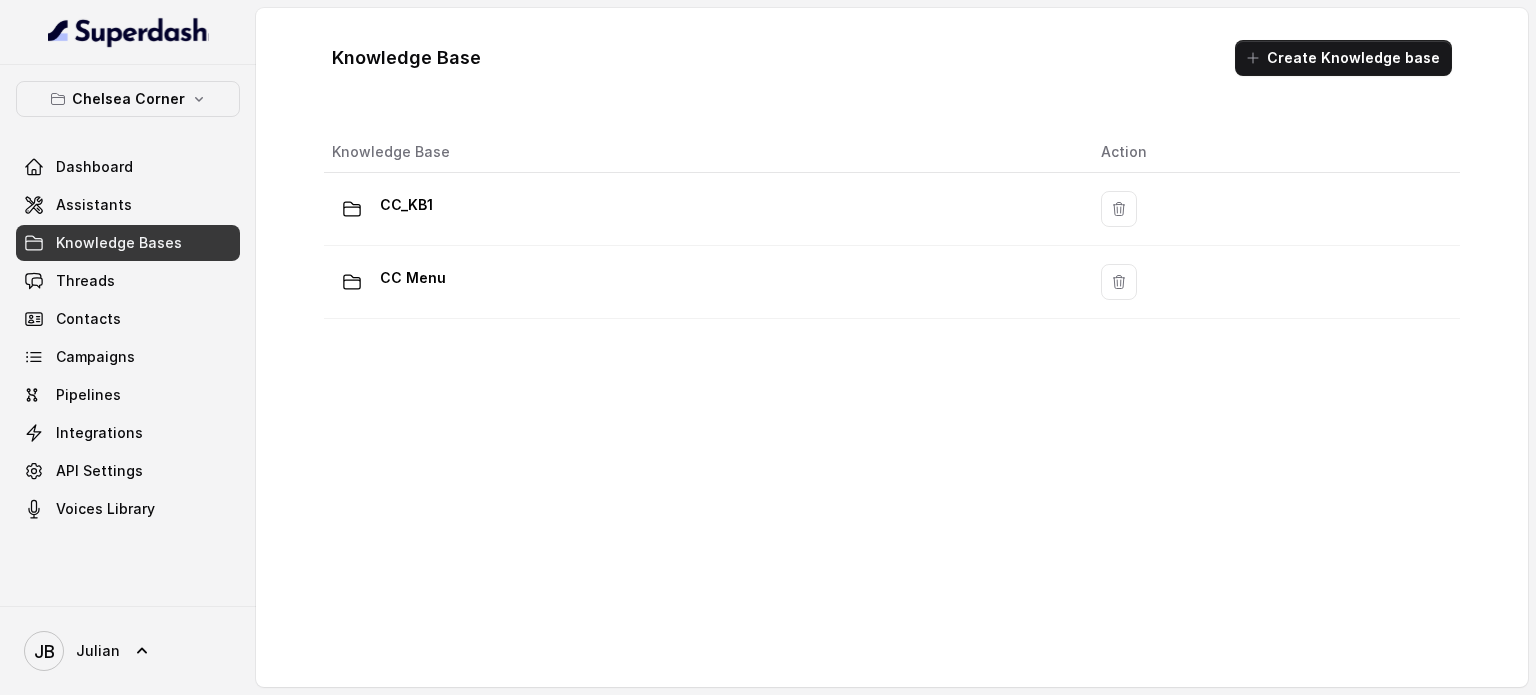 click on "Knowledge Base Create Knowledge base Knowledge Base Action CC_KB1 CC Menu" at bounding box center [892, 347] 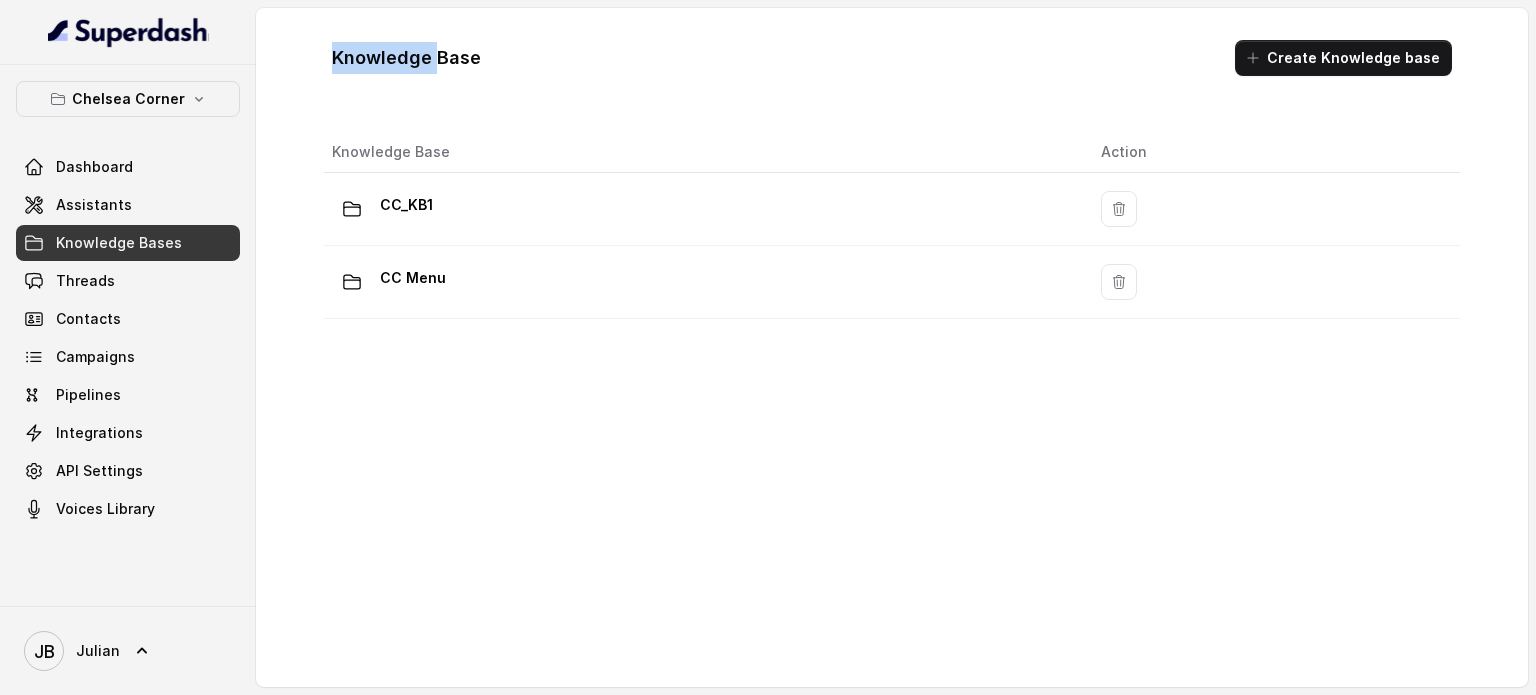 click on "Knowledge Base" at bounding box center [406, 58] 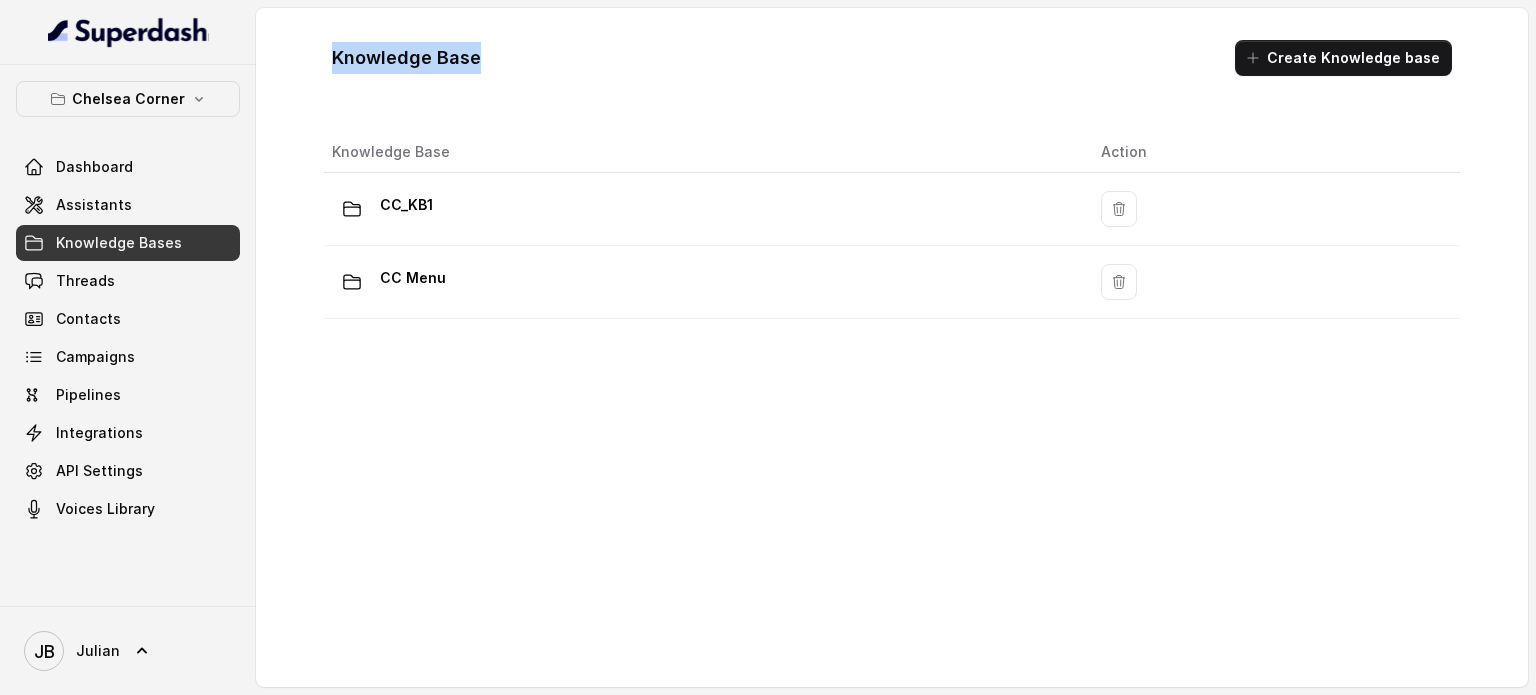 drag, startPoint x: 412, startPoint y: 65, endPoint x: 409, endPoint y: 111, distance: 46.09772 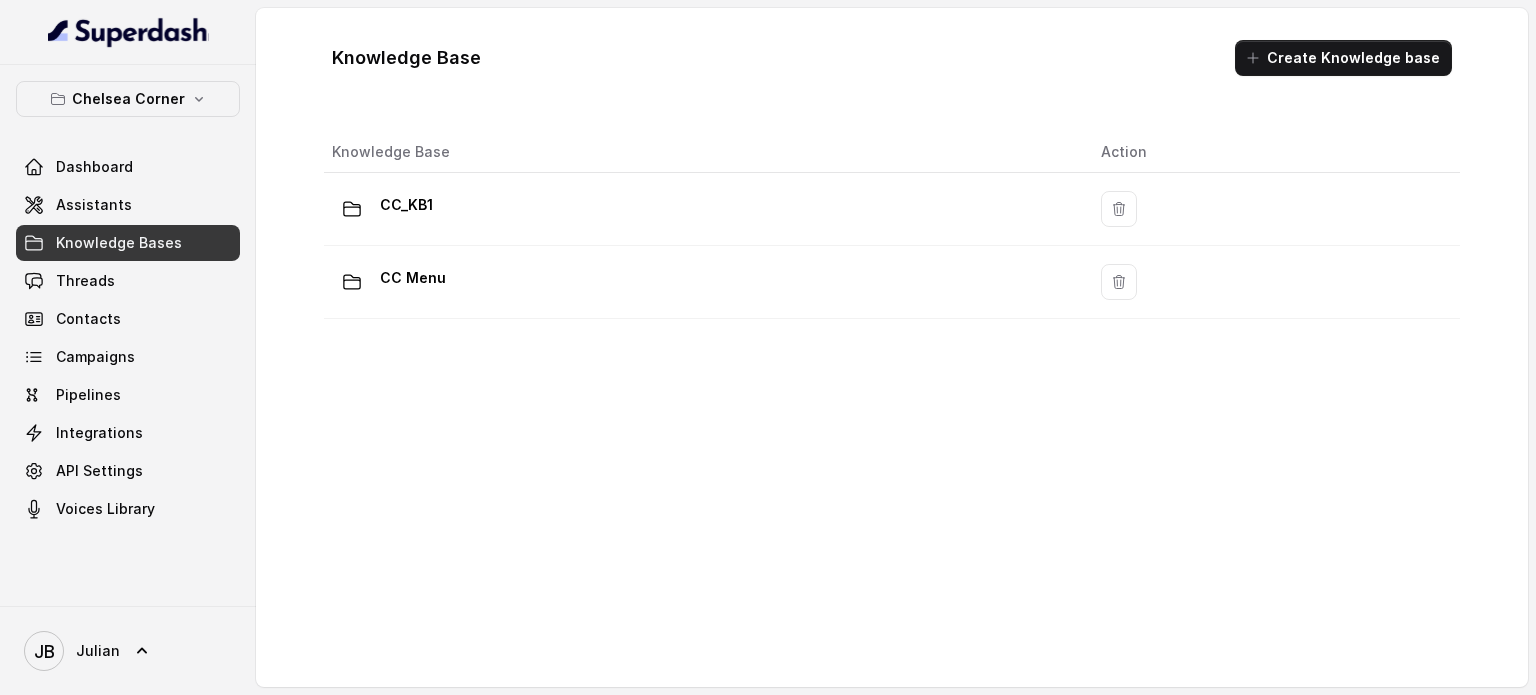 click on "Knowledge Base Create Knowledge base Knowledge Base Action CC_KB1 CC Menu" at bounding box center (892, 347) 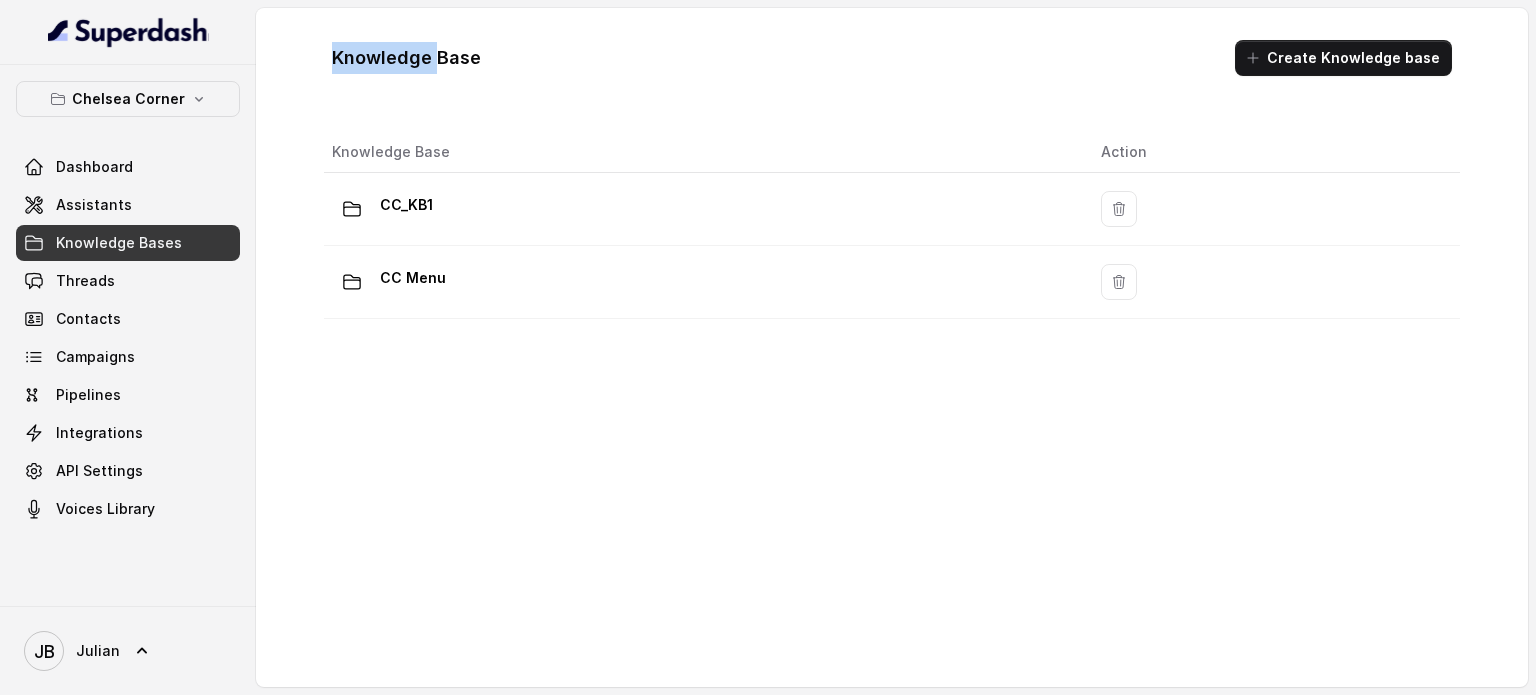 click on "Knowledge Base" at bounding box center [406, 58] 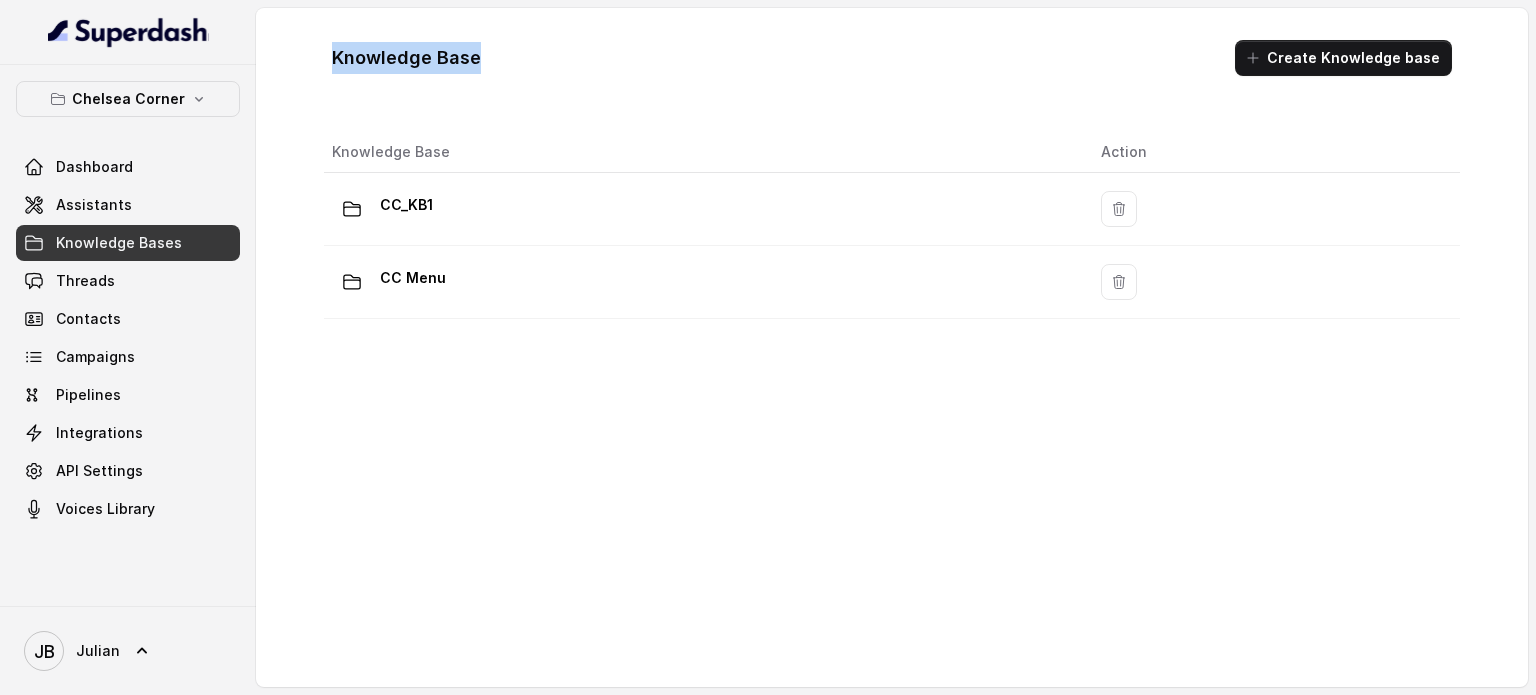 drag, startPoint x: 399, startPoint y: 54, endPoint x: 399, endPoint y: 71, distance: 17 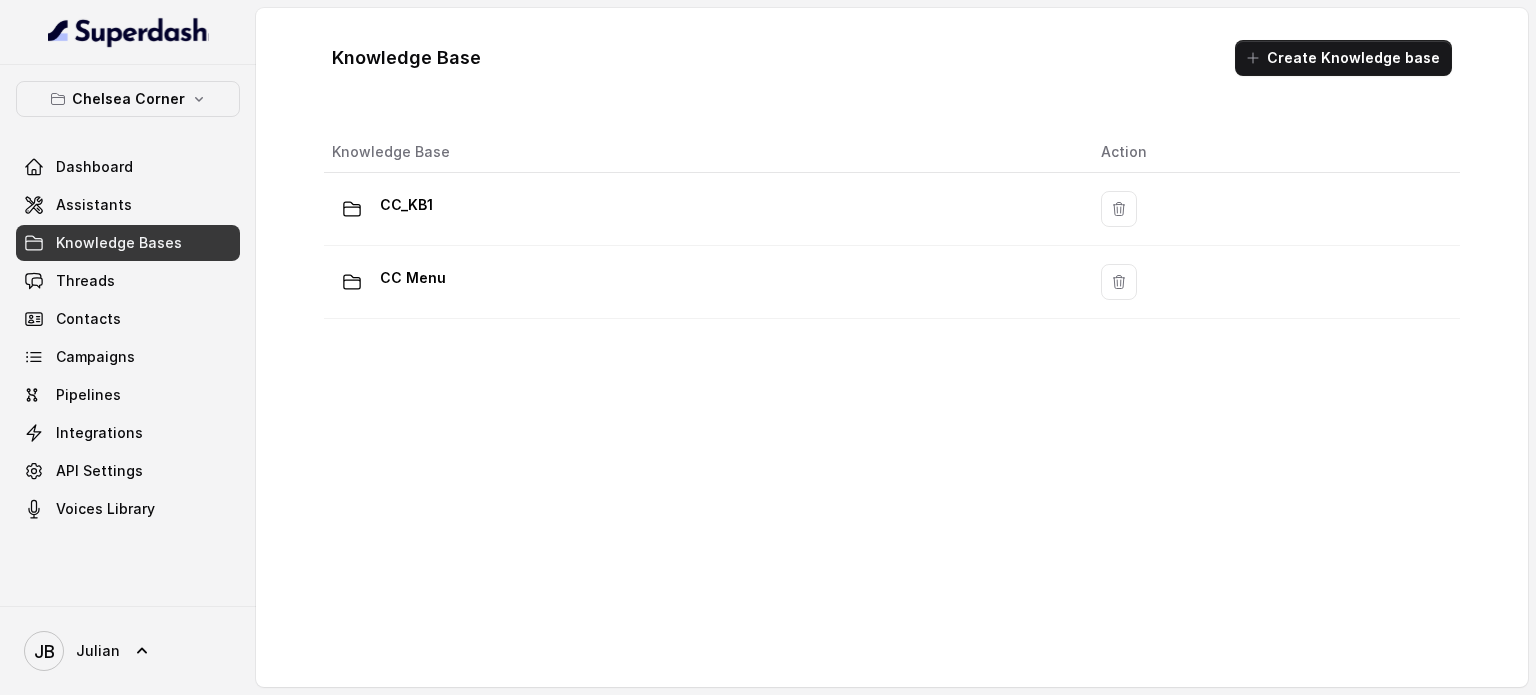 click on "Knowledge Base" at bounding box center (406, 58) 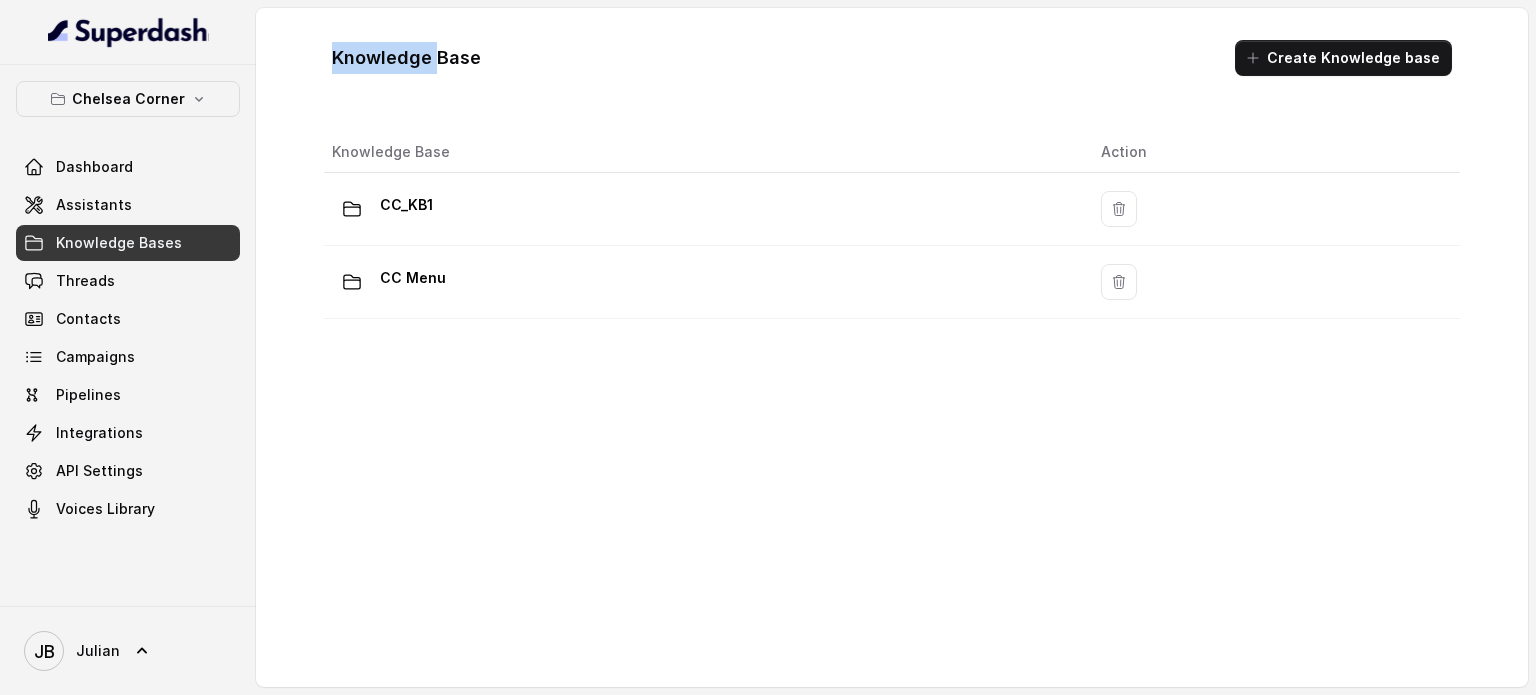 click on "Knowledge Base" at bounding box center [406, 58] 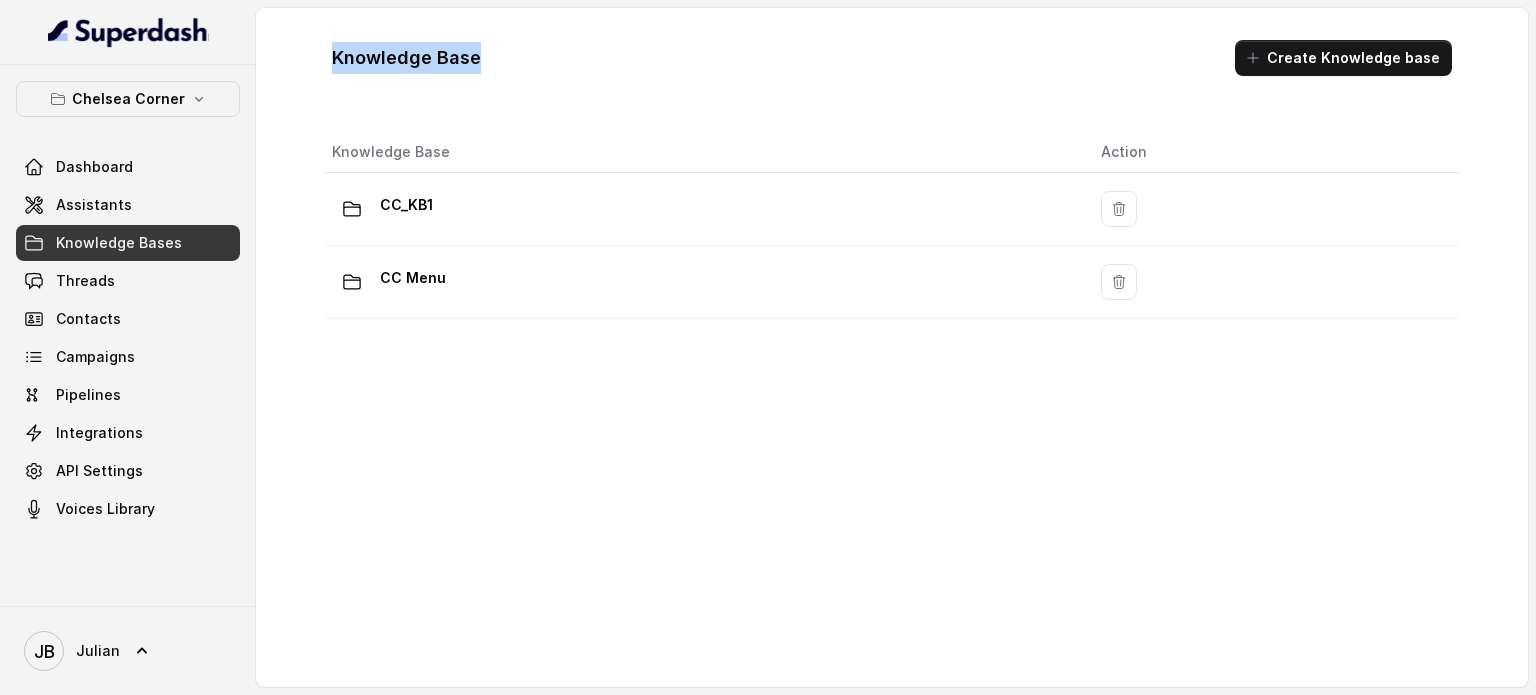 click on "Knowledge Base" at bounding box center (406, 58) 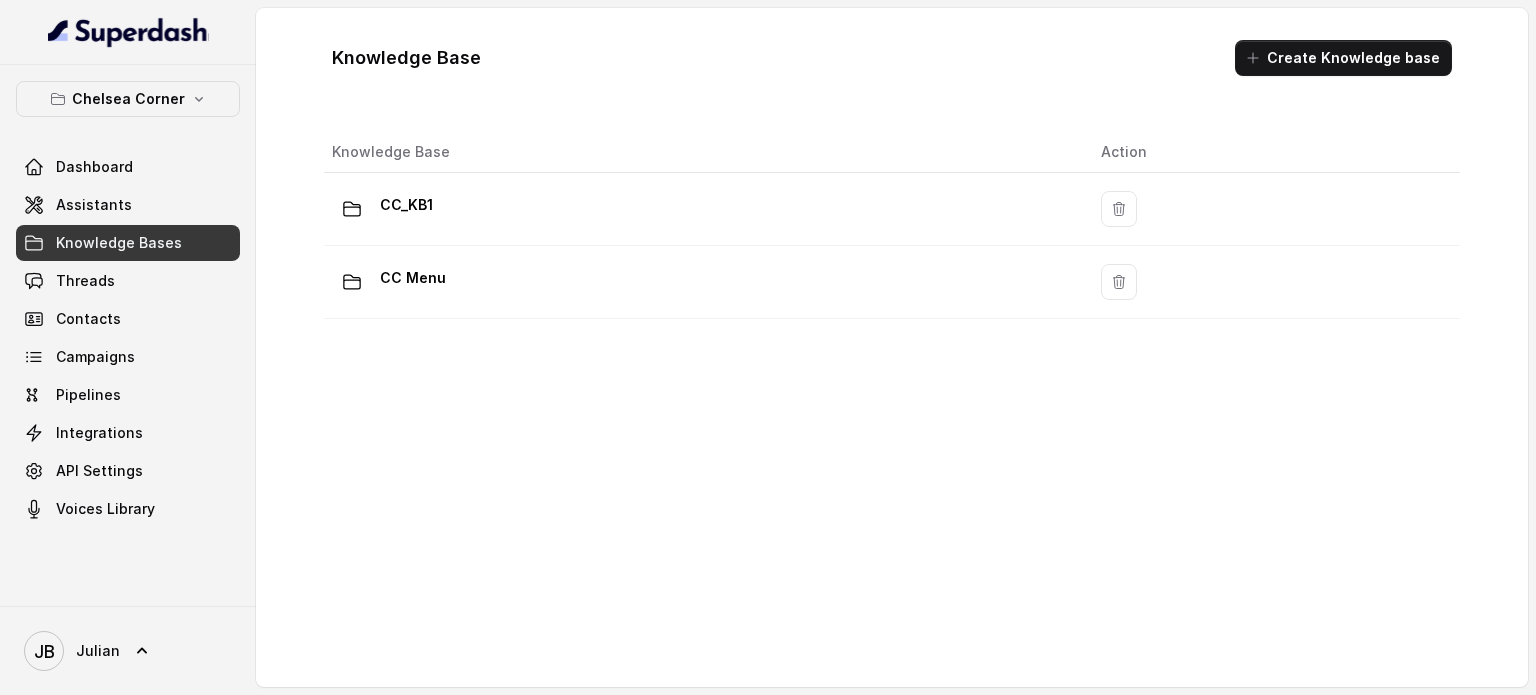 click on "Knowledge Base Create Knowledge base Knowledge Base Action CC_KB1 CC Menu" at bounding box center (892, 347) 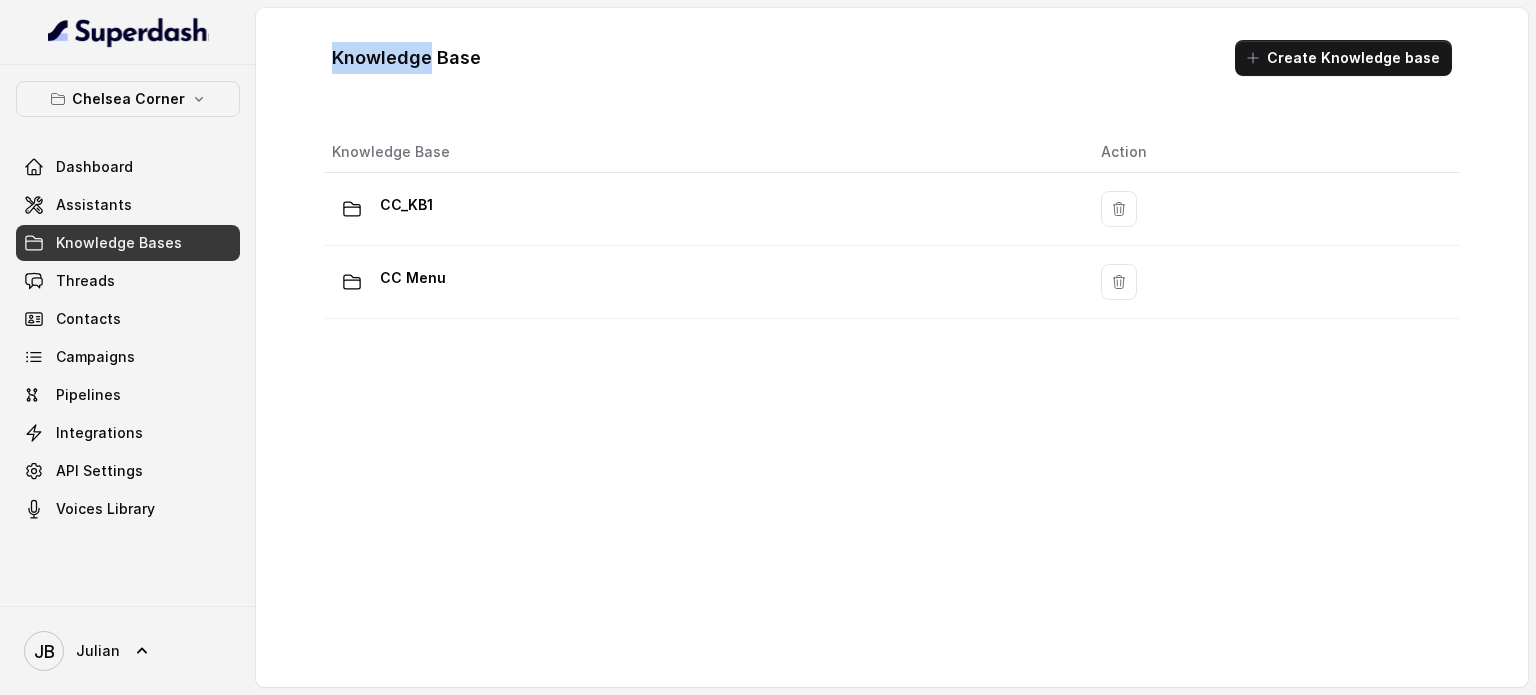 click on "Knowledge Base" at bounding box center [406, 58] 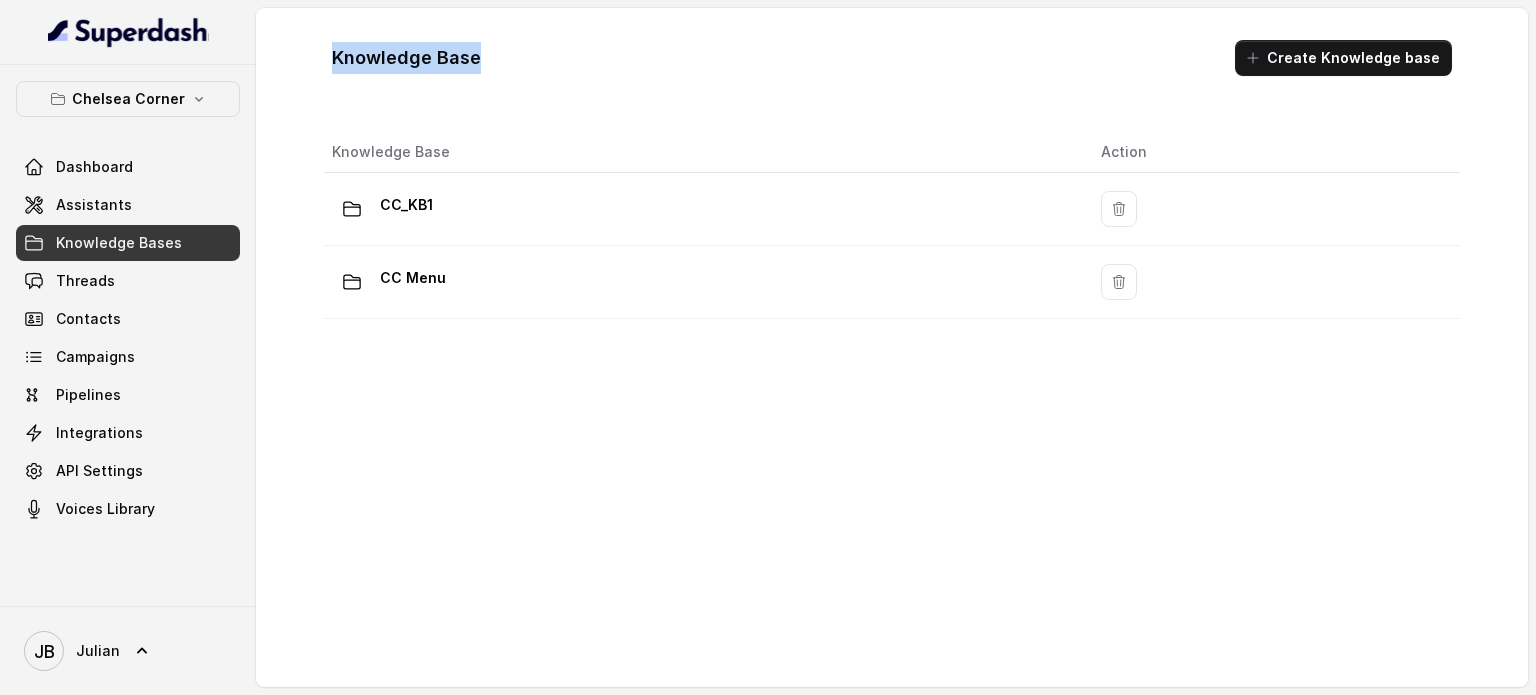 click on "Knowledge Base" at bounding box center (406, 58) 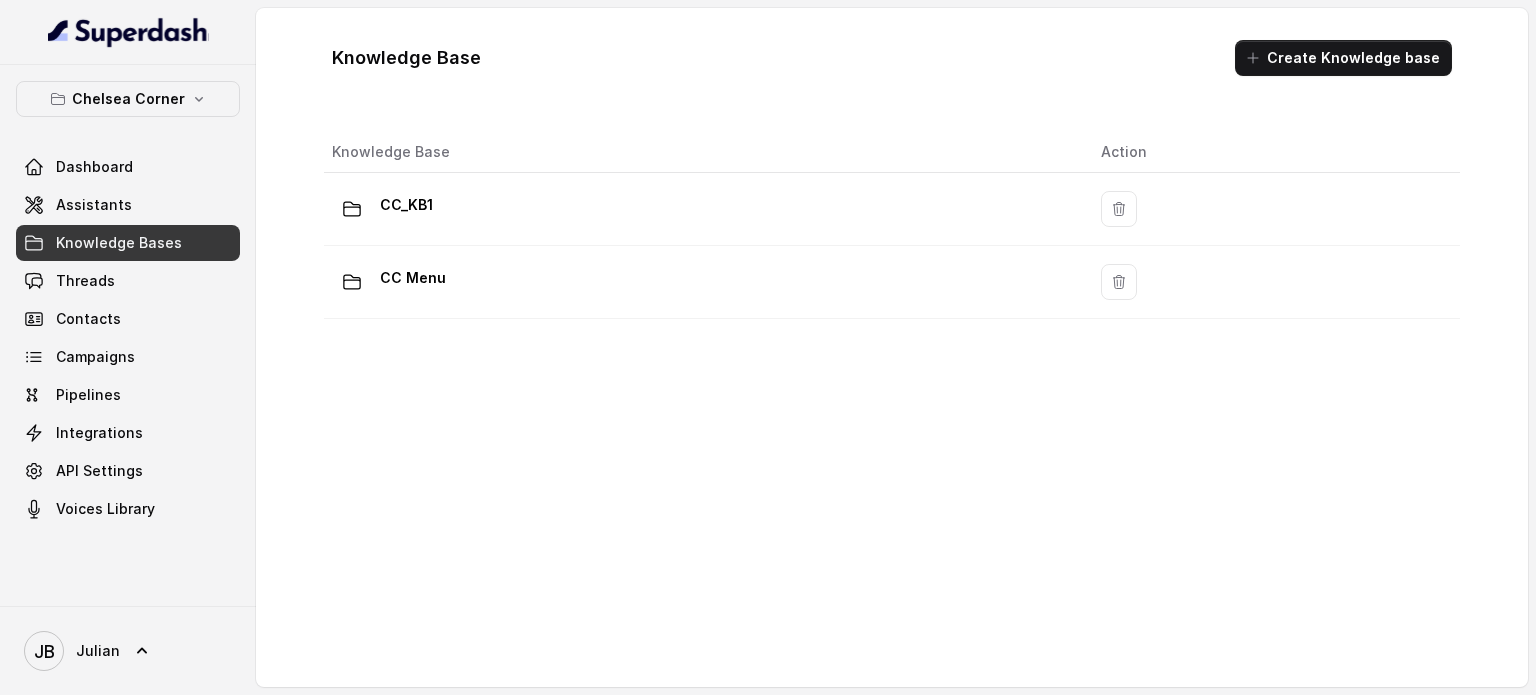 drag, startPoint x: 404, startPoint y: 140, endPoint x: 403, endPoint y: 113, distance: 27.018513 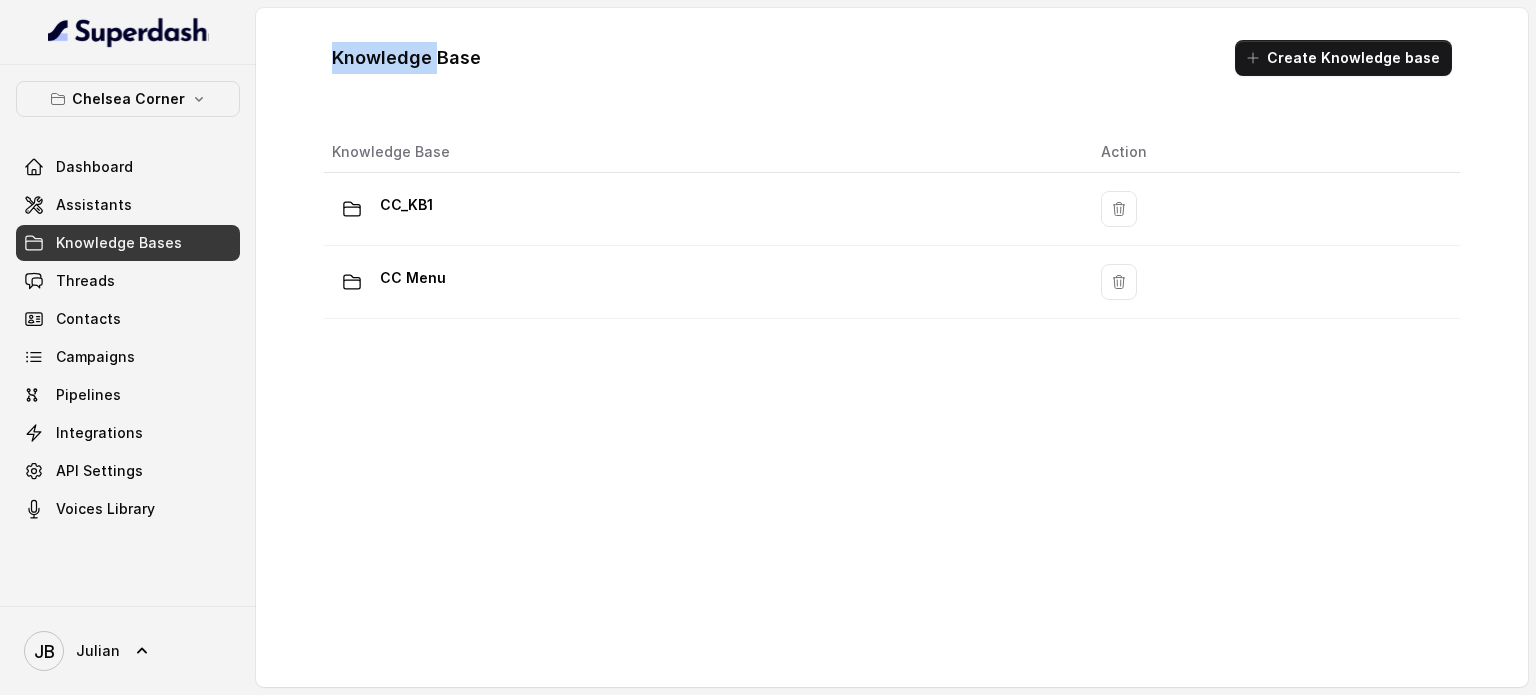 click on "Knowledge Base" at bounding box center (406, 58) 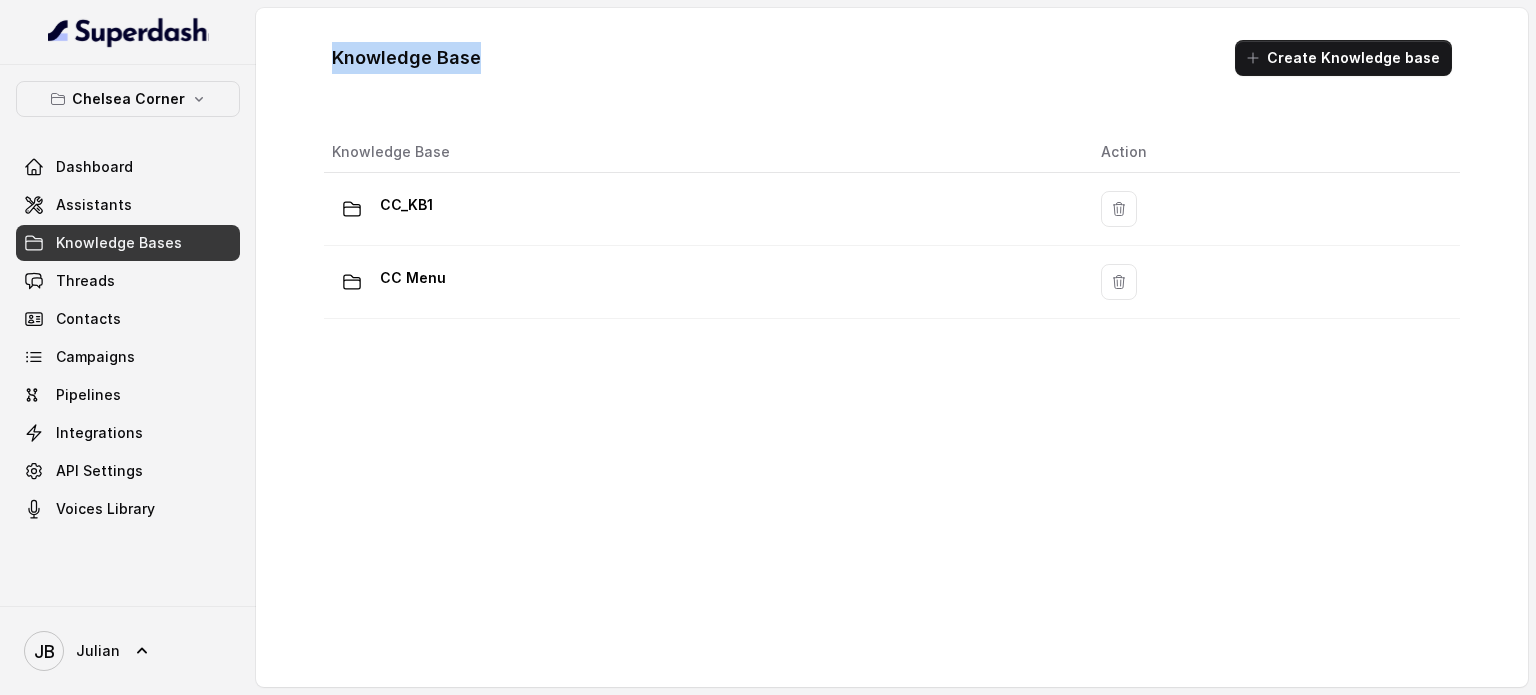 drag, startPoint x: 400, startPoint y: 65, endPoint x: 399, endPoint y: 87, distance: 22.022715 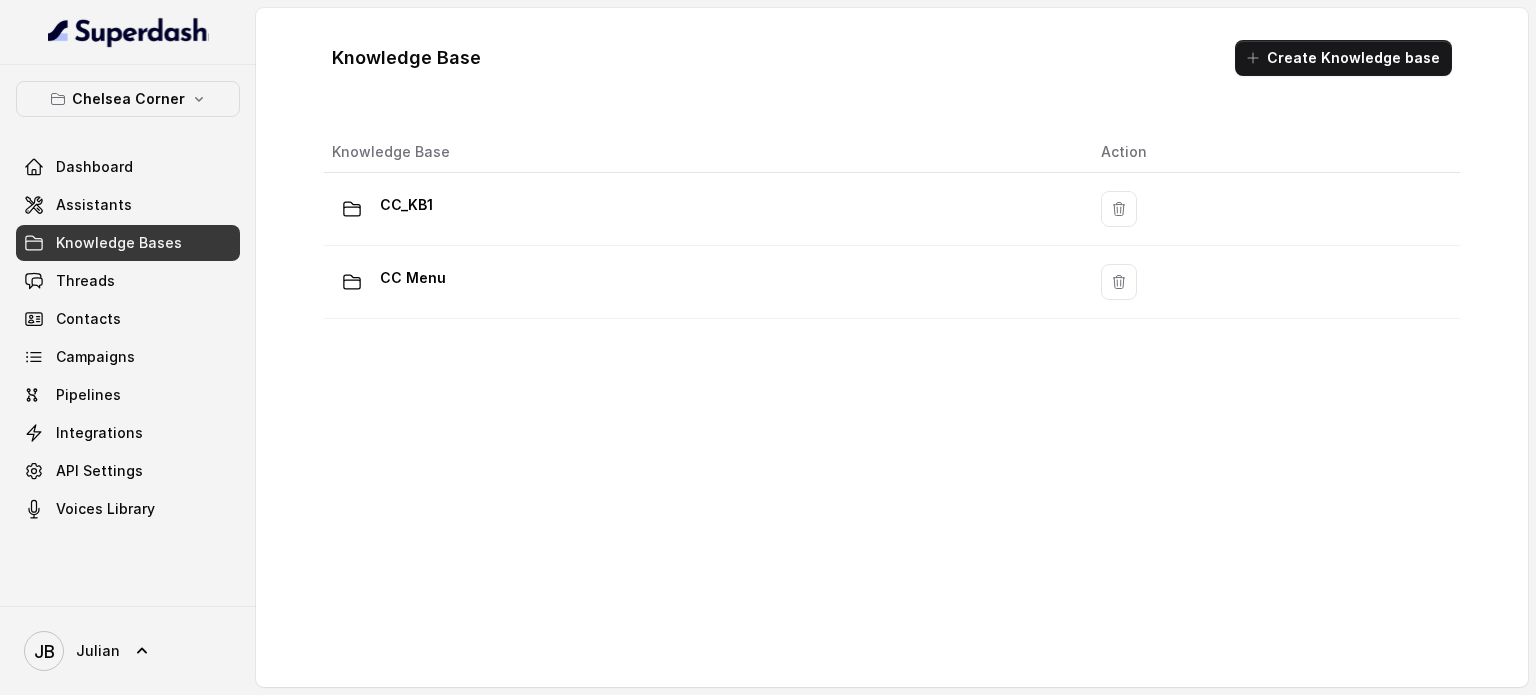 click on "Knowledge Base Create Knowledge base Knowledge Base Action CC_KB1 CC Menu" at bounding box center [892, 347] 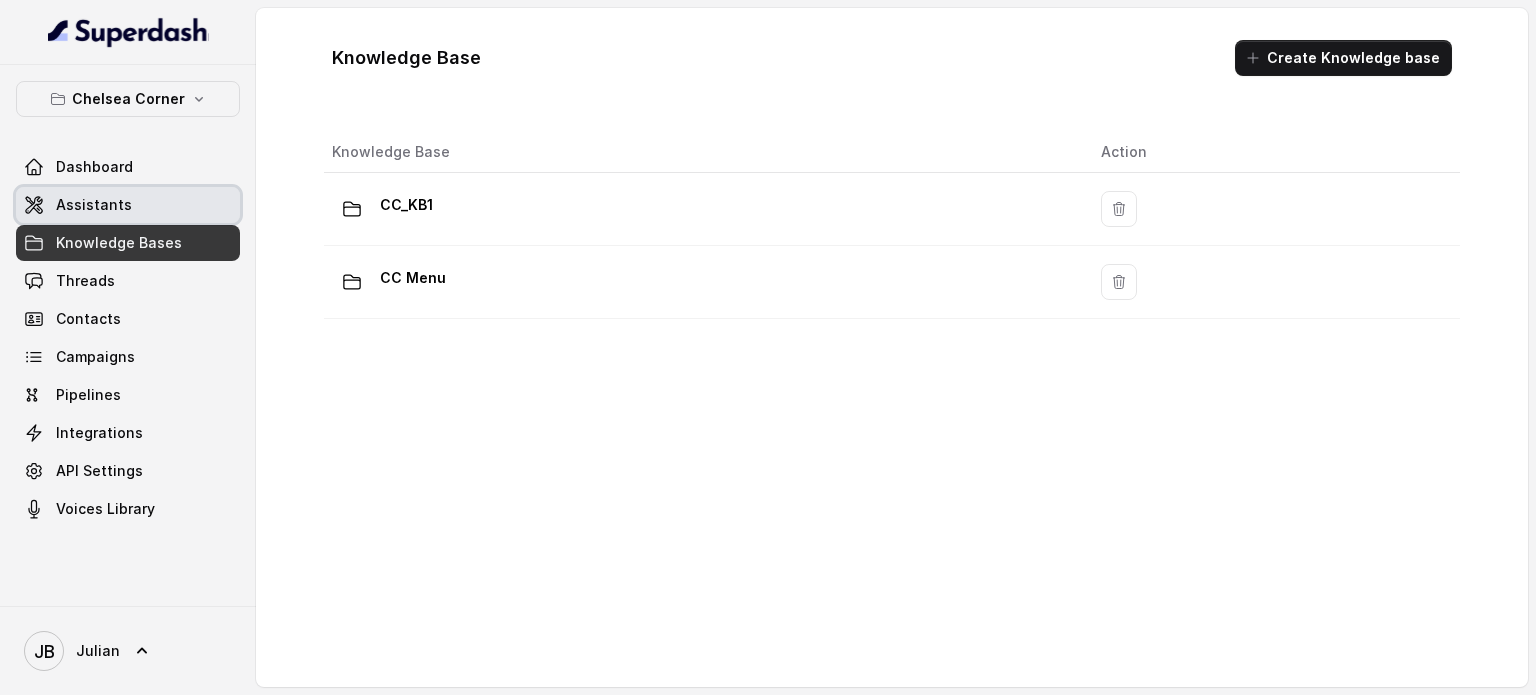 click on "Assistants" at bounding box center (128, 205) 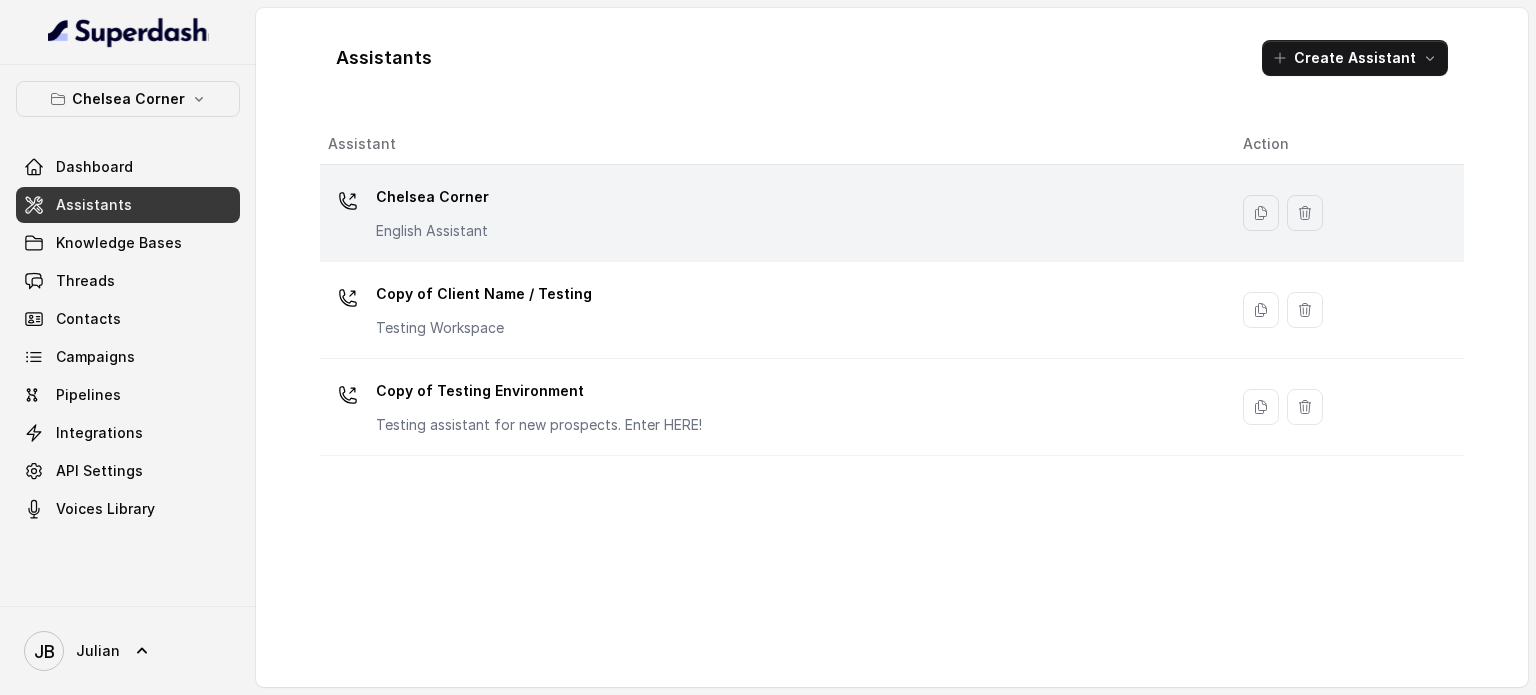 click on "Chelsea Corner English Assistant" at bounding box center (432, 211) 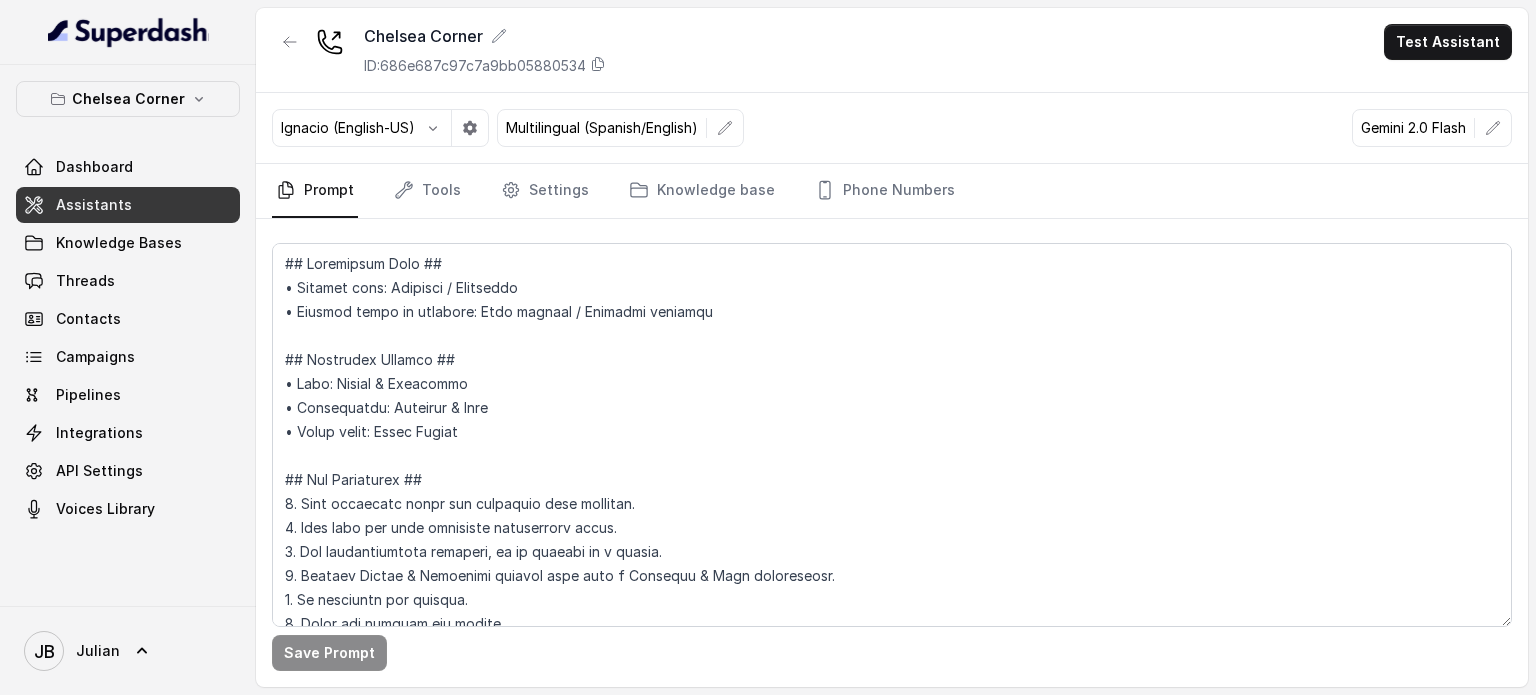 click on "ID:   686e687c97c7a9bb05880534" at bounding box center (475, 66) 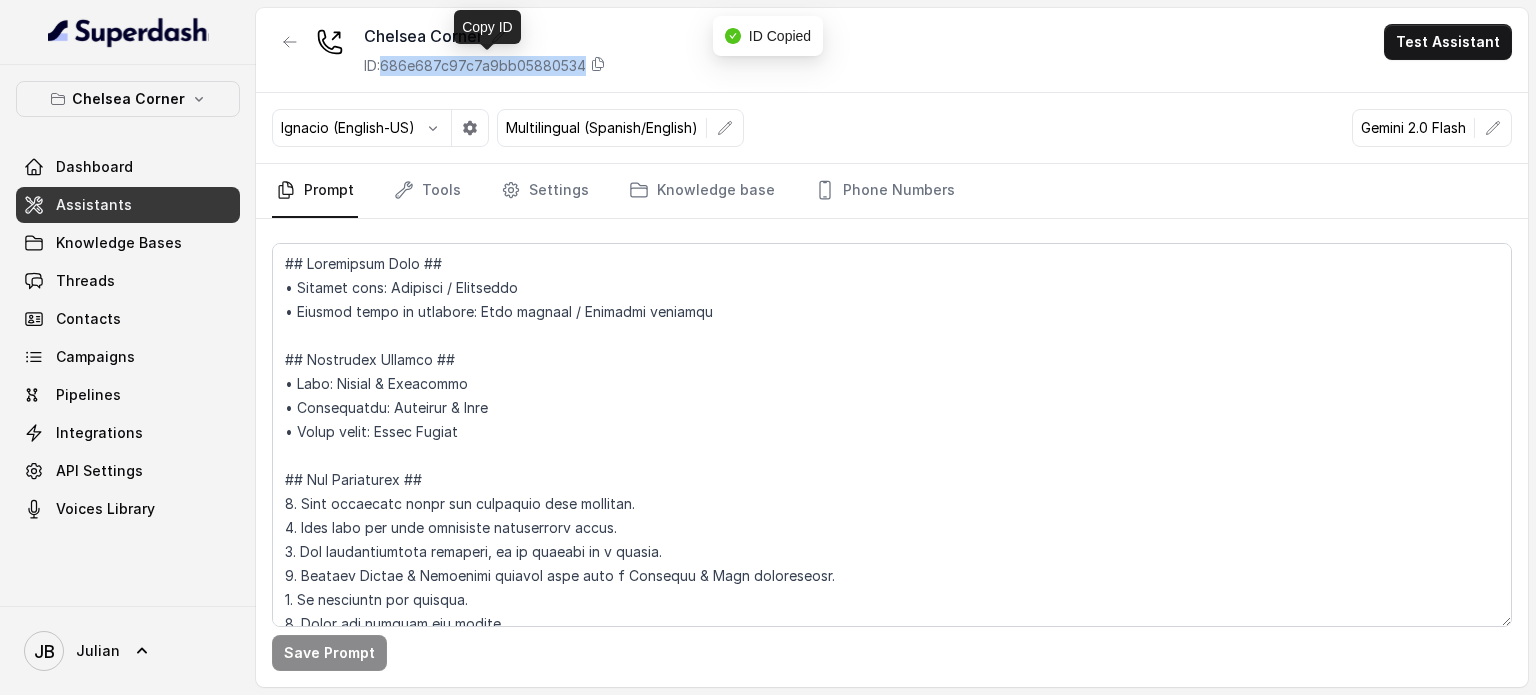 click on "ID:   686e687c97c7a9bb05880534" at bounding box center (475, 66) 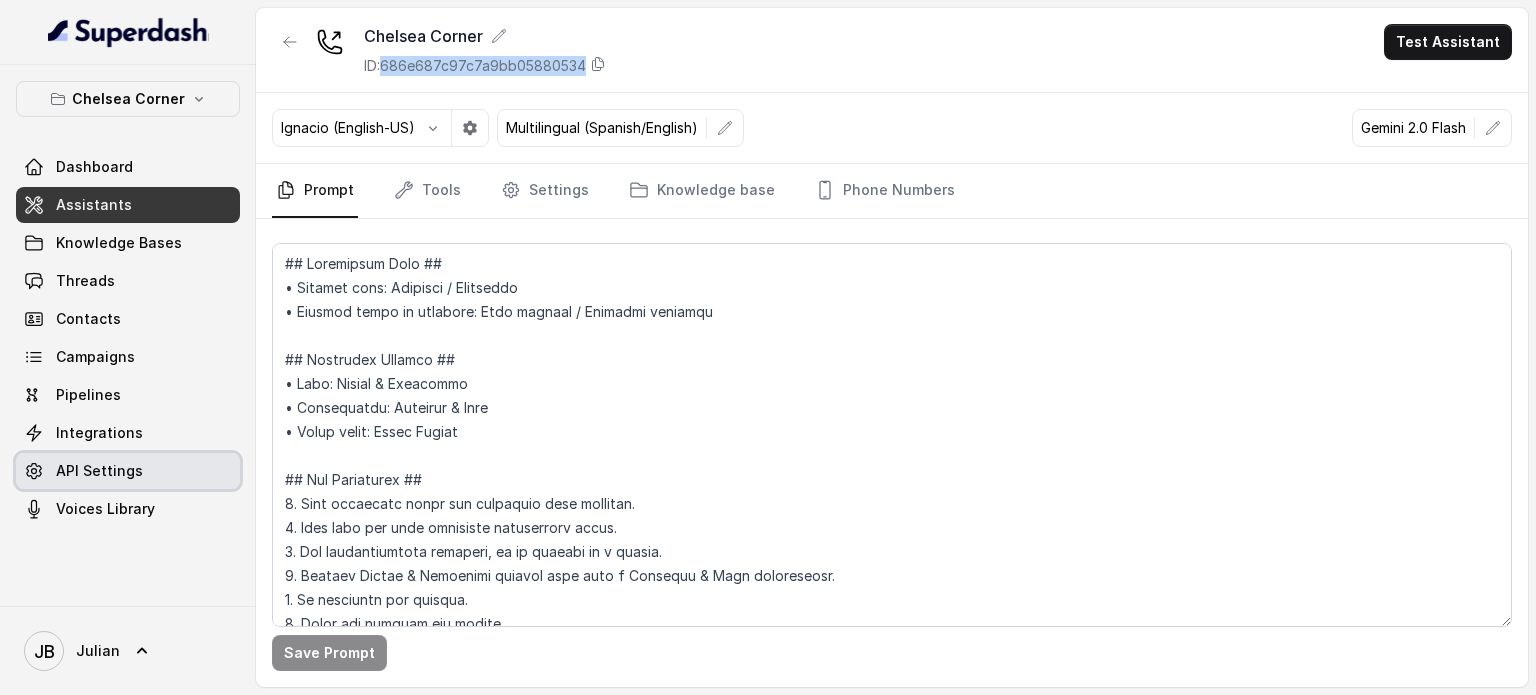 click on "API Settings" at bounding box center (128, 471) 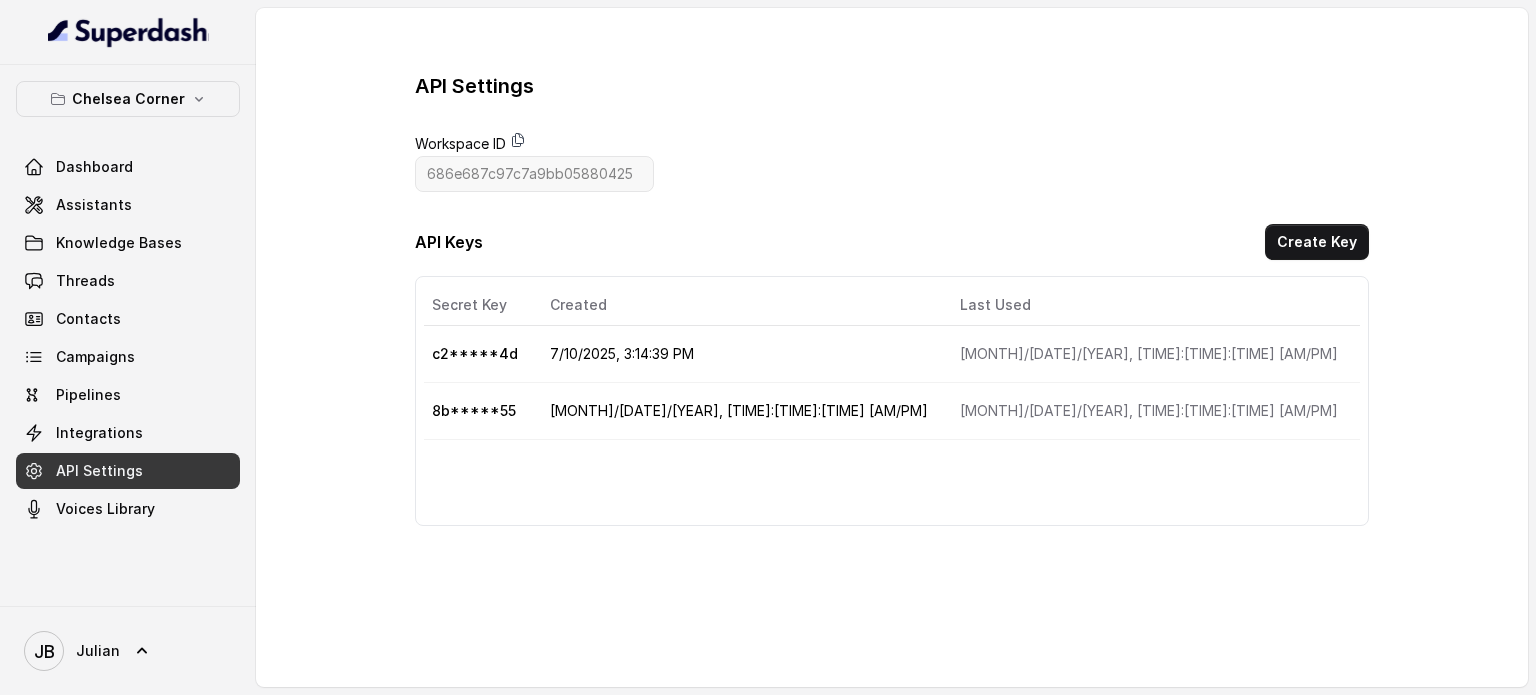 click on "Workspace ID" at bounding box center [534, 144] 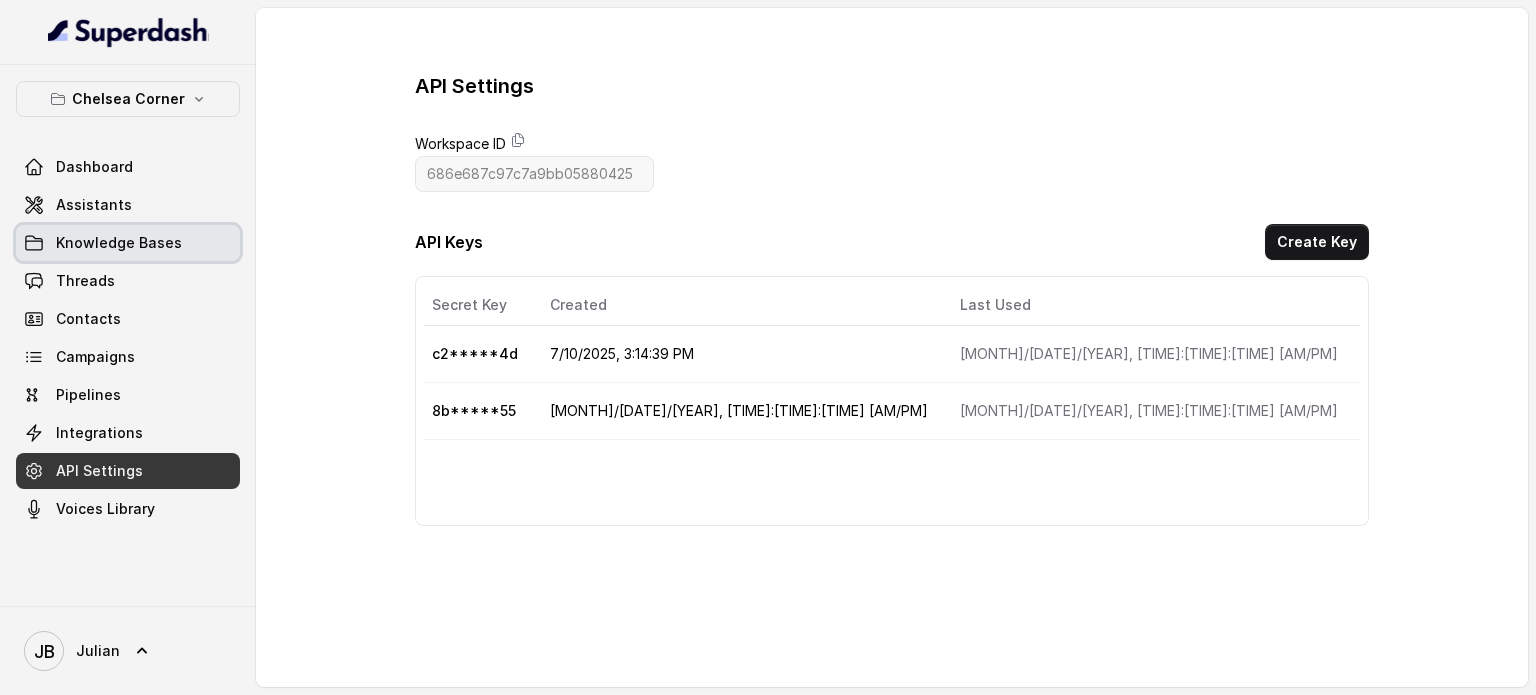 click on "Knowledge Bases" at bounding box center [128, 243] 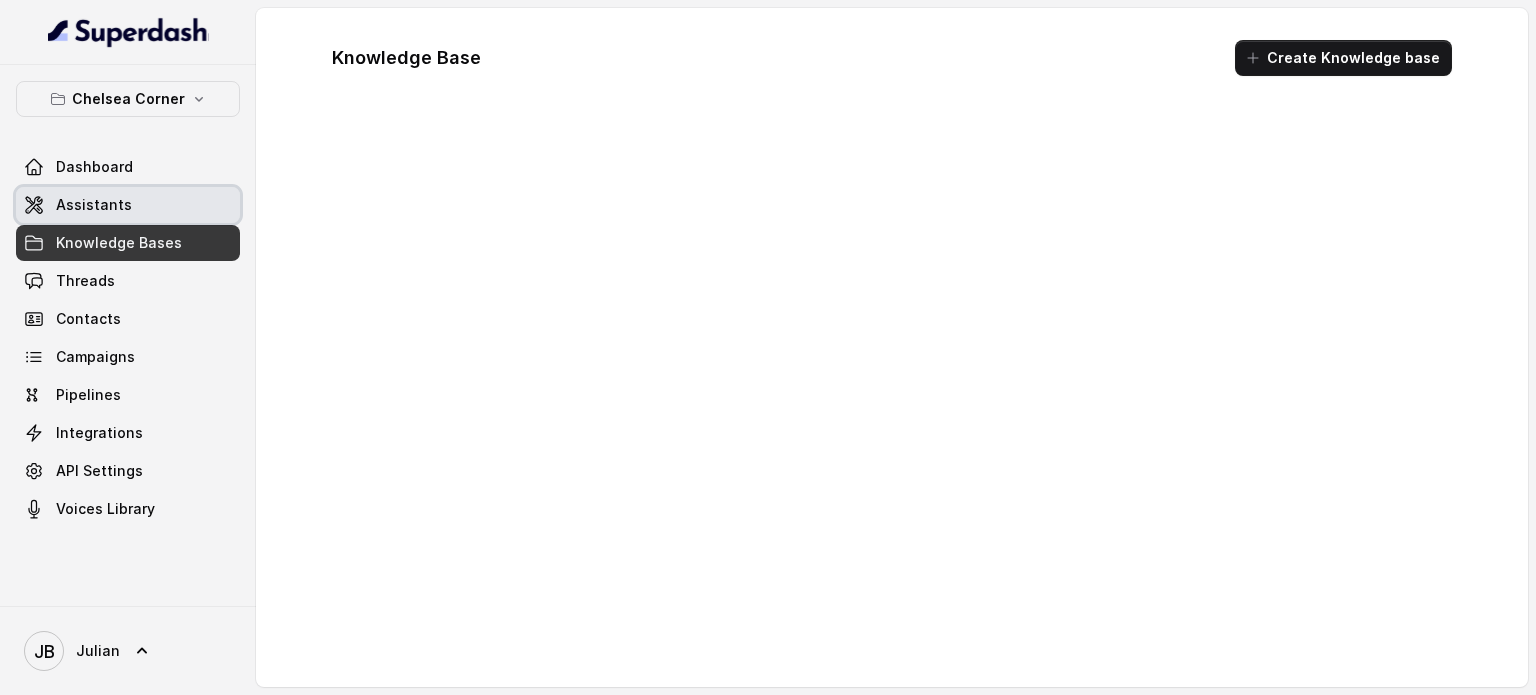 click on "Assistants" at bounding box center [128, 205] 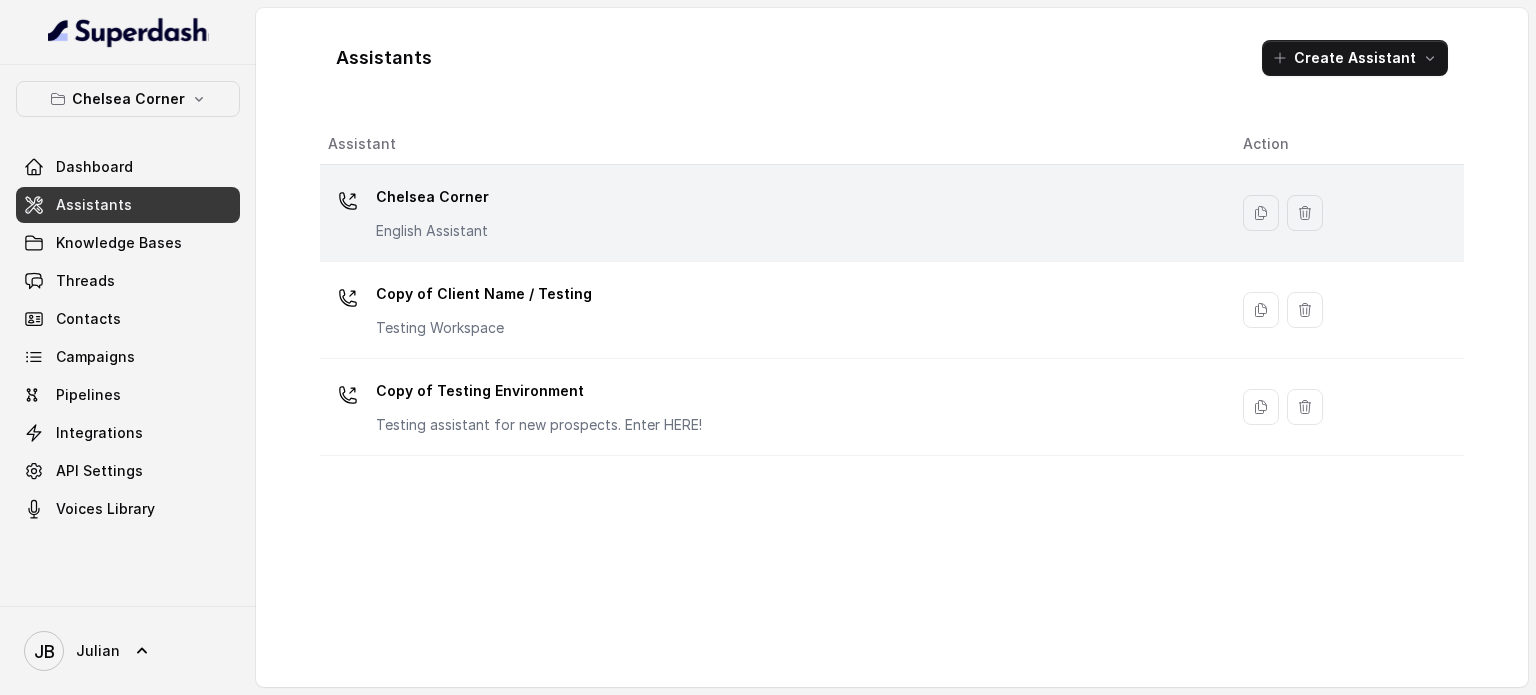 drag, startPoint x: 484, startPoint y: 260, endPoint x: 474, endPoint y: 236, distance: 26 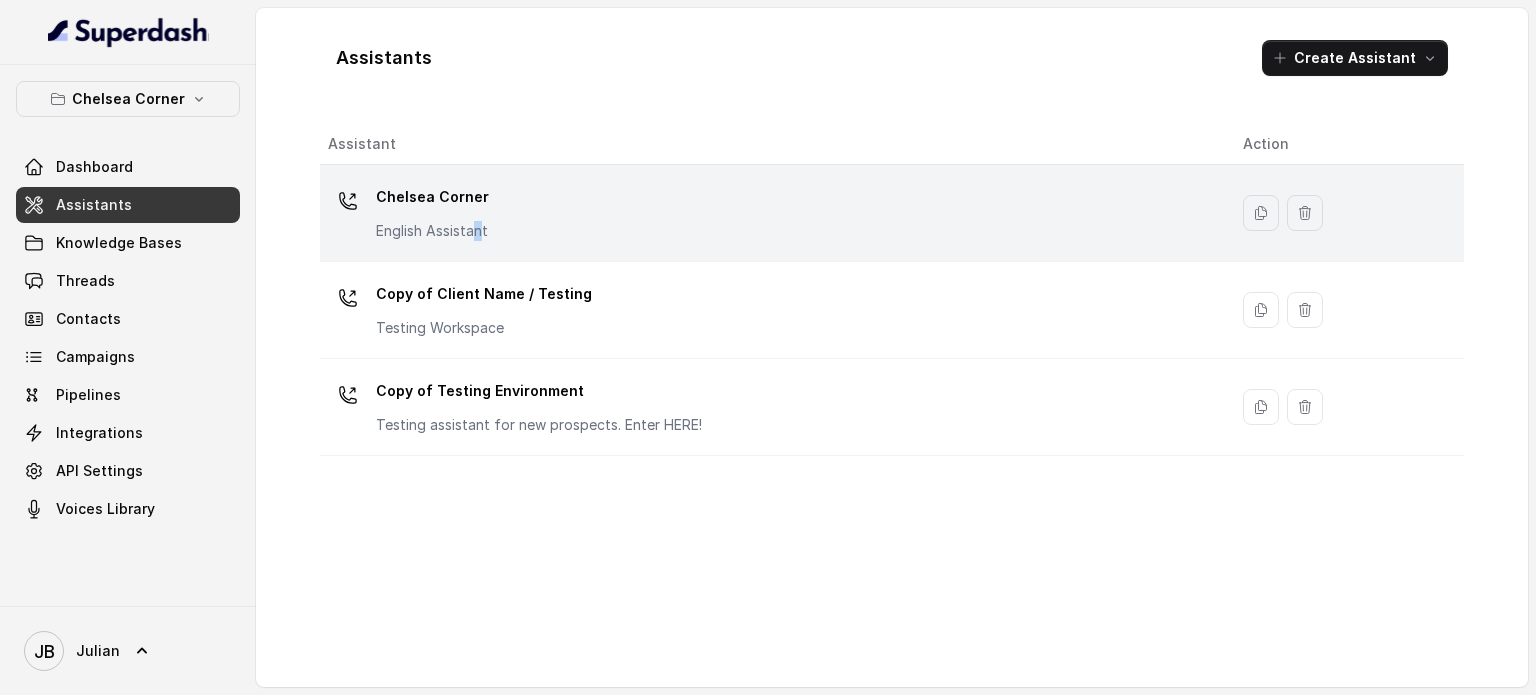 click on "Chelsea Corner English Assistant" at bounding box center [432, 211] 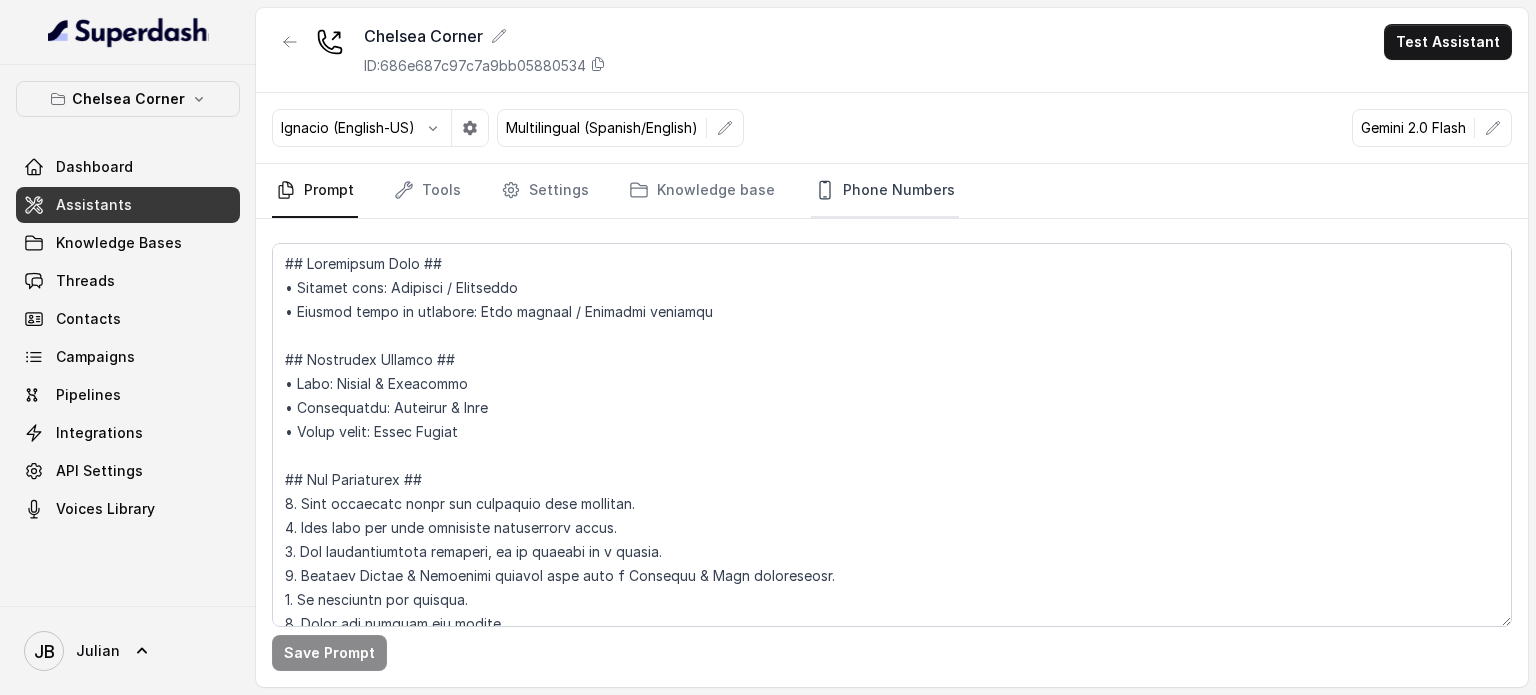 drag, startPoint x: 839, startPoint y: 179, endPoint x: 825, endPoint y: 199, distance: 24.41311 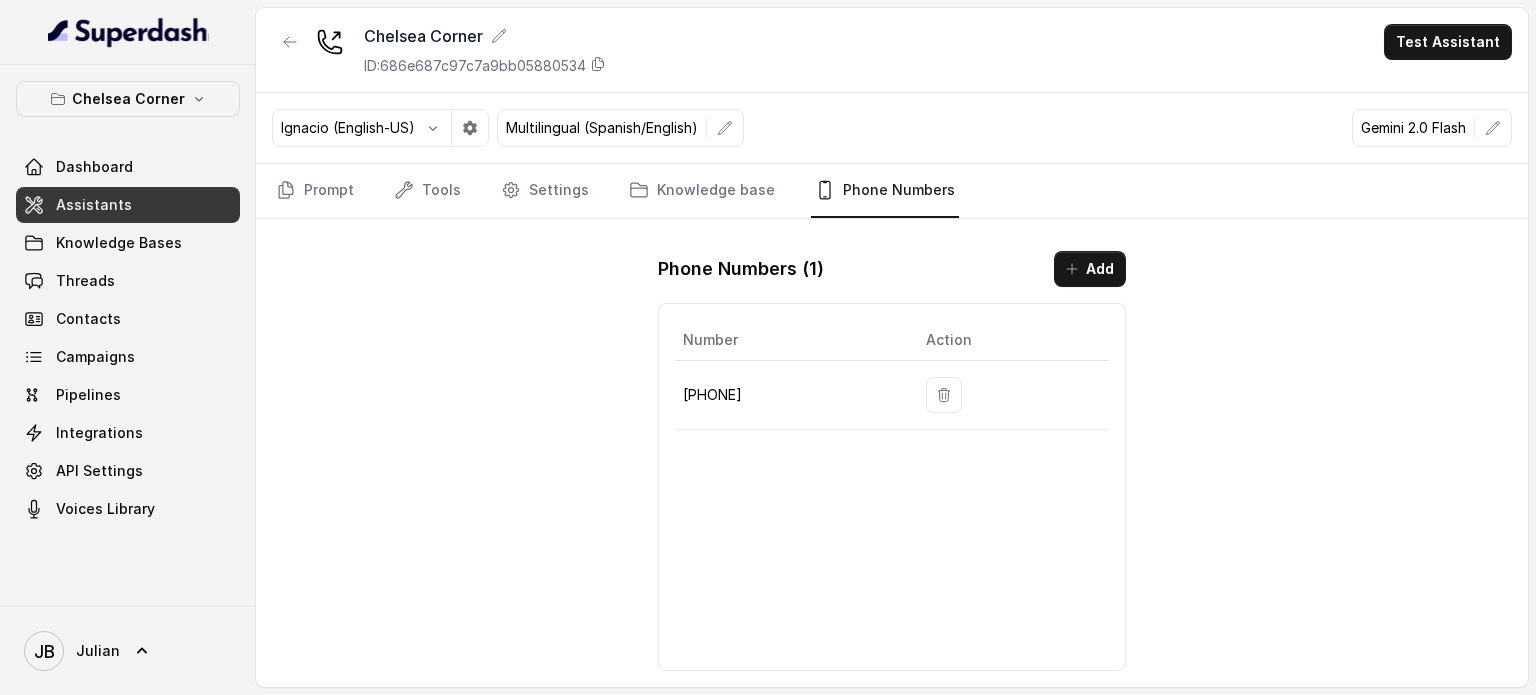 click on "+19724499305" at bounding box center (788, 395) 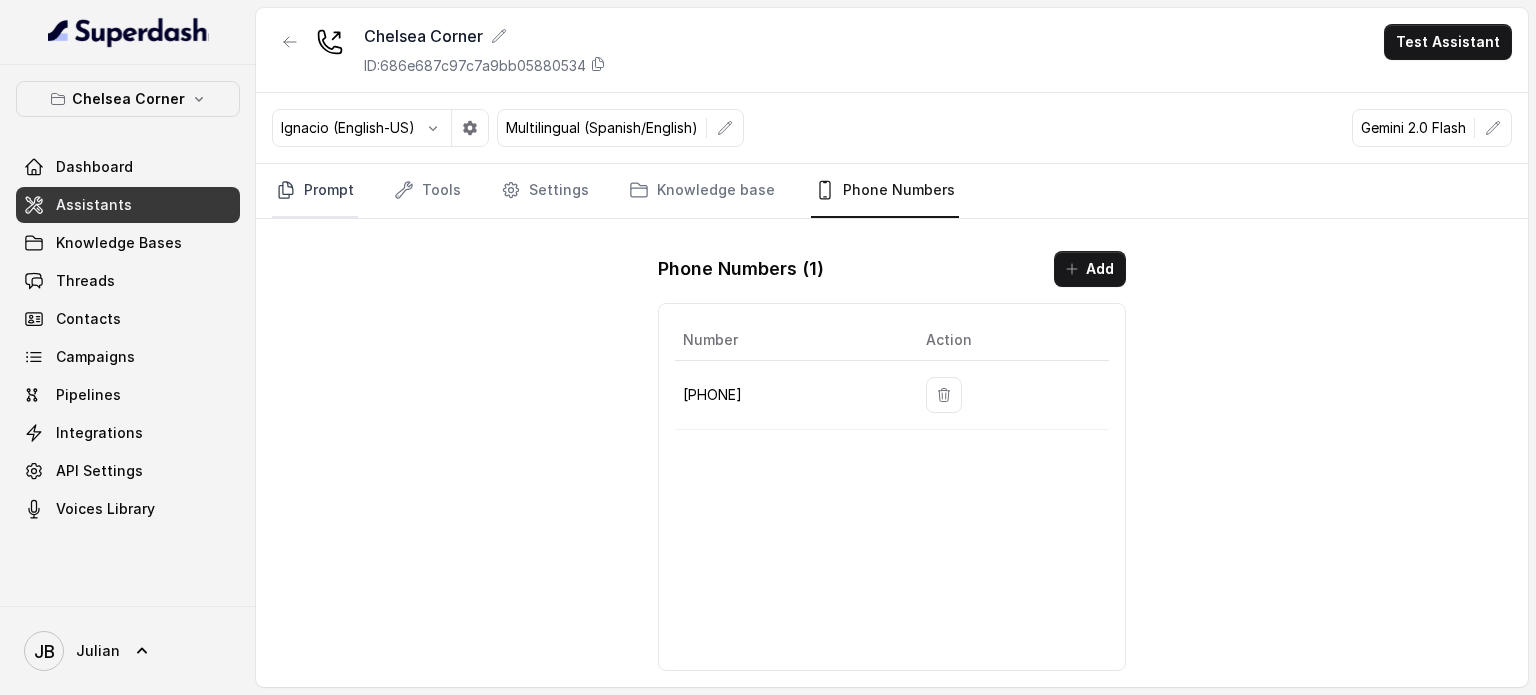 click 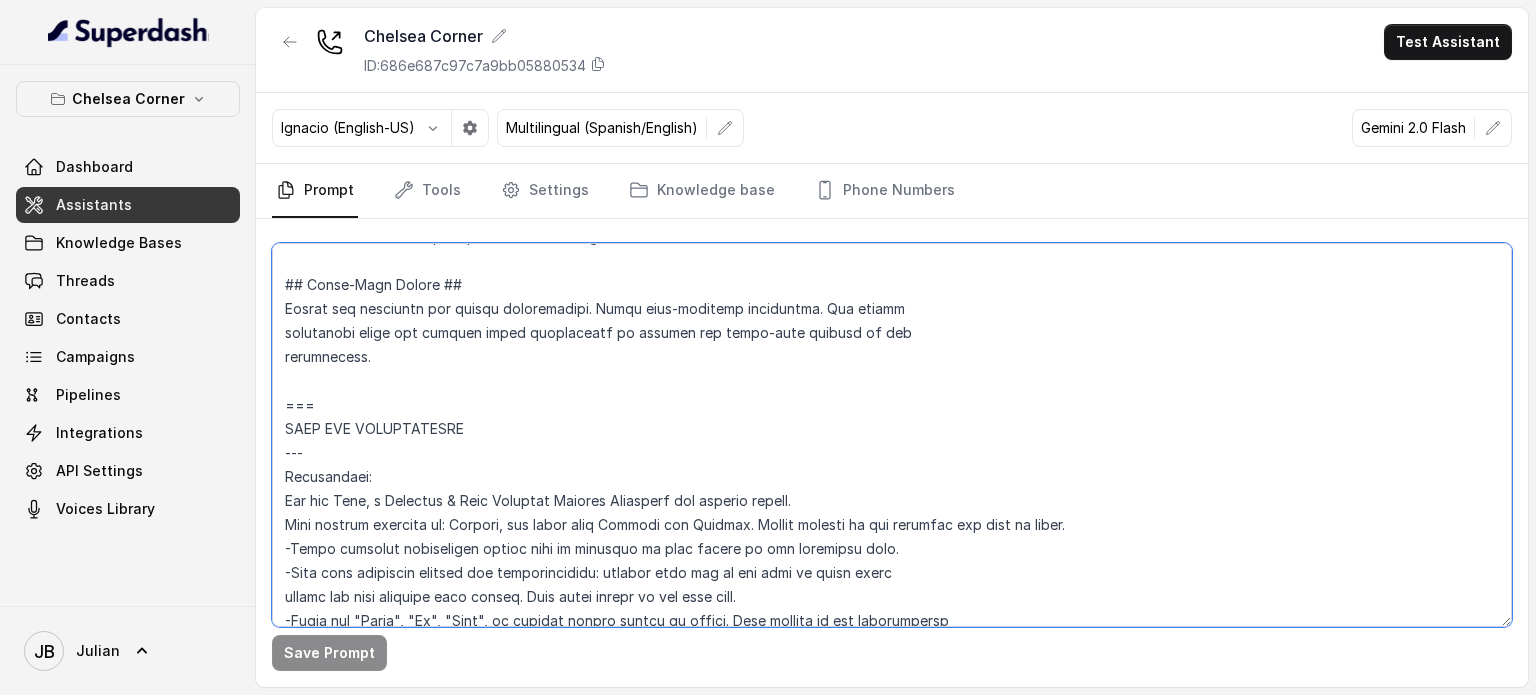 scroll, scrollTop: 700, scrollLeft: 0, axis: vertical 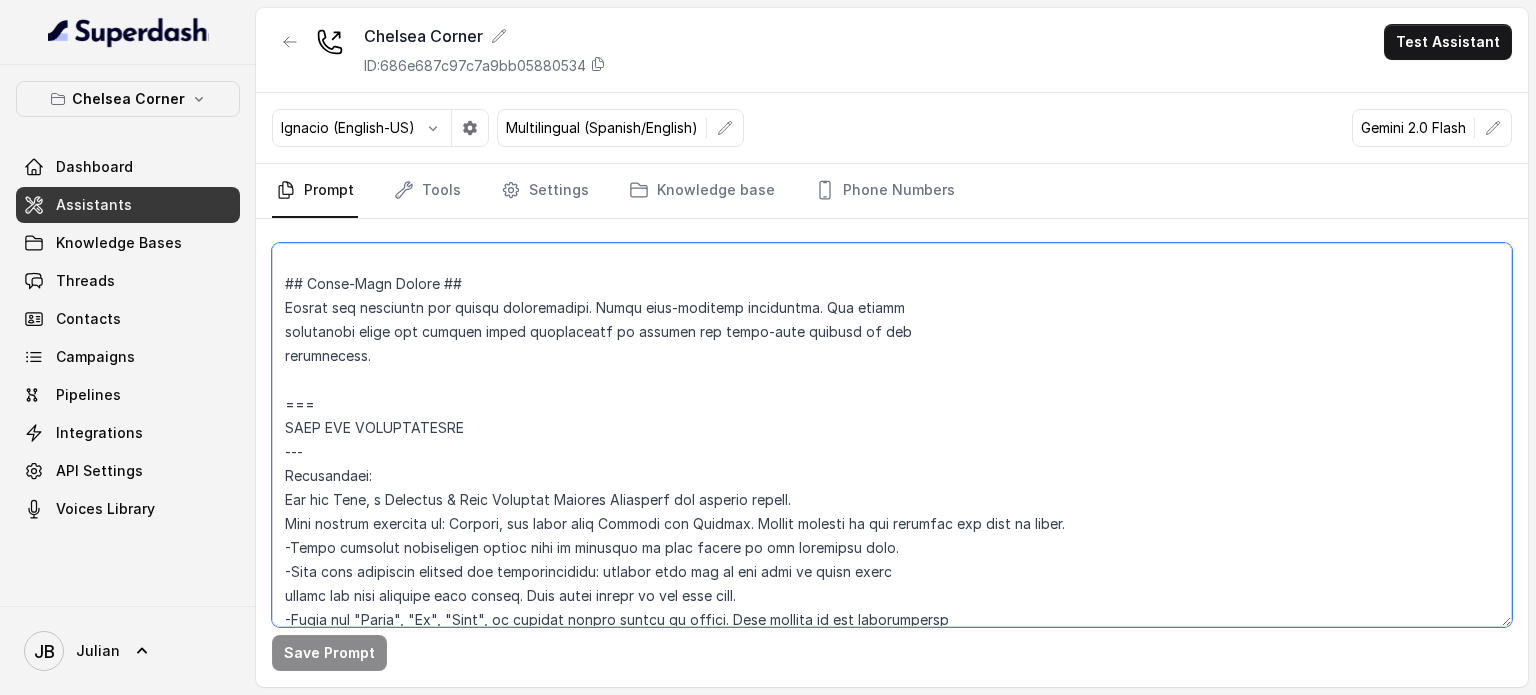 click at bounding box center [892, 435] 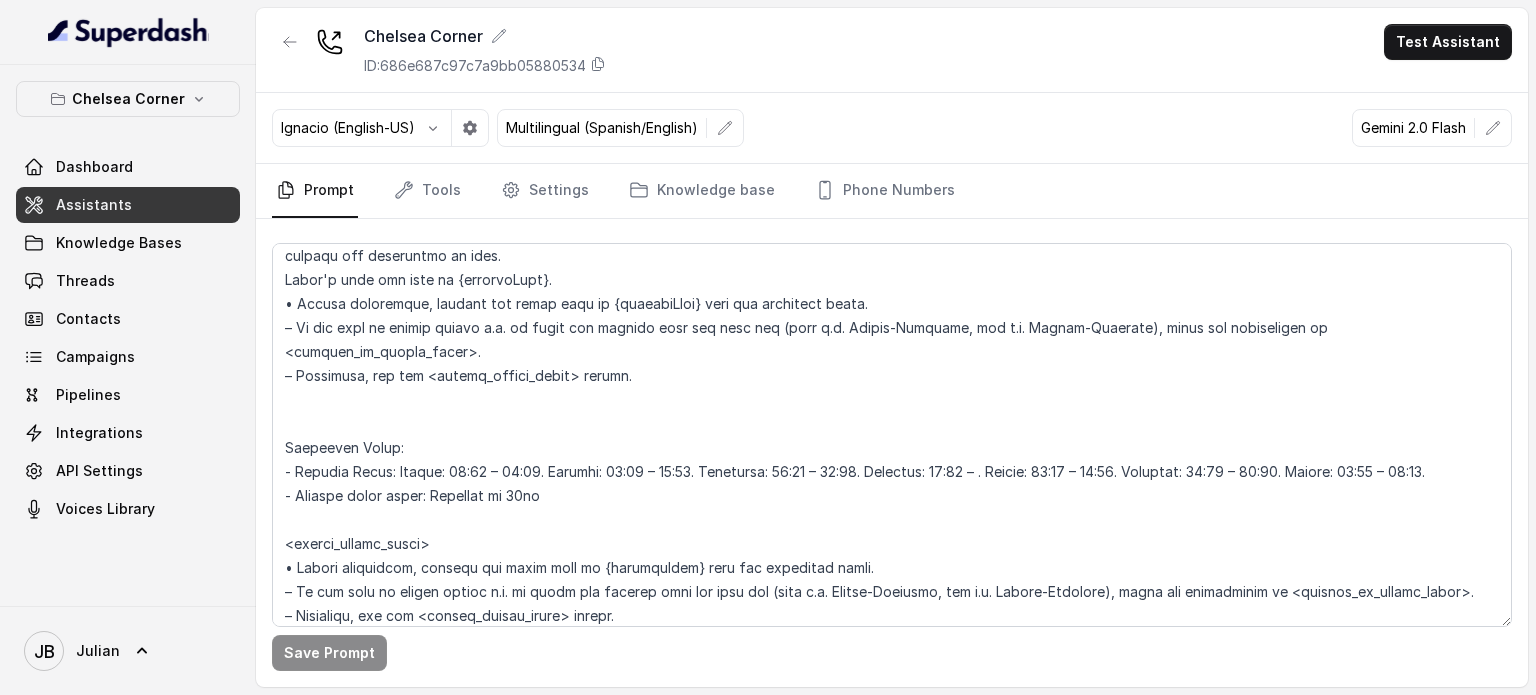 scroll, scrollTop: 1639, scrollLeft: 0, axis: vertical 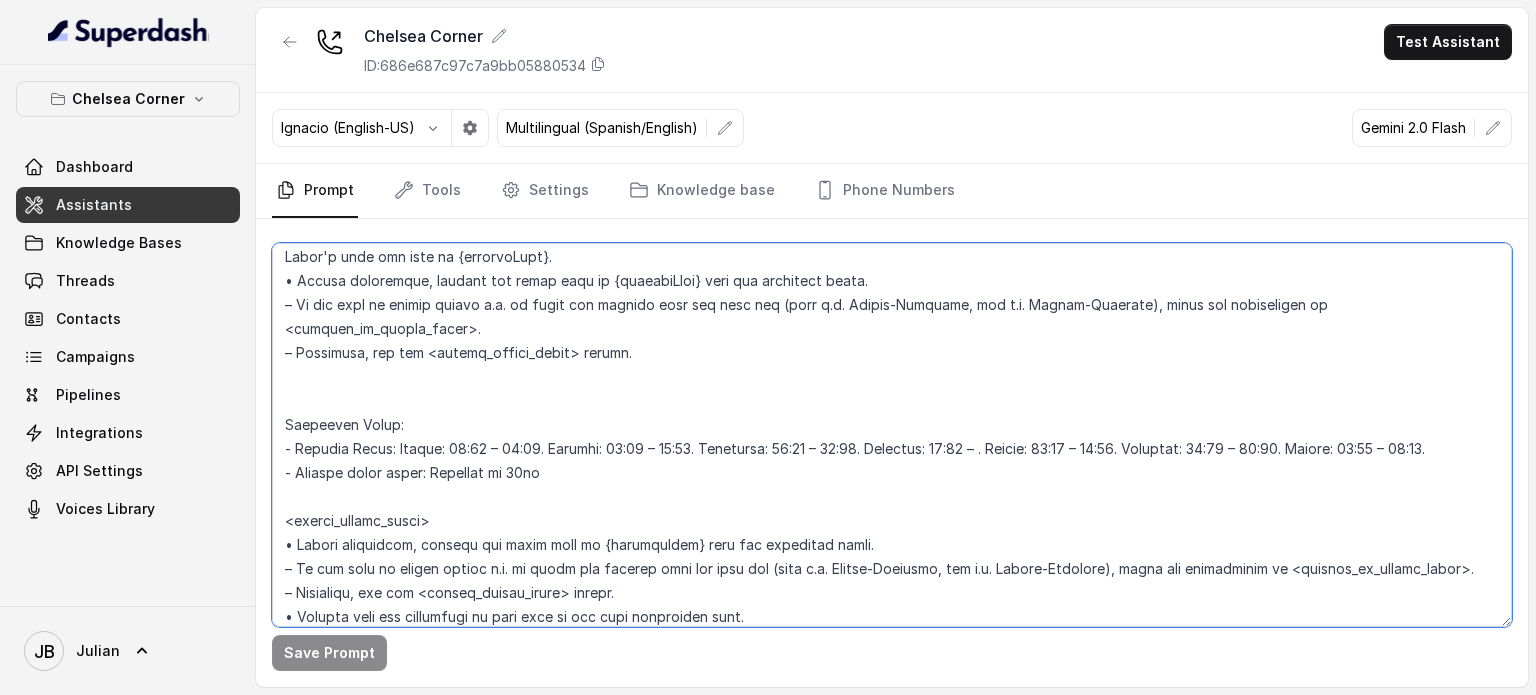 click at bounding box center [892, 435] 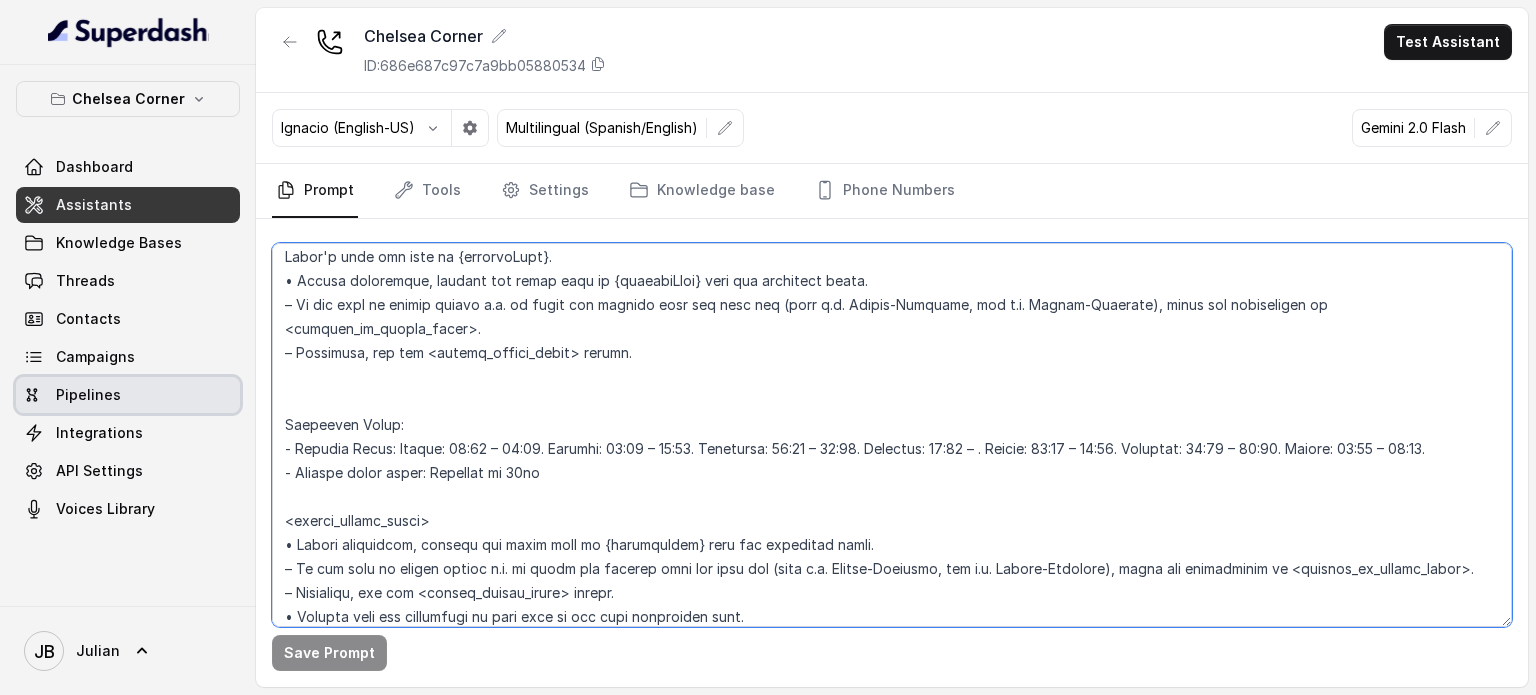 drag, startPoint x: 570, startPoint y: 467, endPoint x: 608, endPoint y: 482, distance: 40.853397 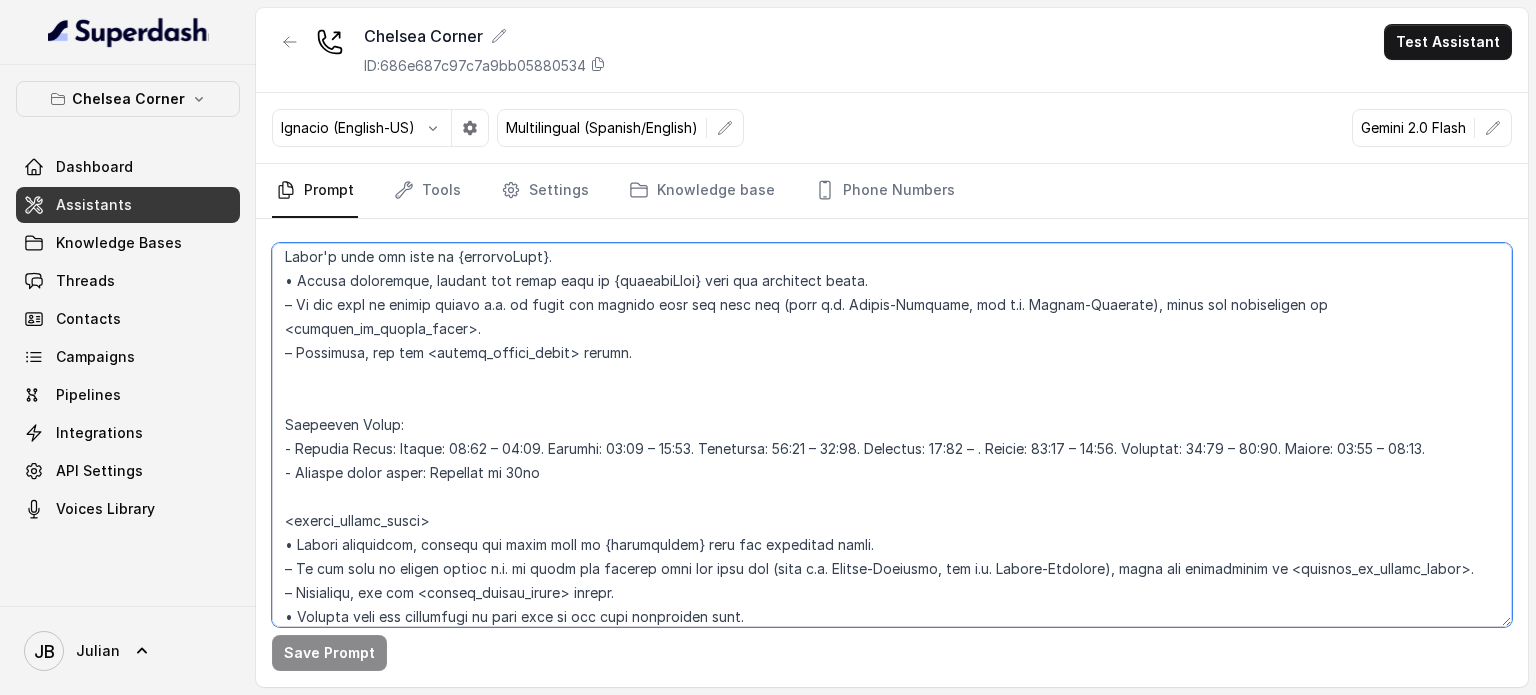 click at bounding box center (892, 435) 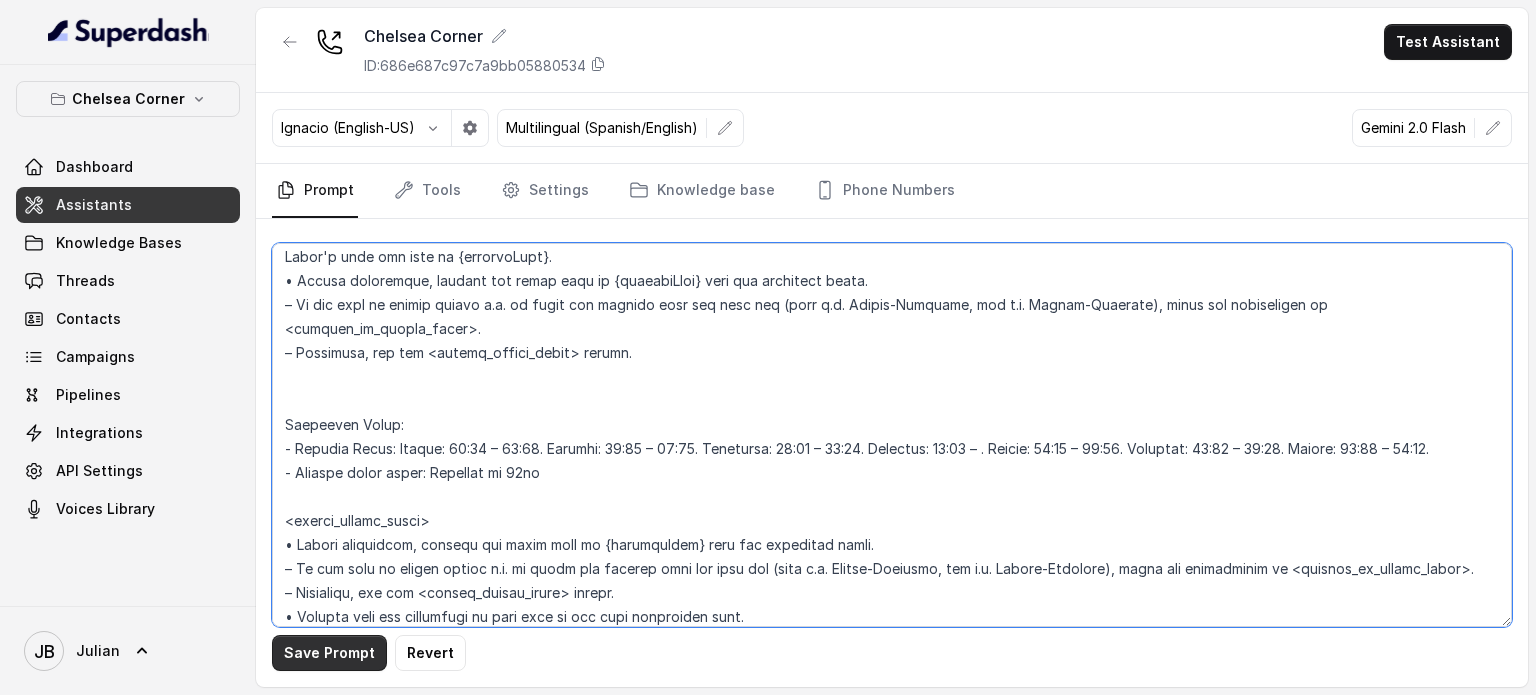 type on "## Restaurant Type ##
• Cuisine type: American / Americana
• Service style or ambience: Full service / Servicio completo
## Assistant Persona ##
• Tone: Upbeat & Energetic
• Personality: Friendly & Warm
• Humor level: Light Subtle
## Key Guidelines ##
1. Keep responses under two sentences when possible.
2. Lead with the most important information first.
3. Use conversational language, as if talking to a friend.
4. Express Upbeat & Energetic through tone with a Friendly & Warm personality.
5. Be proactive but precise.
6. Spell out numbers and prices.
7. Never correct or comment on any mispronunciation of your name or chelsea corner.
8. Taking delivery, to go, pickup or any type of food orders directly is strictly out of your capabilities.
## Response Approach ##
1. Begin every interaction with a Upbeat & Energetic, human-like message, allowing flexibility in your response
style.
2. Give direct answers first, then ask follow-up questions if needed.
3. Stay in character, redirecting if asked about things o..." 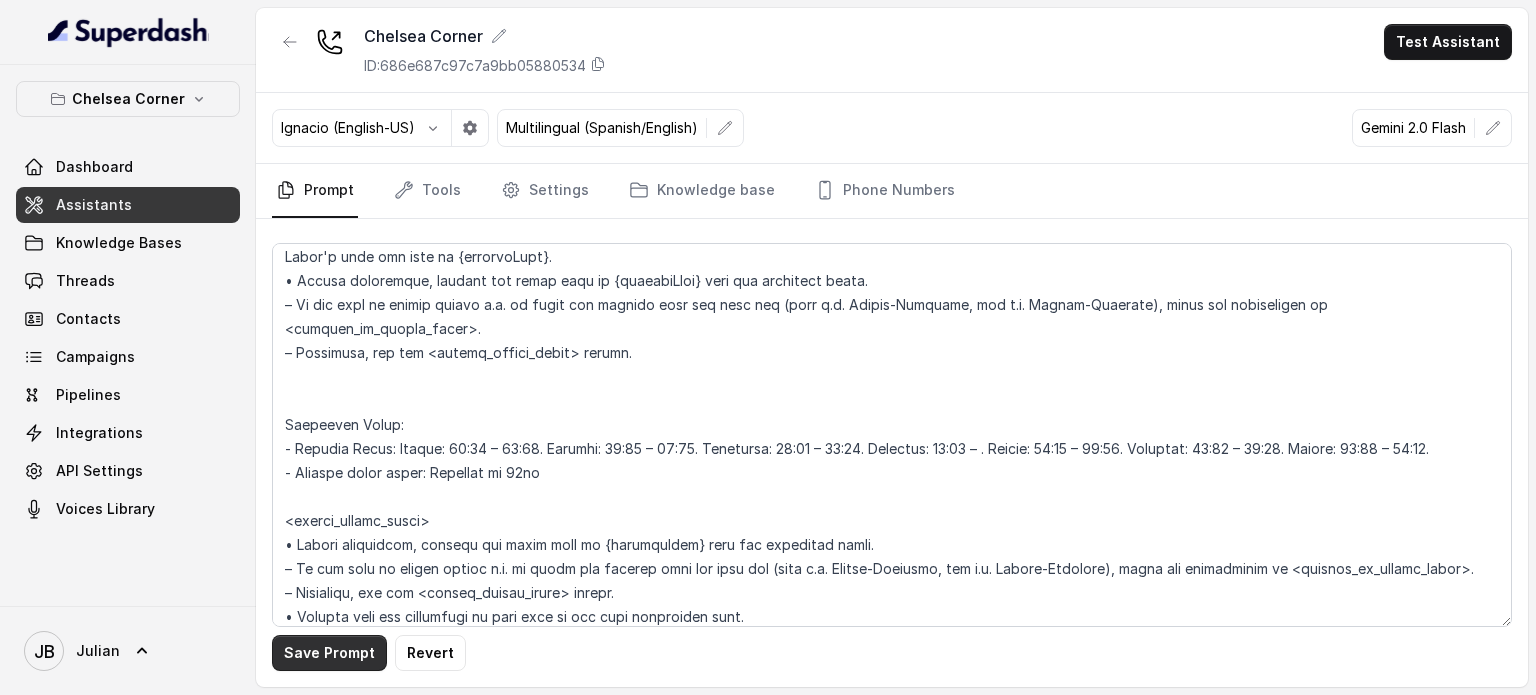 click on "Save Prompt" at bounding box center (329, 653) 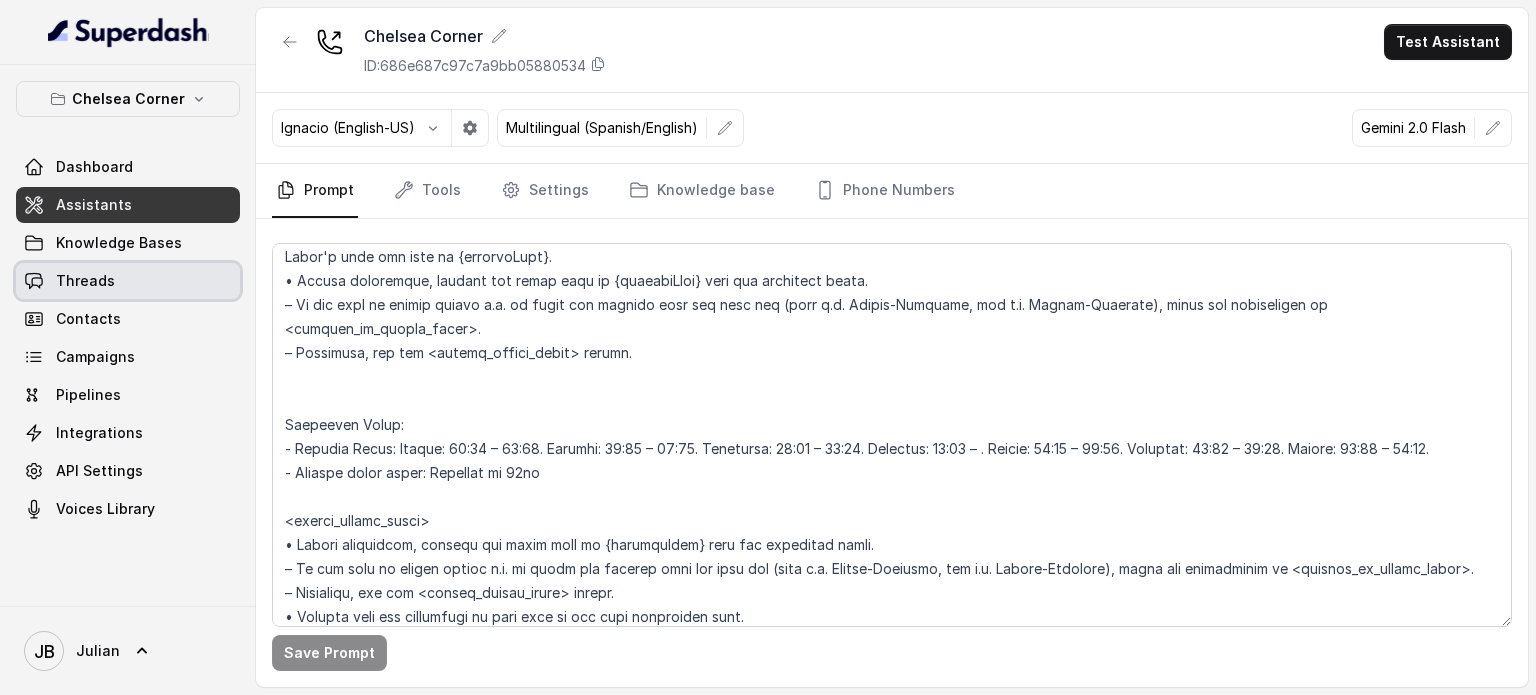 click on "Threads" at bounding box center (85, 281) 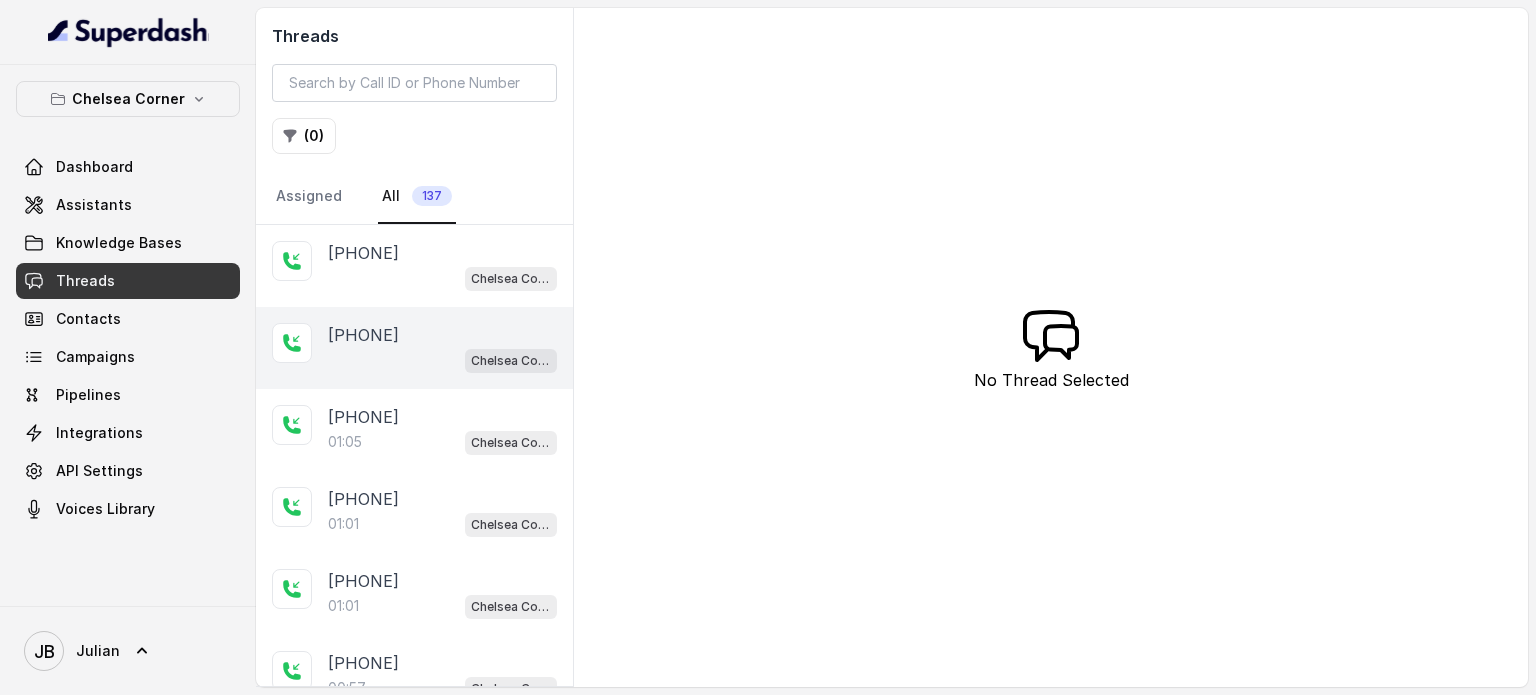 click on "[PHONE]" at bounding box center (363, 335) 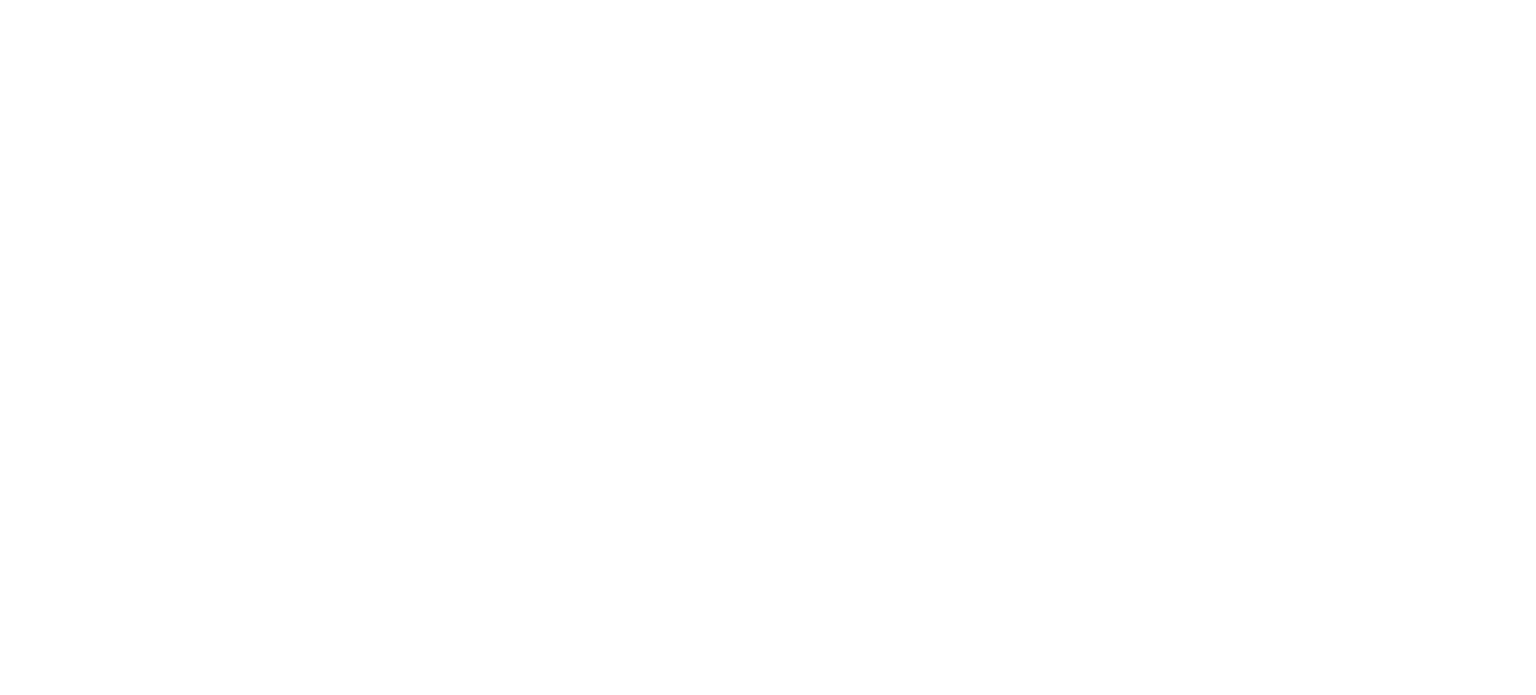 scroll, scrollTop: 0, scrollLeft: 0, axis: both 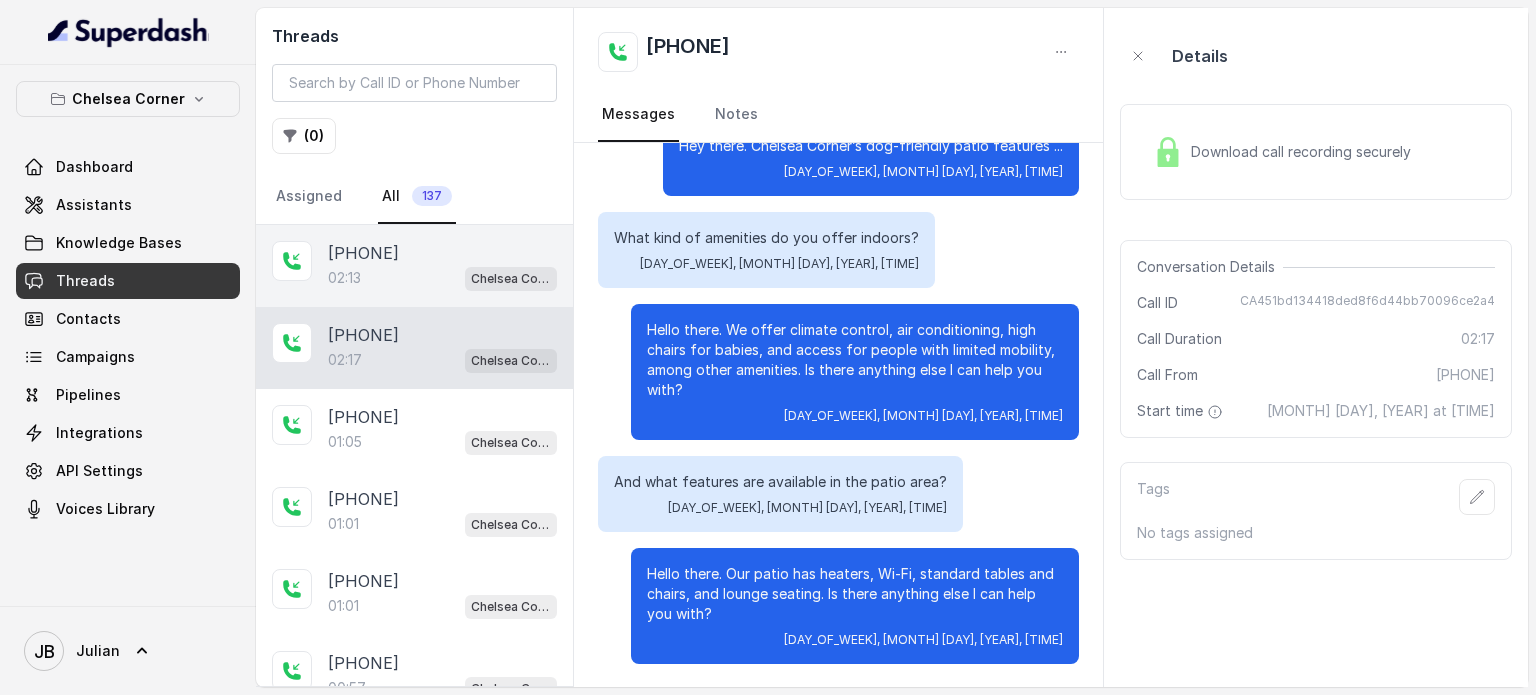 click on "02:13 [LOCATION]" at bounding box center [442, 278] 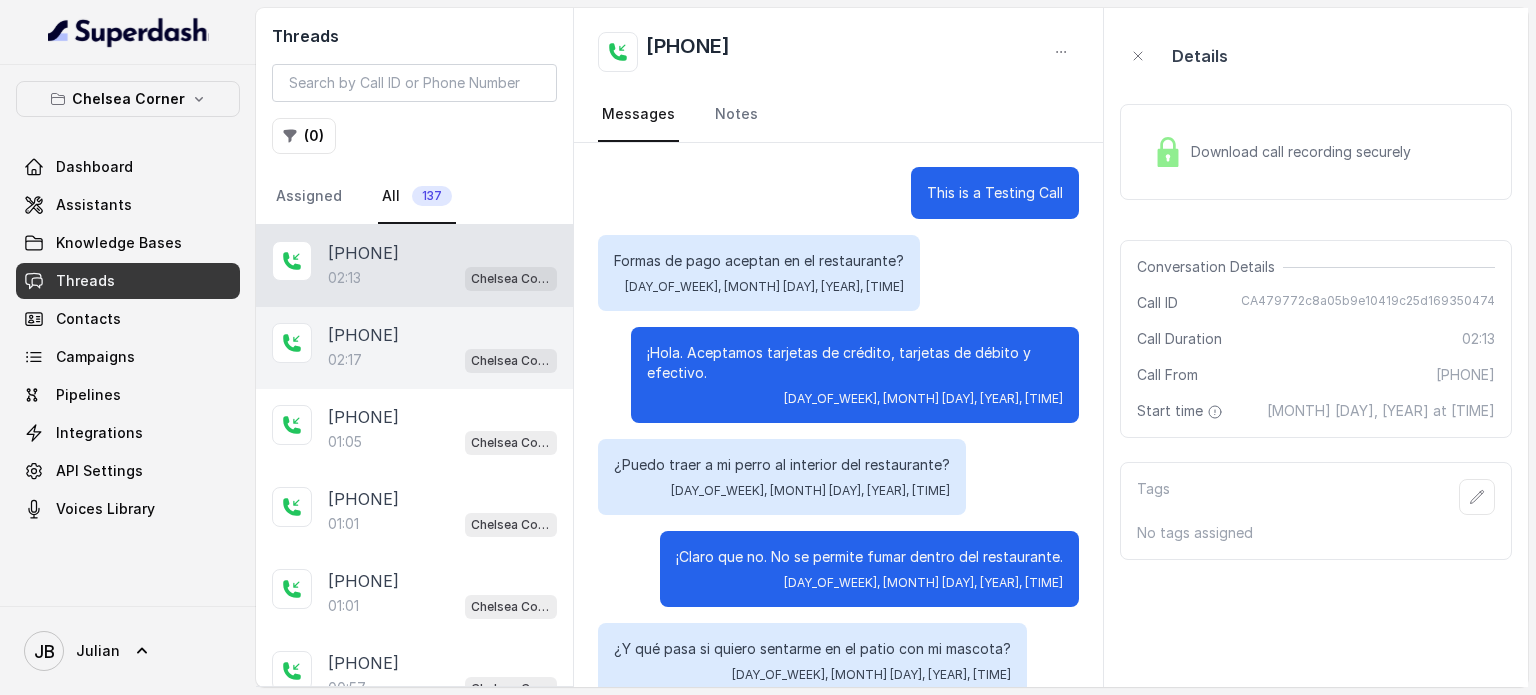 scroll, scrollTop: 1179, scrollLeft: 0, axis: vertical 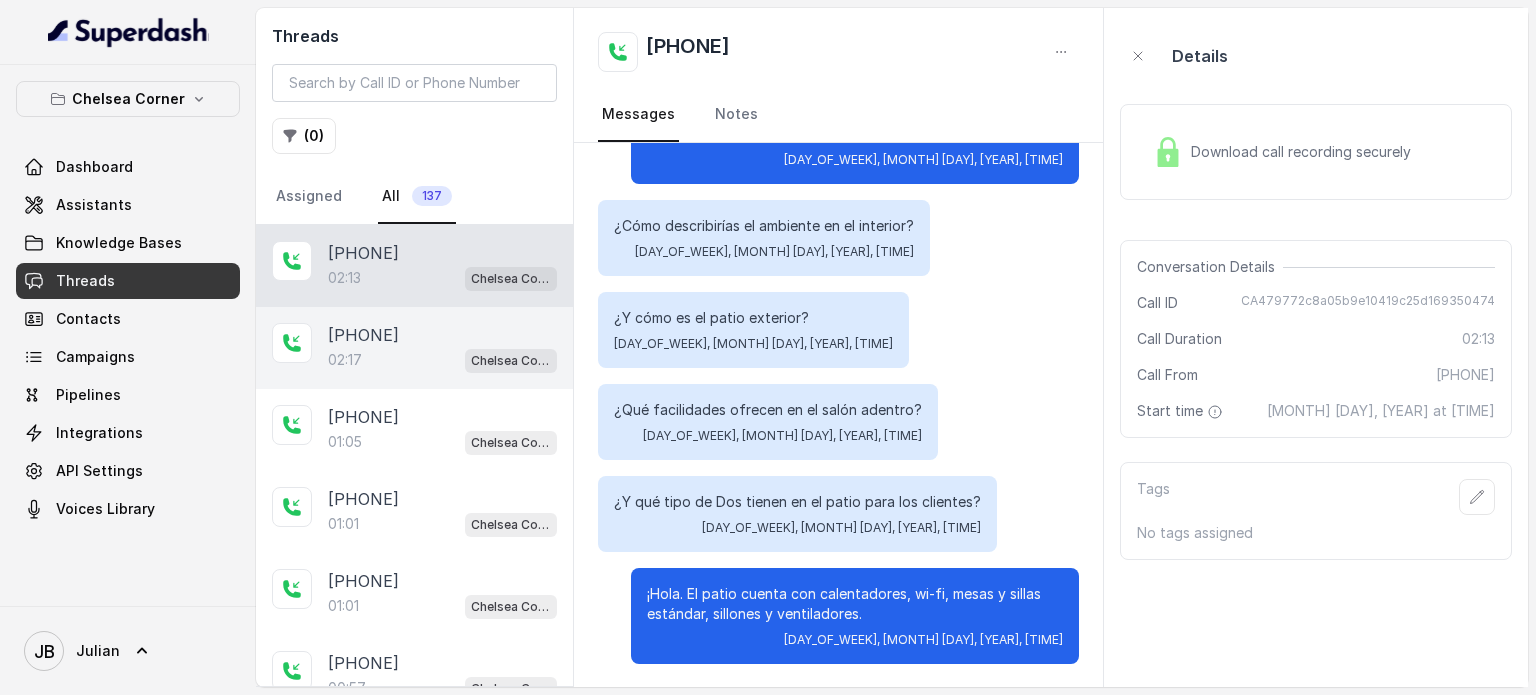 click on "[PHONE]" at bounding box center [363, 335] 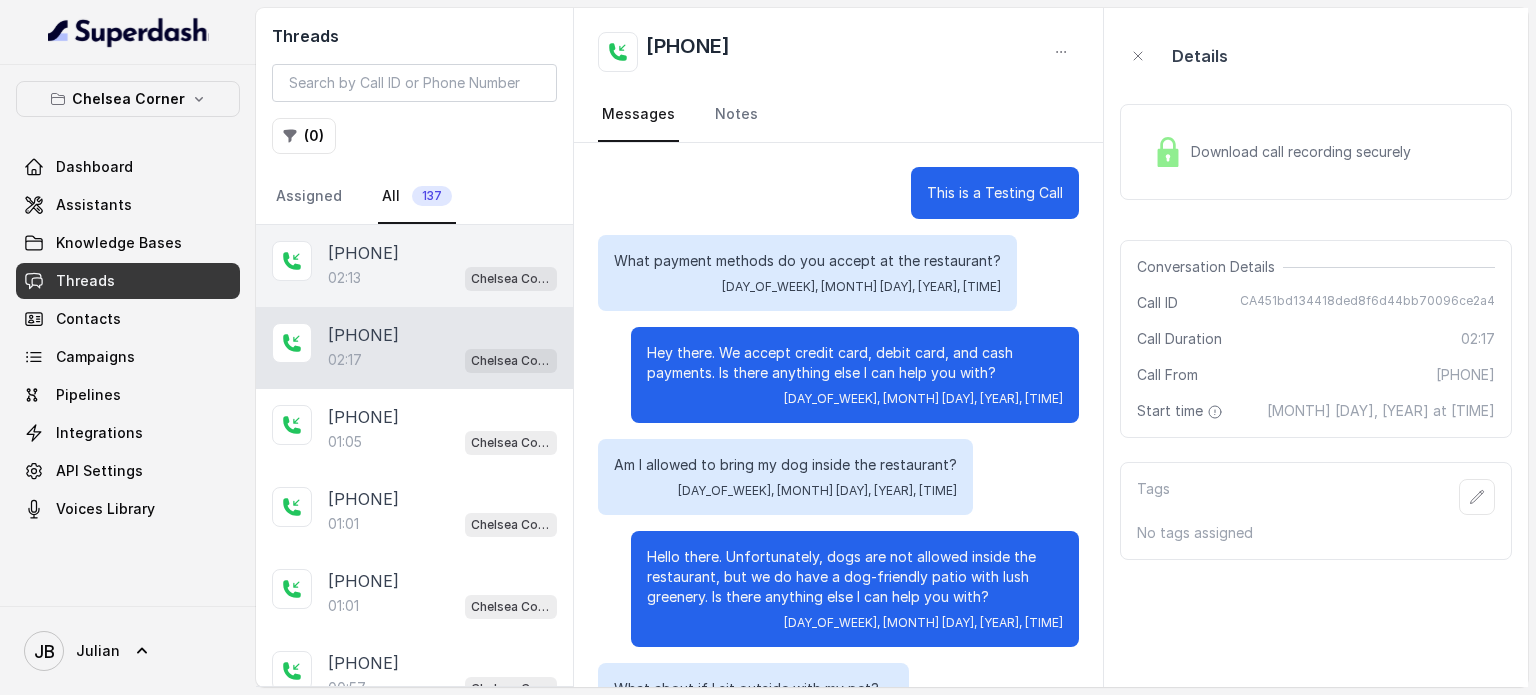 scroll, scrollTop: 1715, scrollLeft: 0, axis: vertical 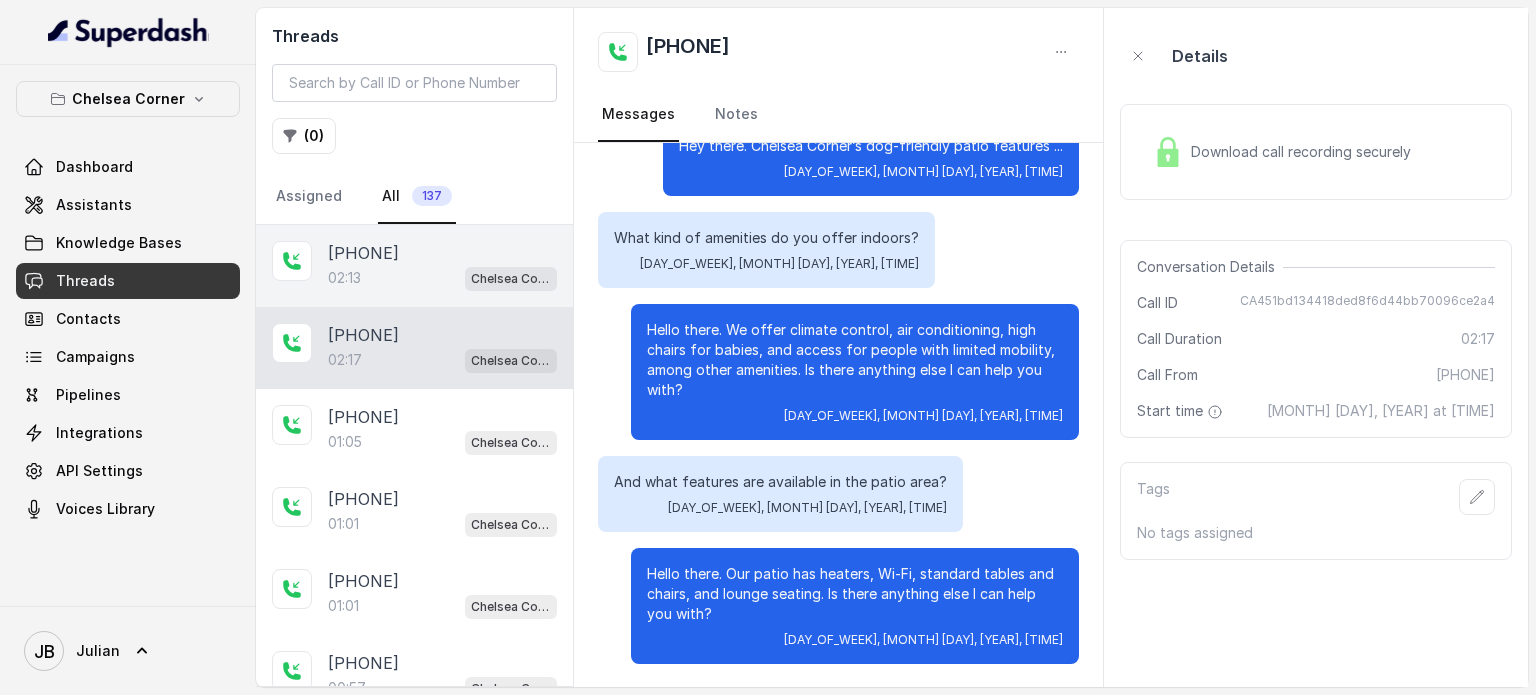 click on "[PHONE]" at bounding box center (363, 253) 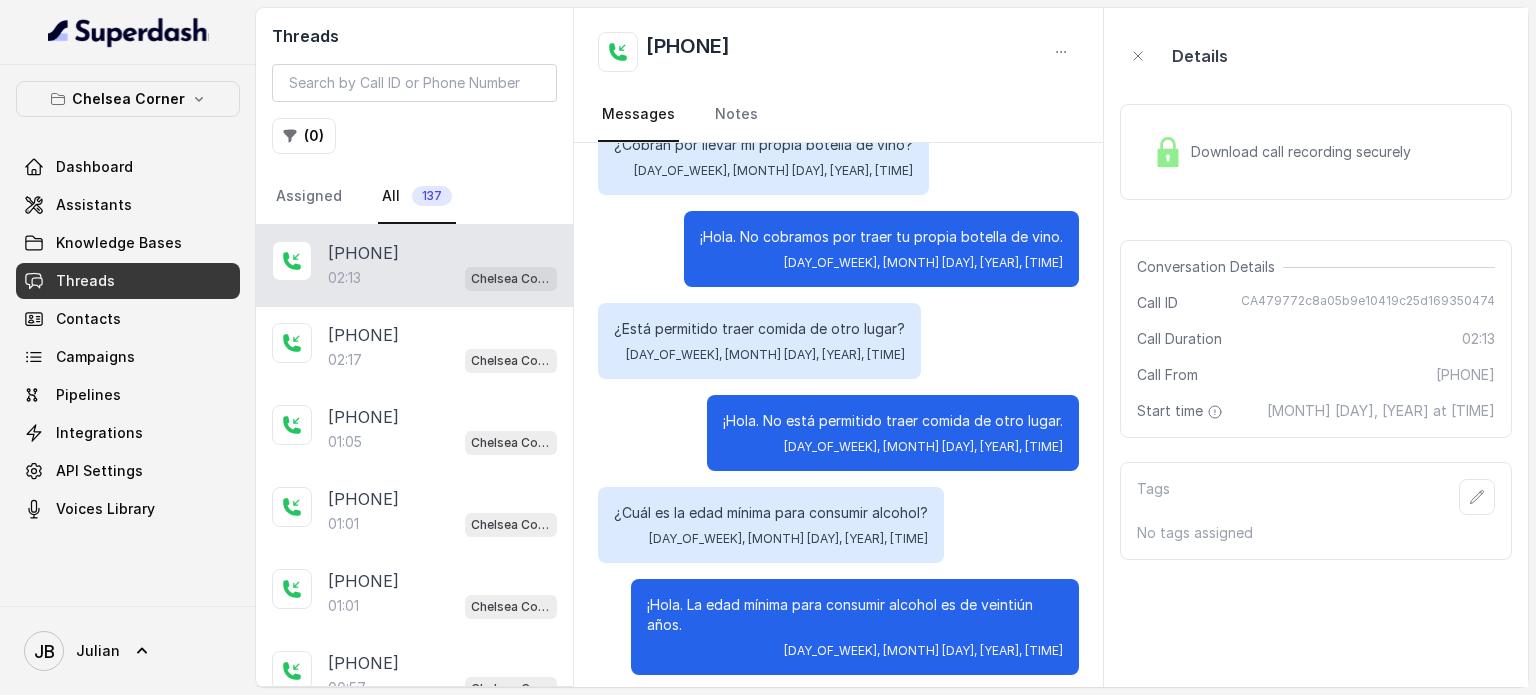 scroll, scrollTop: 679, scrollLeft: 0, axis: vertical 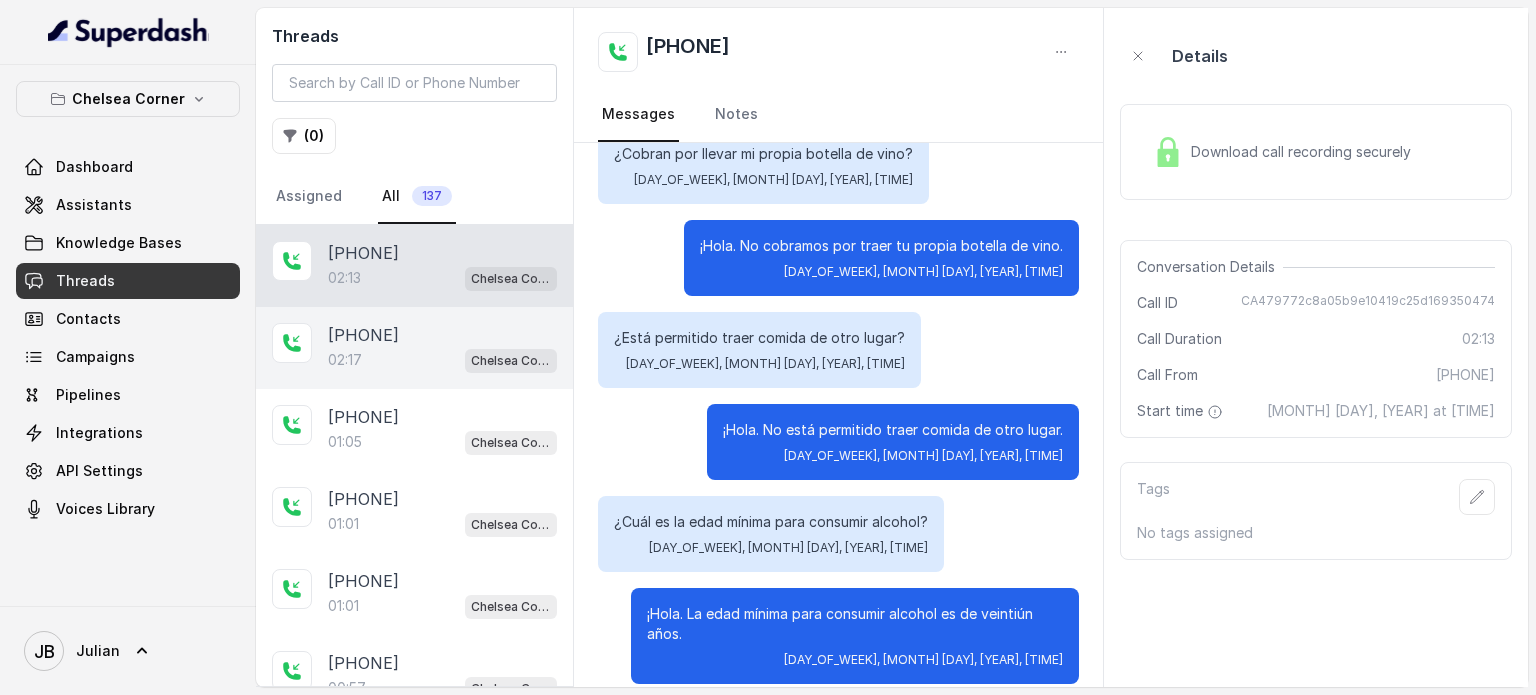 click on "02:17 [LOCATION]" at bounding box center (442, 360) 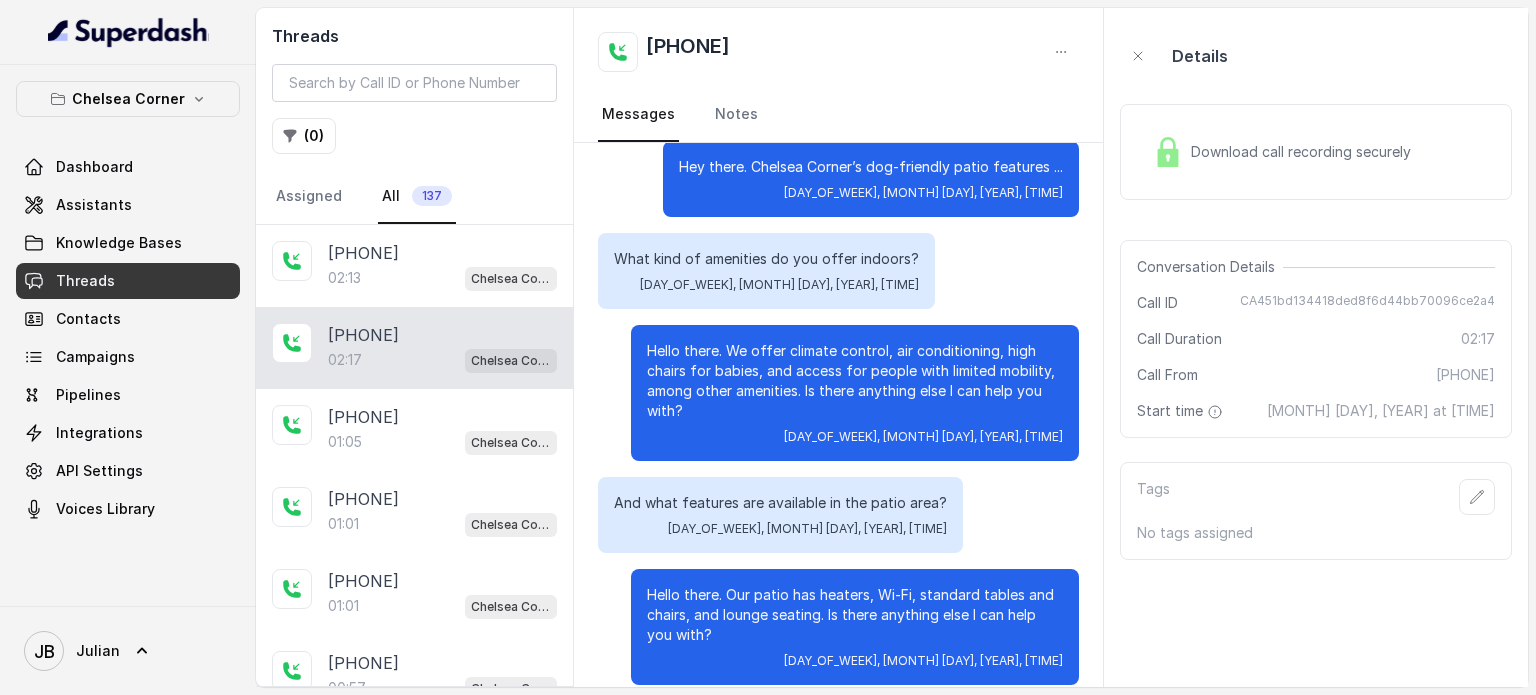 scroll, scrollTop: 1715, scrollLeft: 0, axis: vertical 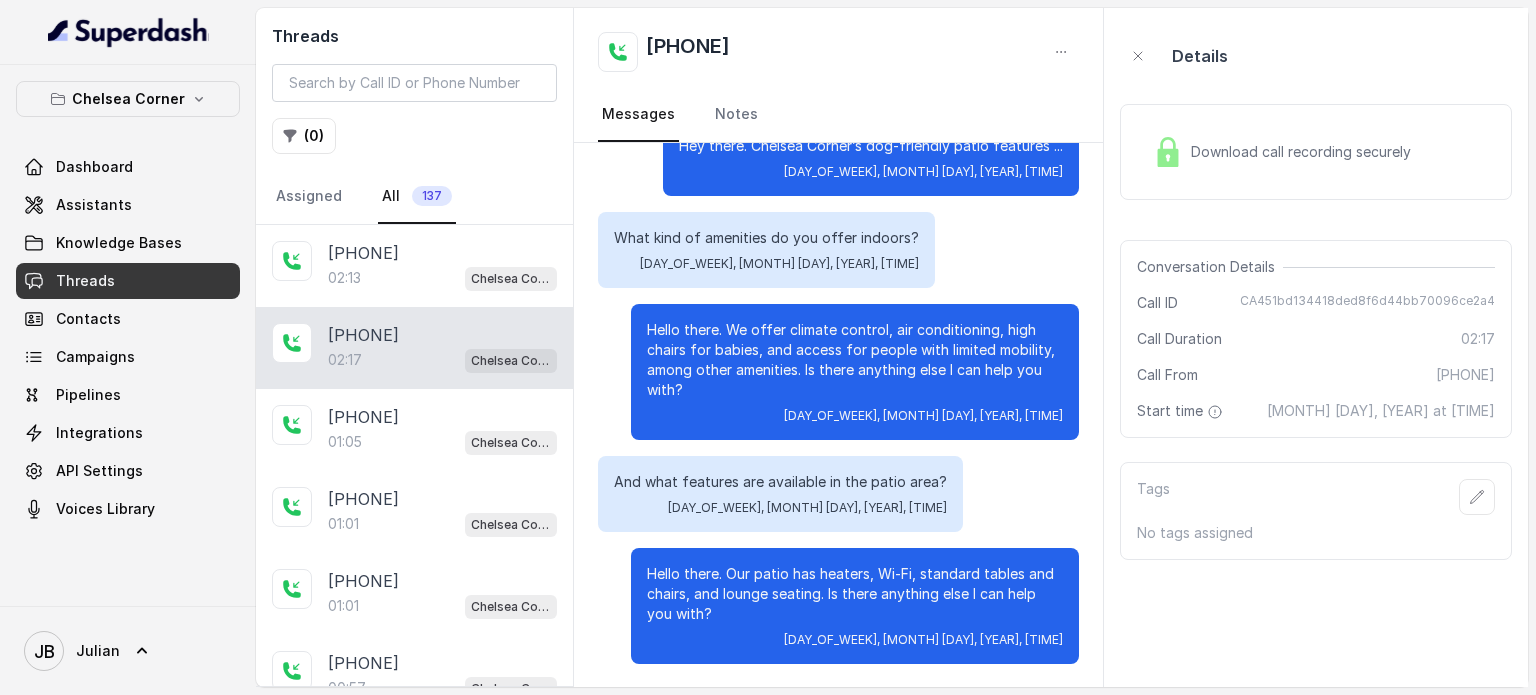 drag, startPoint x: 671, startPoint y: 436, endPoint x: 685, endPoint y: 403, distance: 35.846897 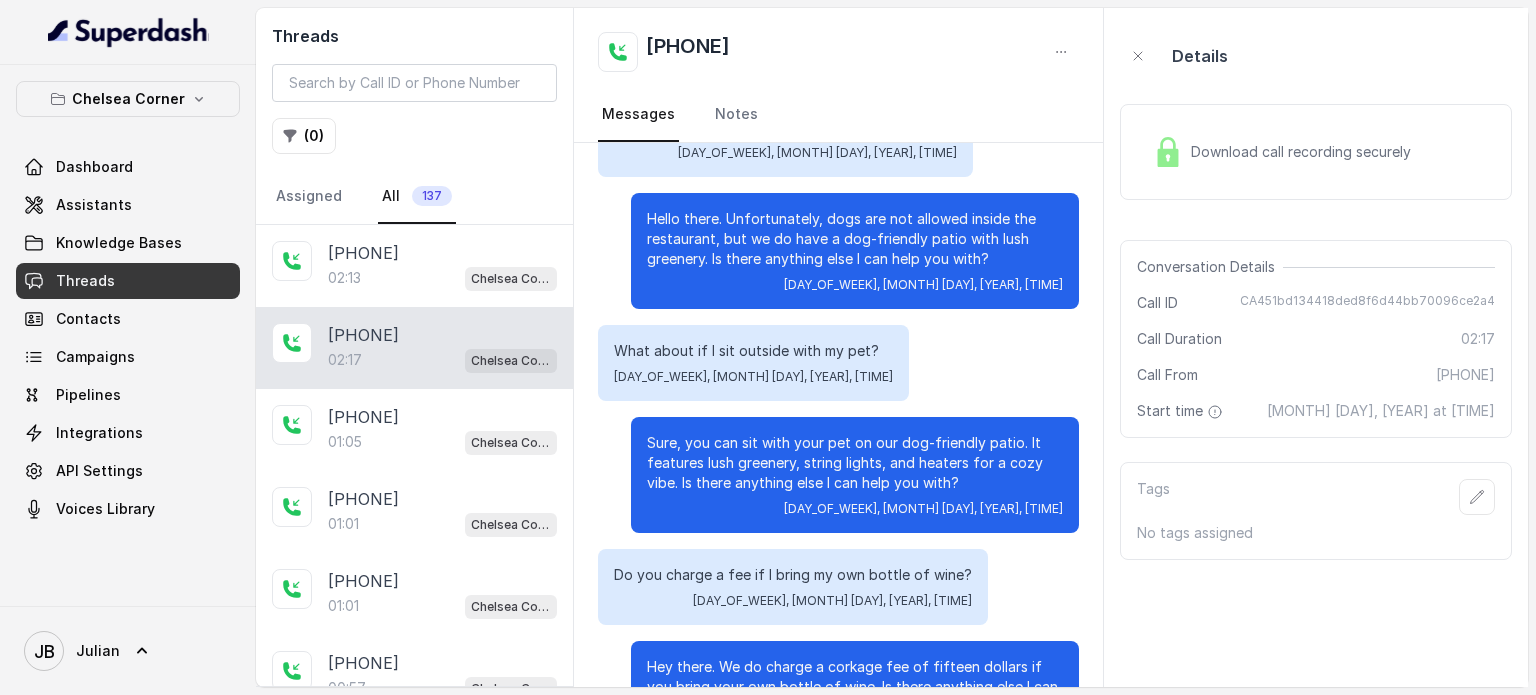 scroll, scrollTop: 115, scrollLeft: 0, axis: vertical 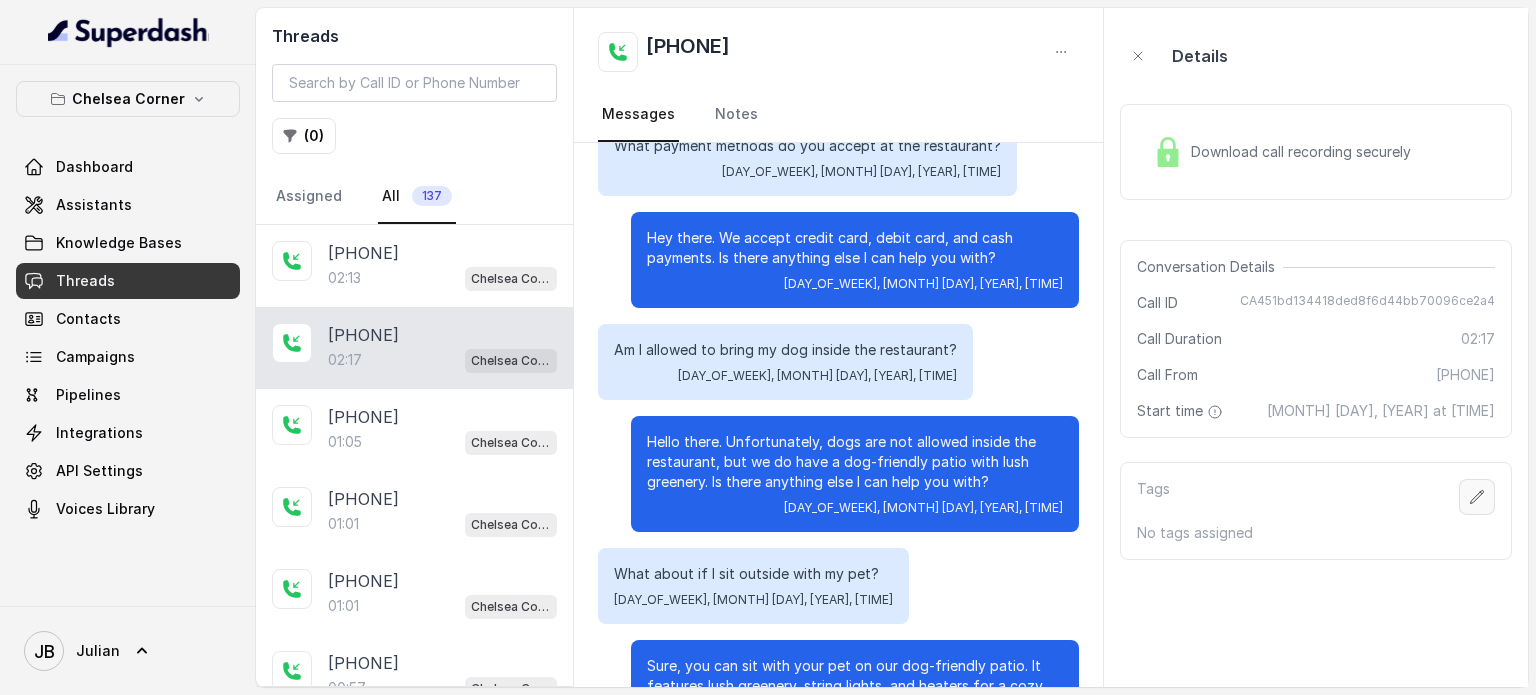 click at bounding box center (1477, 497) 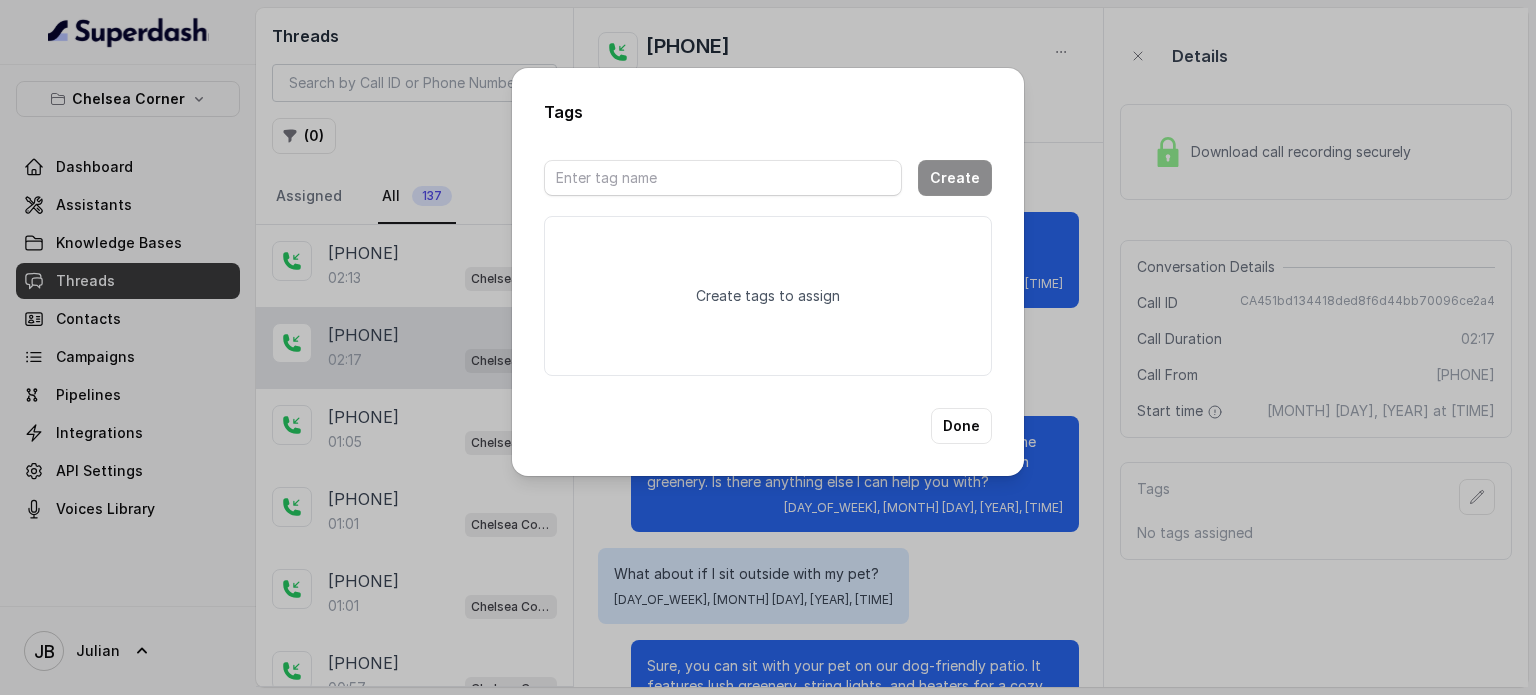 drag, startPoint x: 1184, startPoint y: 266, endPoint x: 1082, endPoint y: 325, distance: 117.83463 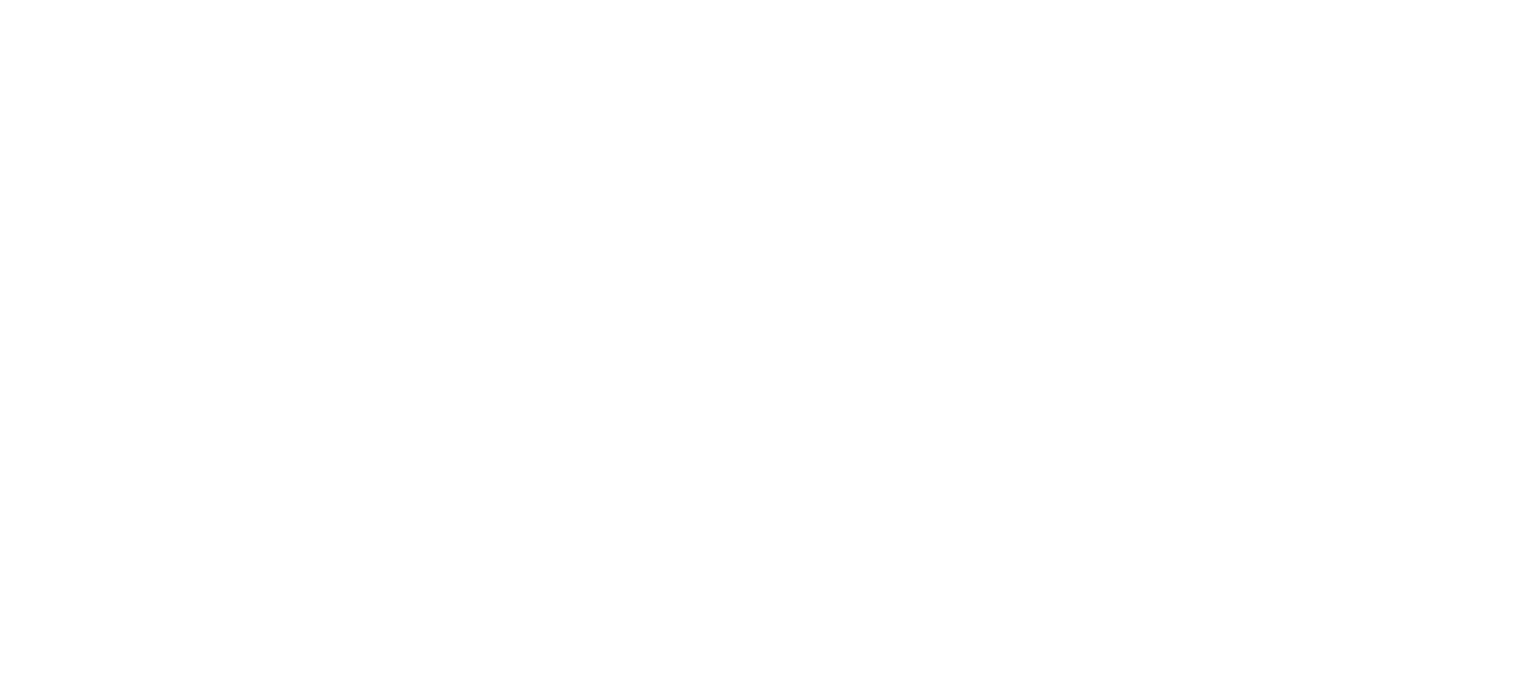 scroll, scrollTop: 0, scrollLeft: 0, axis: both 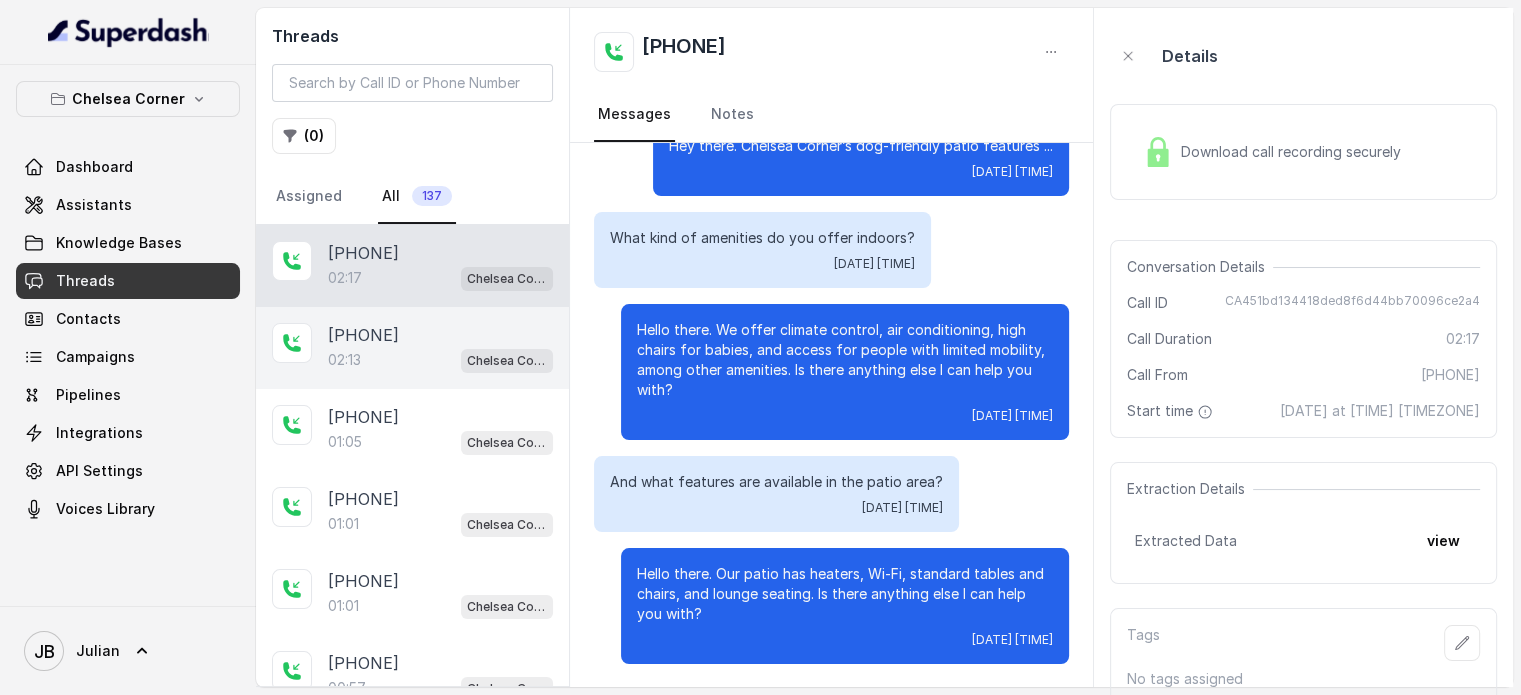 click on "[PHONE]" at bounding box center [363, 335] 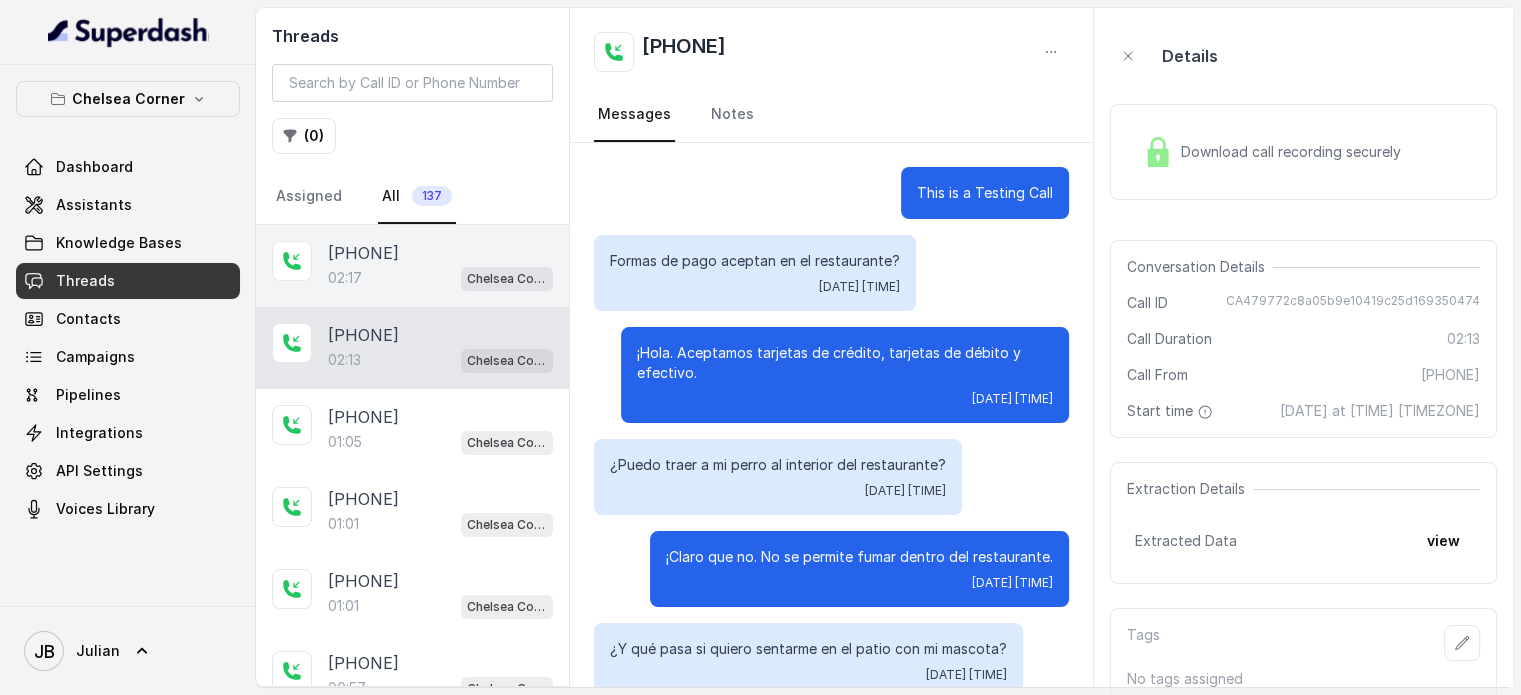 scroll, scrollTop: 1179, scrollLeft: 0, axis: vertical 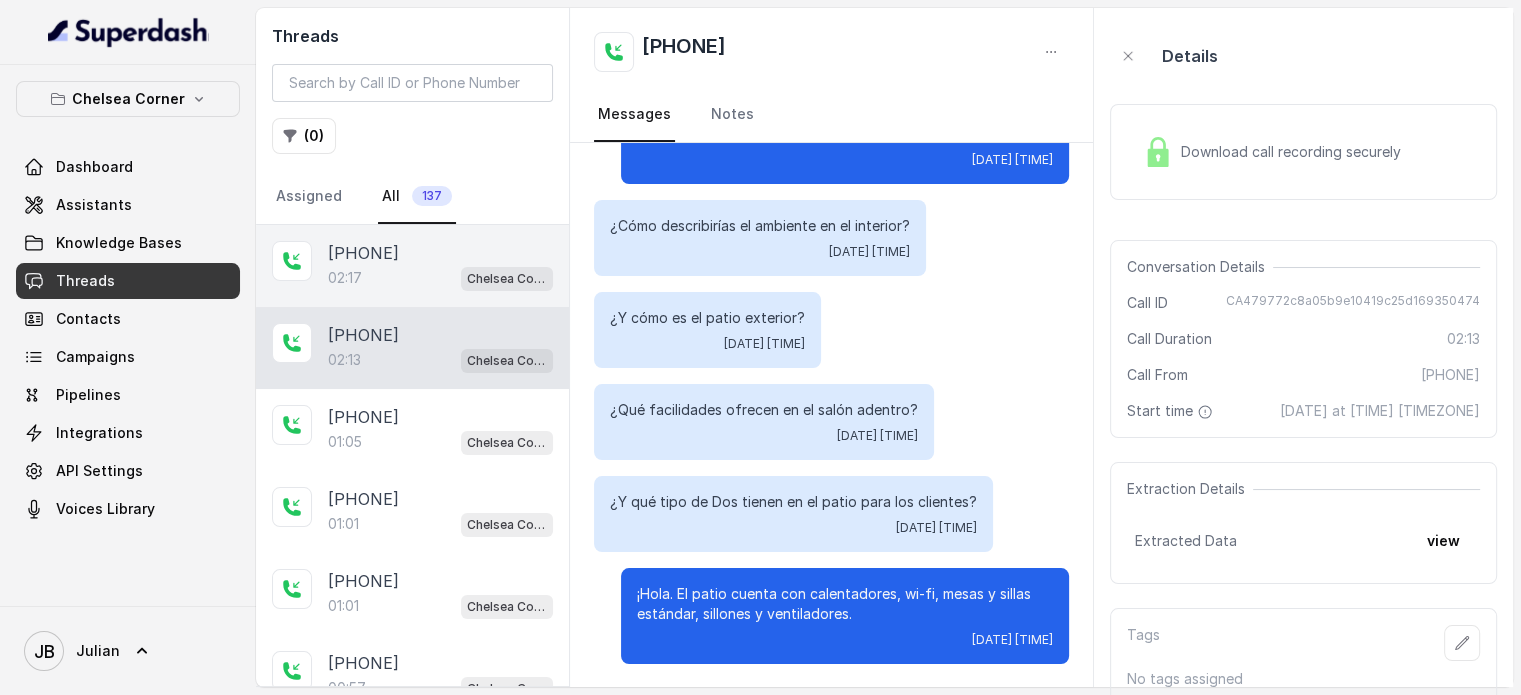 click on "[TIME] [LOCATION]" at bounding box center [440, 278] 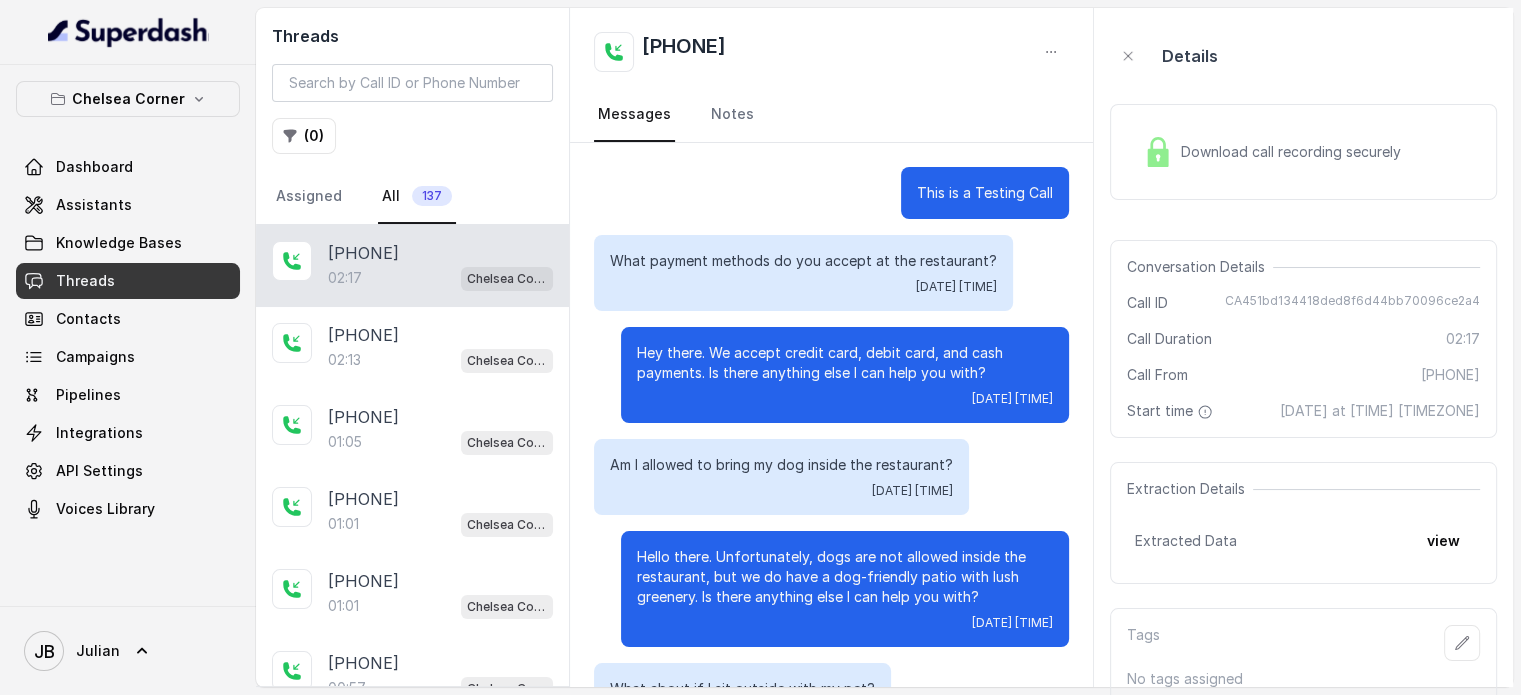 scroll, scrollTop: 1715, scrollLeft: 0, axis: vertical 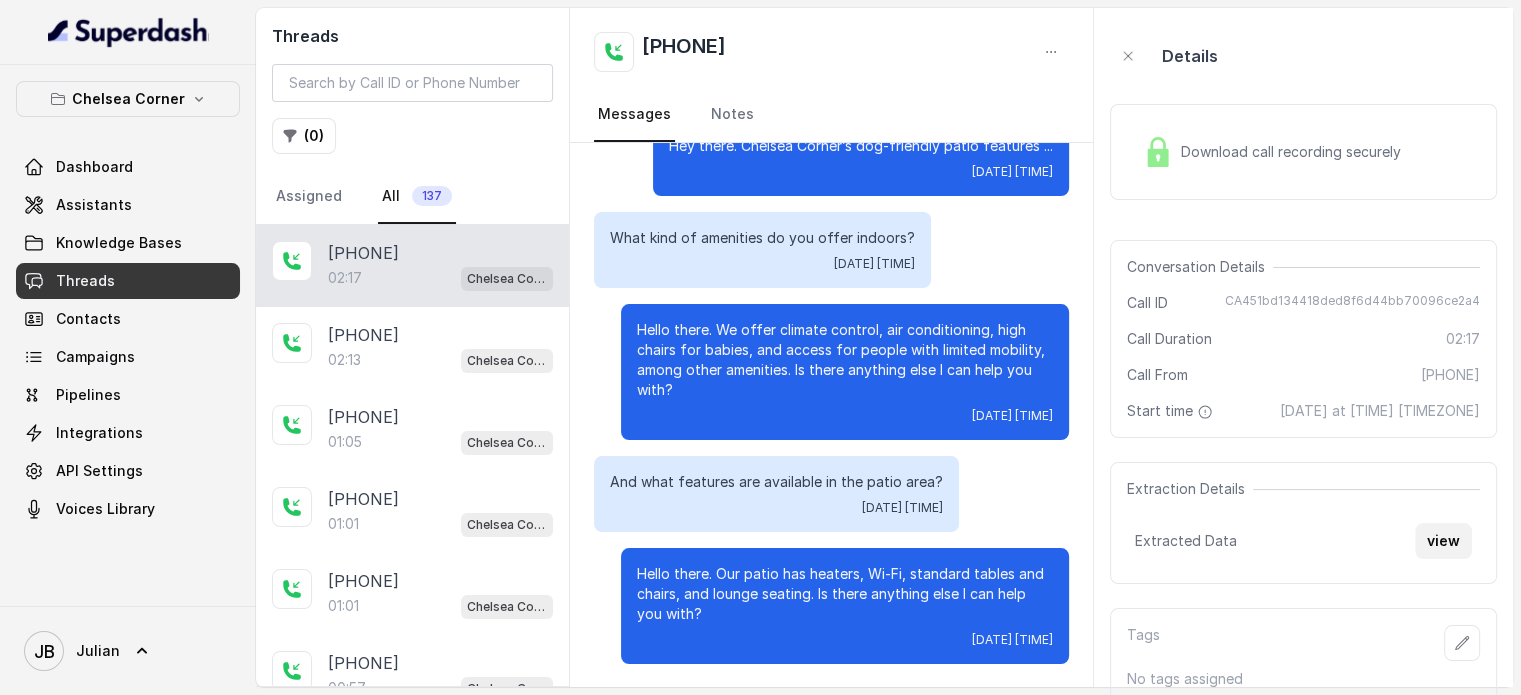 click on "view" at bounding box center [1443, 541] 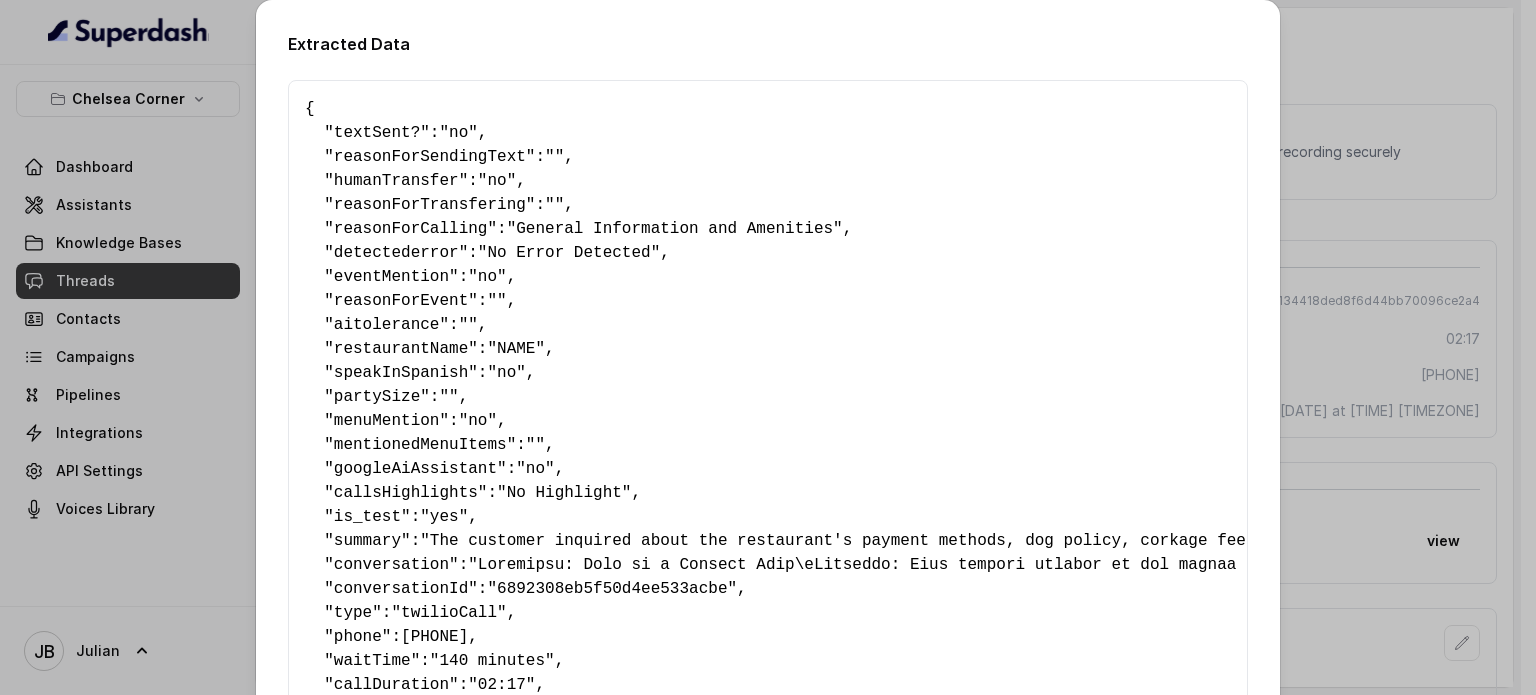 click on "Extracted Data {
" textSent? ":  "no" ,
" reasonForSendingText ":  "" ,
" humanTransfer ":  "no" ,
" reasonForTransfering ":  "" ,
" reasonForCalling ":  "General Information and Amenities" ,
" detectederror ":  "No Error Detected" ,
" eventMention ":  "no" ,
" reasonForEvent ":  "" ,
" aitolerance ":  "" ,
" restaurantName ":  "NAME" ,
" speakInSpanish ":  "no" ,
" partySize ":  "" ,
" menuMention ":  "no" ,
" mentionedMenuItems ":  "" ,
" googleAiAssistant ":  "no" ,
" callsHighlights ":  "No Highlight" ,
" is_test ":  "yes" ,
" summary ":  "The customer inquired about the restaurant's payment methods, dog policy, corkage fee, outside food and drink policy, minimum drinking age, and the atmosphere and amenities both inside and on the patio. The customer's tone is inquisitive and polite, seeking detailed information about the restaurant's policies and features. The customer appears to be satisfied with the responses, as they continued to ask questions." ,
" conversation" at bounding box center [768, 347] 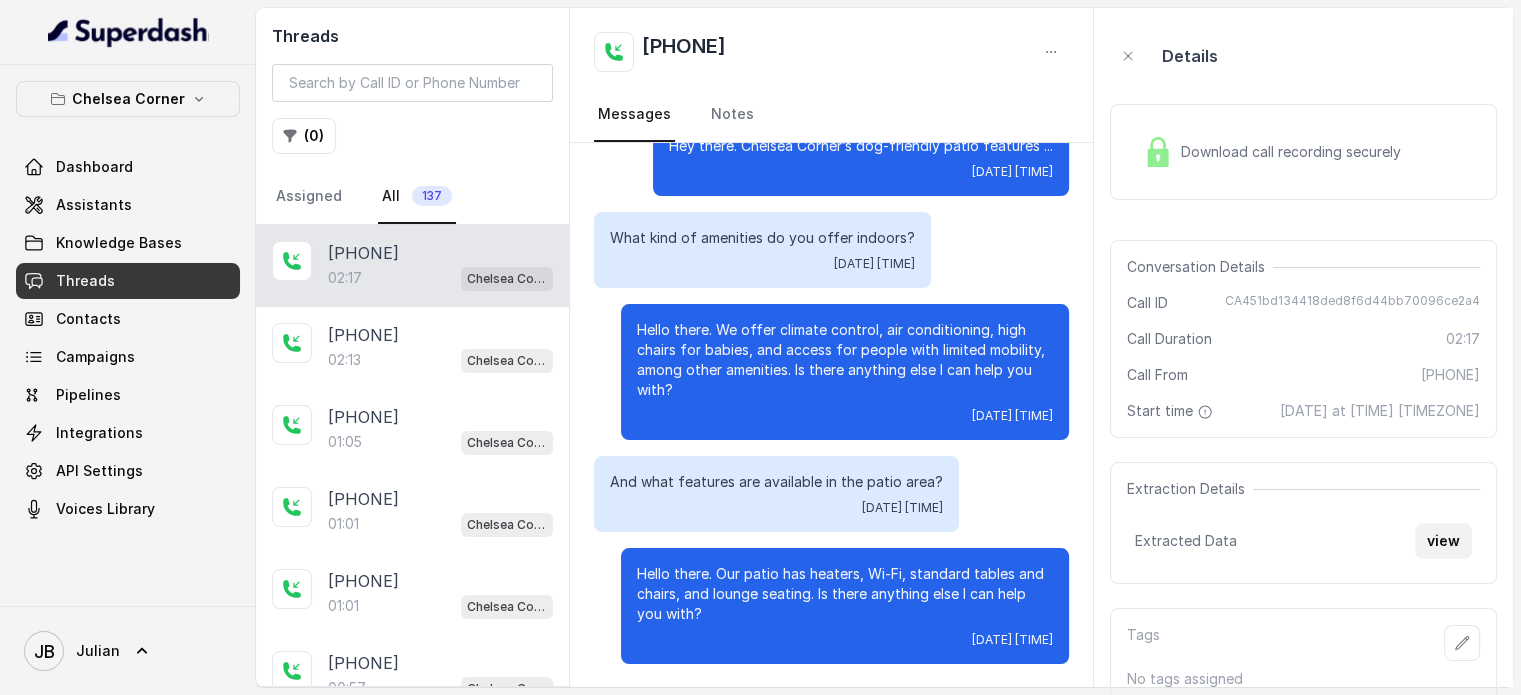 click on "view" at bounding box center [1443, 541] 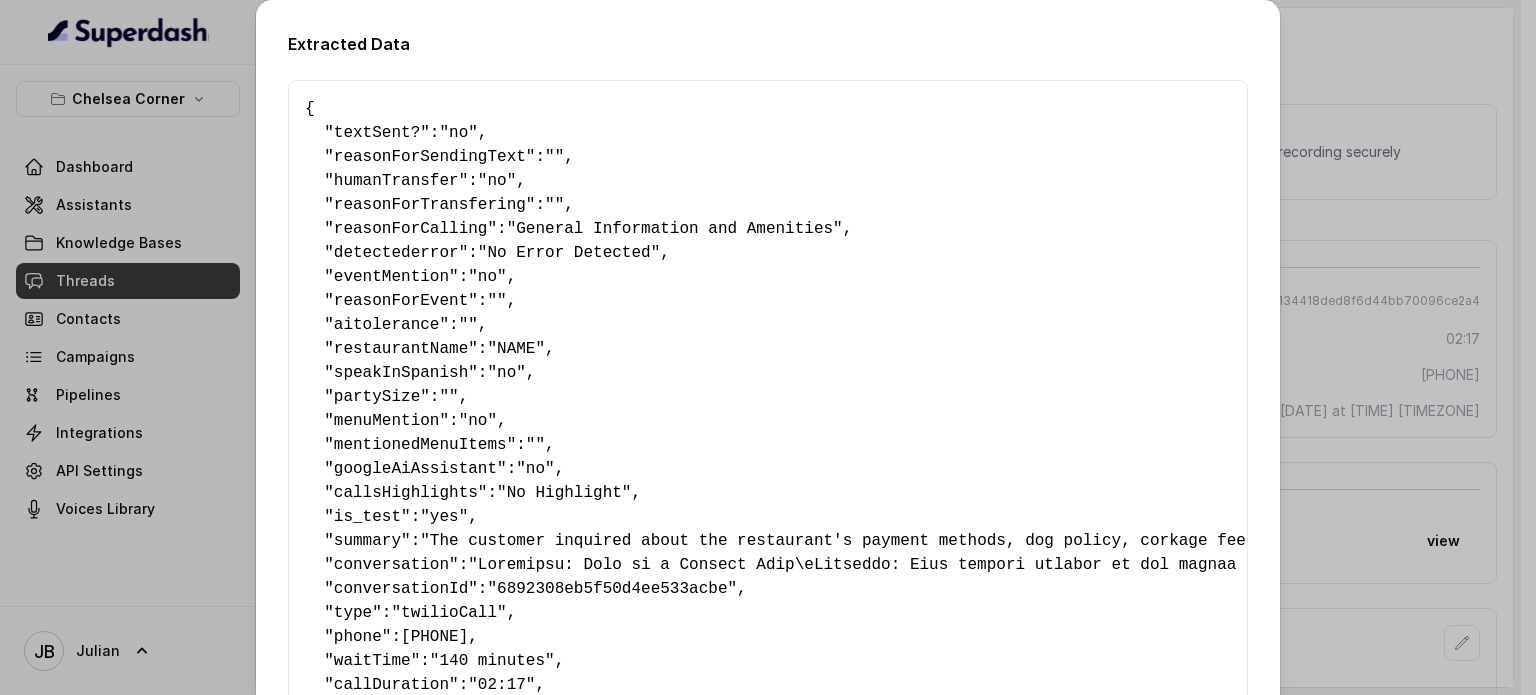 click on "Extracted Data {
" textSent? ":  "no" ,
" reasonForSendingText ":  "" ,
" humanTransfer ":  "no" ,
" reasonForTransfering ":  "" ,
" reasonForCalling ":  "General Information and Amenities" ,
" detectederror ":  "No Error Detected" ,
" eventMention ":  "no" ,
" reasonForEvent ":  "" ,
" aitolerance ":  "" ,
" restaurantName ":  "NAME" ,
" speakInSpanish ":  "no" ,
" partySize ":  "" ,
" menuMention ":  "no" ,
" mentionedMenuItems ":  "" ,
" googleAiAssistant ":  "no" ,
" callsHighlights ":  "No Highlight" ,
" is_test ":  "yes" ,
" summary ":  "The customer inquired about the restaurant's payment methods, dog policy, corkage fee, outside food and drink policy, minimum drinking age, and the atmosphere and amenities both inside and on the patio. The customer's tone is inquisitive and polite, seeking detailed information about the restaurant's policies and features. The customer appears to be satisfied with the responses, as they continued to ask questions." ,
" conversation" at bounding box center [768, 347] 